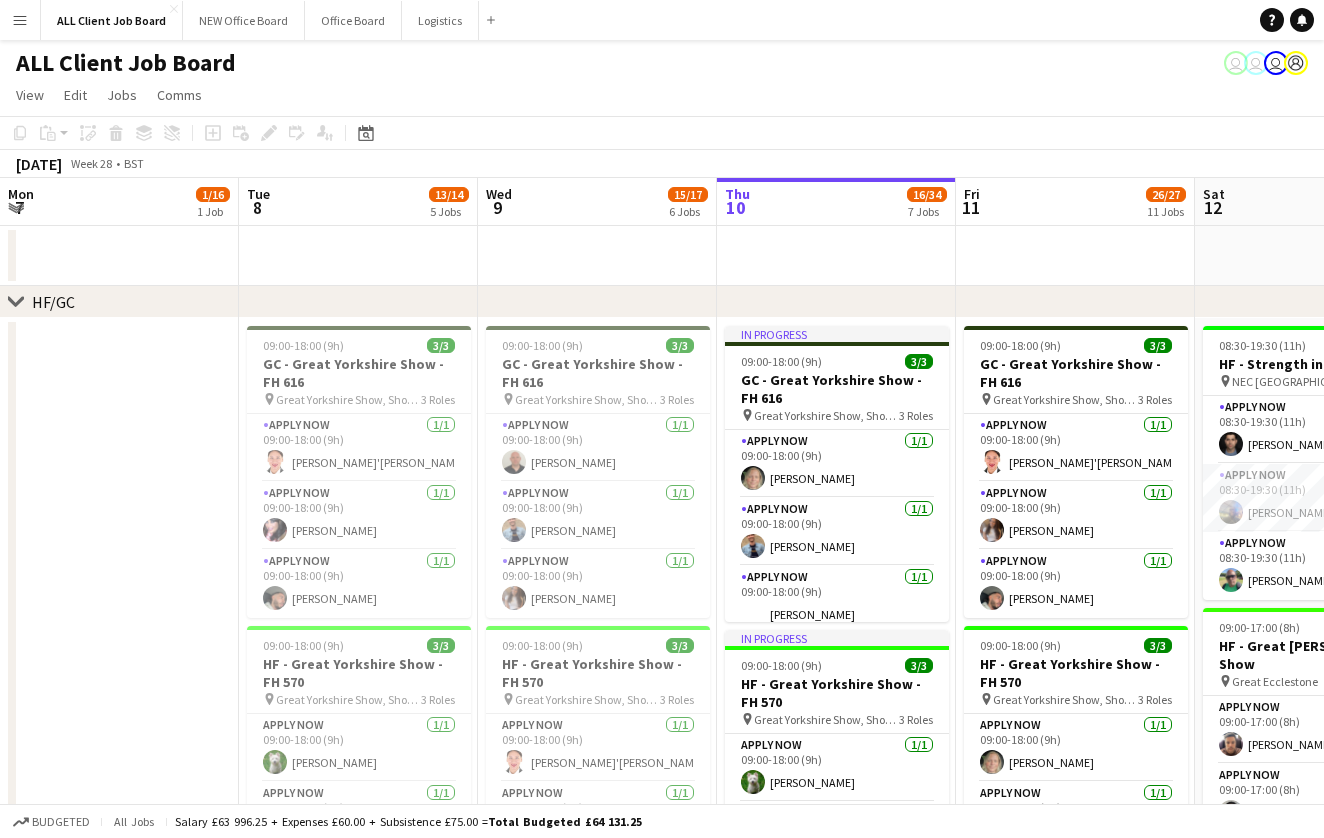 scroll, scrollTop: 0, scrollLeft: 0, axis: both 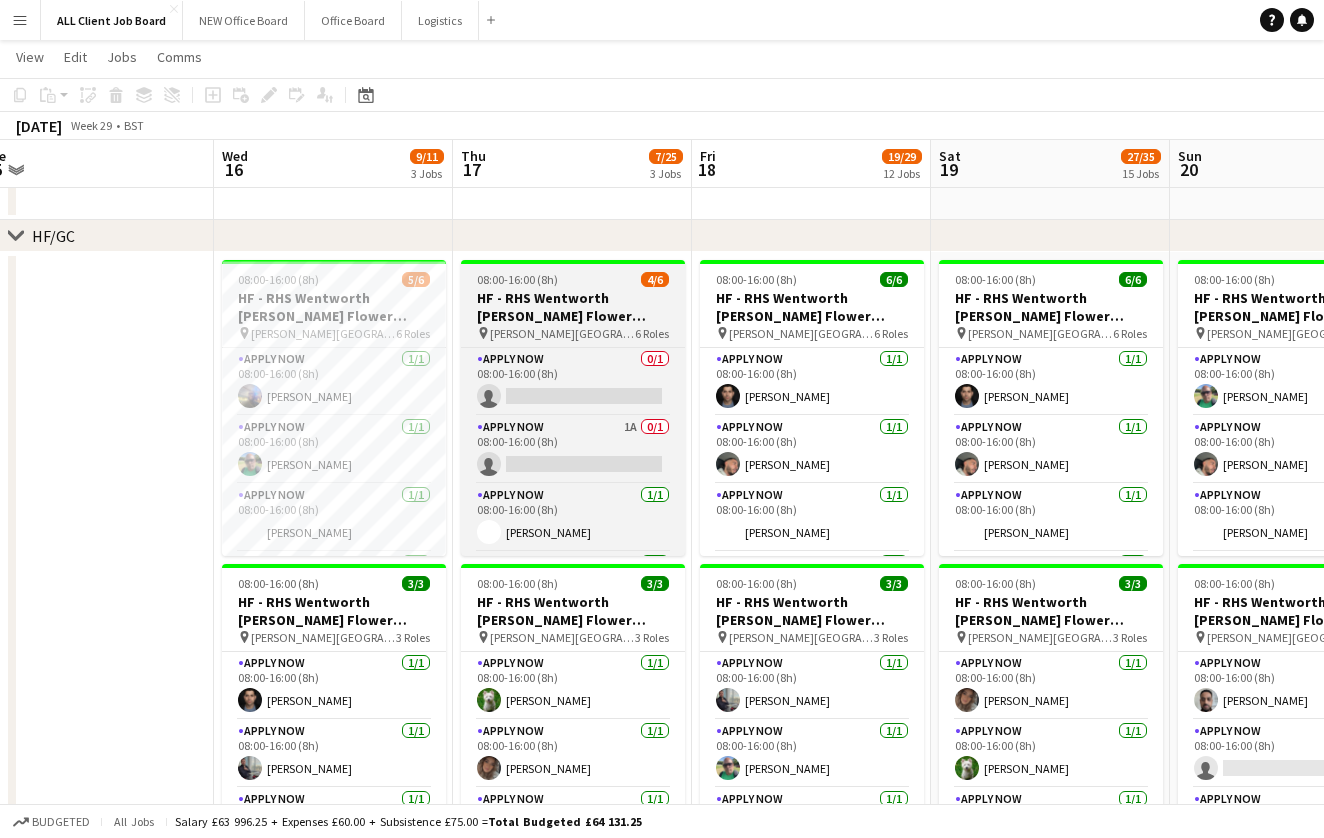 click on "08:00-16:00 (8h)    4/6" at bounding box center [573, 279] 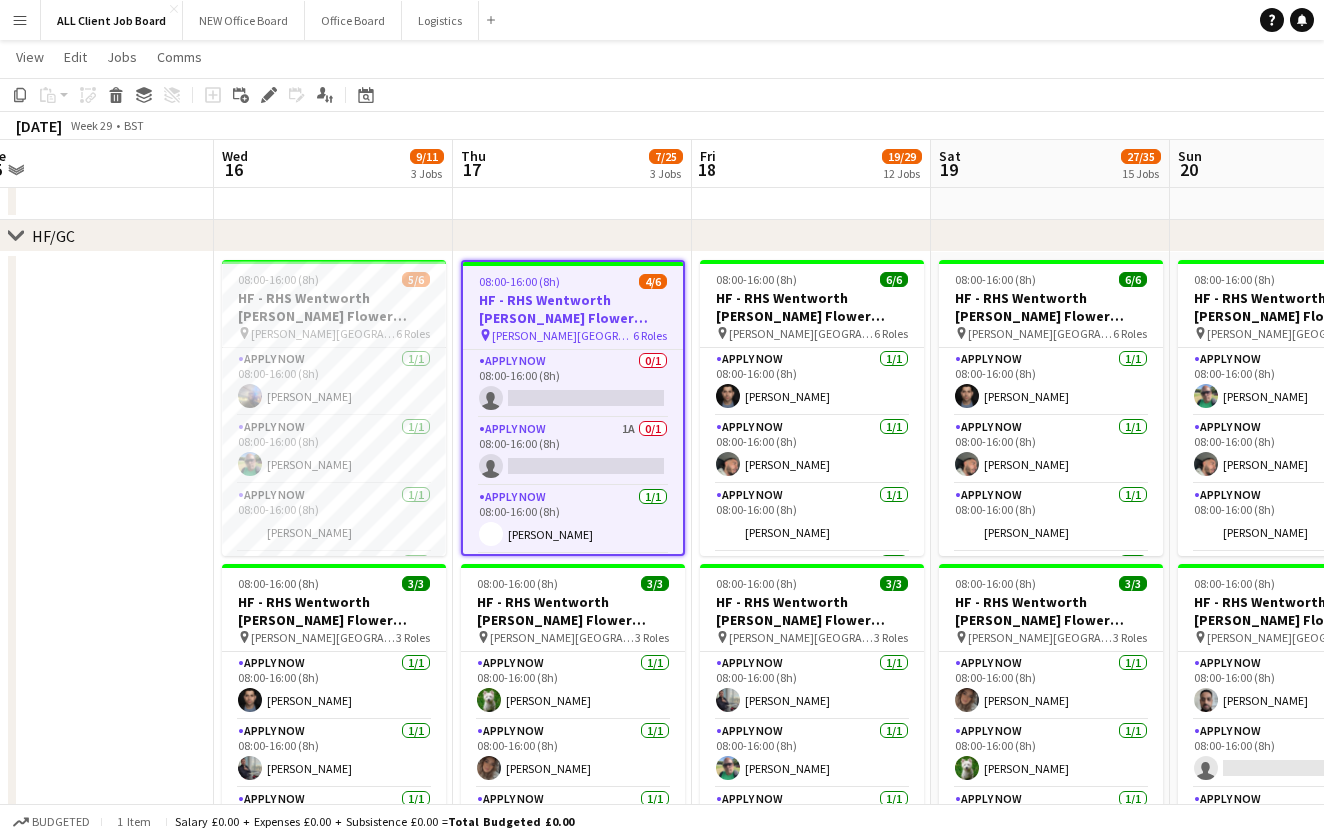 click at bounding box center (572, 190) 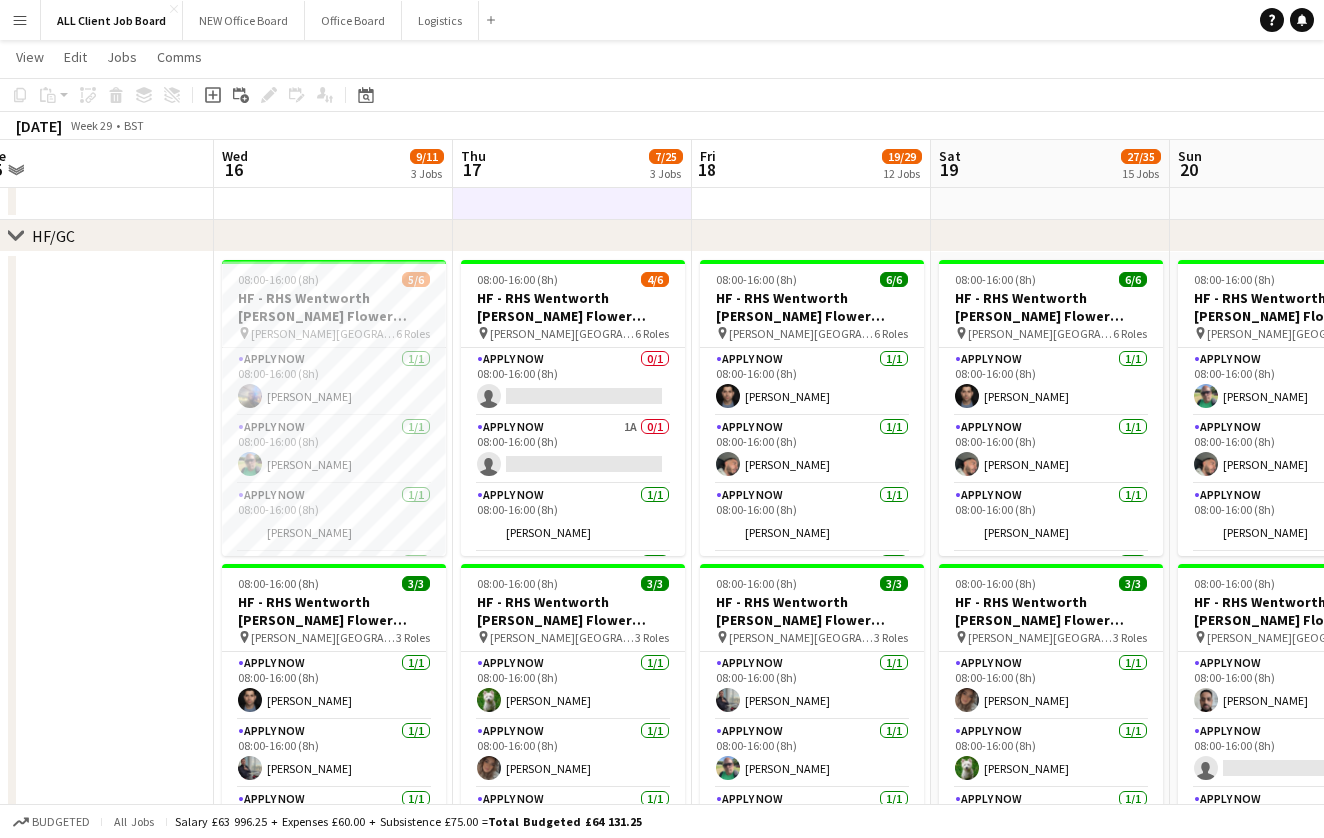 click on "Thu   17   7/25   3 Jobs" at bounding box center [572, 164] 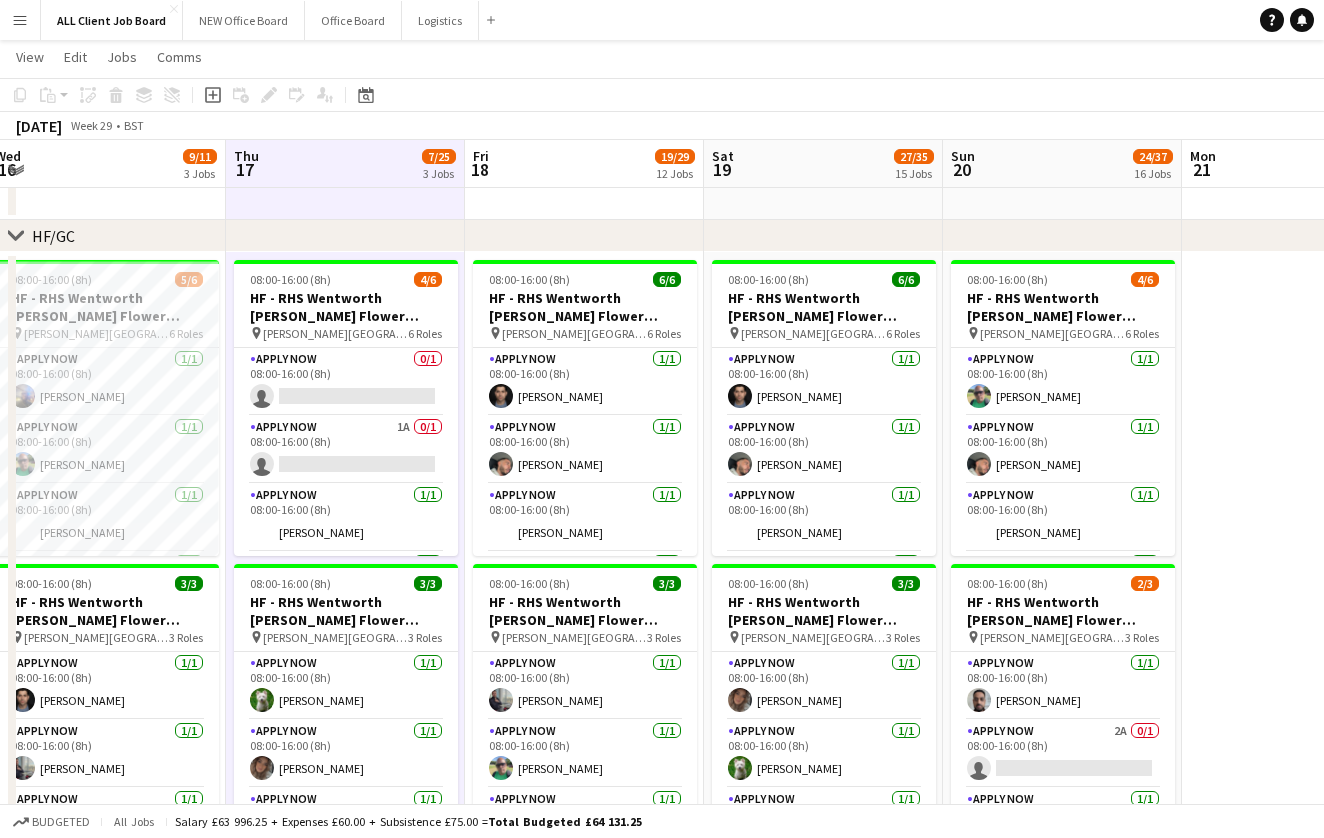 scroll, scrollTop: 0, scrollLeft: 454, axis: horizontal 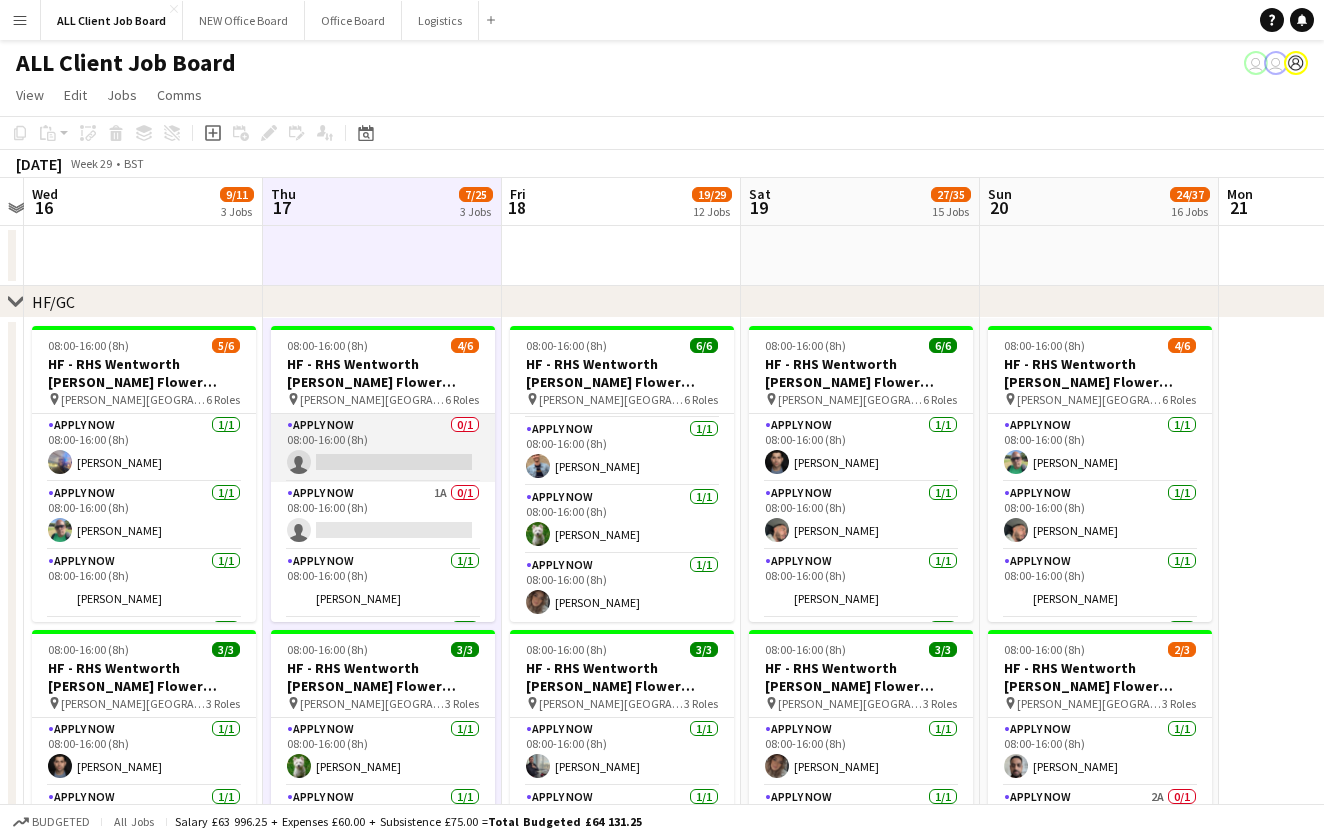 click on "APPLY NOW   0/1   08:00-16:00 (8h)
single-neutral-actions" at bounding box center [383, 448] 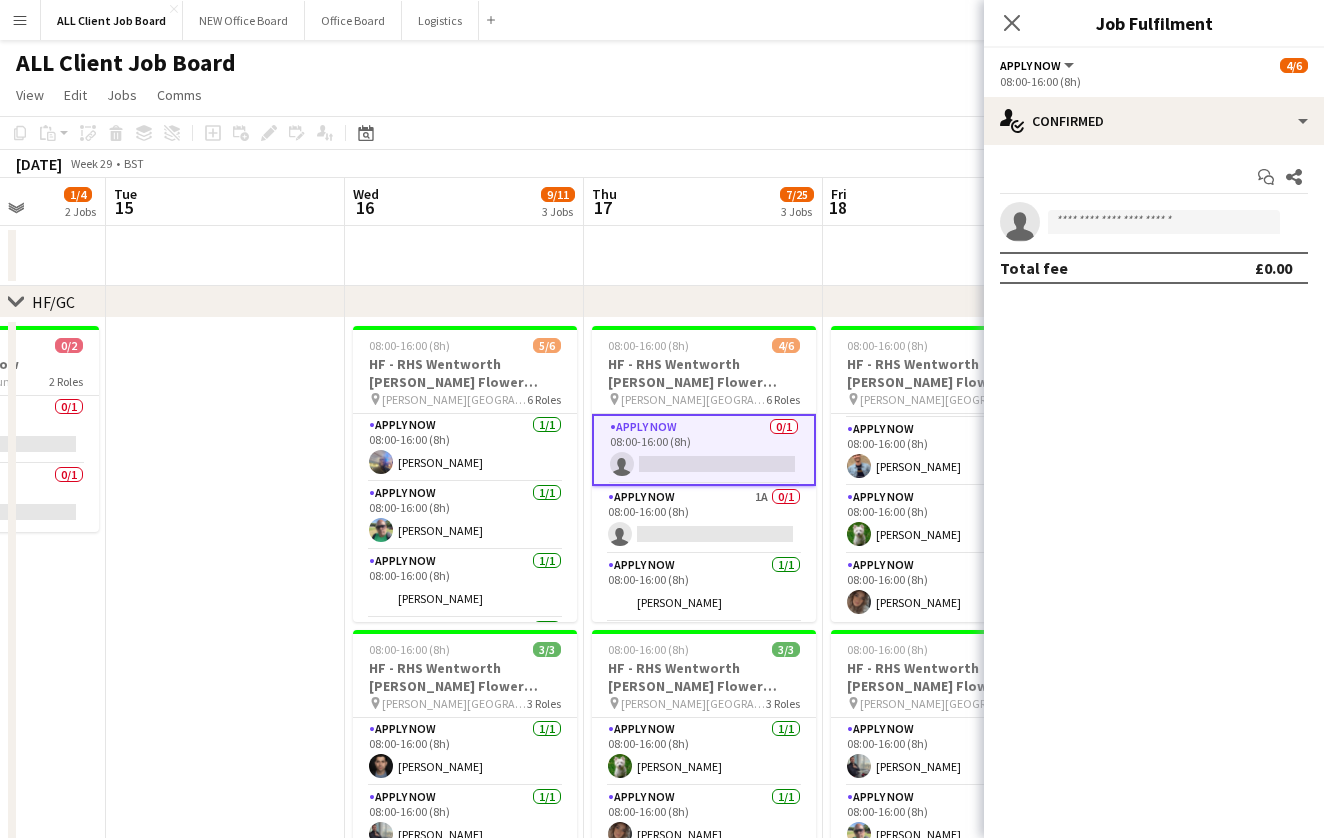 scroll, scrollTop: 0, scrollLeft: 581, axis: horizontal 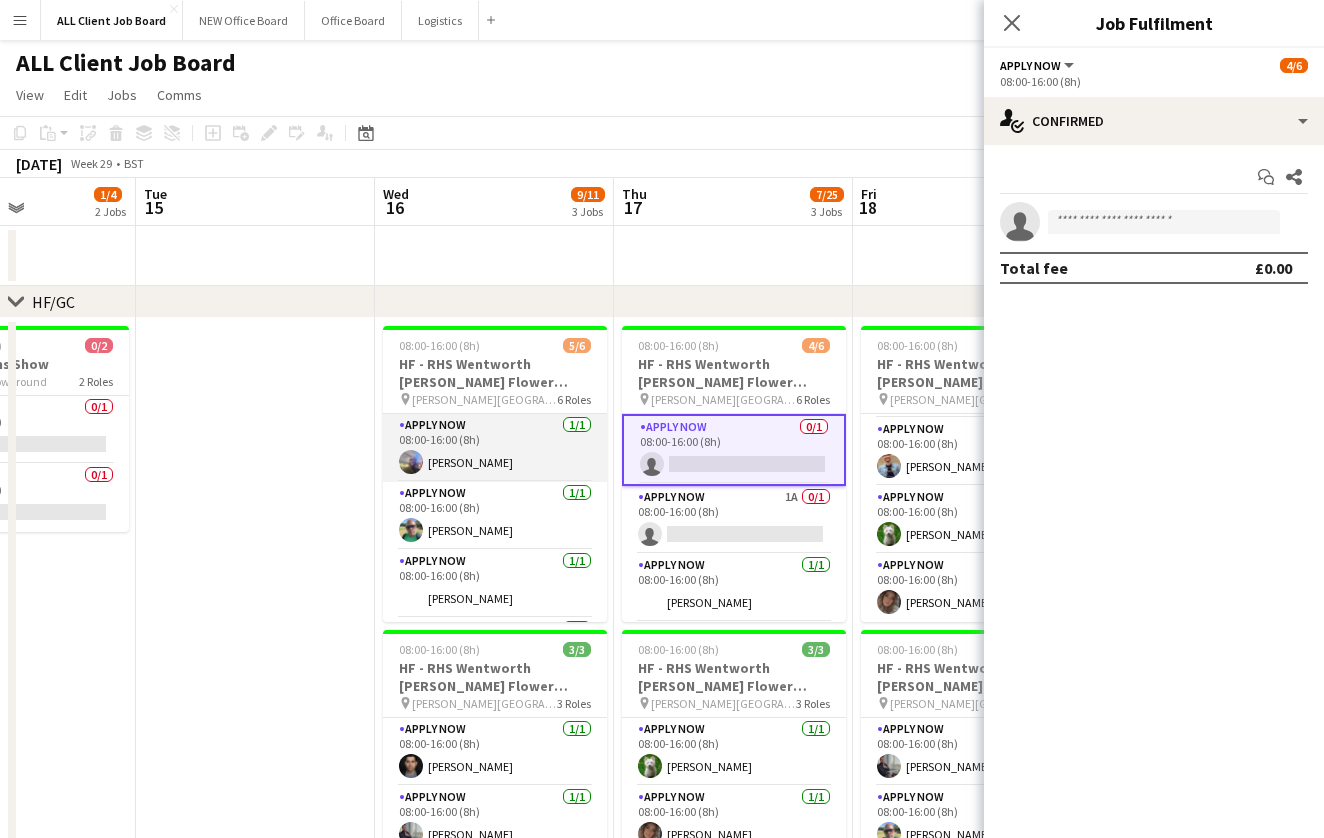 click on "APPLY NOW   [DATE]   08:00-16:00 (8h)
[PERSON_NAME]" at bounding box center (495, 448) 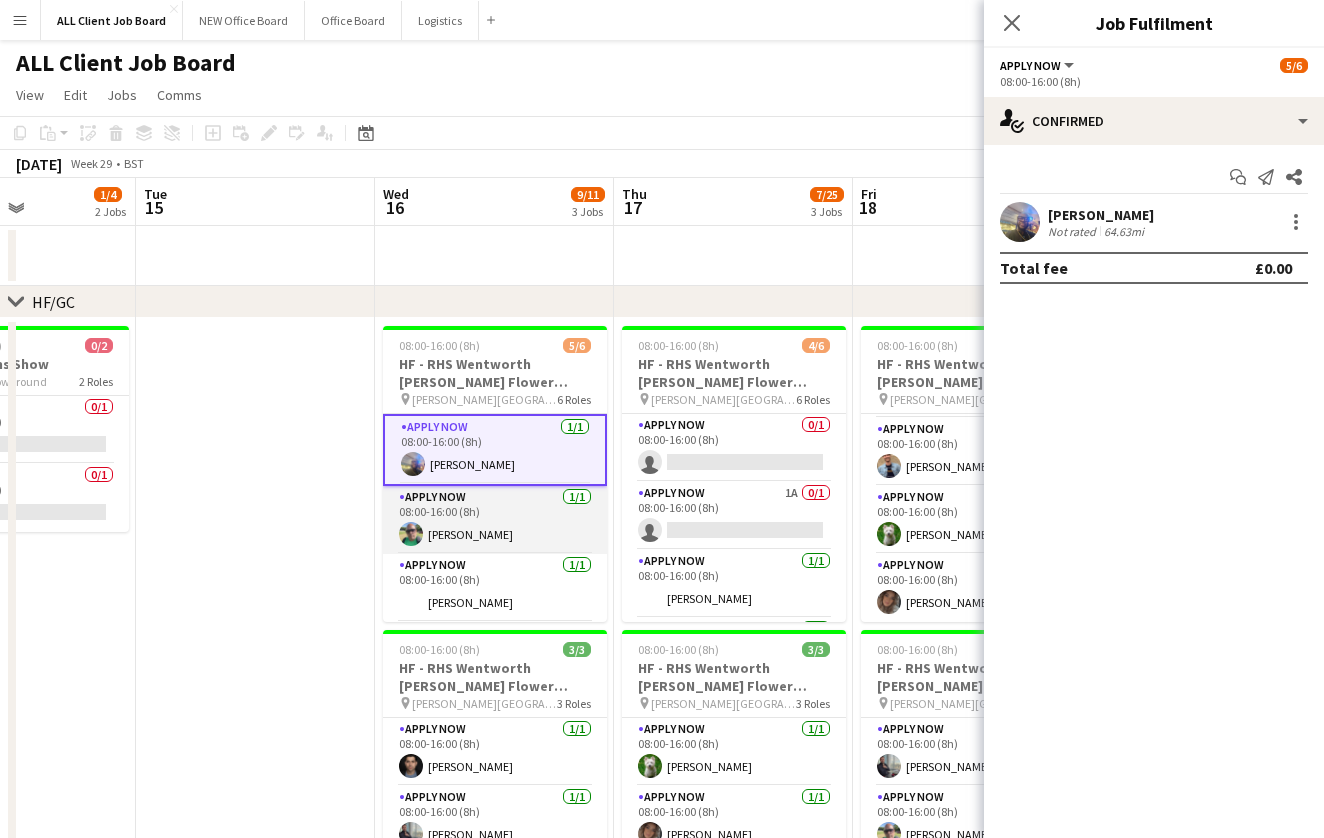 click on "APPLY NOW   [DATE]   08:00-16:00 (8h)
[PERSON_NAME]" at bounding box center (495, 520) 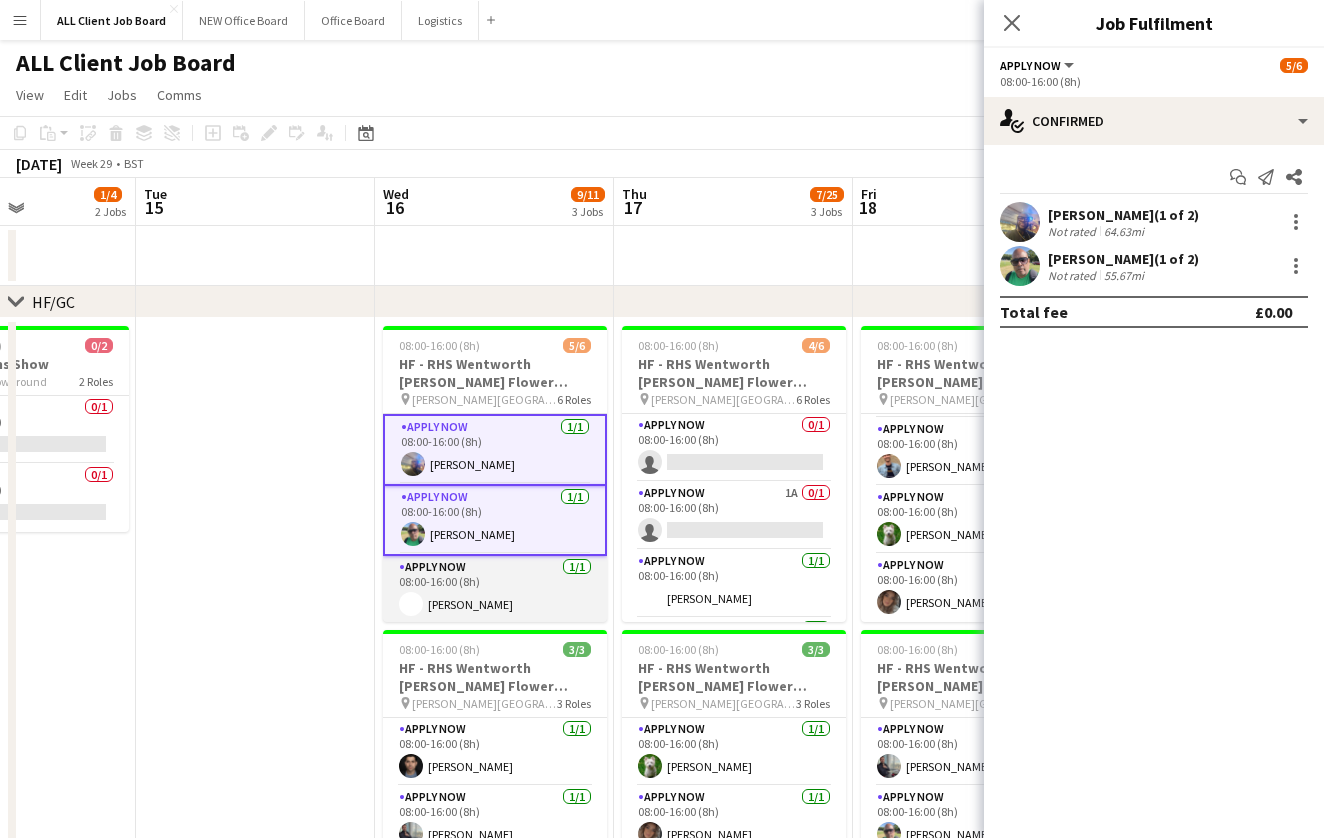 click on "APPLY NOW   [DATE]   08:00-16:00 (8h)
[PERSON_NAME]" at bounding box center [495, 590] 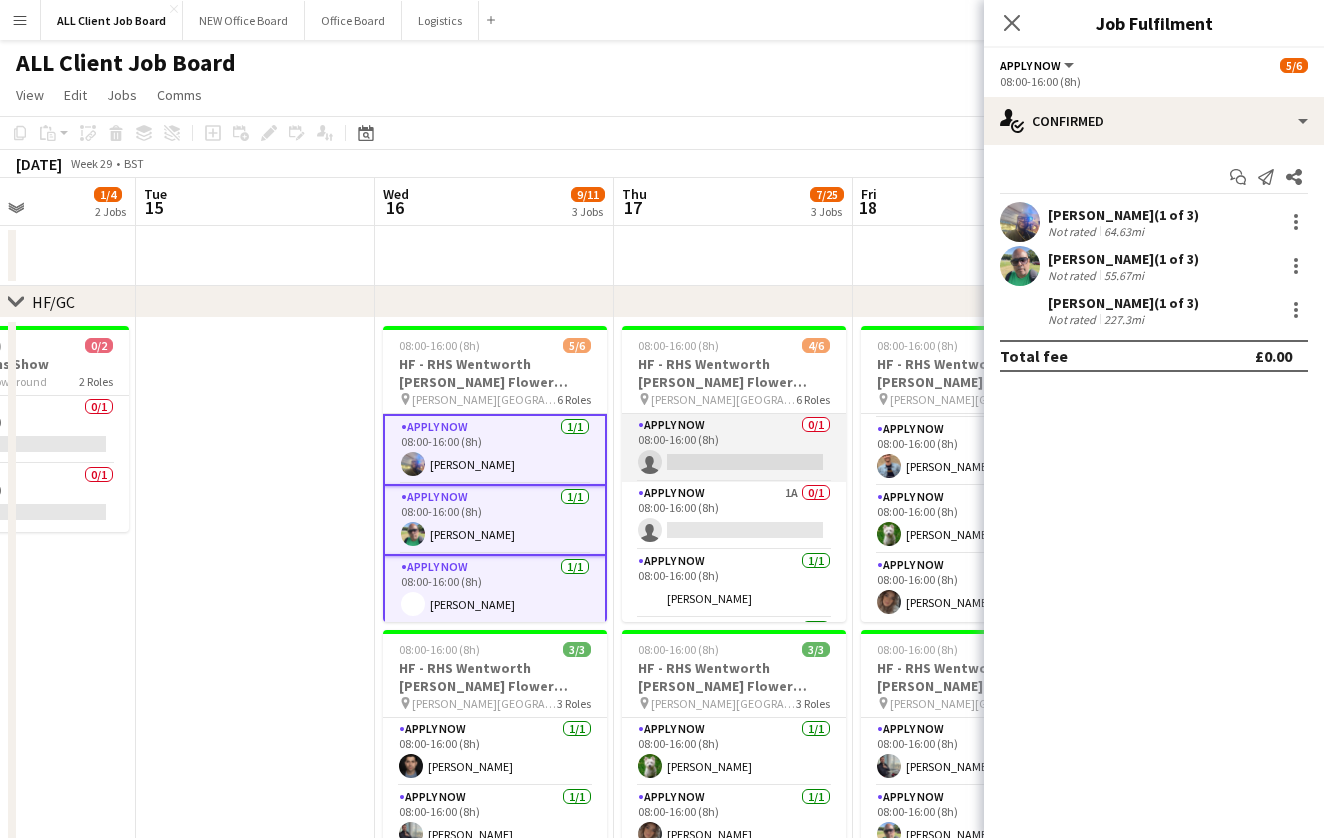 click on "APPLY NOW   0/1   08:00-16:00 (8h)
single-neutral-actions" at bounding box center (734, 448) 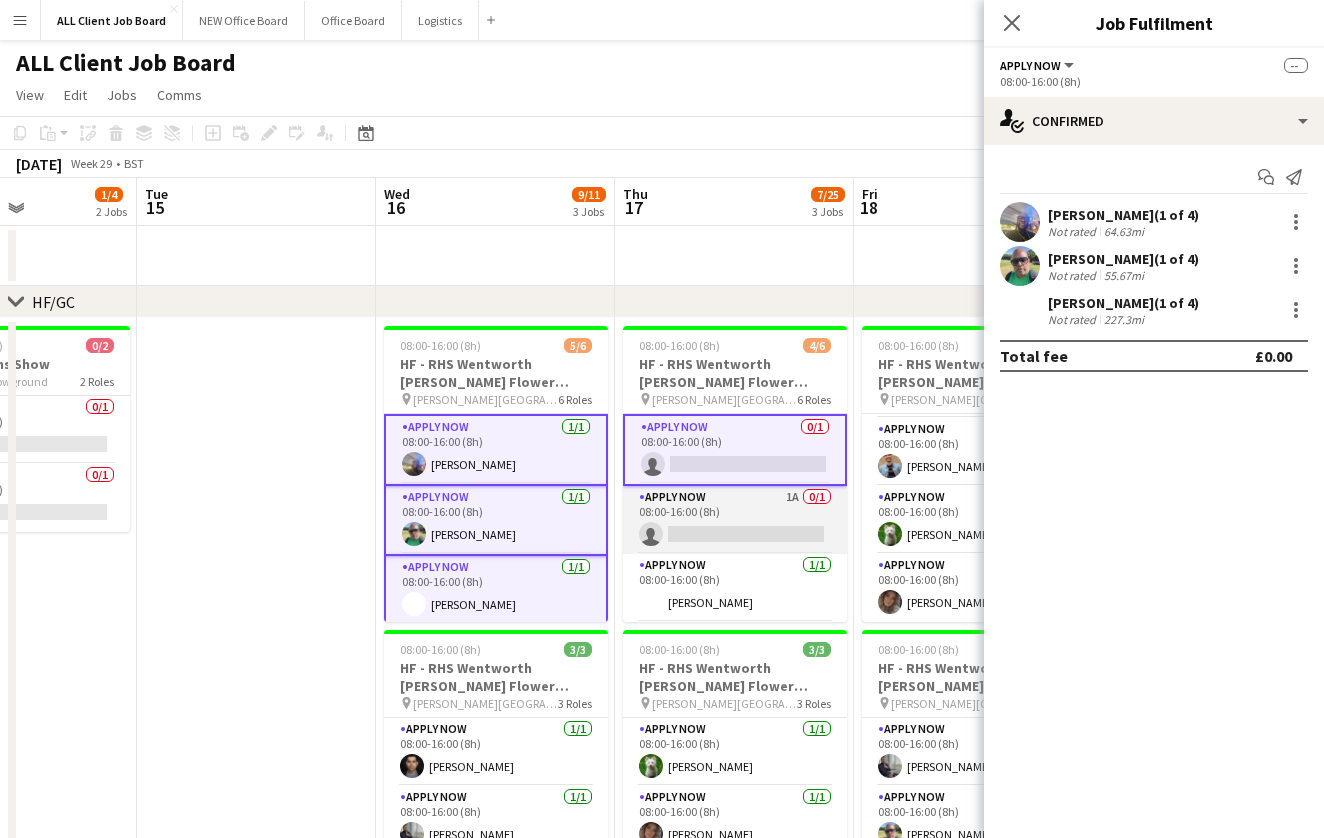 click on "APPLY NOW   1A   0/1   08:00-16:00 (8h)
single-neutral-actions" at bounding box center [735, 520] 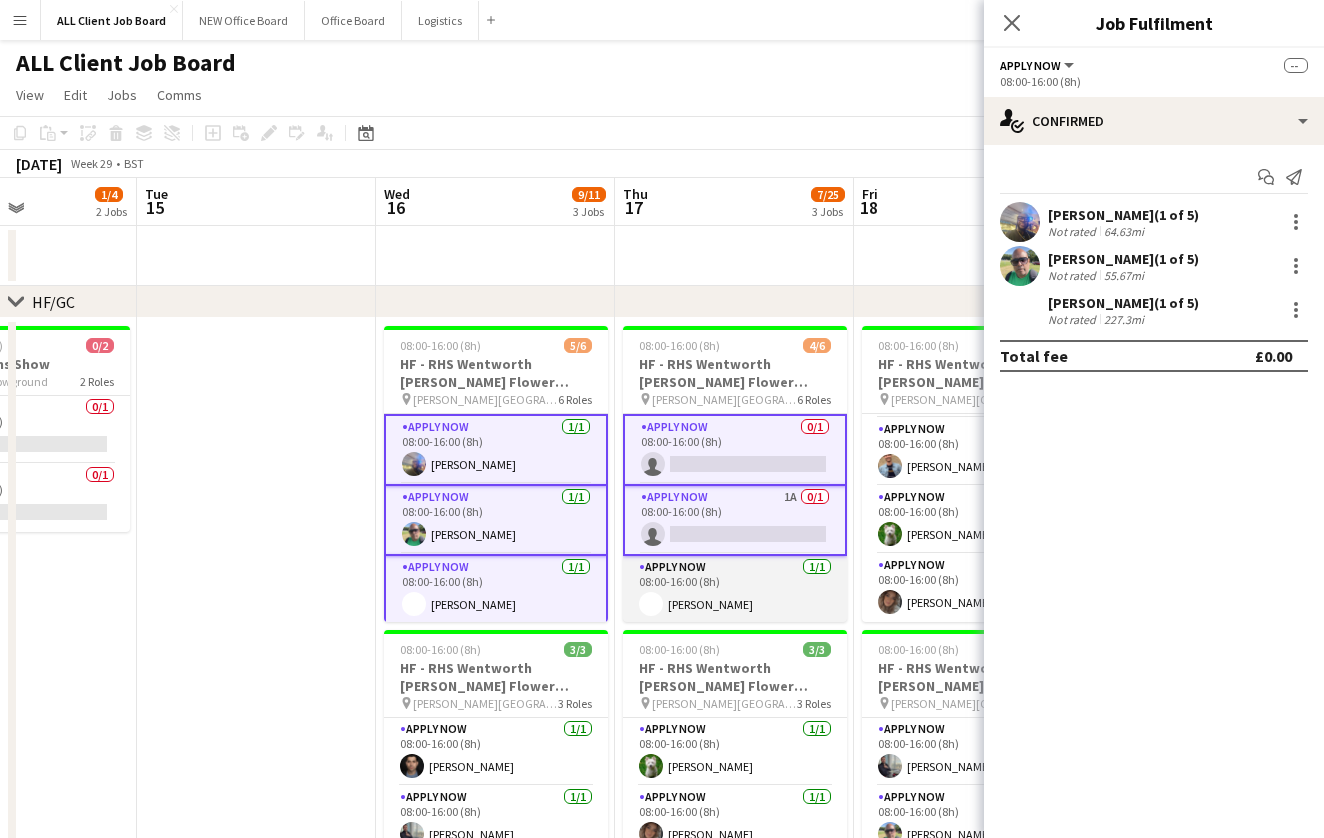 click on "APPLY NOW   [DATE]   08:00-16:00 (8h)
[PERSON_NAME]" at bounding box center (735, 590) 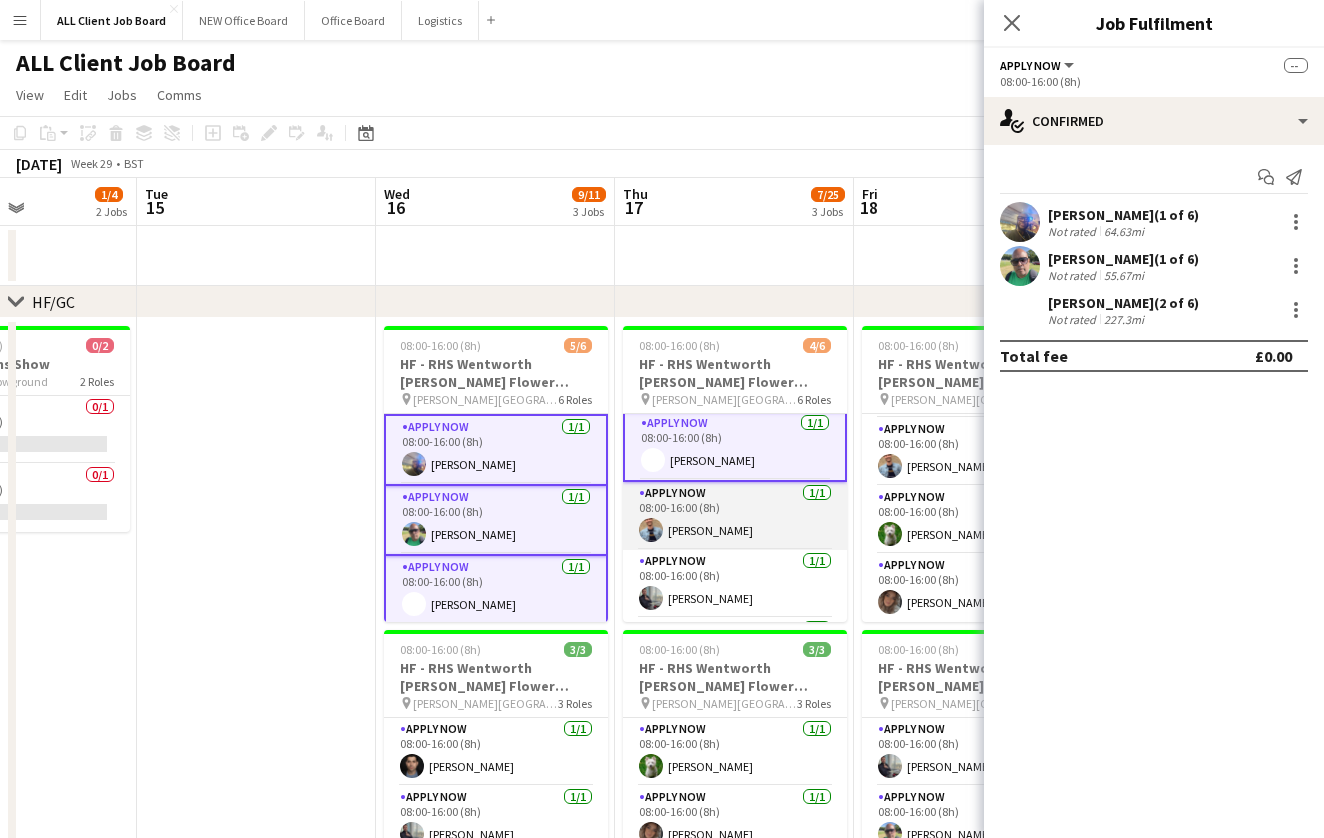 scroll, scrollTop: 145, scrollLeft: 0, axis: vertical 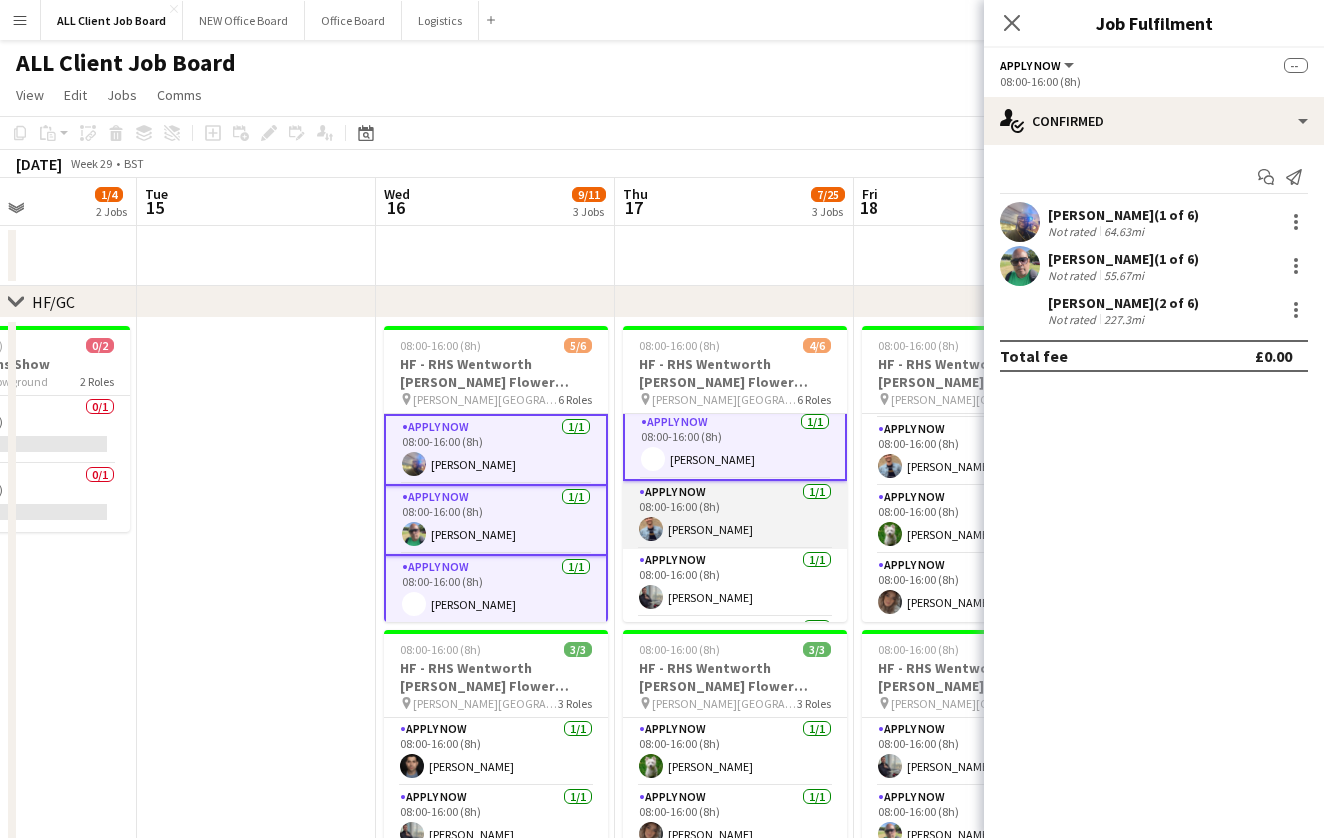 click on "APPLY NOW   [DATE]   08:00-16:00 (8h)
[PERSON_NAME]" at bounding box center (735, 515) 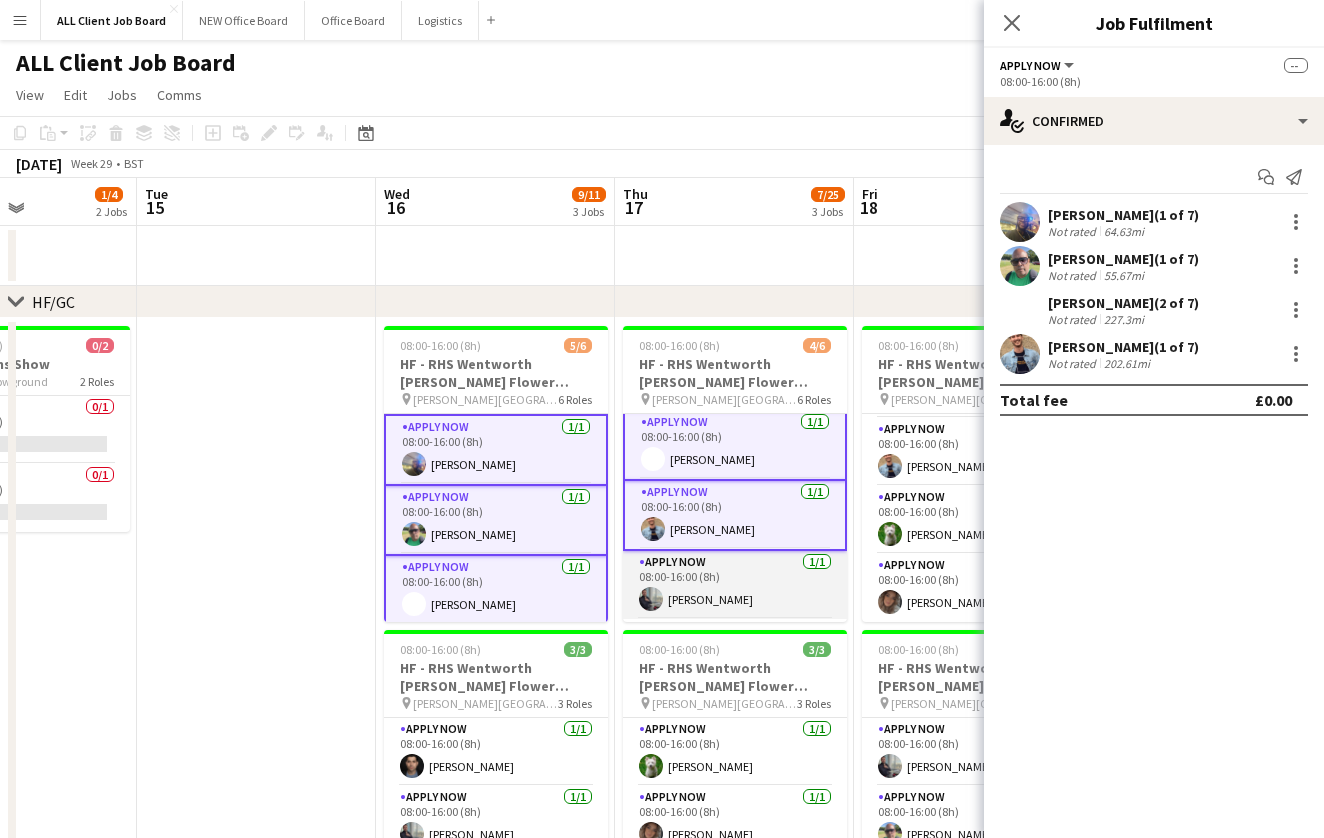 click on "APPLY NOW   [DATE]   08:00-16:00 (8h)
[PERSON_NAME]" at bounding box center (735, 585) 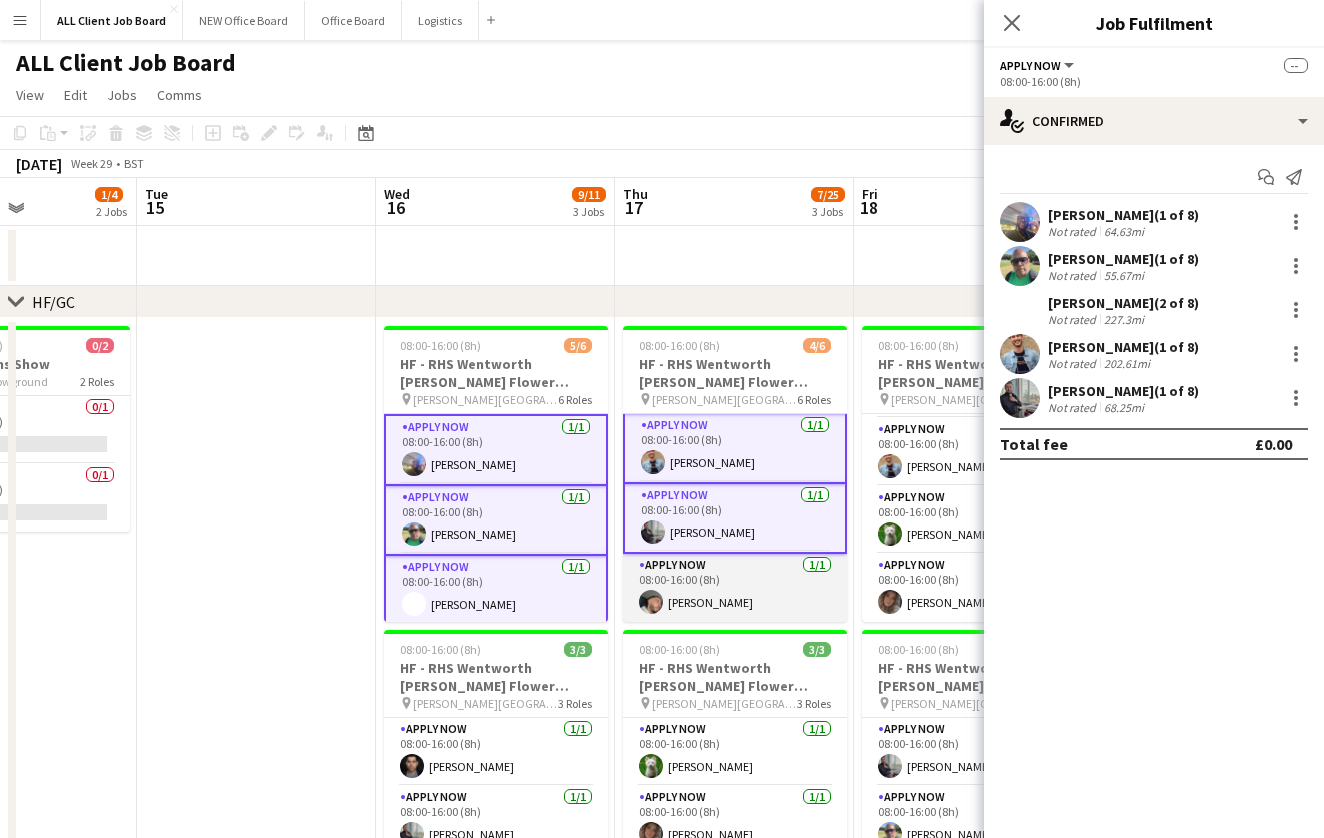 scroll, scrollTop: 212, scrollLeft: 0, axis: vertical 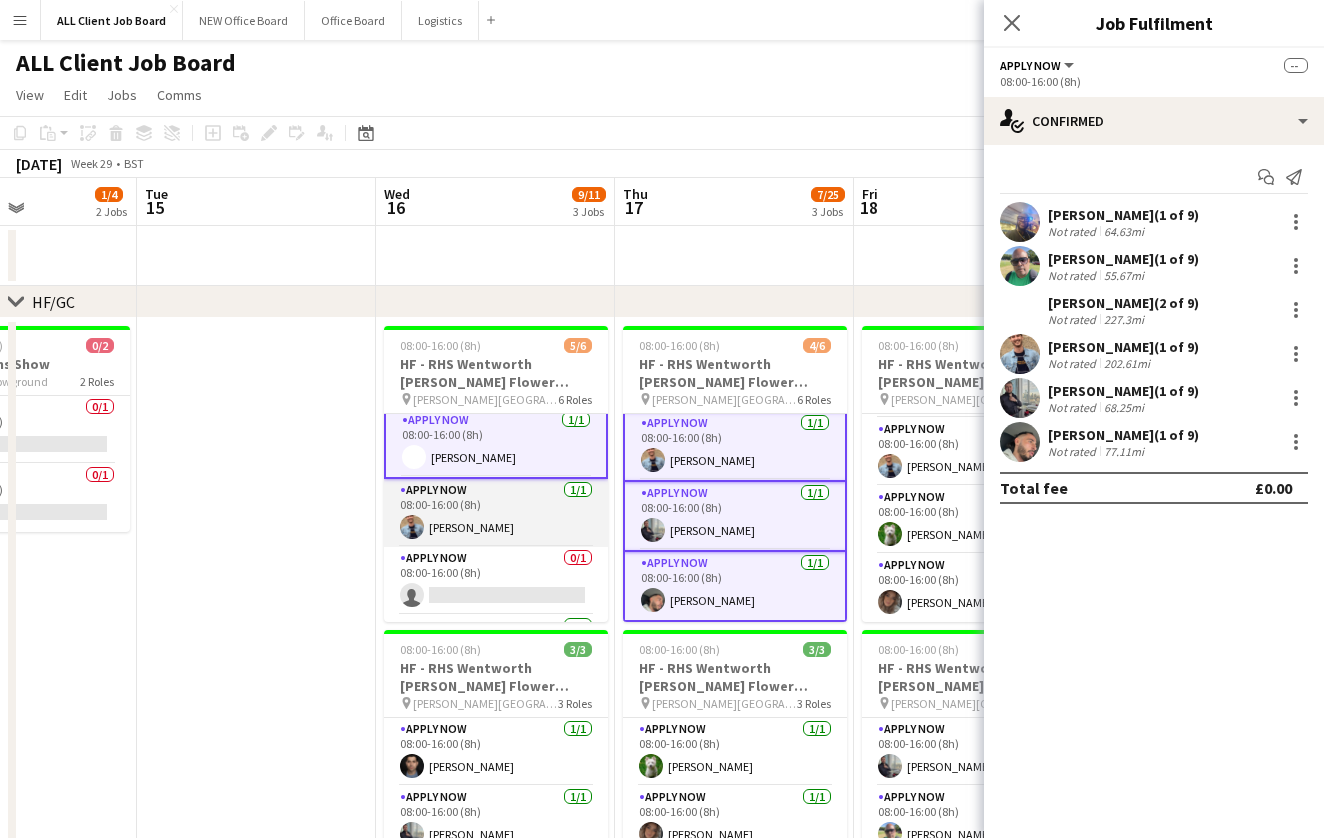 click on "APPLY NOW   [DATE]   08:00-16:00 (8h)
[PERSON_NAME]" at bounding box center (496, 513) 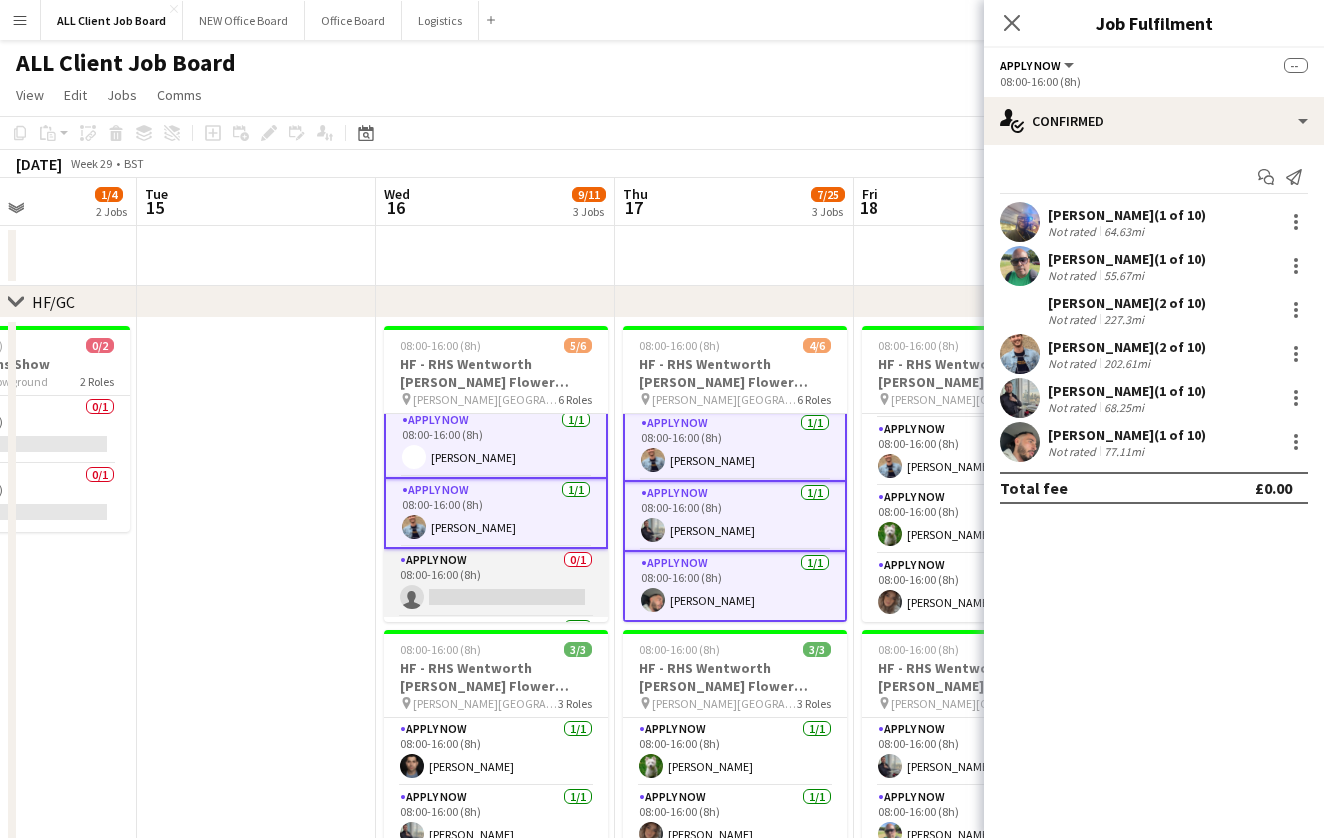click on "APPLY NOW   0/1   08:00-16:00 (8h)
single-neutral-actions" at bounding box center (496, 583) 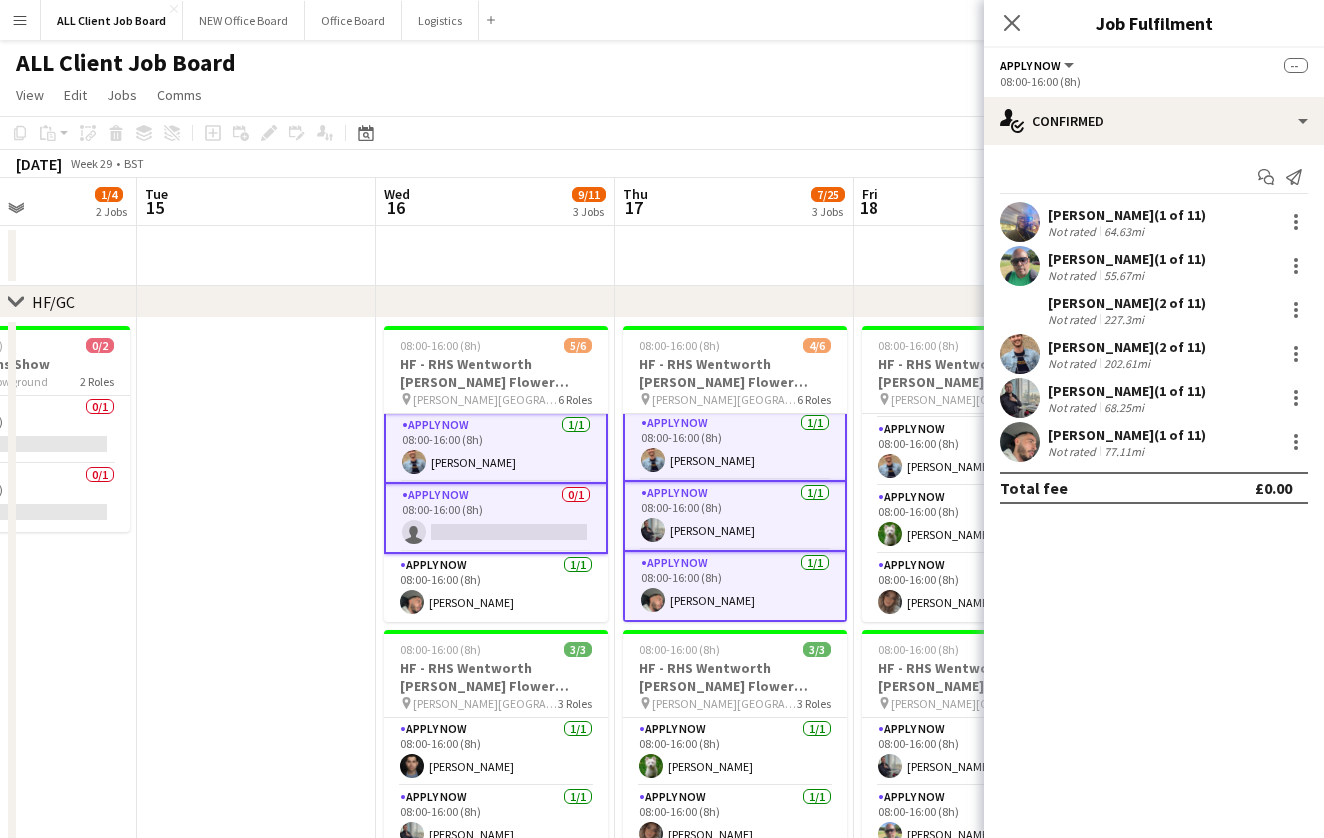 click on "APPLY NOW   [DATE]   08:00-16:00 (8h)
[PERSON_NAME]" at bounding box center [496, 588] 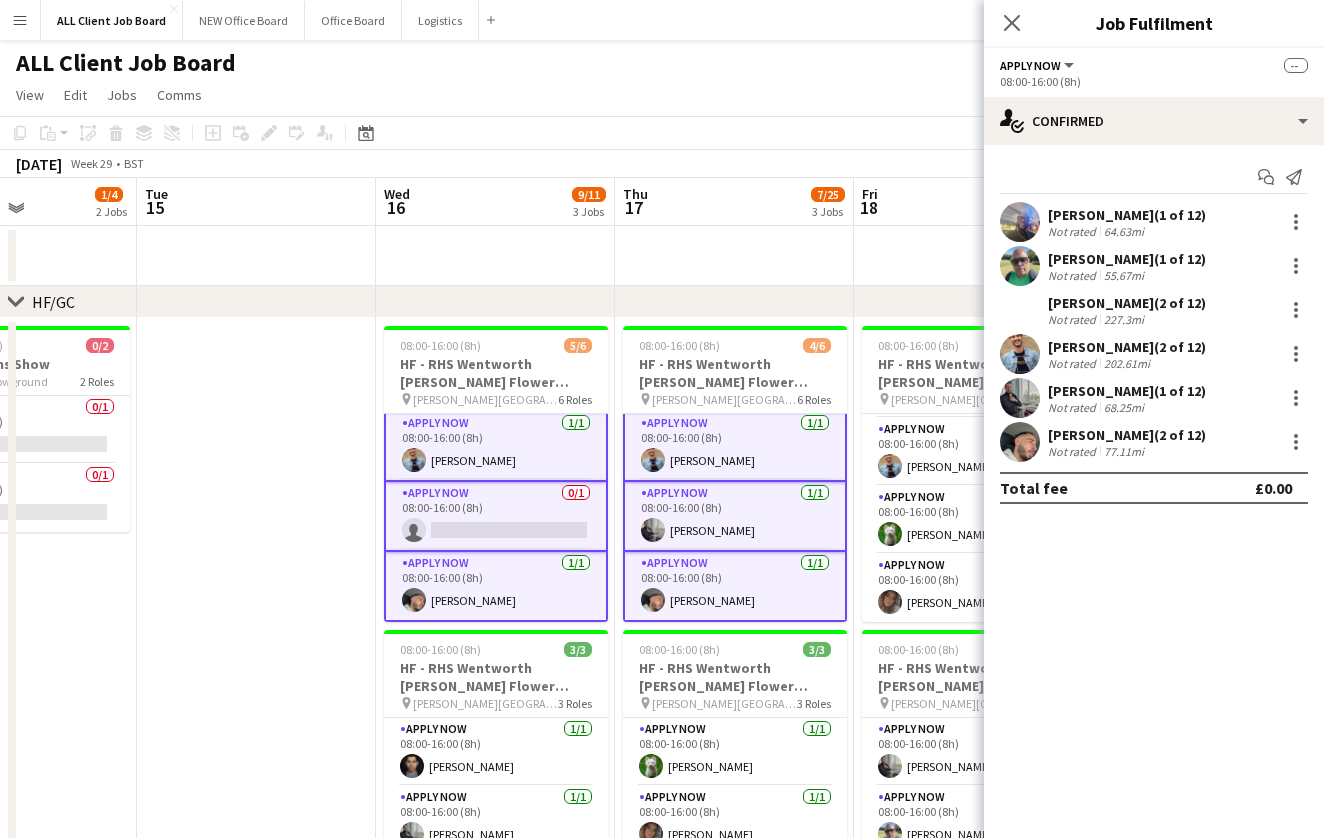scroll, scrollTop: 215, scrollLeft: 0, axis: vertical 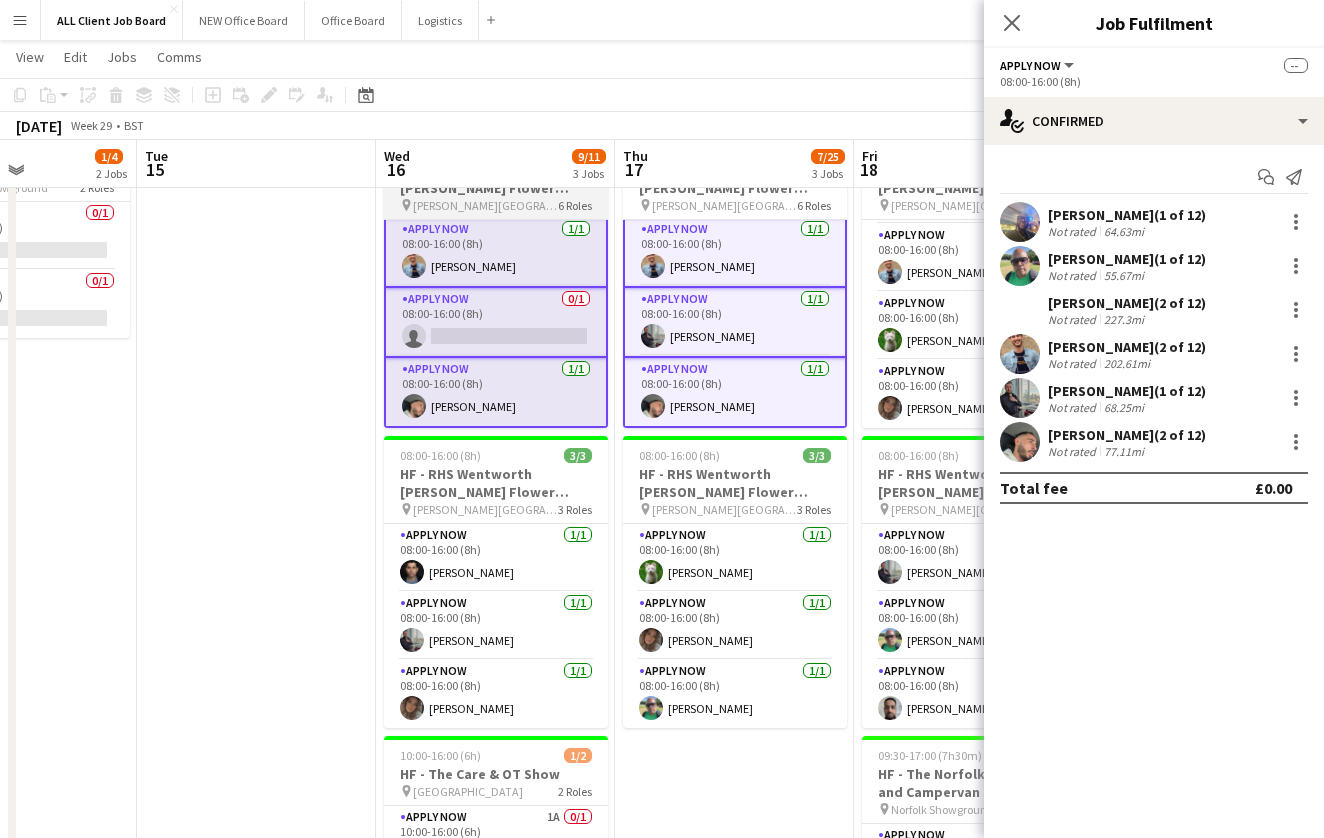 click on "APPLY NOW   [DATE]   08:00-16:00 (8h)
[PERSON_NAME]" at bounding box center (496, 558) 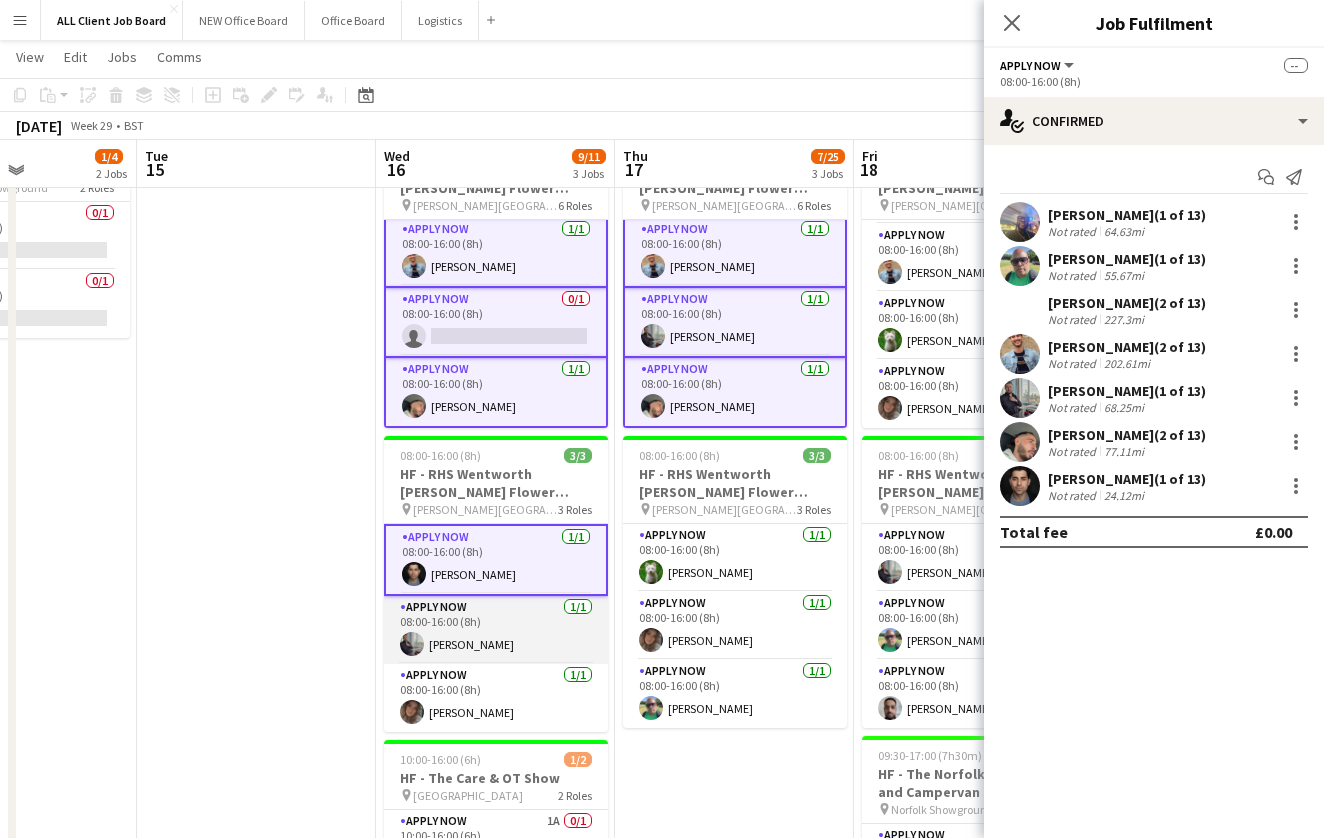 click on "APPLY NOW   [DATE]   08:00-16:00 (8h)
[PERSON_NAME]" at bounding box center (496, 630) 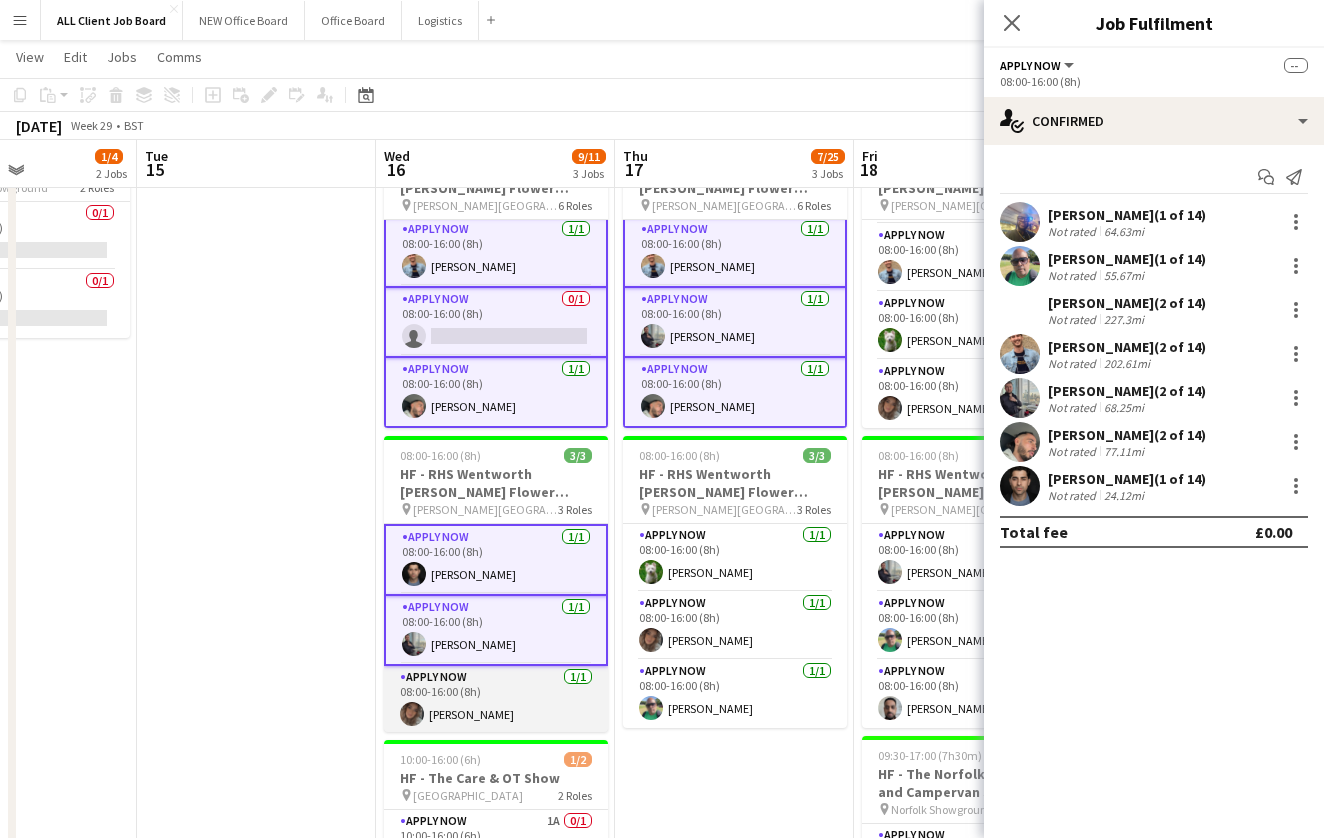 click on "APPLY NOW   [DATE]   08:00-16:00 (8h)
[PERSON_NAME]" at bounding box center [496, 700] 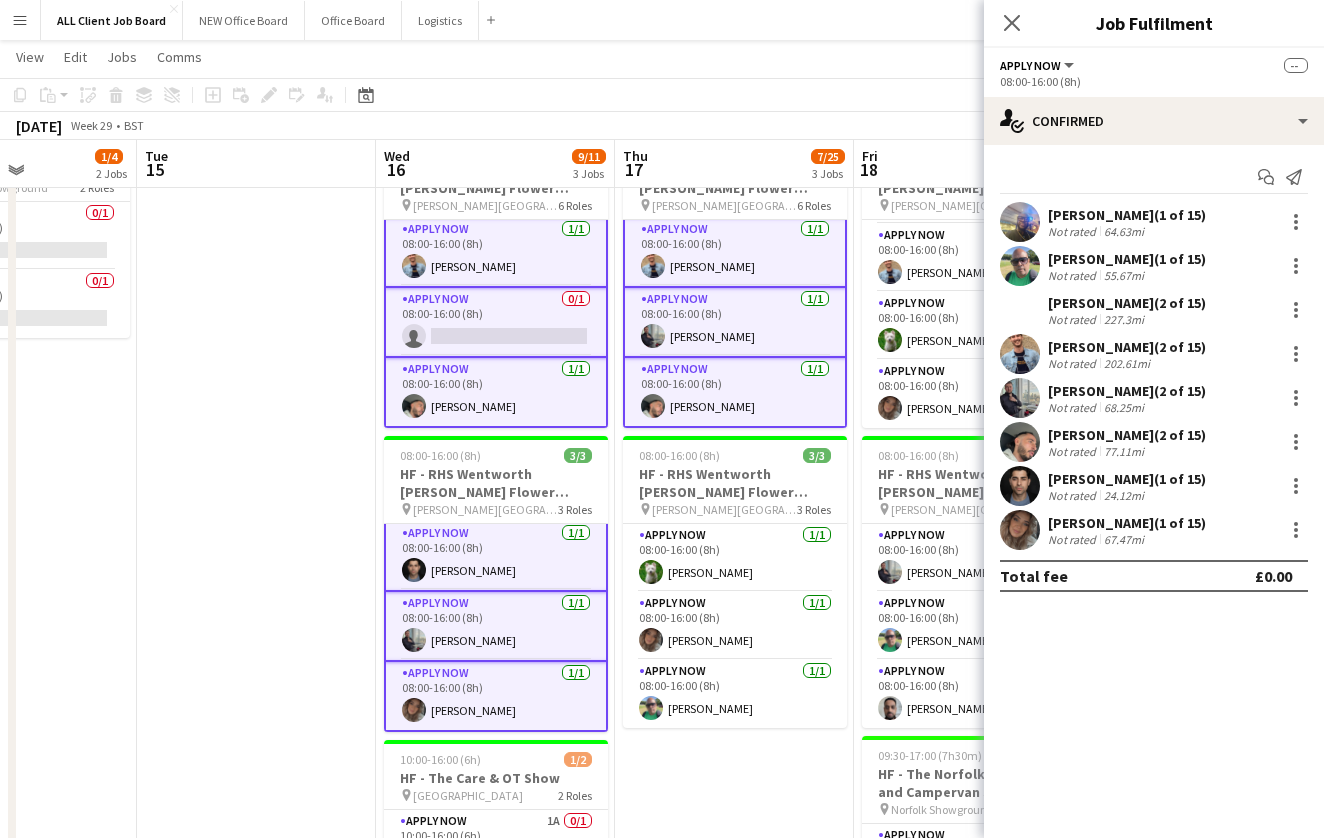 scroll, scrollTop: 4, scrollLeft: 0, axis: vertical 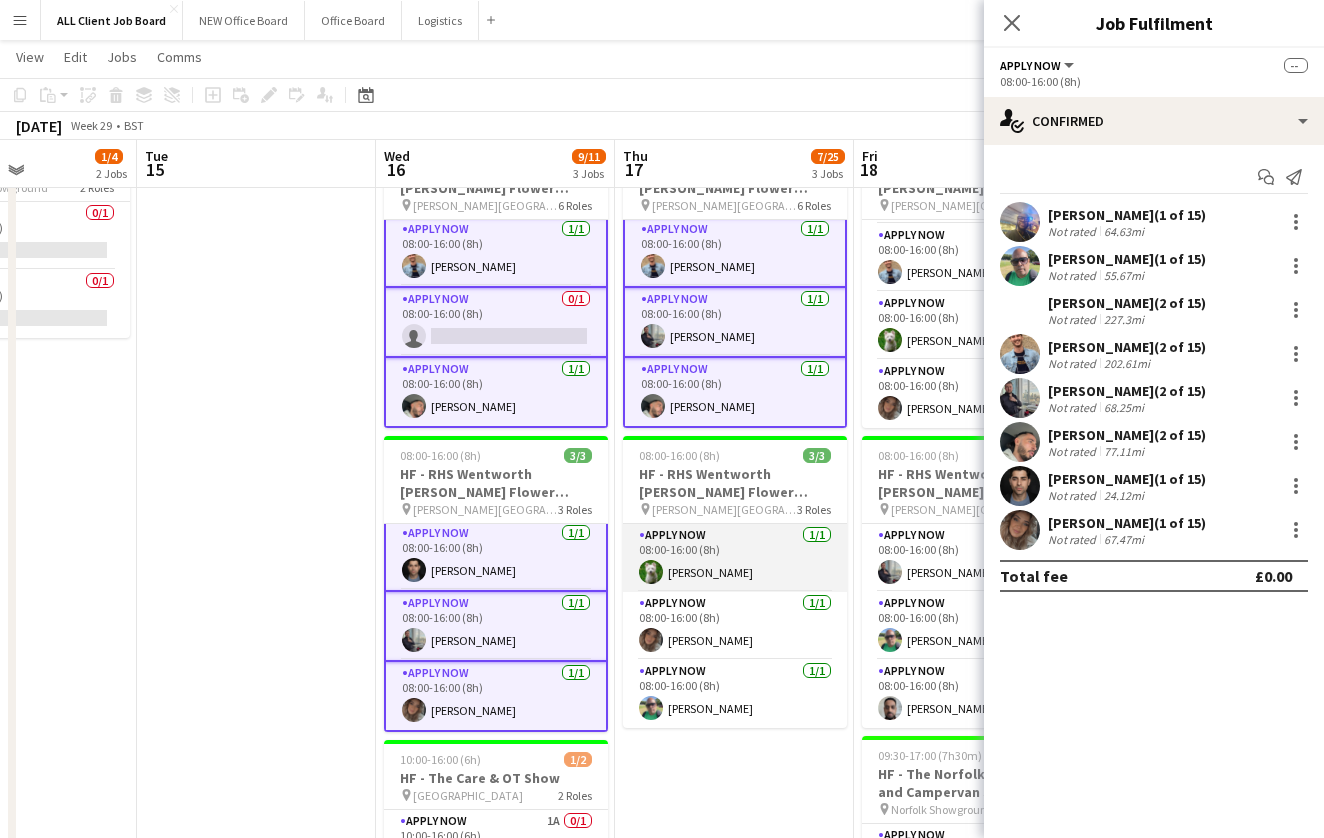 click on "APPLY NOW   [DATE]   08:00-16:00 (8h)
[PERSON_NAME]" at bounding box center [735, 558] 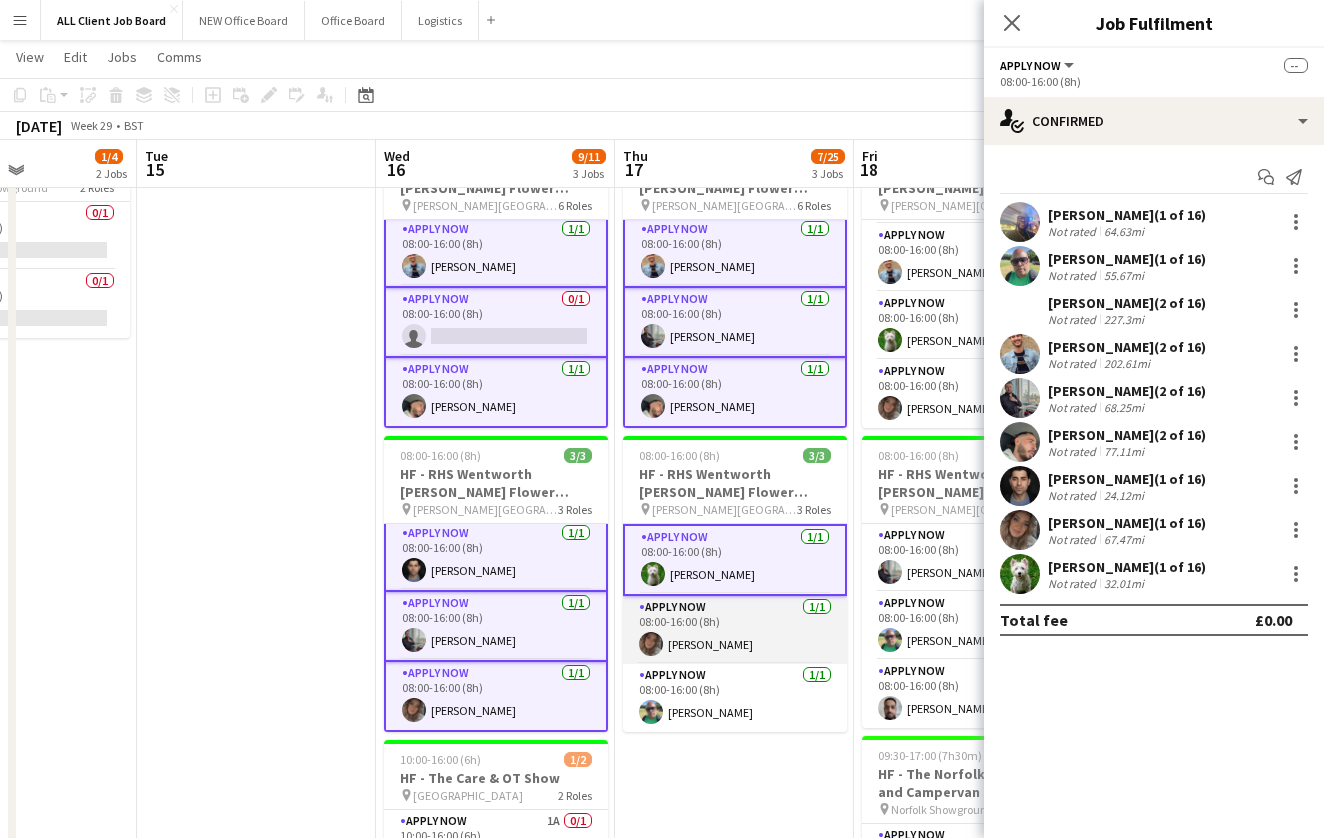 click on "APPLY NOW   [DATE]   08:00-16:00 (8h)
[PERSON_NAME]" at bounding box center (735, 630) 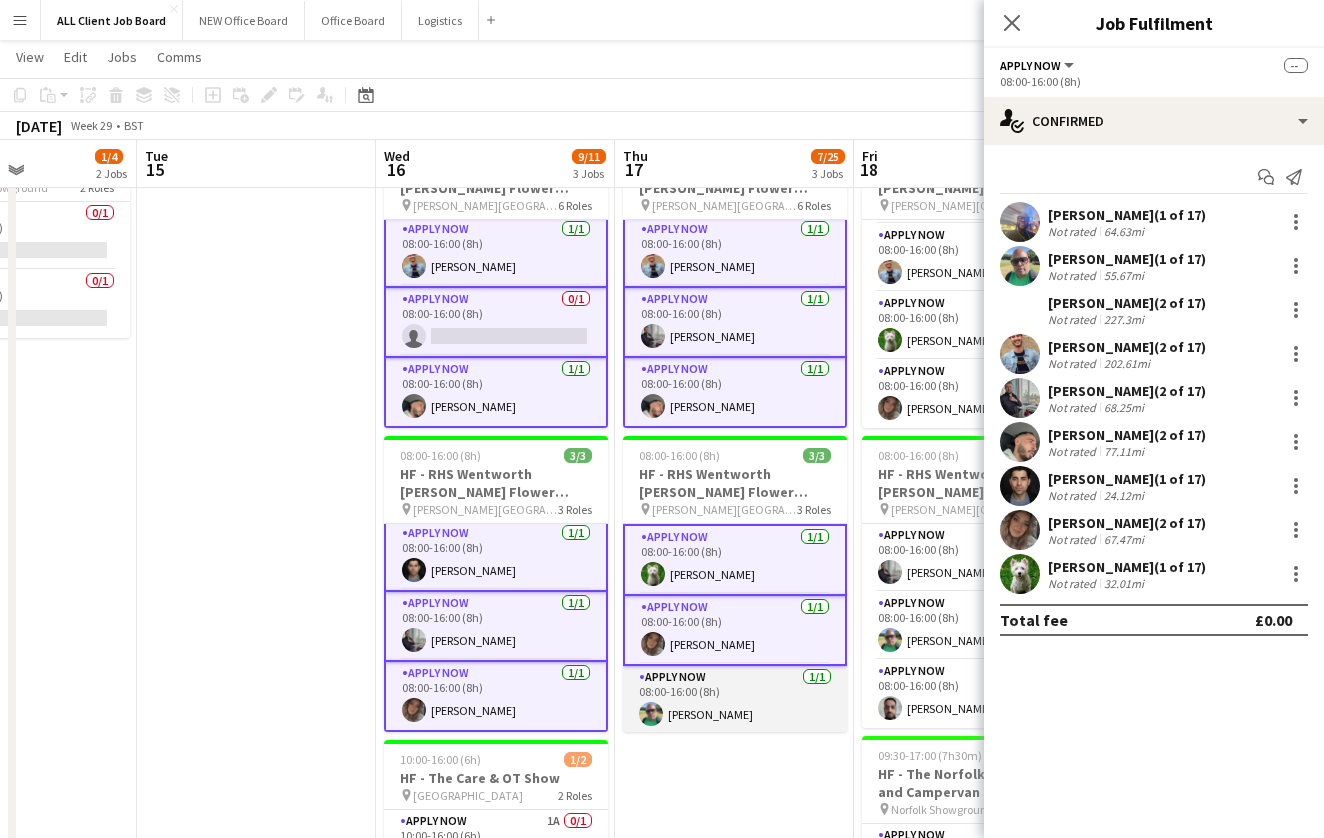 click on "APPLY NOW   [DATE]   08:00-16:00 (8h)
[PERSON_NAME]" at bounding box center [735, 700] 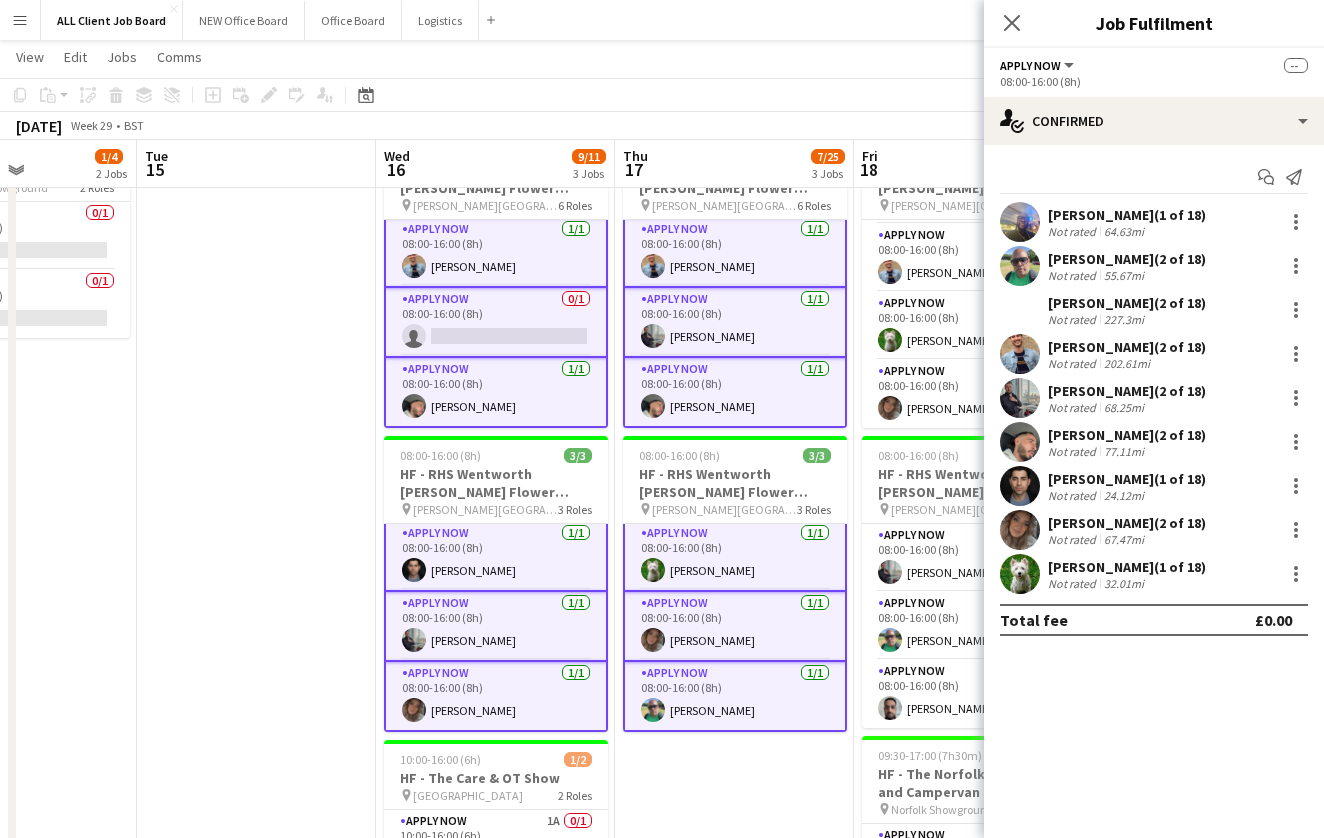 scroll, scrollTop: 4, scrollLeft: 0, axis: vertical 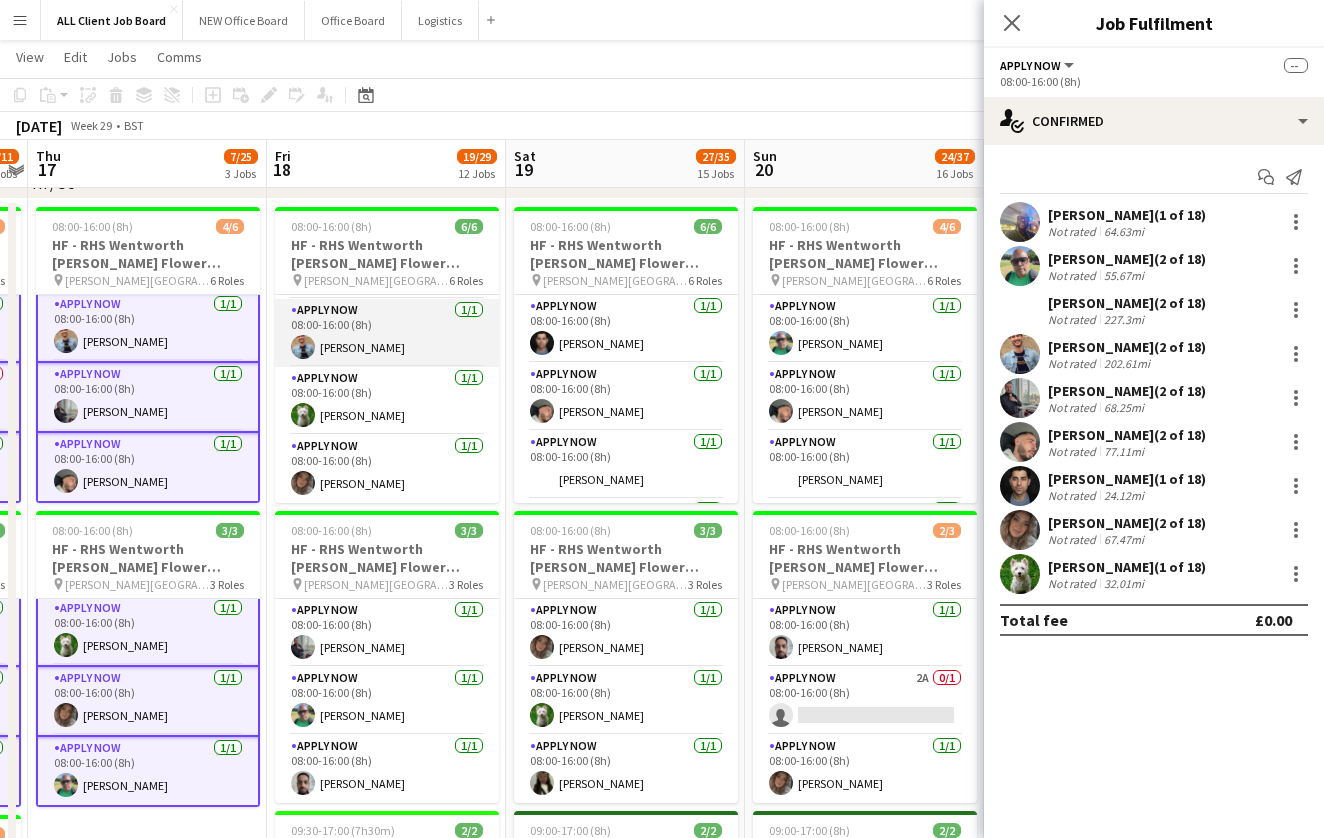 click on "APPLY NOW   [DATE]   08:00-16:00 (8h)
[PERSON_NAME]" at bounding box center [387, 333] 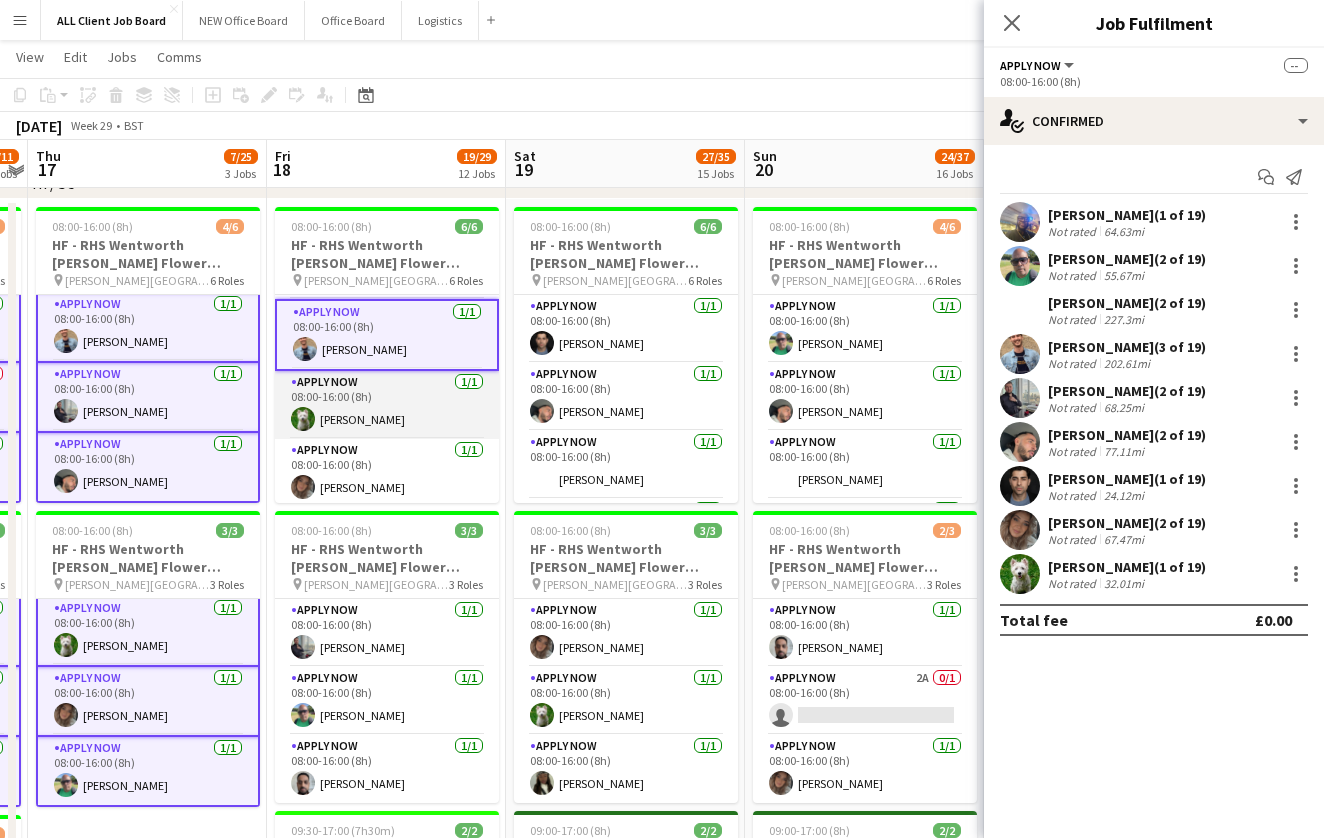 click on "APPLY NOW   [DATE]   08:00-16:00 (8h)
[PERSON_NAME]" at bounding box center [387, 405] 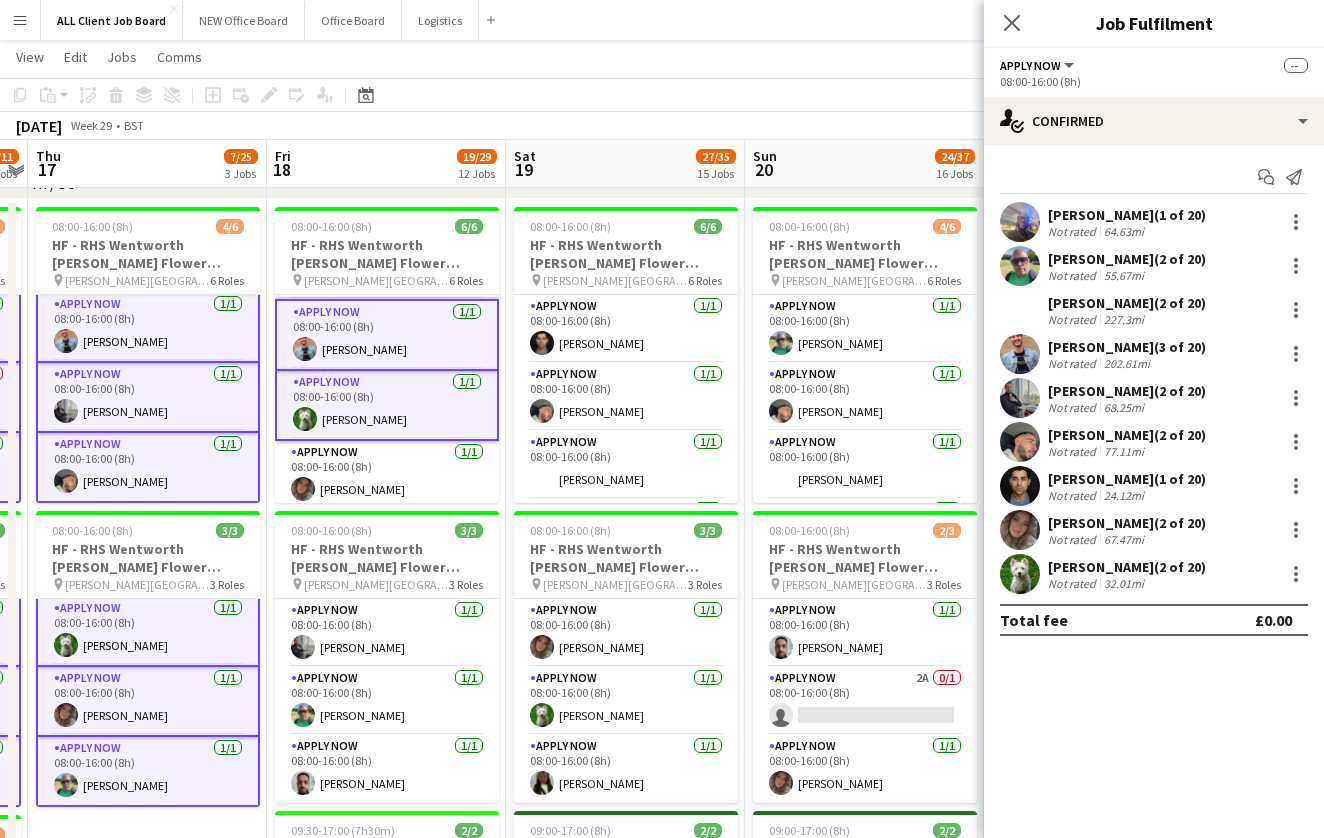 click on "APPLY NOW   [DATE]   08:00-16:00 (8h)
[PERSON_NAME]" at bounding box center (387, 406) 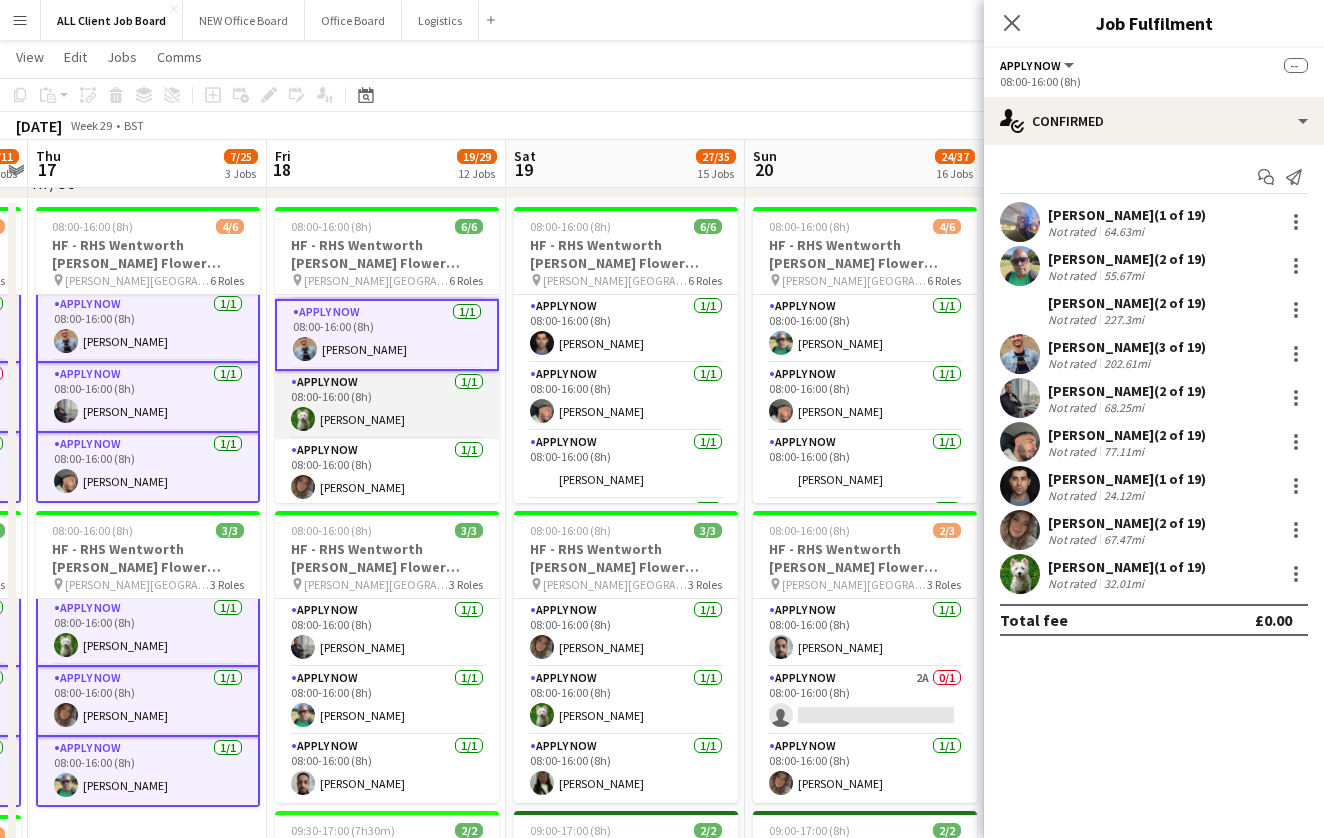 click on "APPLY NOW   [DATE]   08:00-16:00 (8h)
[PERSON_NAME]" at bounding box center [387, 405] 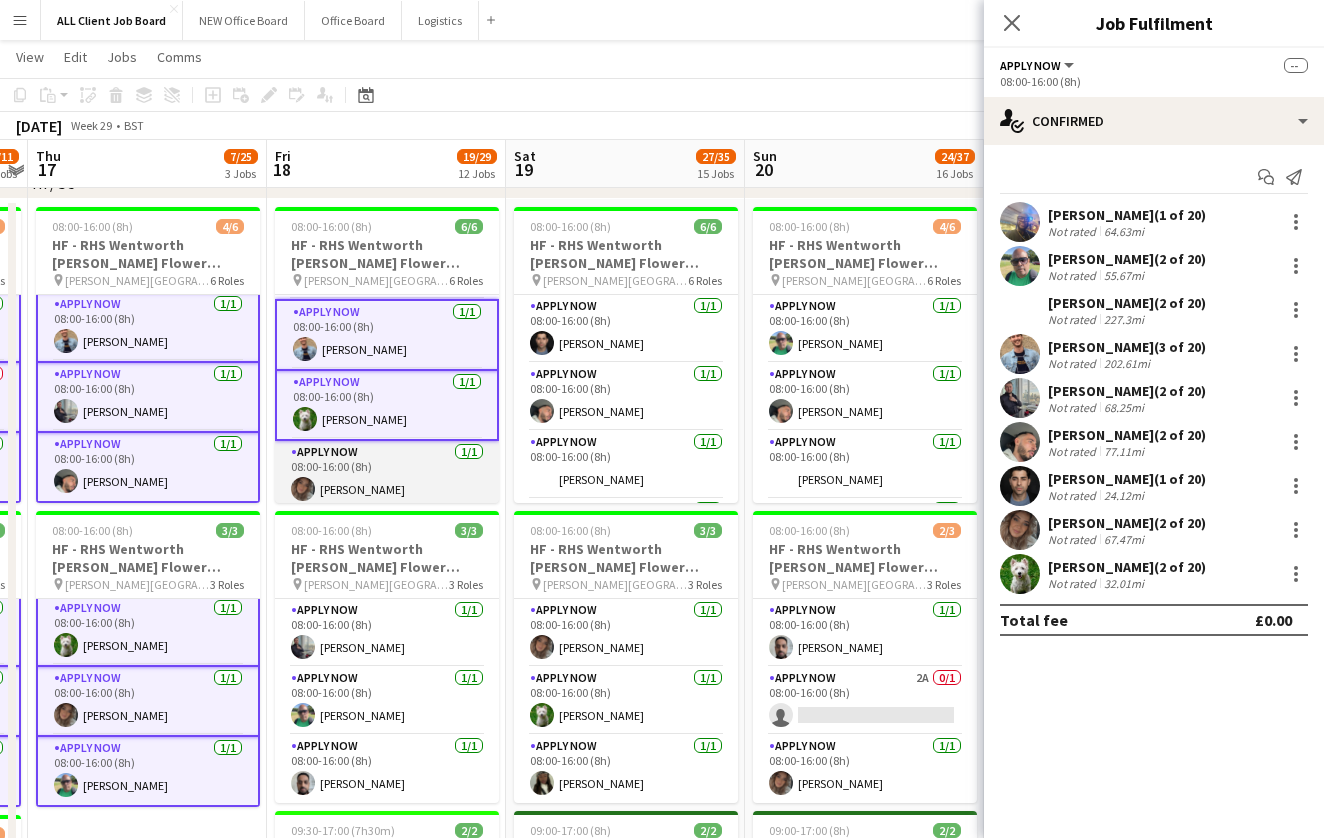 click on "APPLY NOW   [DATE]   08:00-16:00 (8h)
[PERSON_NAME]" at bounding box center [387, 475] 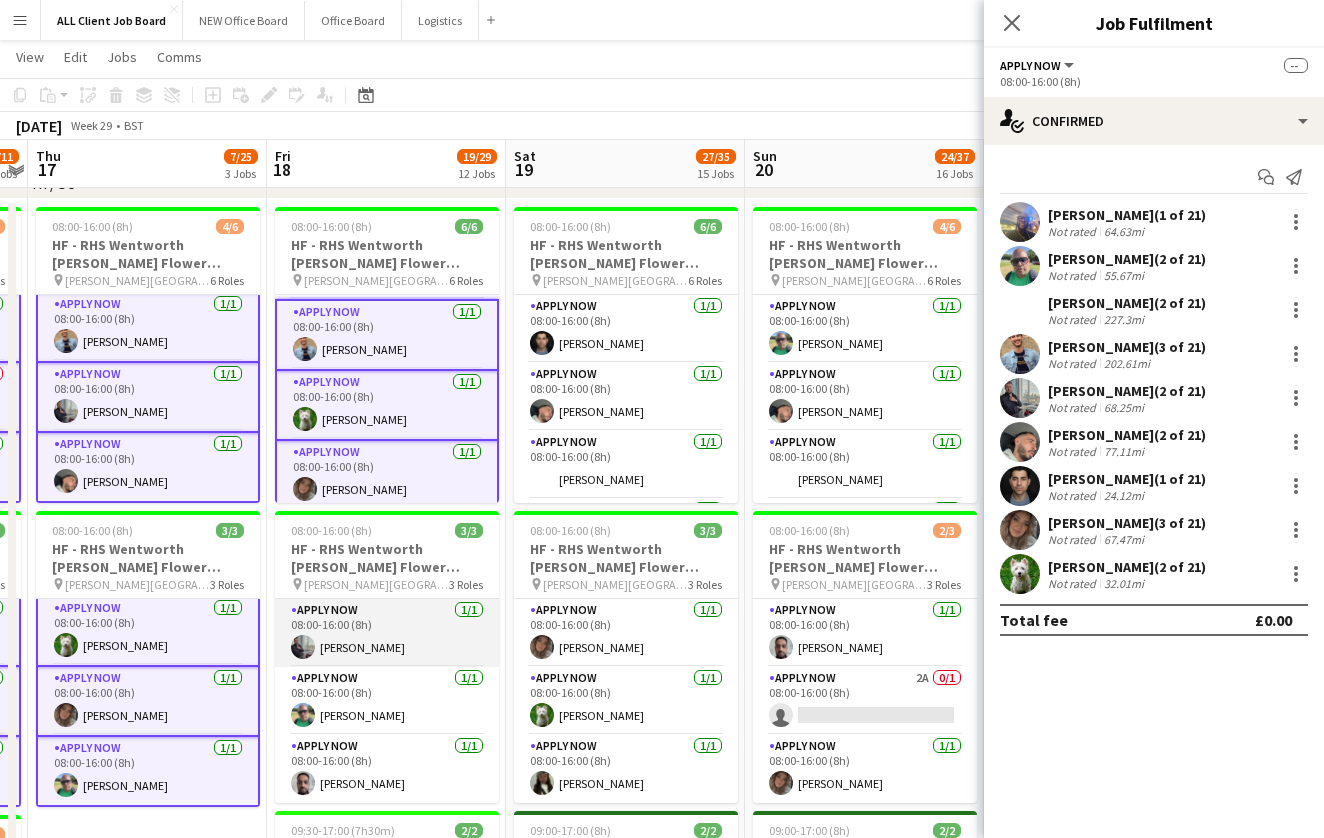 click on "APPLY NOW   [DATE]   08:00-16:00 (8h)
[PERSON_NAME]" at bounding box center [387, 633] 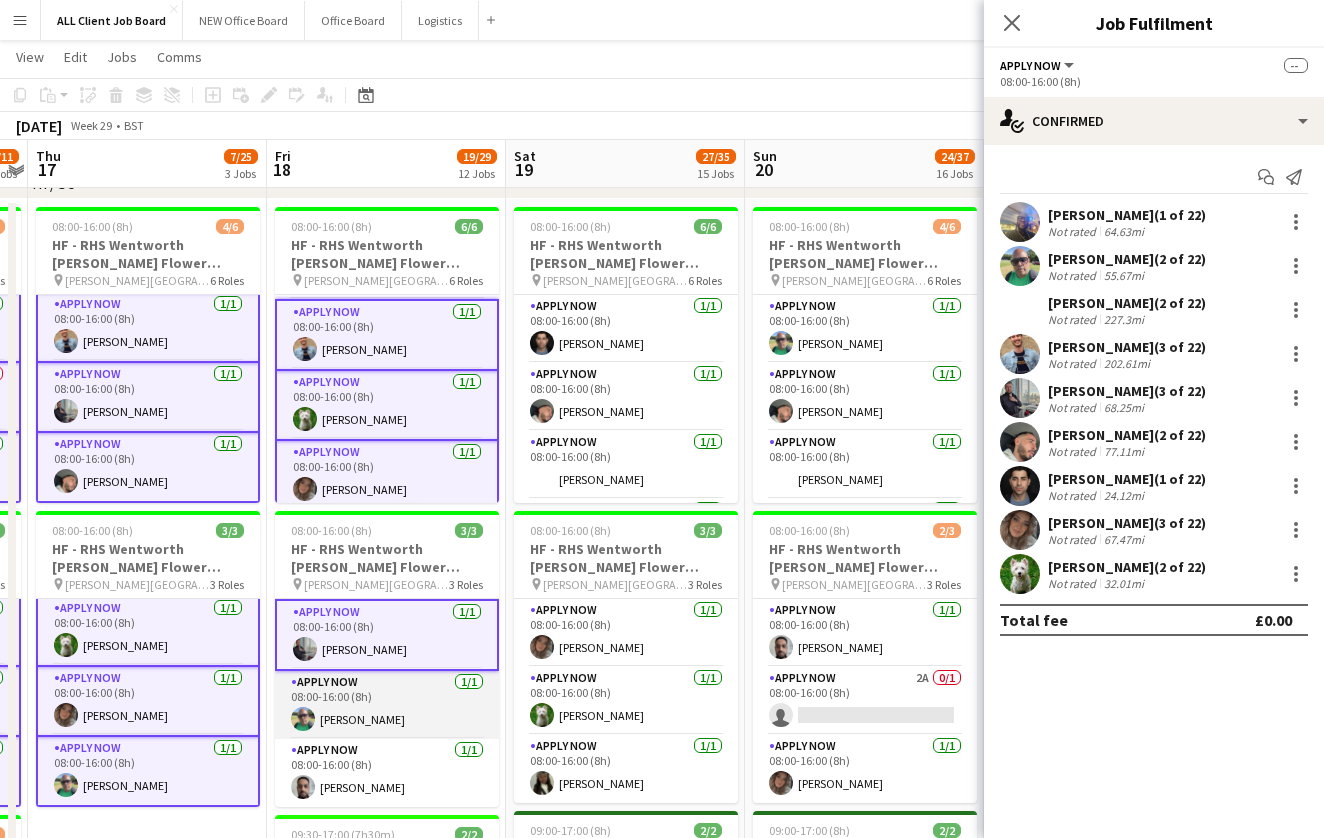 click on "APPLY NOW   [DATE]   08:00-16:00 (8h)
[PERSON_NAME]" at bounding box center [387, 705] 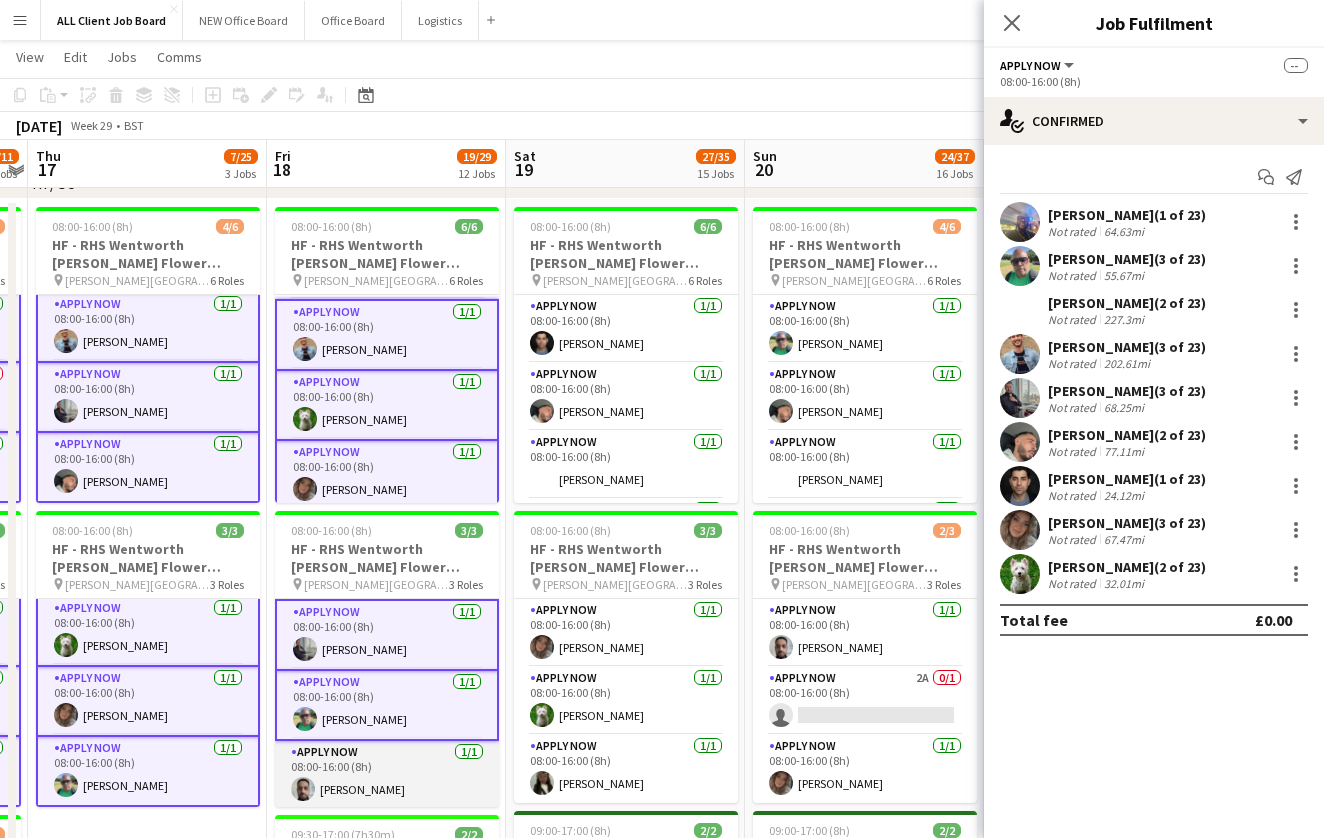 click on "APPLY NOW   [DATE]   08:00-16:00 (8h)
[PERSON_NAME]" at bounding box center (387, 775) 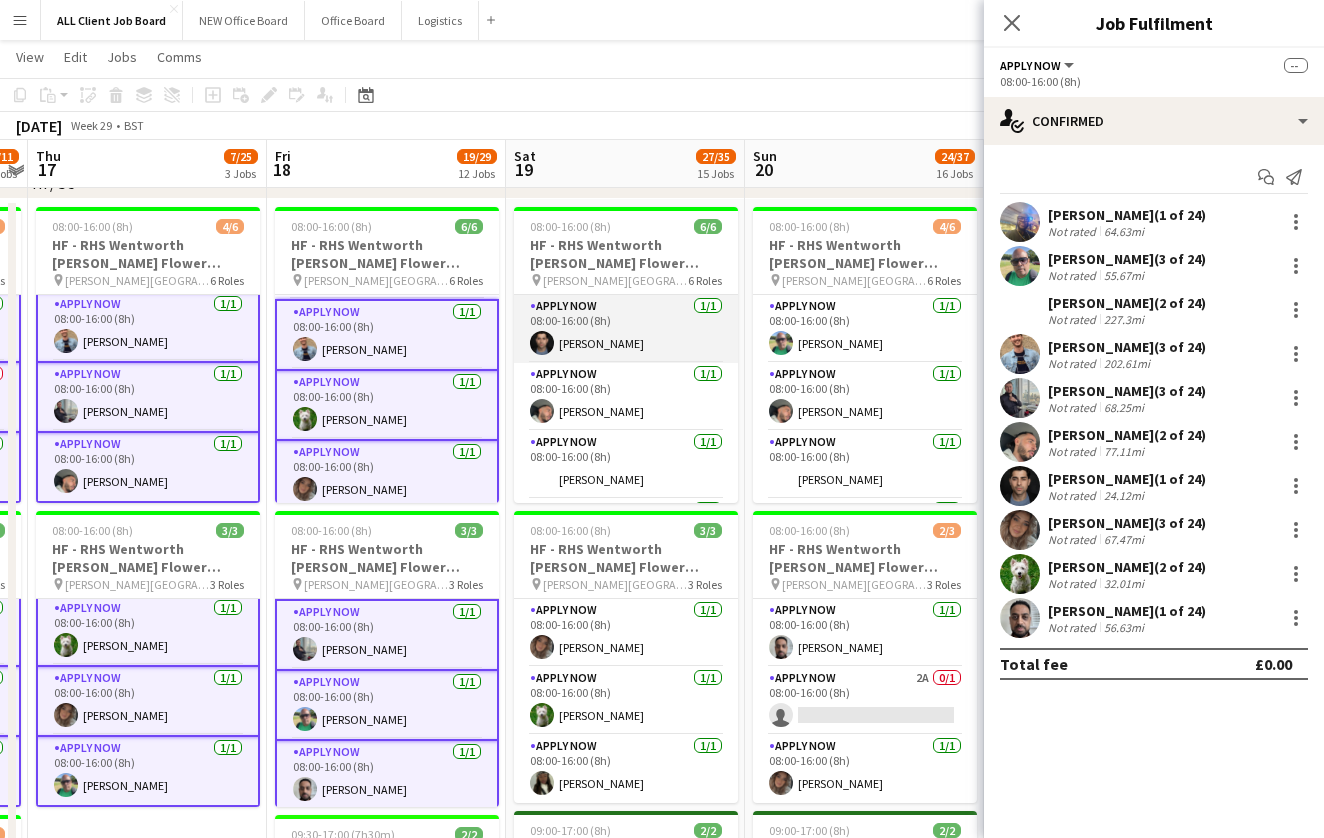 click on "APPLY NOW   [DATE]   08:00-16:00 (8h)
[PERSON_NAME]" at bounding box center (626, 329) 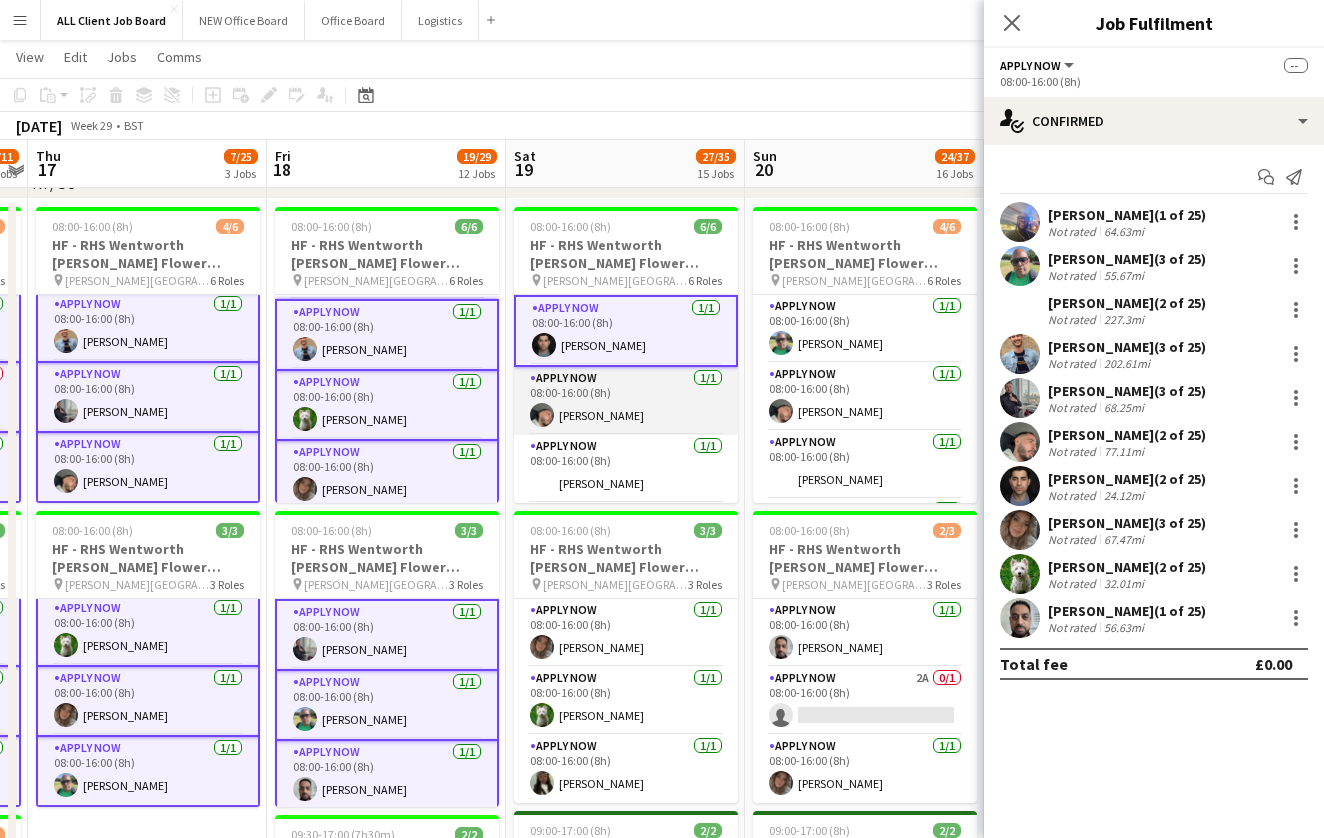 click on "APPLY NOW   [DATE]   08:00-16:00 (8h)
[PERSON_NAME]" at bounding box center (626, 401) 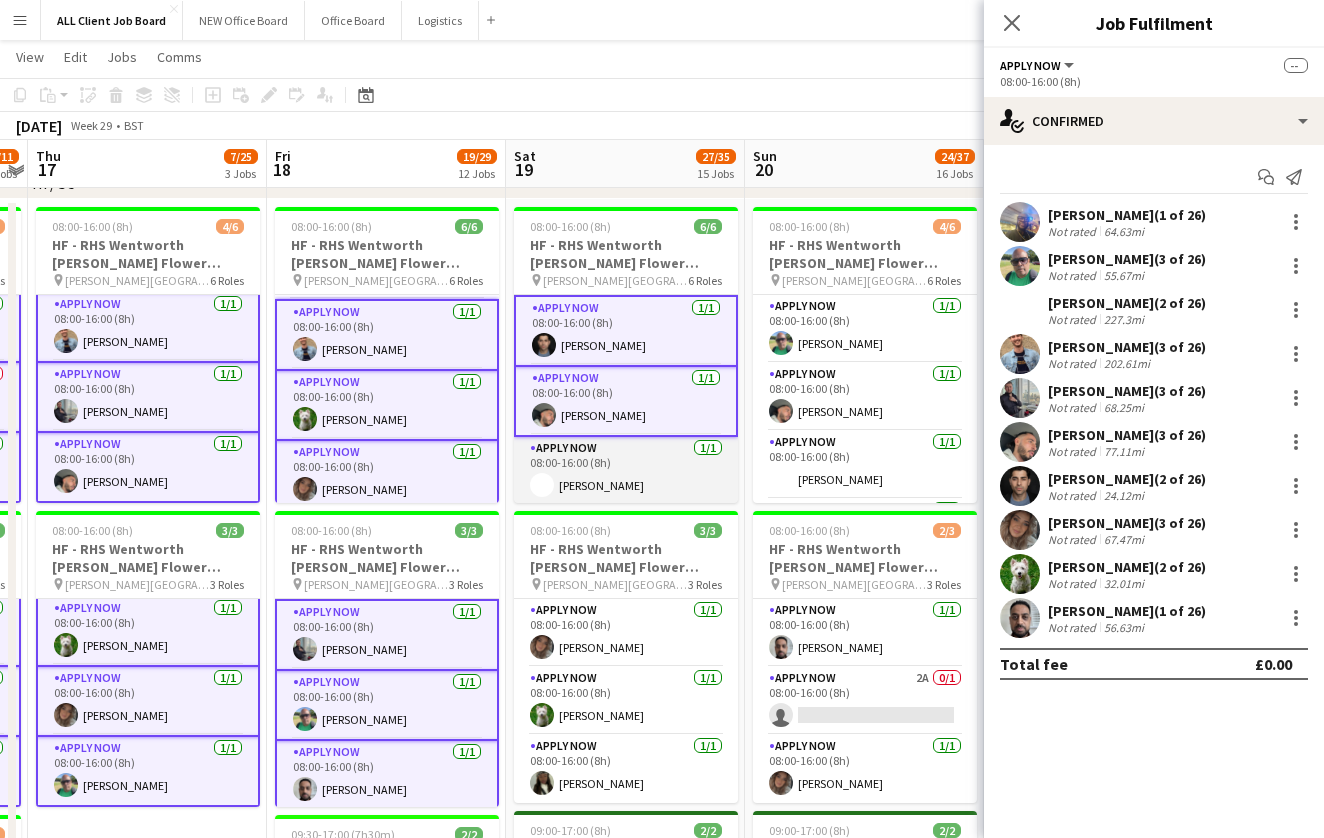 click on "APPLY NOW   [DATE]   08:00-16:00 (8h)
[PERSON_NAME]" at bounding box center [626, 471] 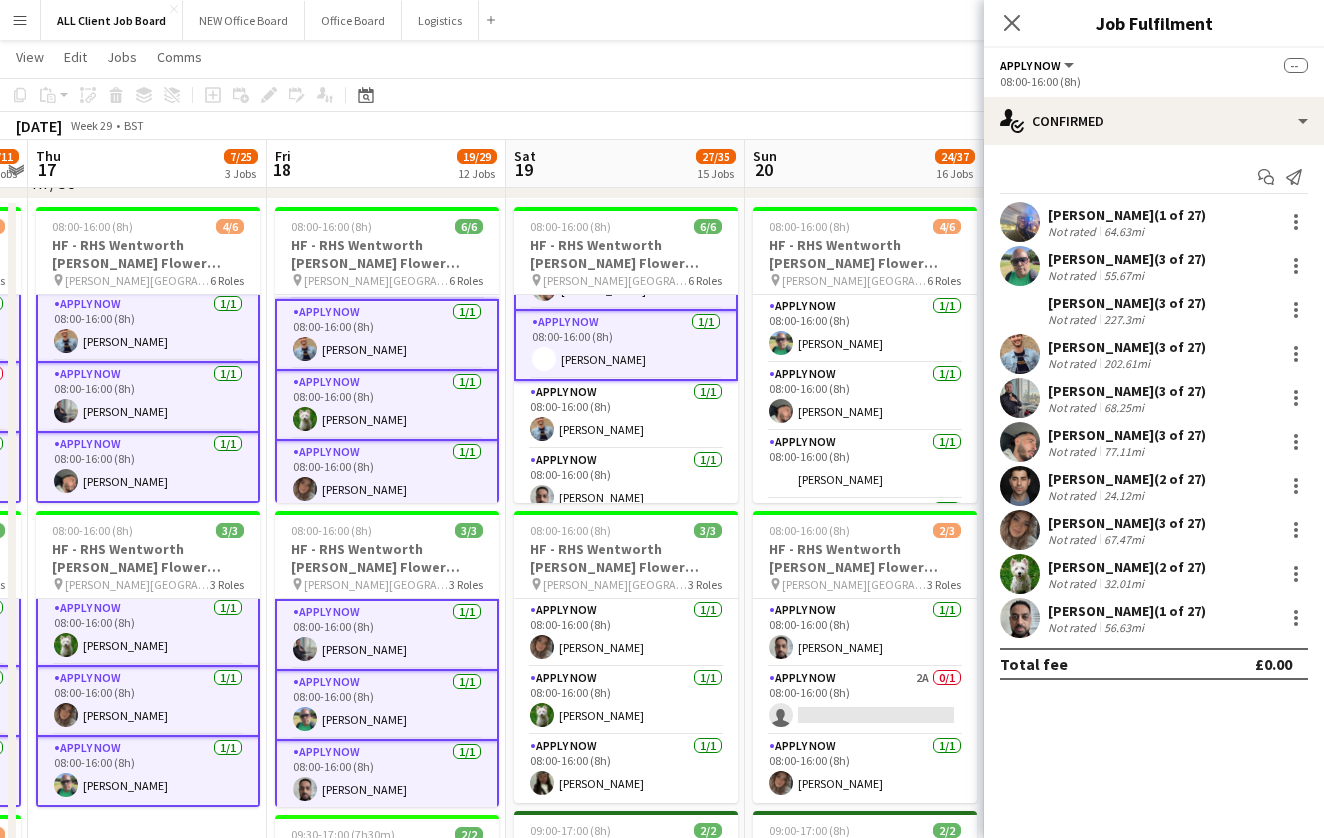 scroll, scrollTop: 130, scrollLeft: 0, axis: vertical 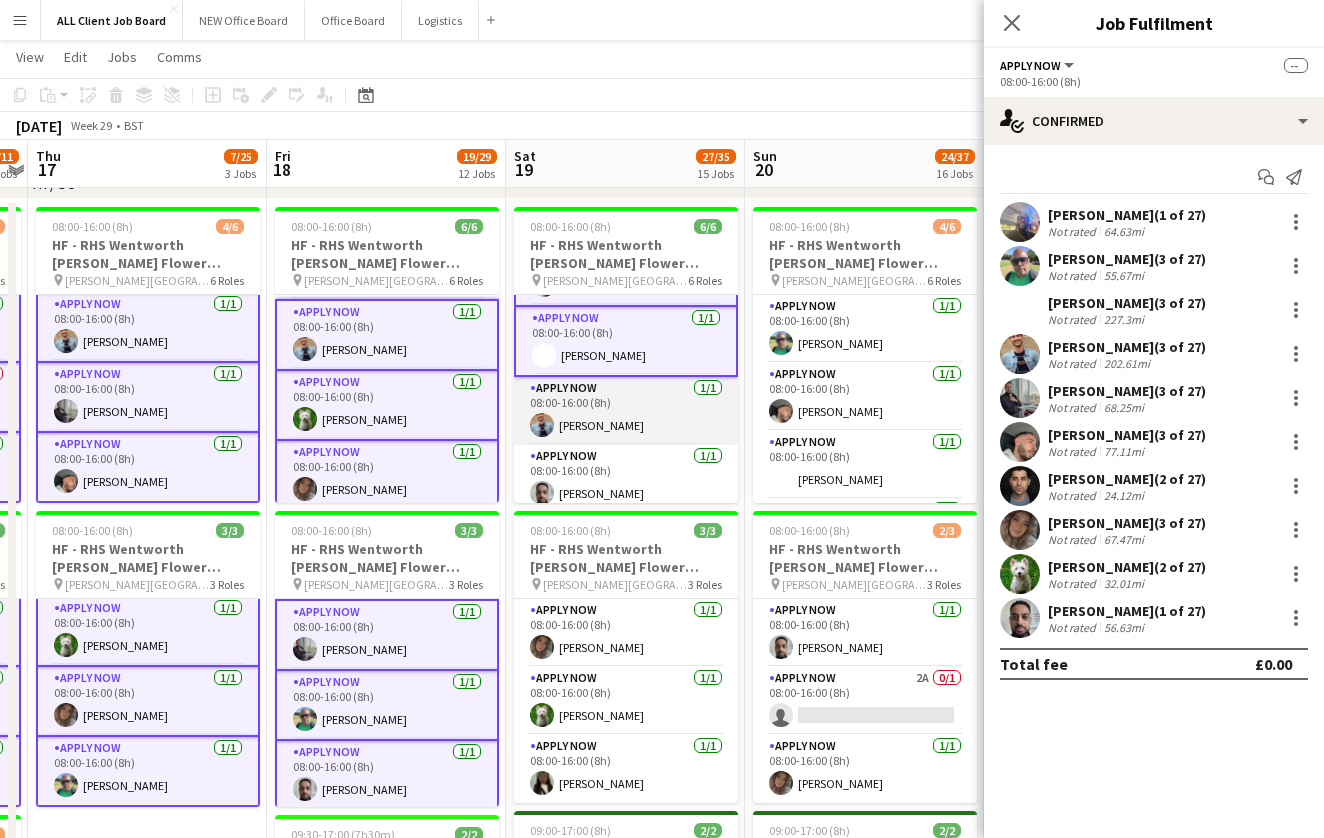 click on "APPLY NOW   [DATE]   08:00-16:00 (8h)
[PERSON_NAME]" at bounding box center (626, 411) 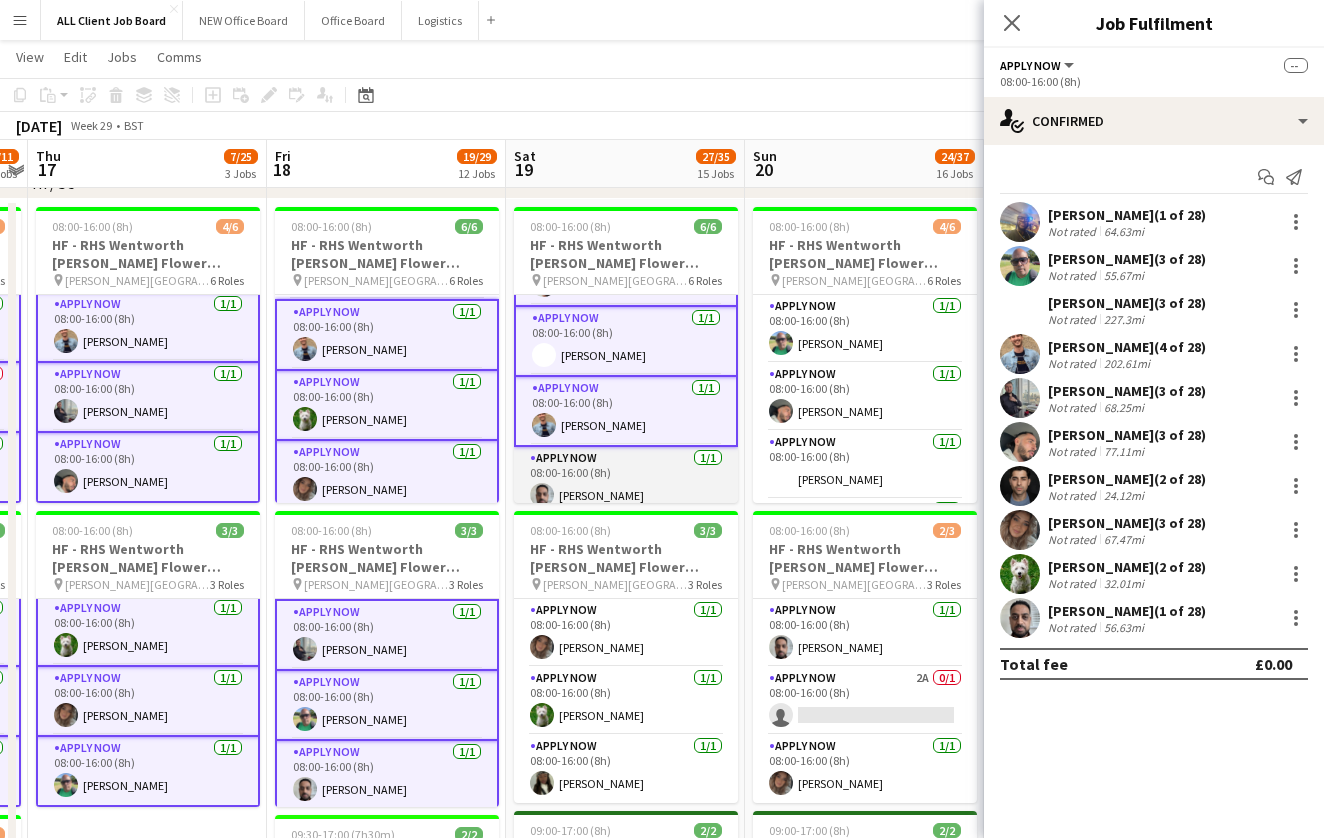 click on "APPLY NOW   [DATE]   08:00-16:00 (8h)
[PERSON_NAME]" at bounding box center [626, 481] 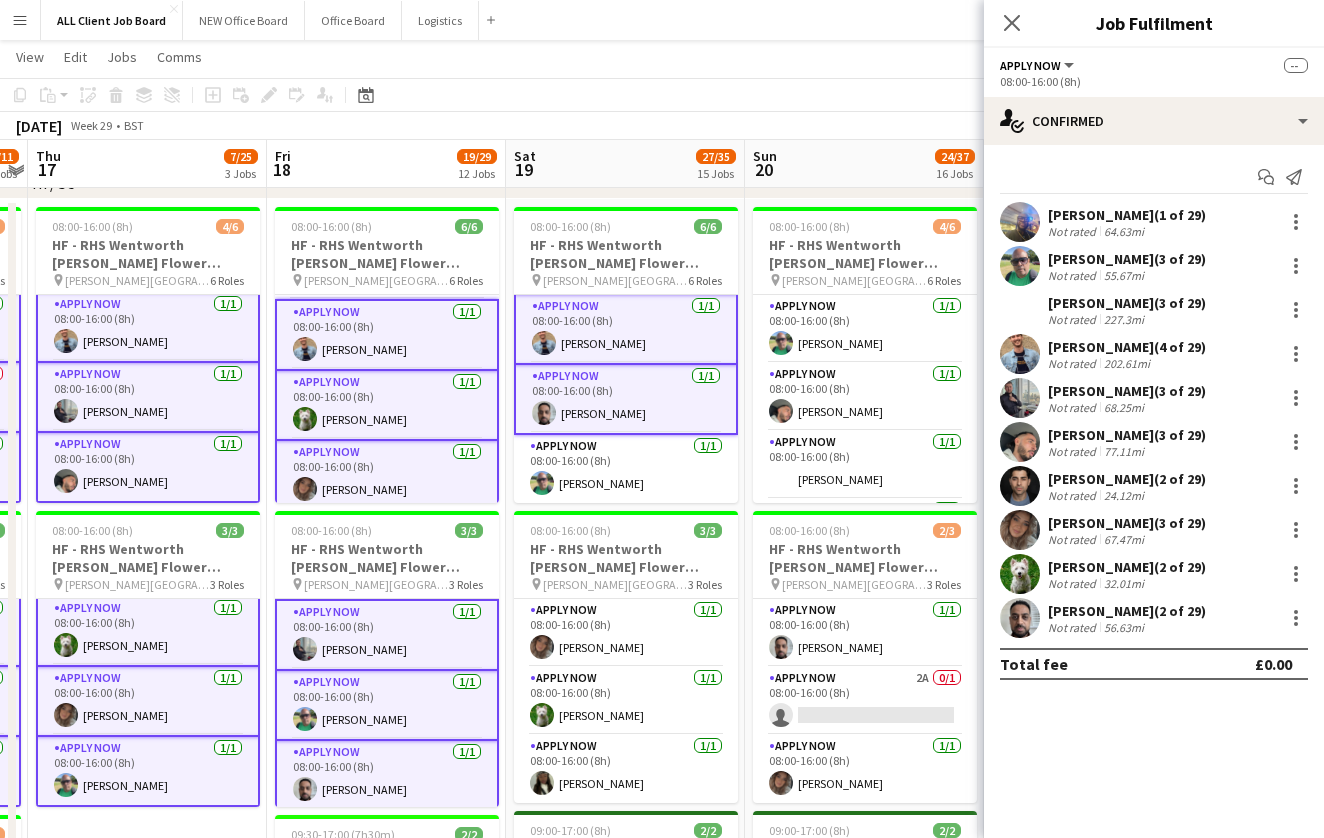 scroll, scrollTop: 212, scrollLeft: 0, axis: vertical 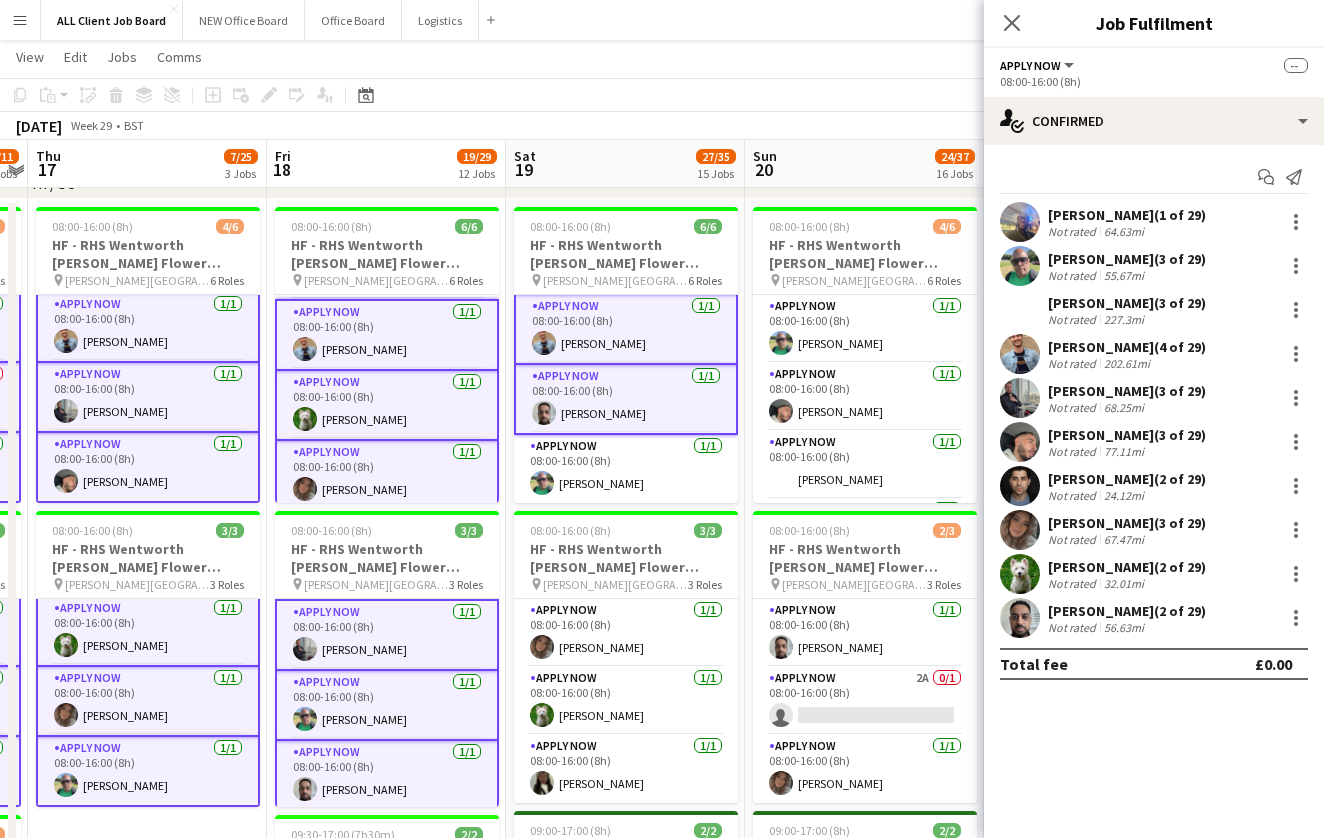 click on "APPLY NOW   [DATE]   08:00-16:00 (8h)
[PERSON_NAME]" at bounding box center (626, 469) 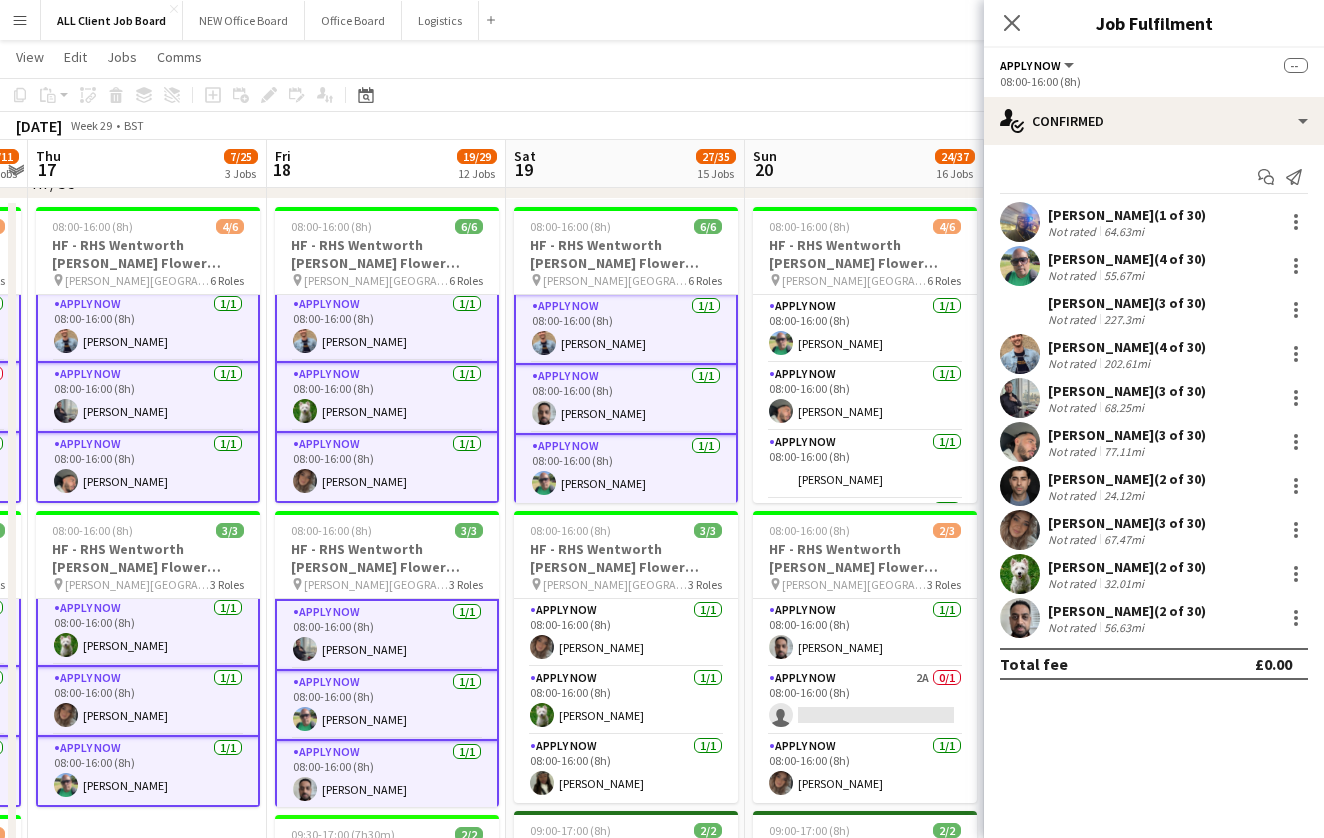 scroll, scrollTop: 208, scrollLeft: 0, axis: vertical 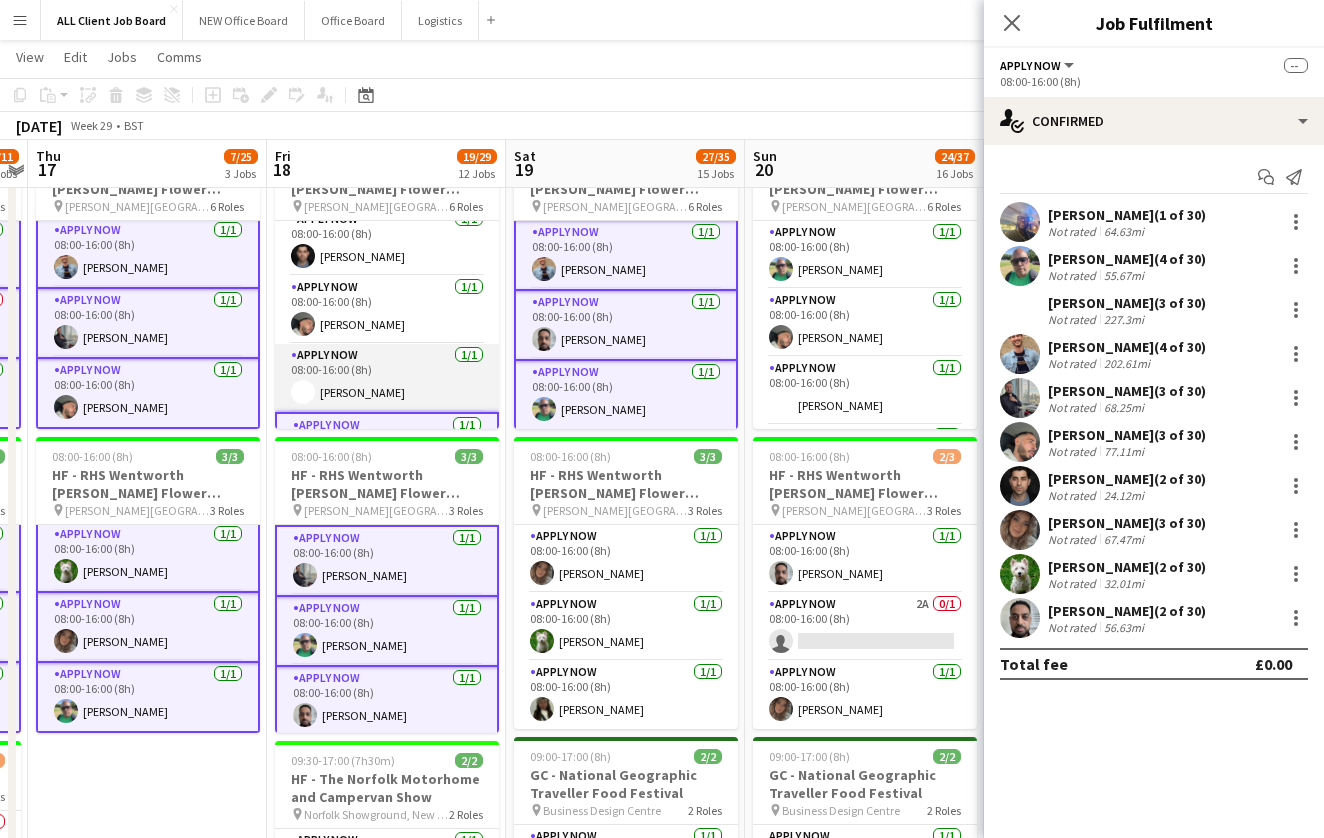 click on "APPLY NOW   [DATE]   08:00-16:00 (8h)
[PERSON_NAME]" at bounding box center (387, 378) 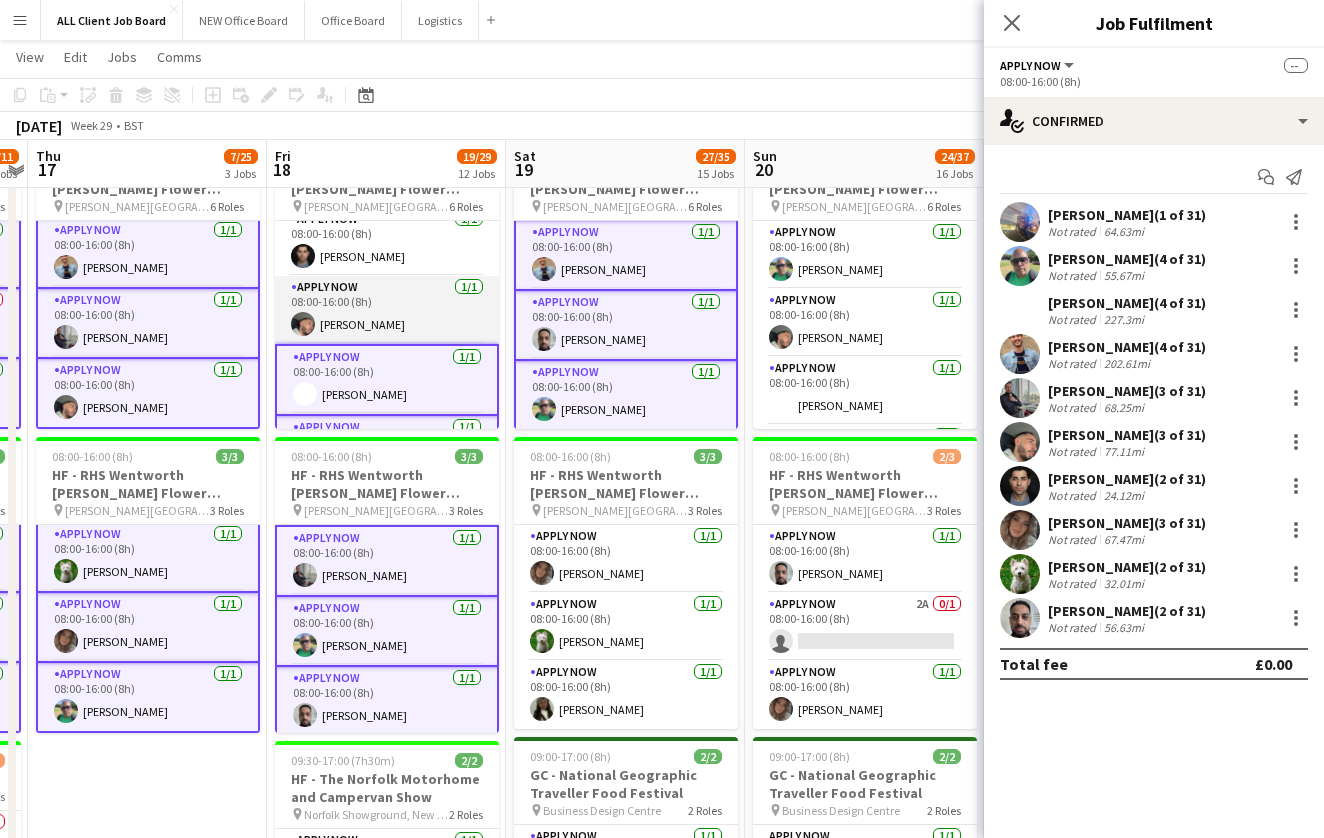 click on "APPLY NOW   [DATE]   08:00-16:00 (8h)
[PERSON_NAME]" at bounding box center (387, 310) 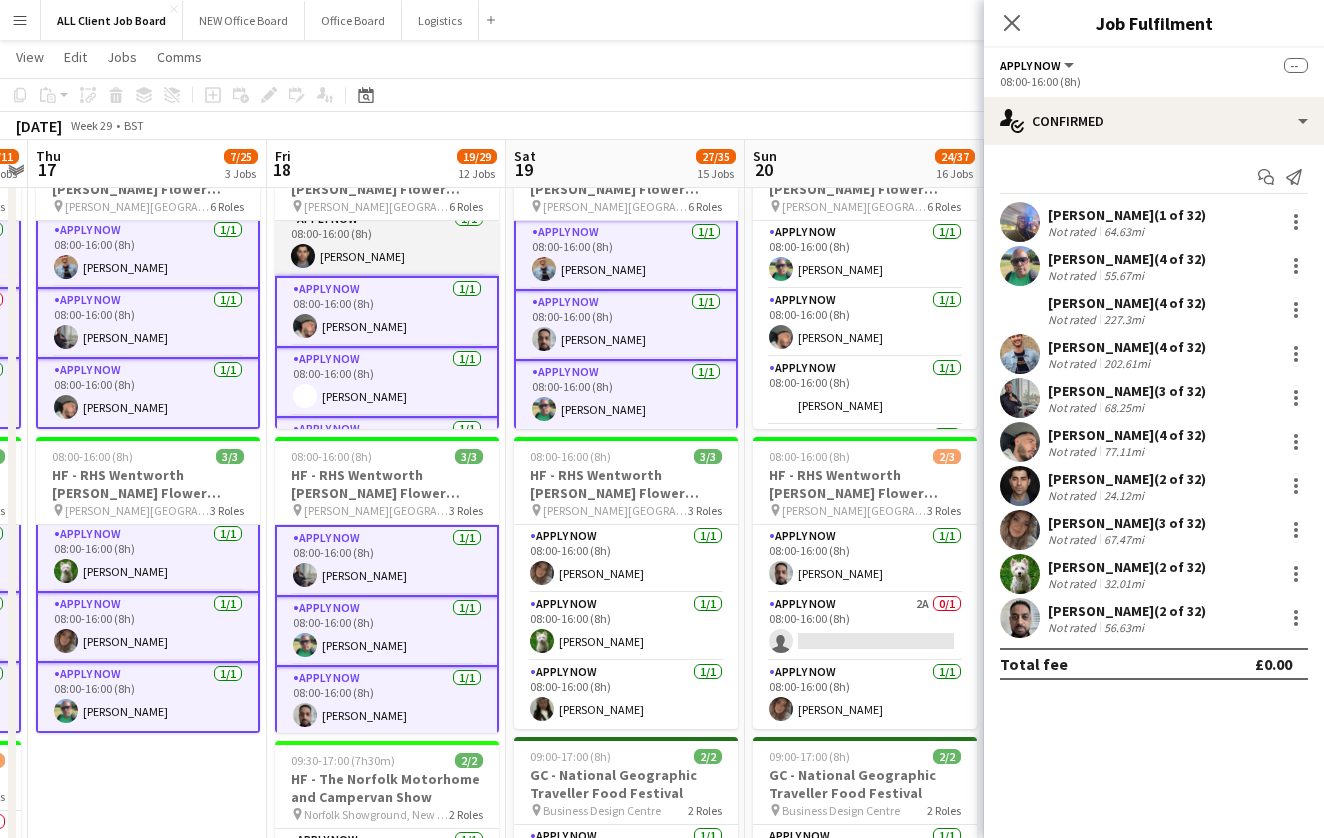 click on "APPLY NOW   [DATE]   08:00-16:00 (8h)
[PERSON_NAME]" at bounding box center [387, 242] 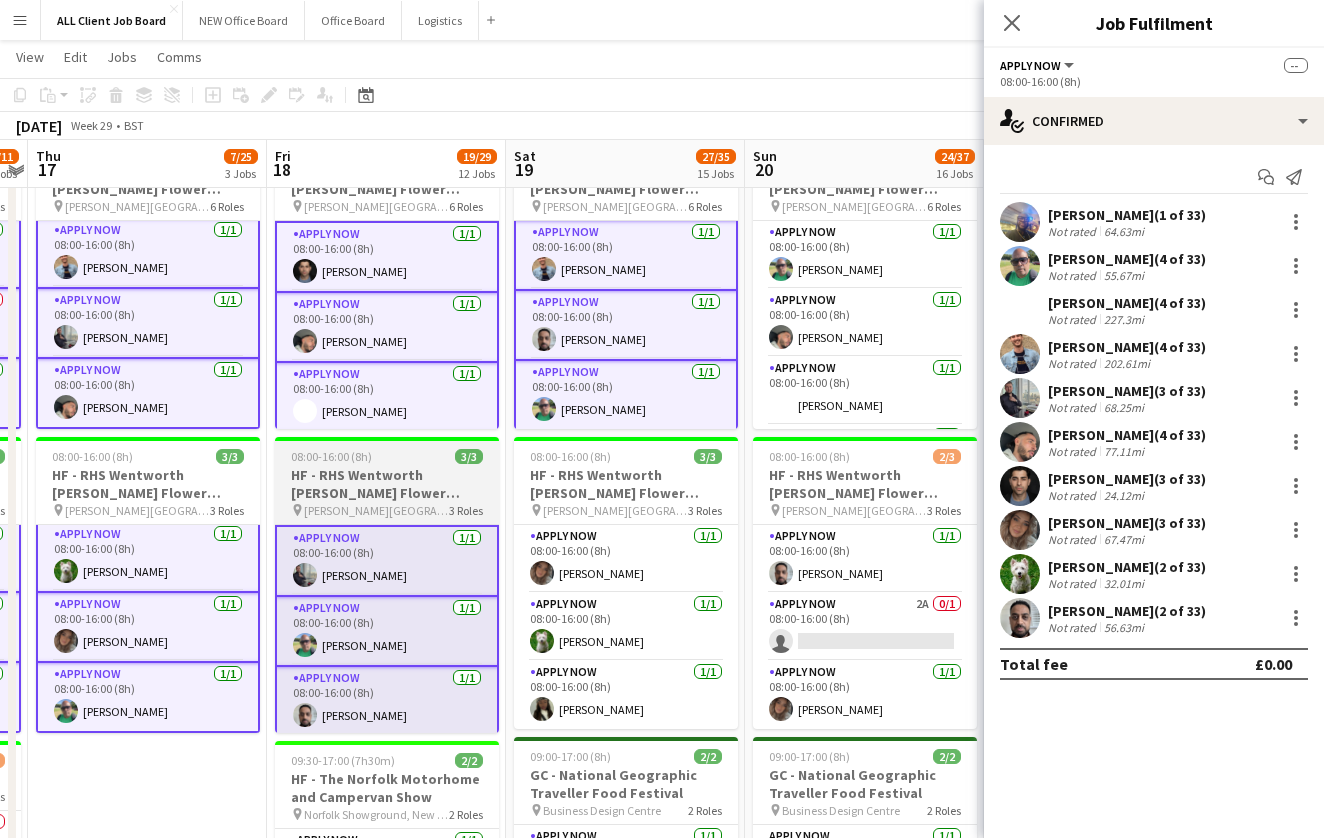 scroll, scrollTop: 0, scrollLeft: 0, axis: both 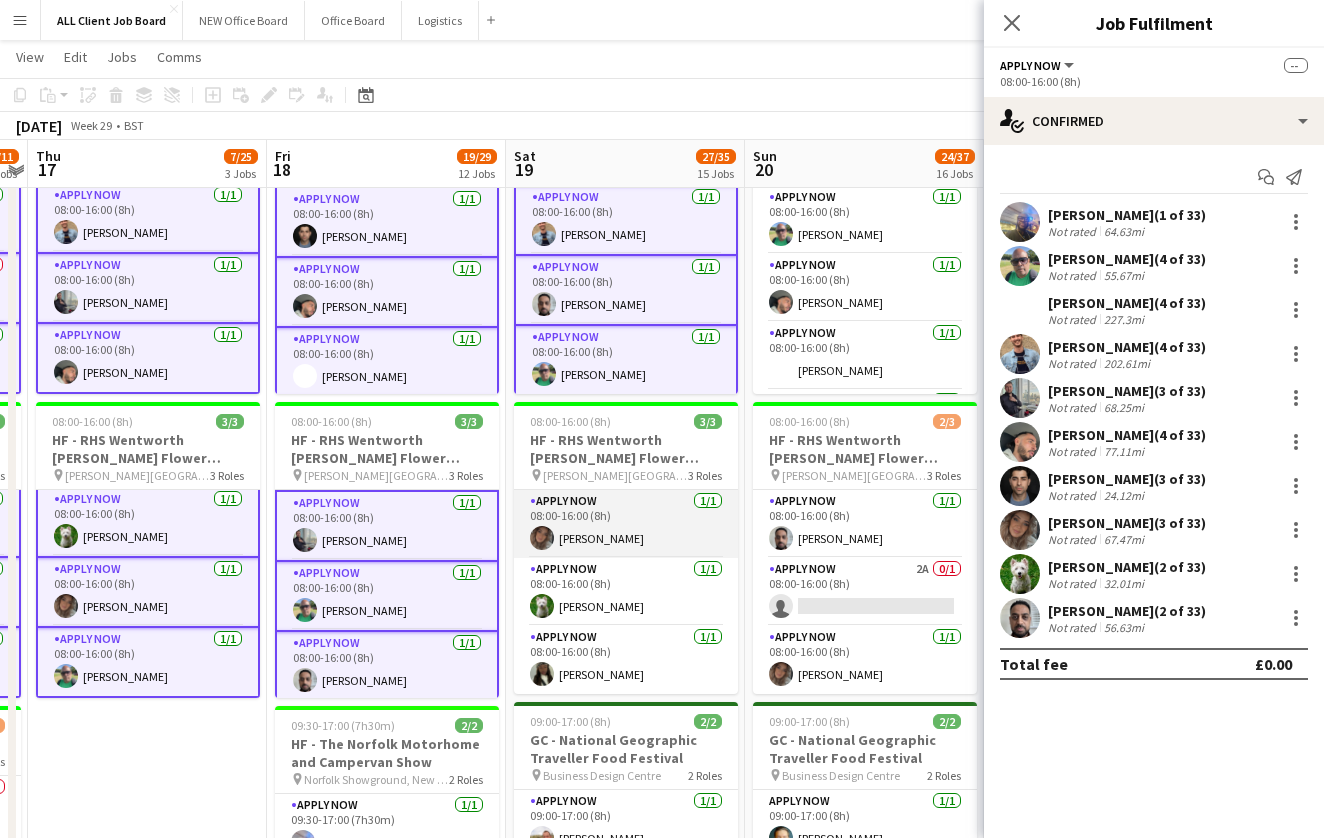 click on "APPLY NOW   [DATE]   08:00-16:00 (8h)
[PERSON_NAME]" at bounding box center [626, 524] 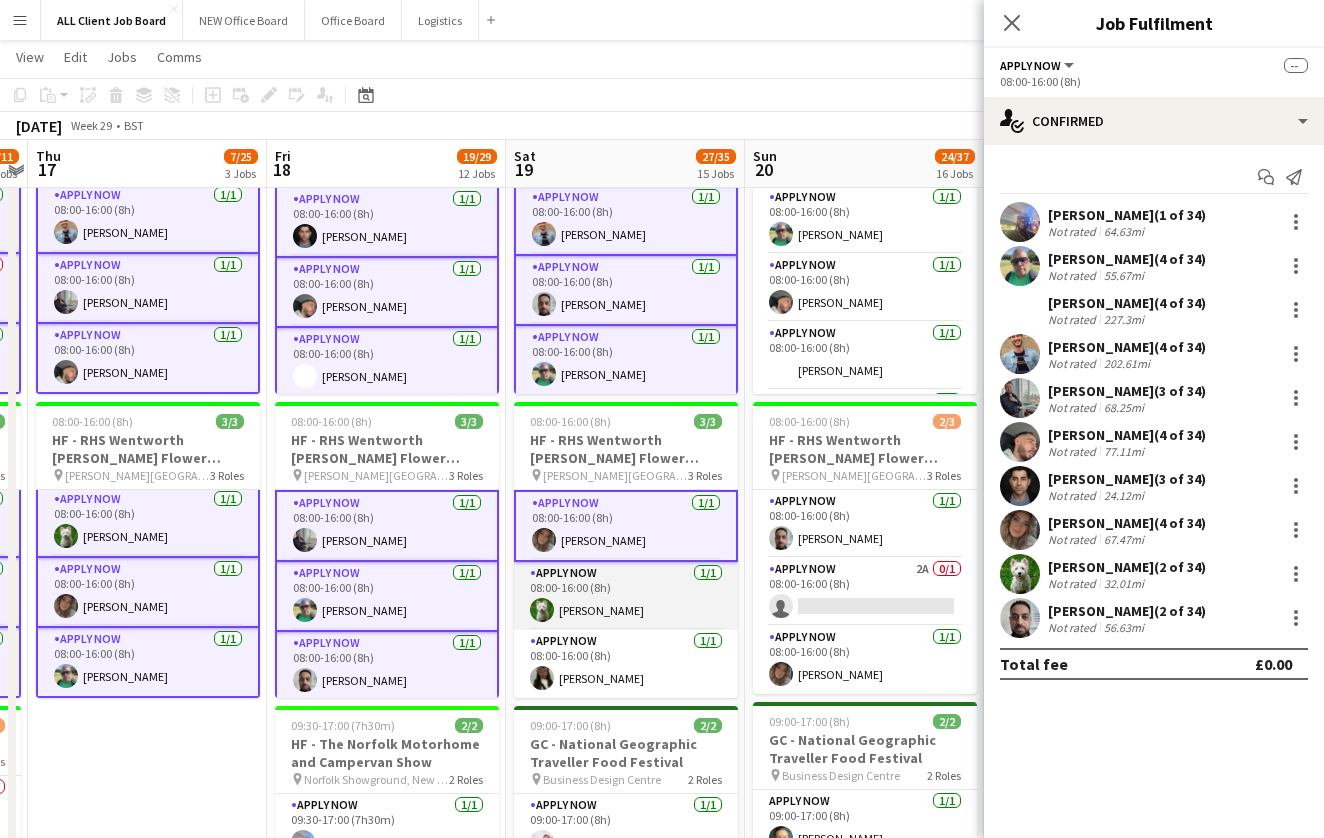click on "APPLY NOW   [DATE]   08:00-16:00 (8h)
[PERSON_NAME]" at bounding box center (626, 596) 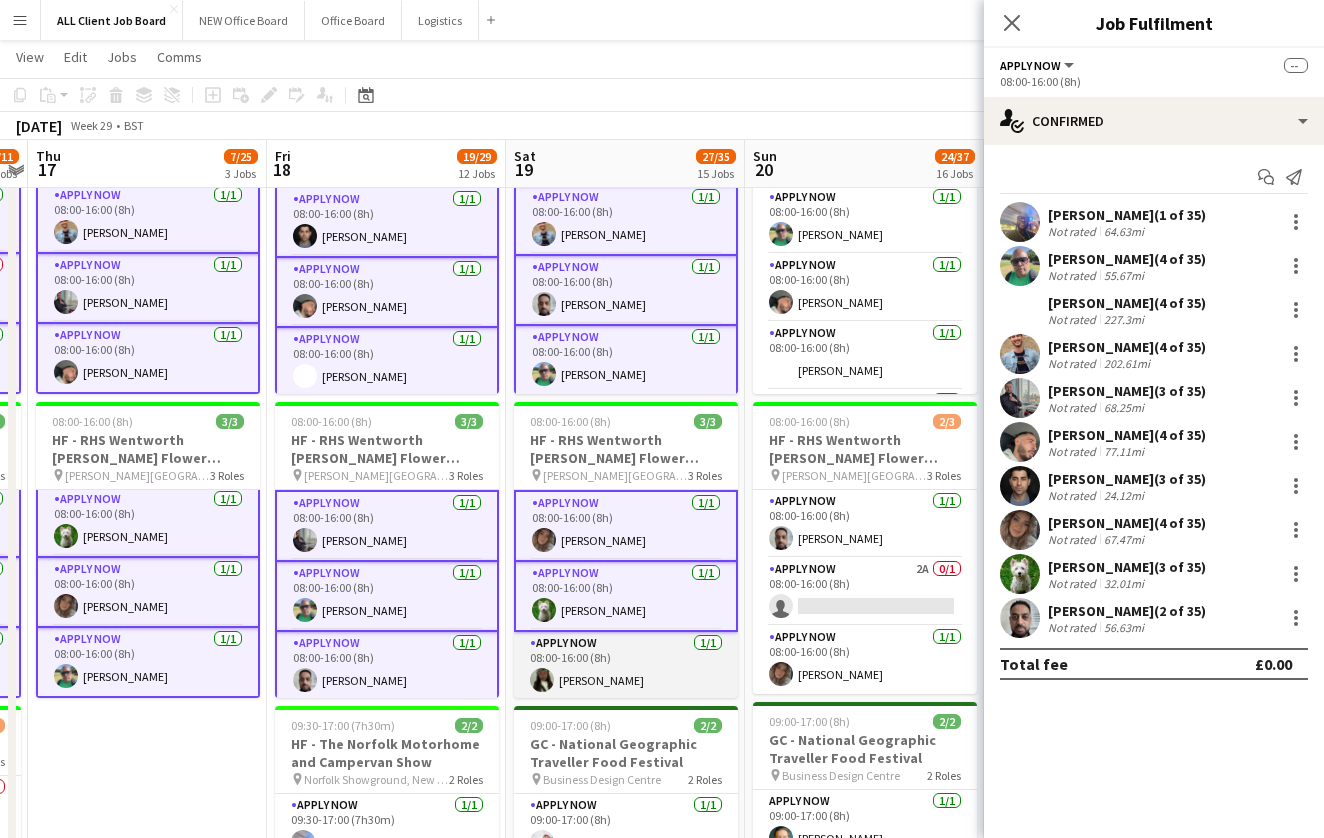 click on "APPLY NOW   [DATE]   08:00-16:00 (8h)
[PERSON_NAME]" at bounding box center (626, 666) 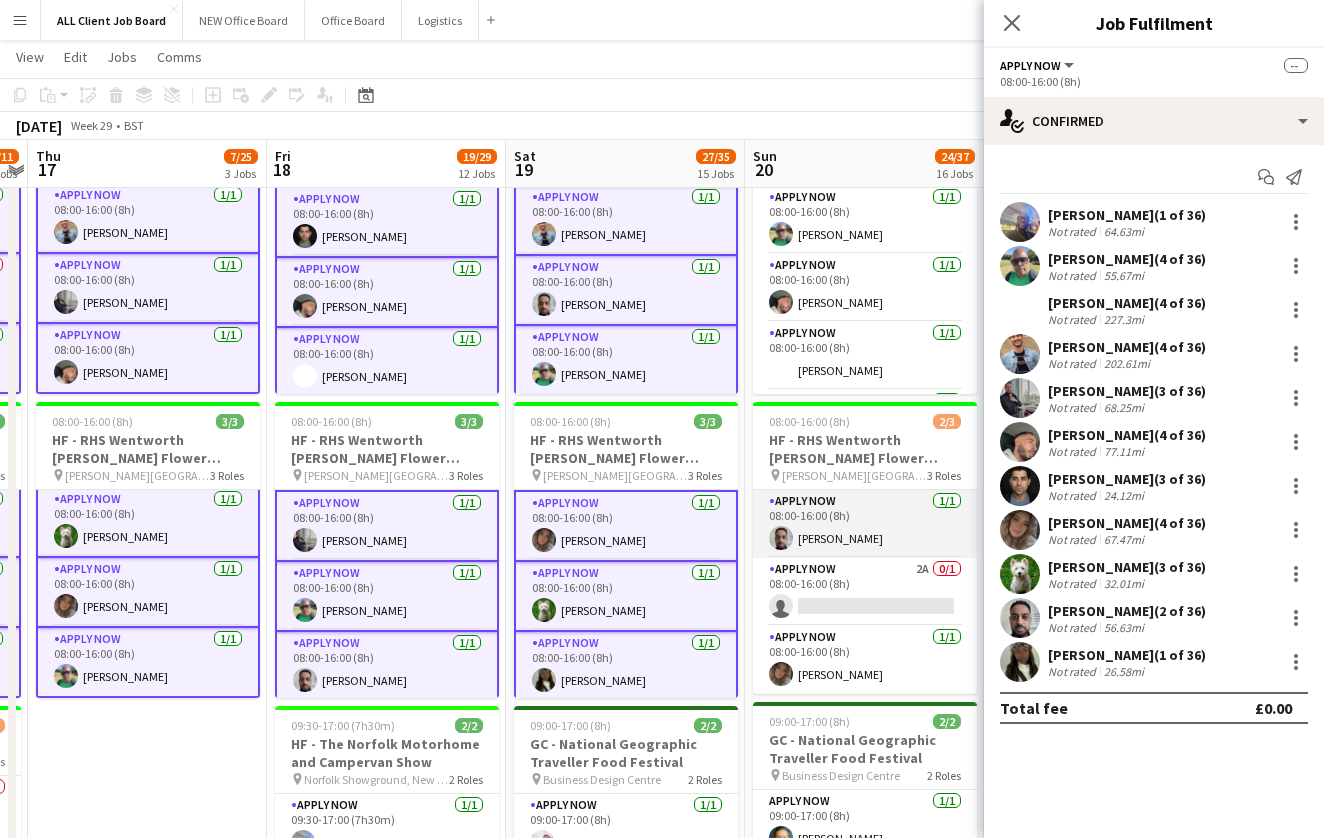 click on "APPLY NOW   [DATE]   08:00-16:00 (8h)
[PERSON_NAME]" at bounding box center (865, 524) 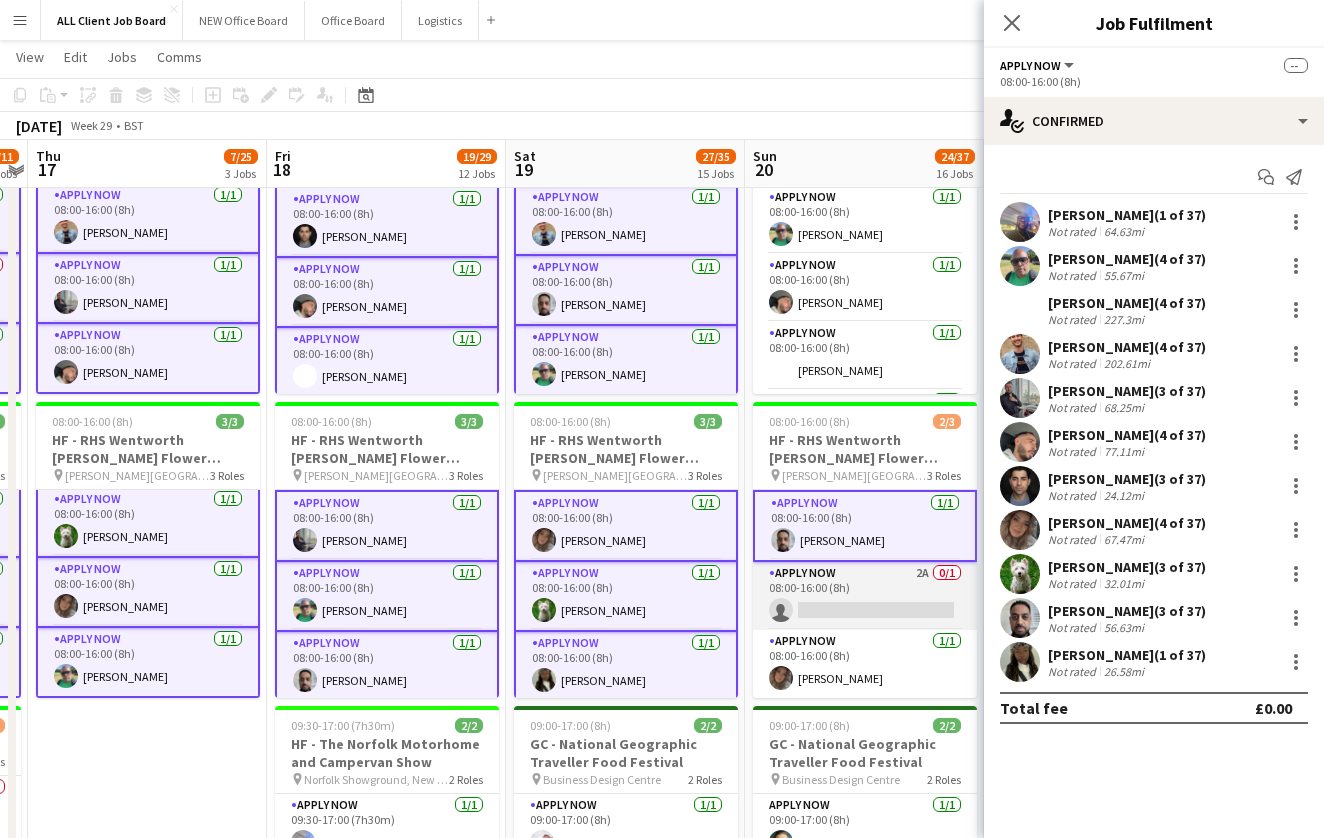 click on "APPLY NOW   2A   0/1   08:00-16:00 (8h)
single-neutral-actions" at bounding box center [865, 596] 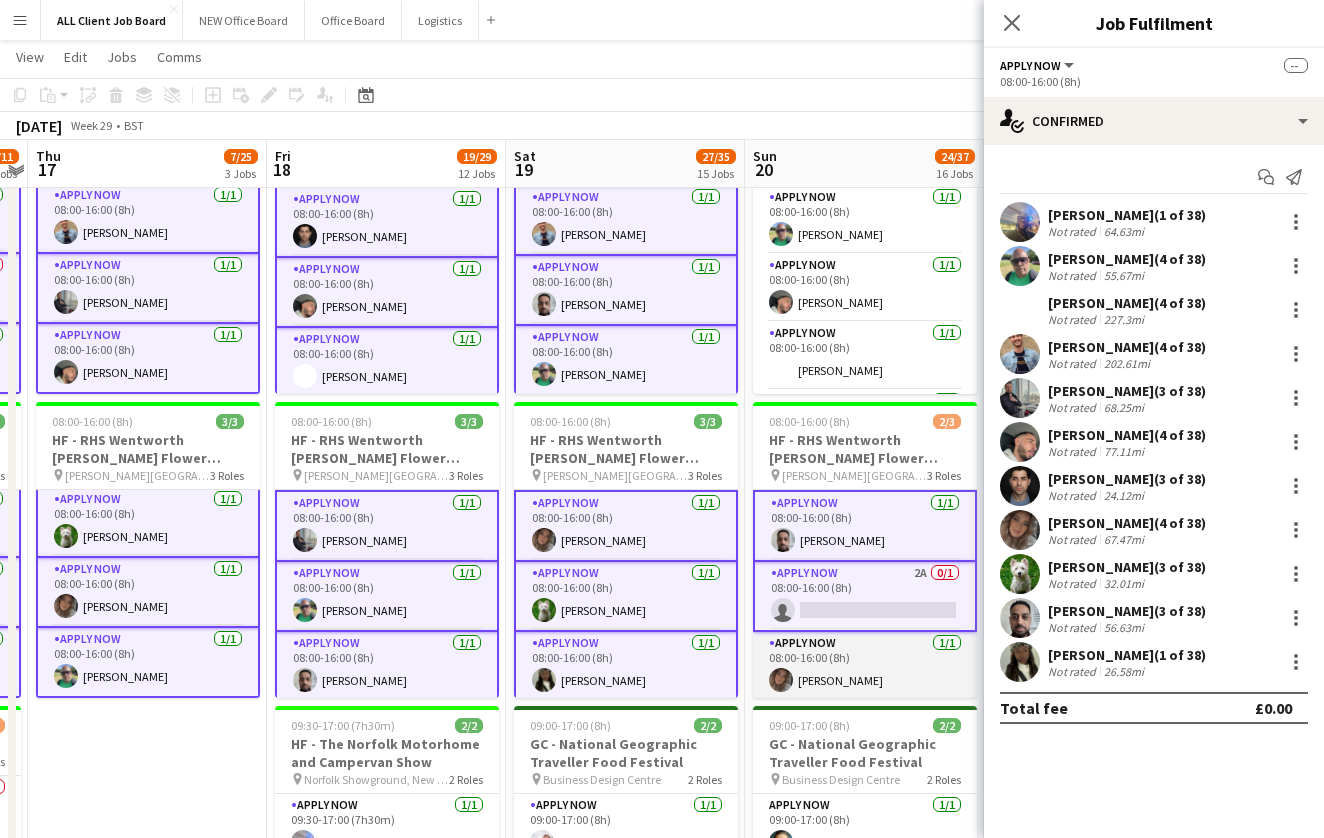 click on "APPLY NOW   [DATE]   08:00-16:00 (8h)
[PERSON_NAME]" at bounding box center (865, 666) 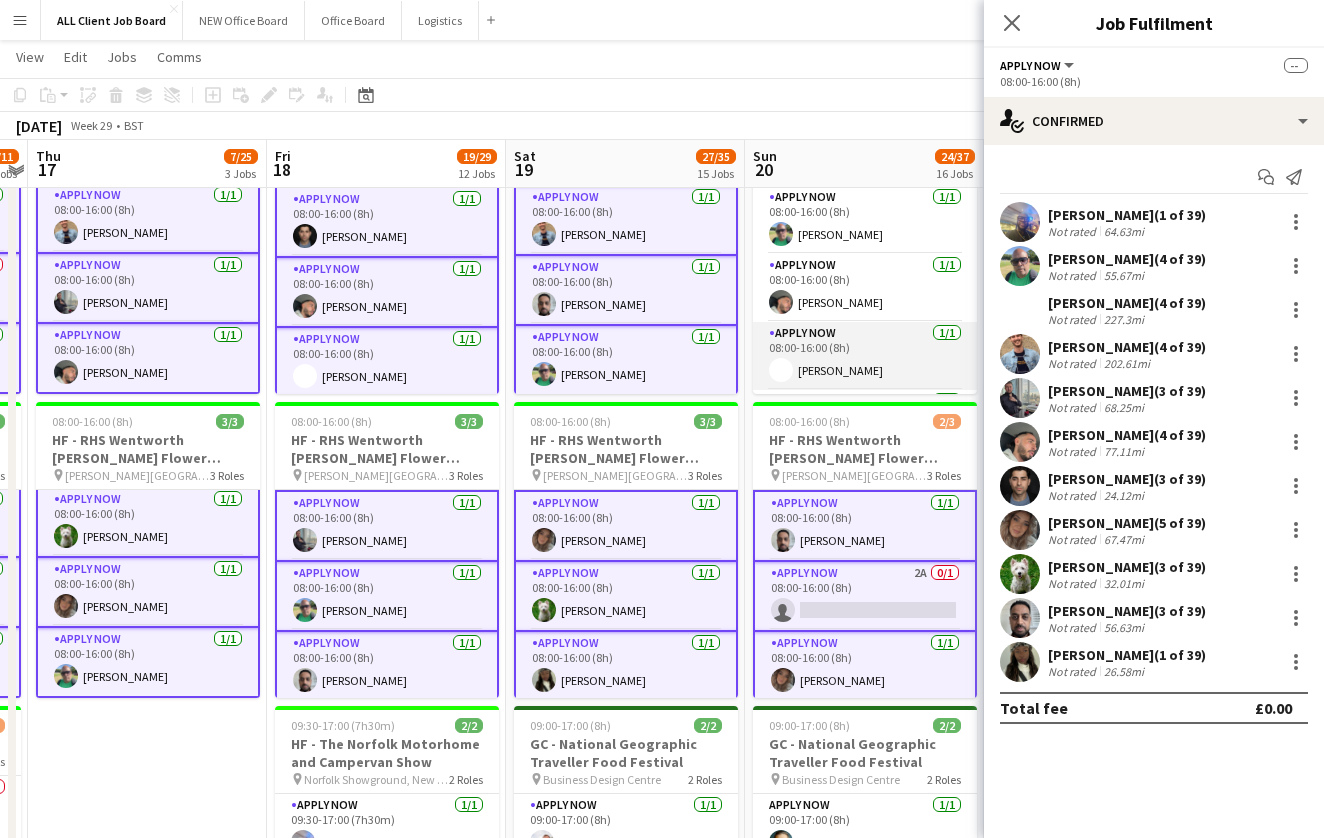 click on "APPLY NOW   [DATE]   08:00-16:00 (8h)
[PERSON_NAME]" at bounding box center (865, 356) 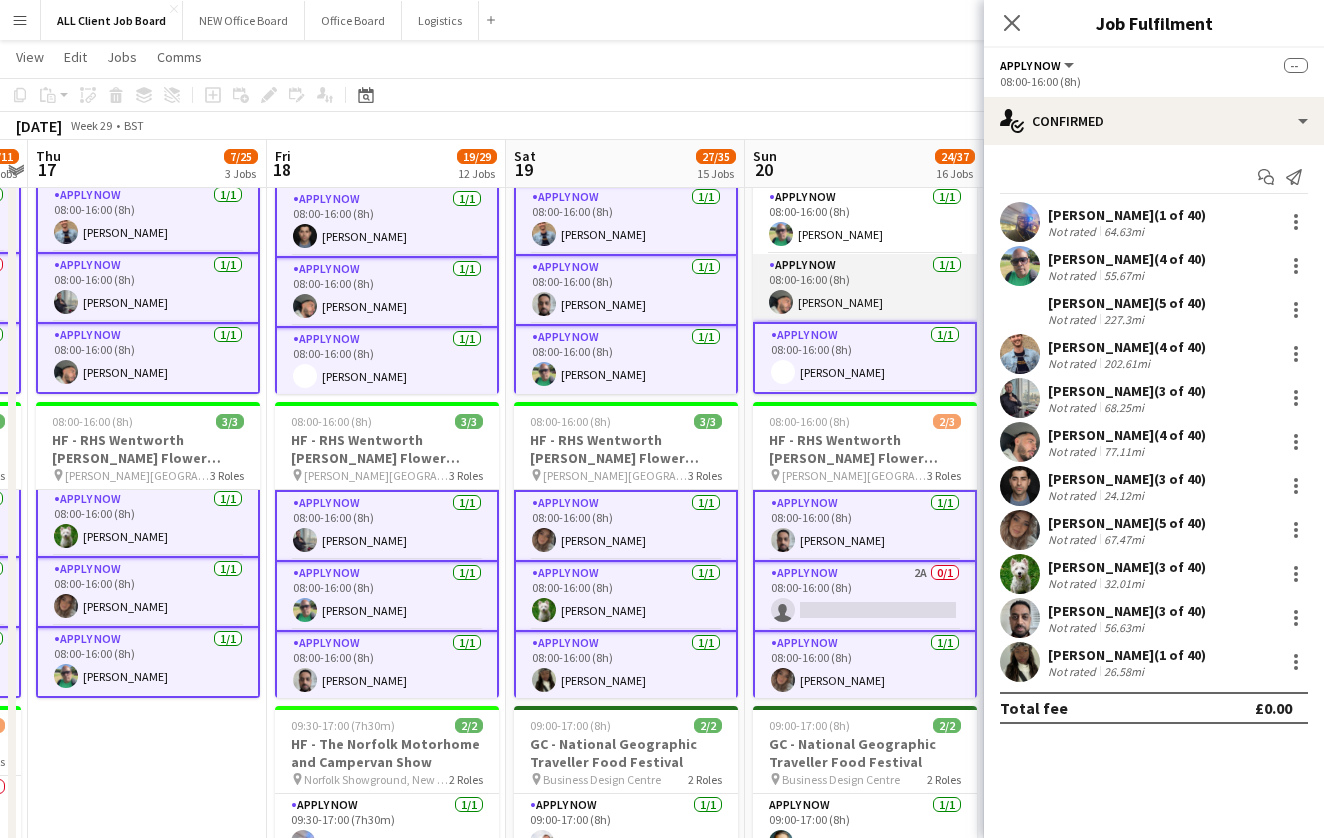 click on "APPLY NOW   [DATE]   08:00-16:00 (8h)
[PERSON_NAME]" at bounding box center [865, 288] 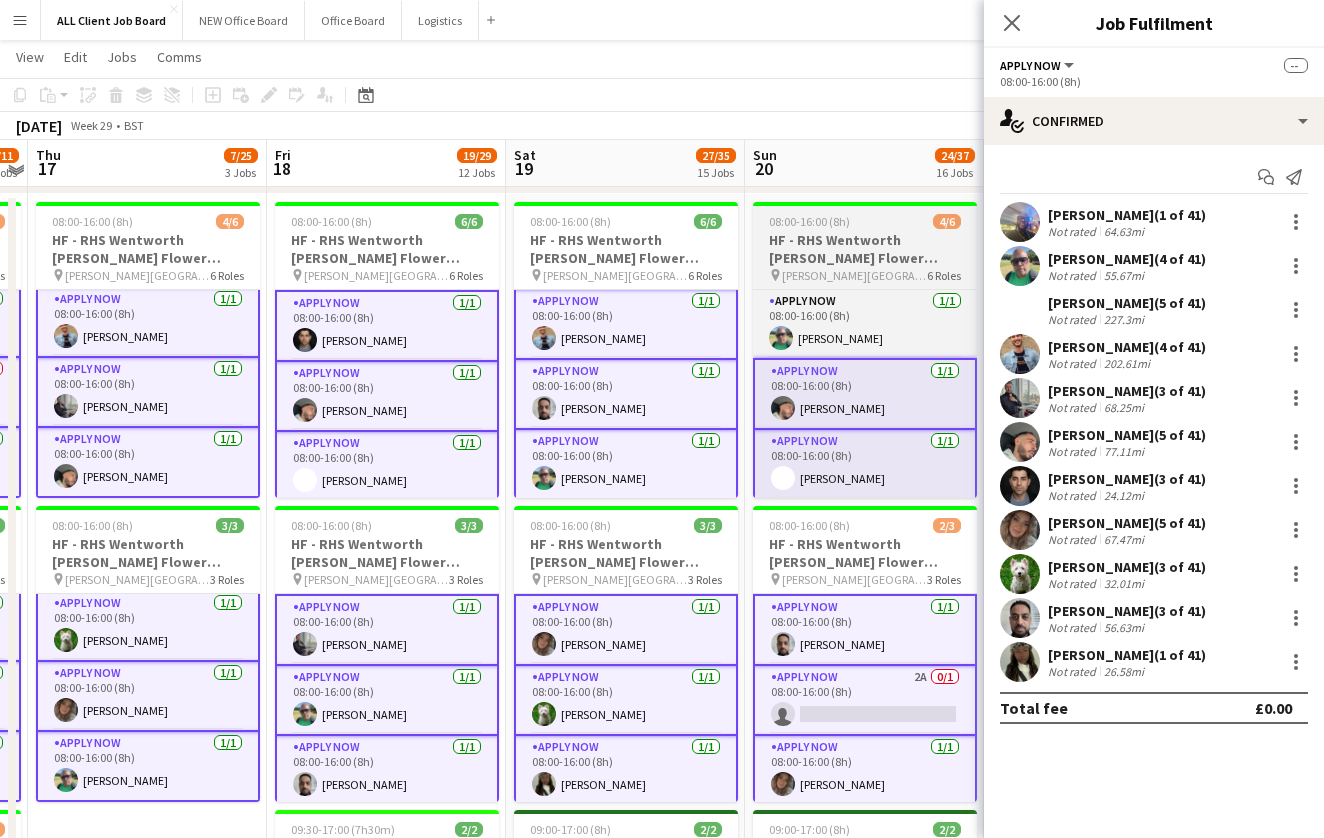 scroll, scrollTop: 121, scrollLeft: 0, axis: vertical 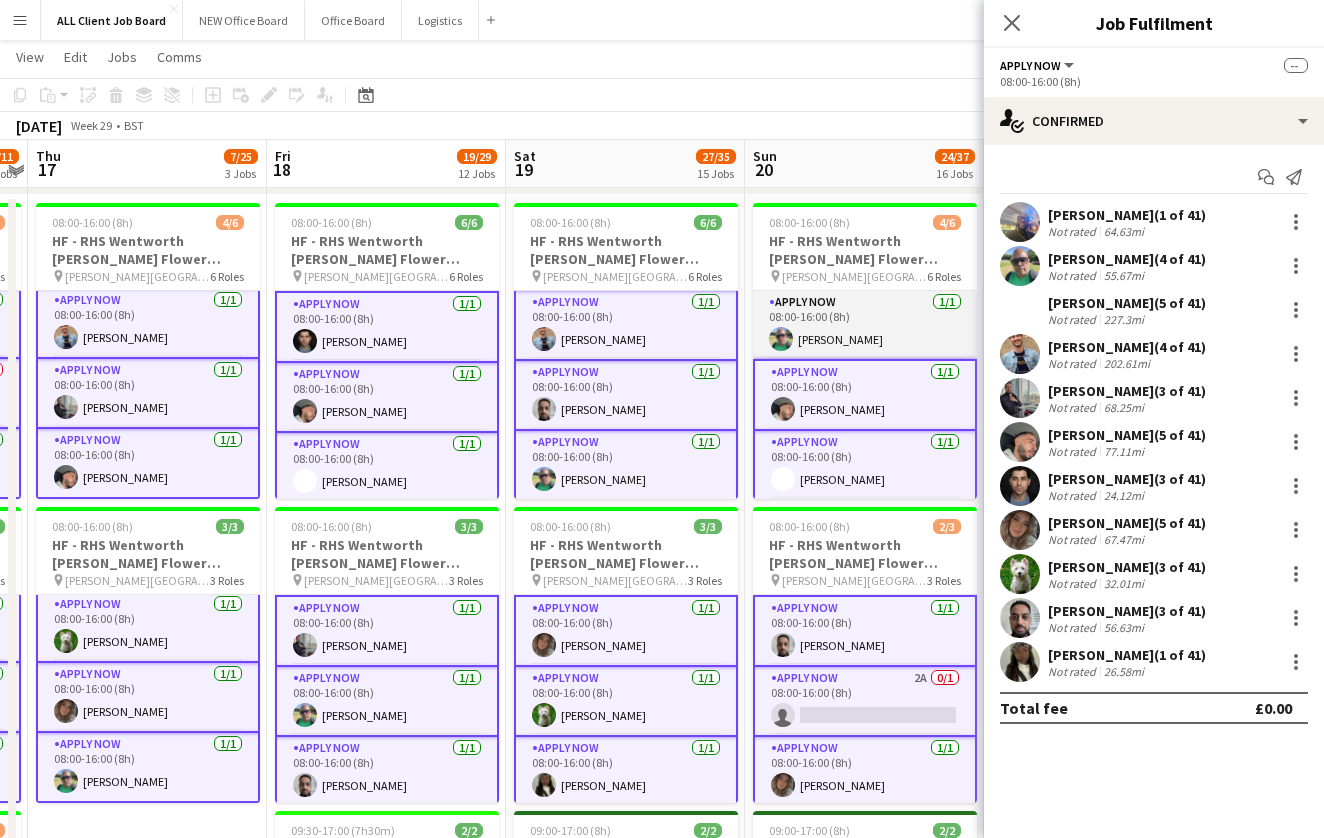 click on "APPLY NOW   [DATE]   08:00-16:00 (8h)
[PERSON_NAME]" at bounding box center [865, 325] 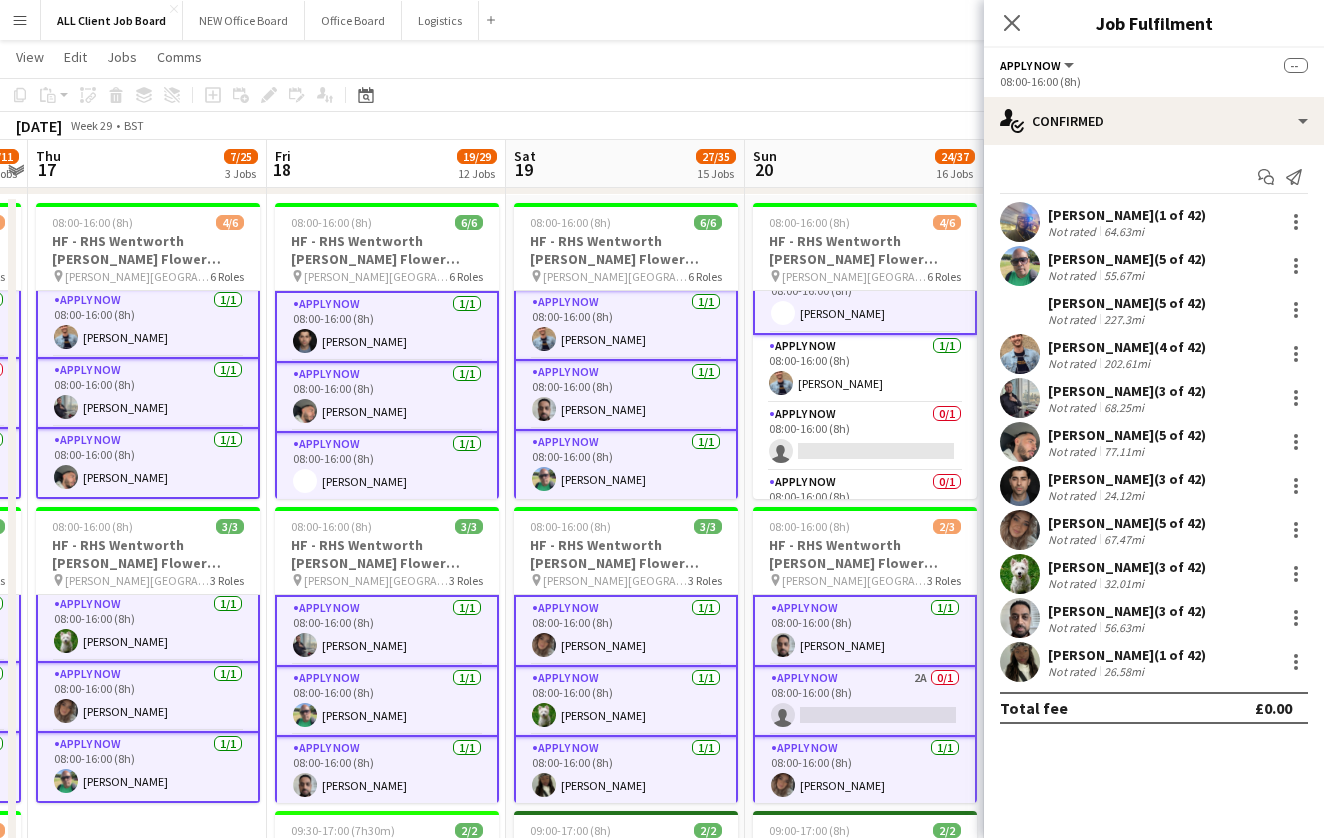 scroll, scrollTop: 199, scrollLeft: 0, axis: vertical 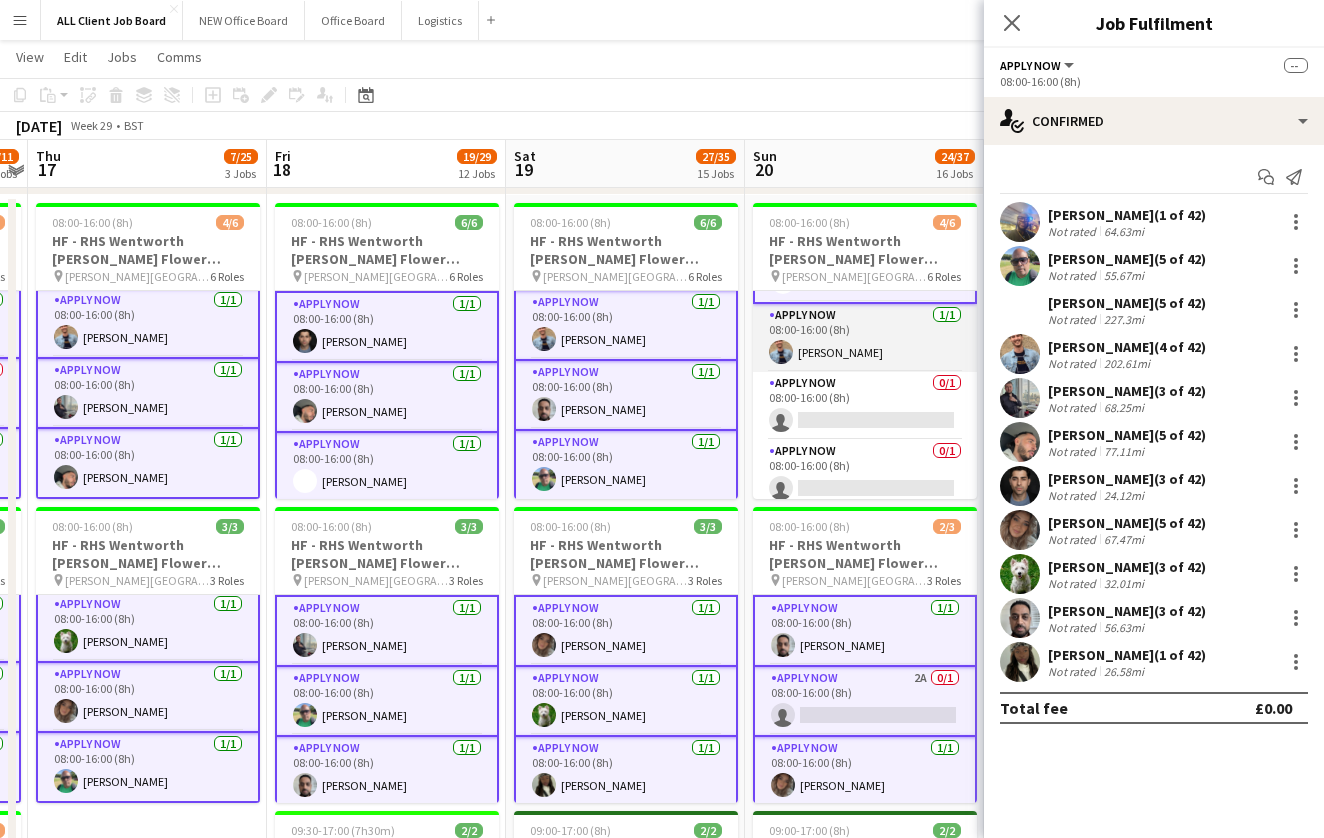 click on "APPLY NOW   [DATE]   08:00-16:00 (8h)
[PERSON_NAME]" at bounding box center [865, 338] 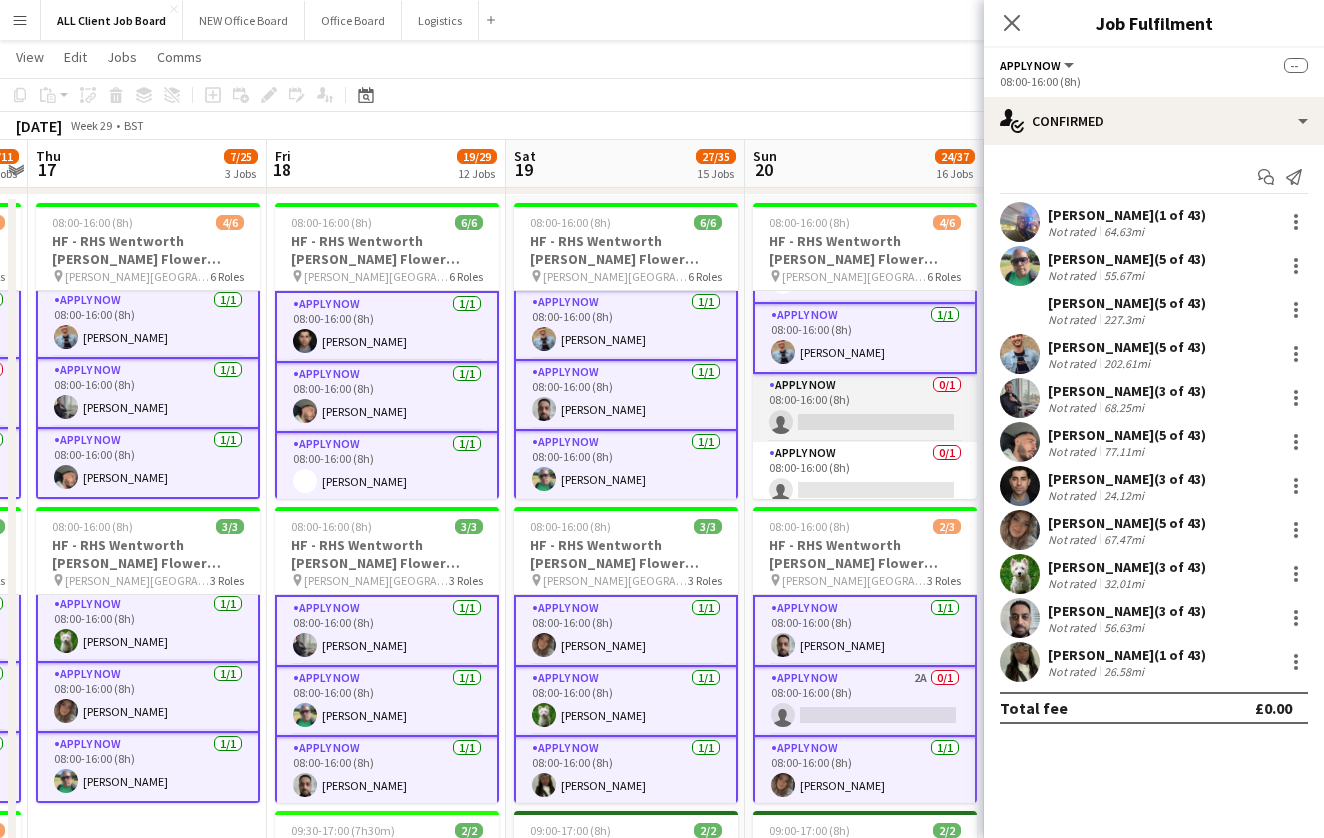 click on "APPLY NOW   0/1   08:00-16:00 (8h)
single-neutral-actions" at bounding box center [865, 408] 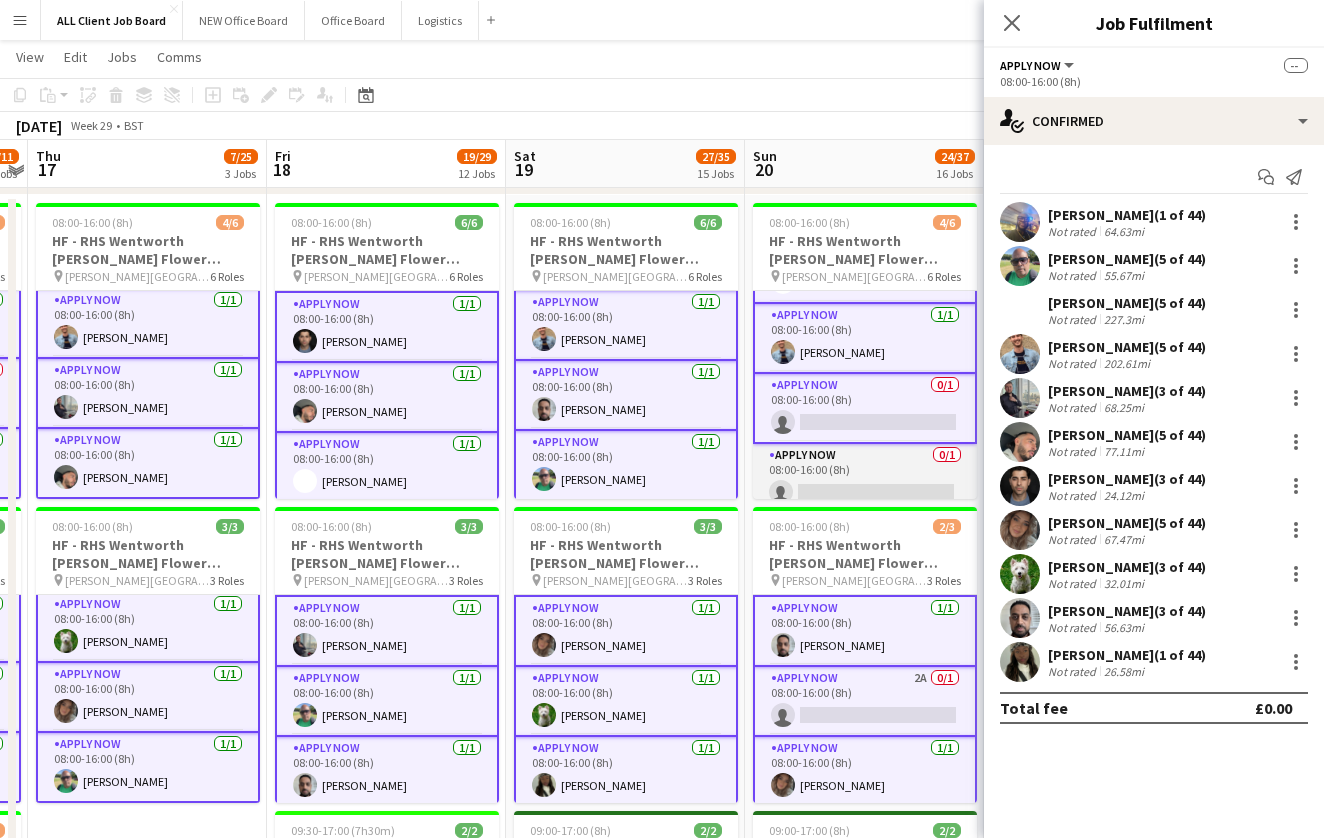 click on "APPLY NOW   0/1   08:00-16:00 (8h)
single-neutral-actions" at bounding box center (865, 478) 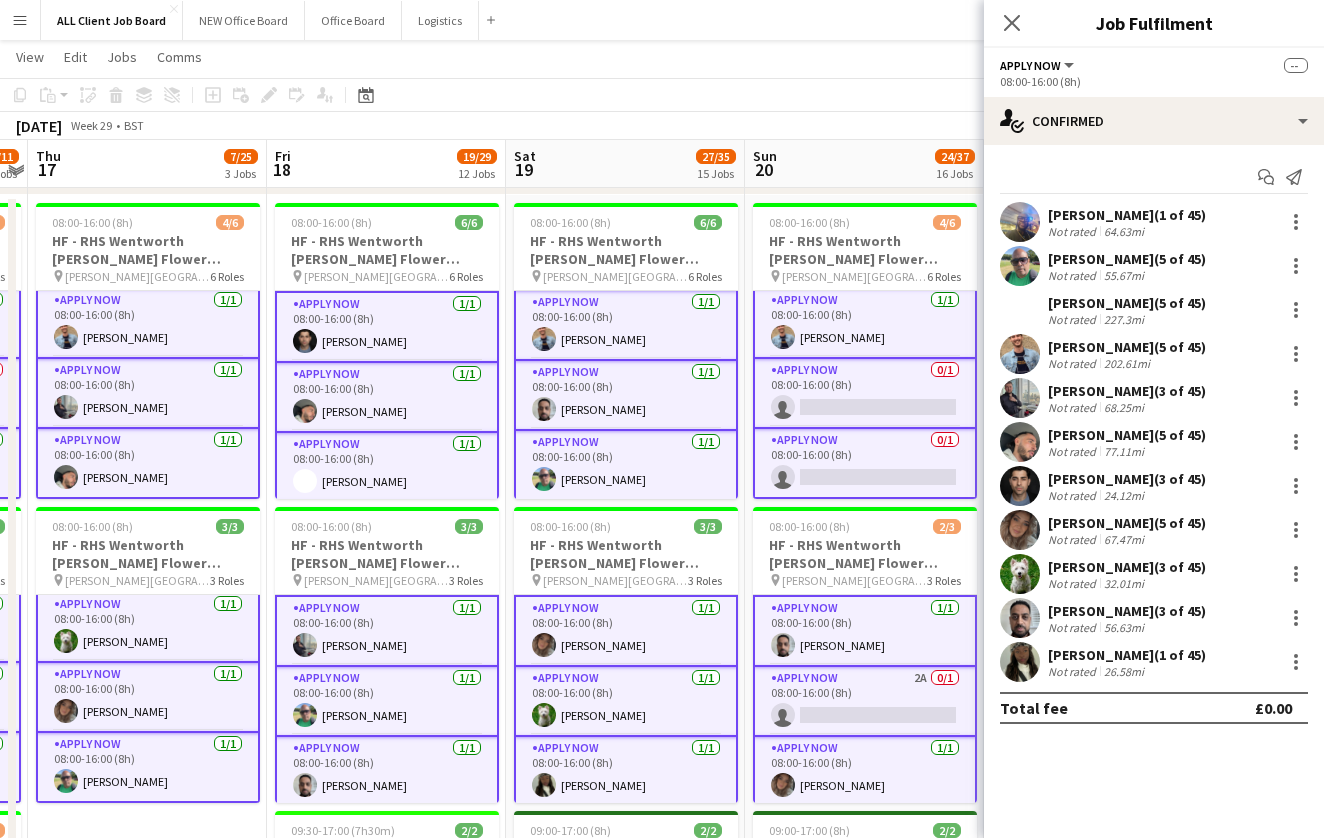 scroll, scrollTop: 214, scrollLeft: 0, axis: vertical 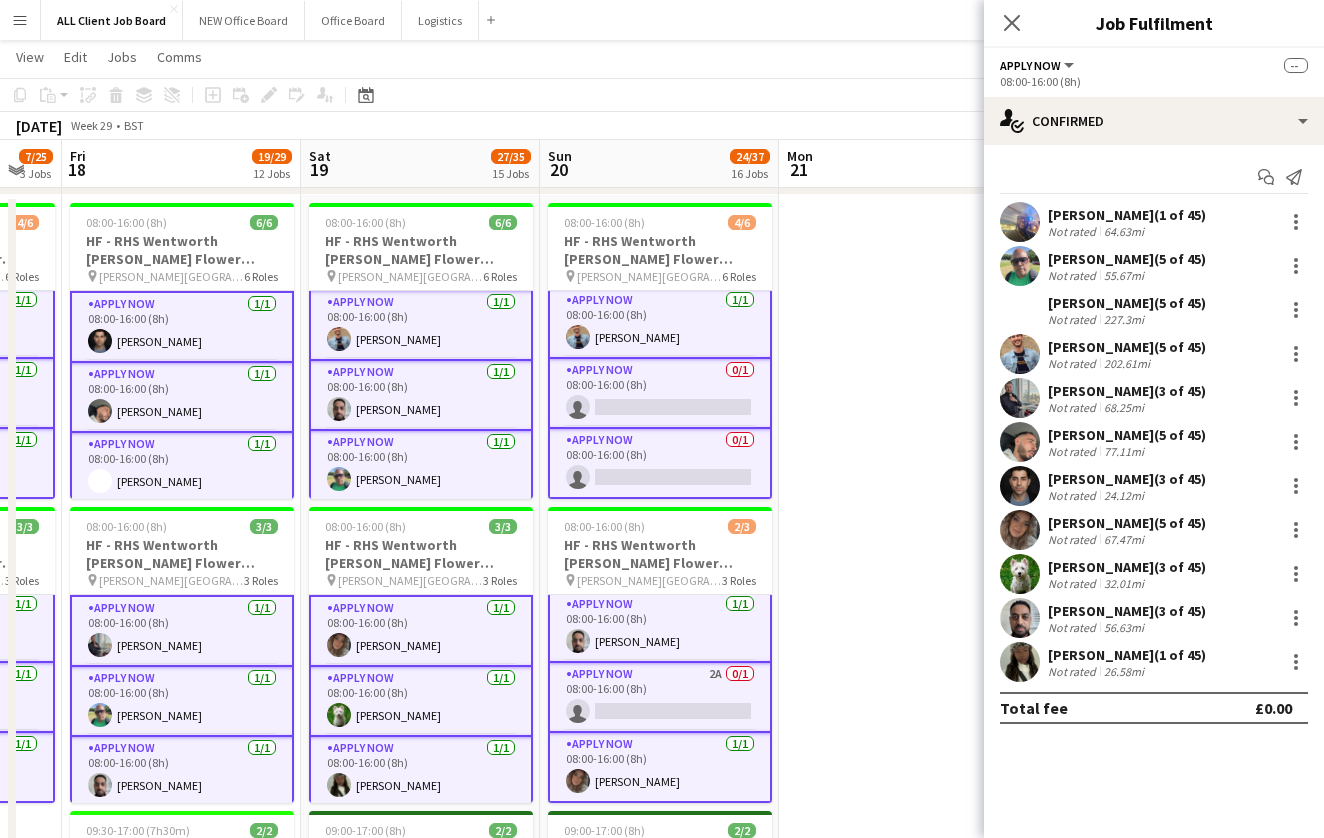 click on "APPLY NOW   [DATE]   08:00-16:00 (8h)
[PERSON_NAME]" at bounding box center [660, 324] 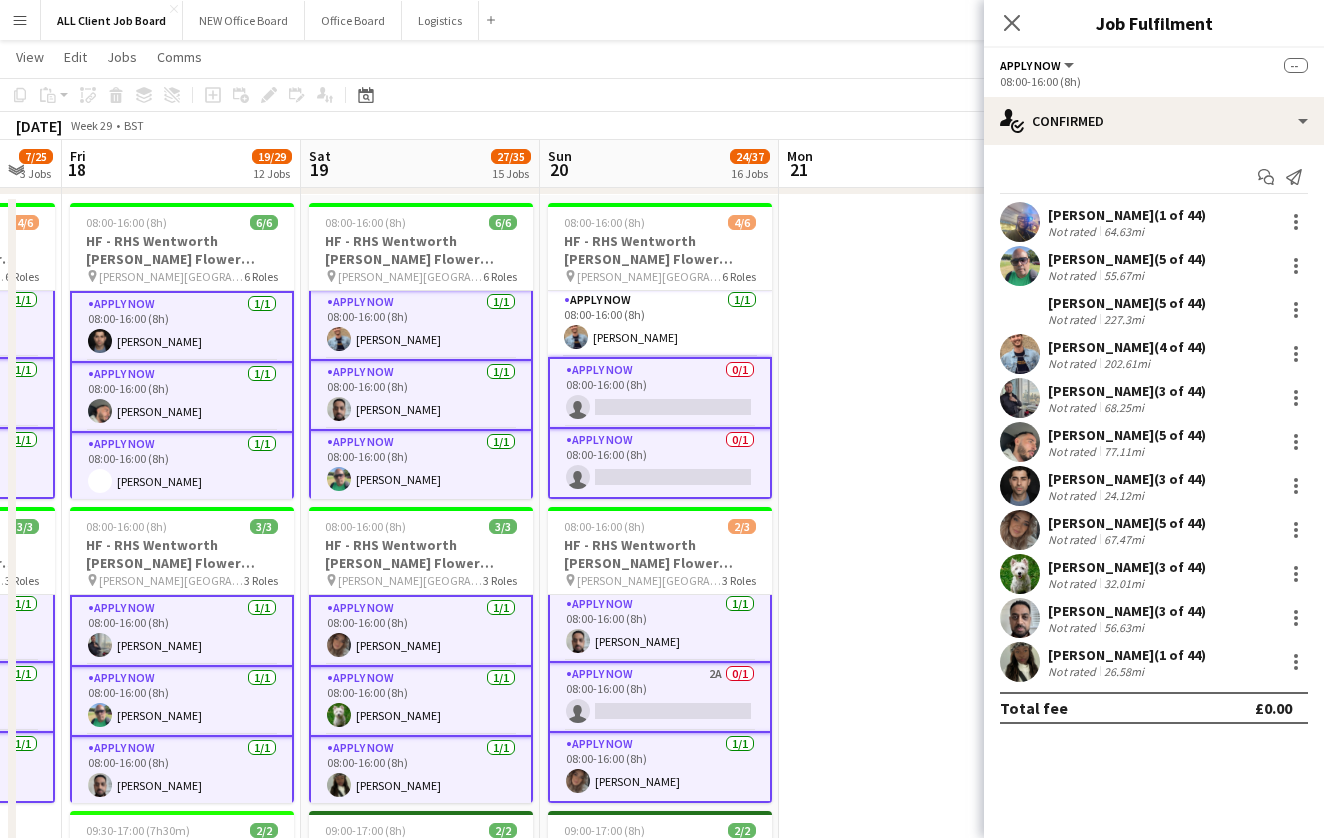 click on "APPLY NOW   0/1   08:00-16:00 (8h)
single-neutral-actions" at bounding box center (660, 393) 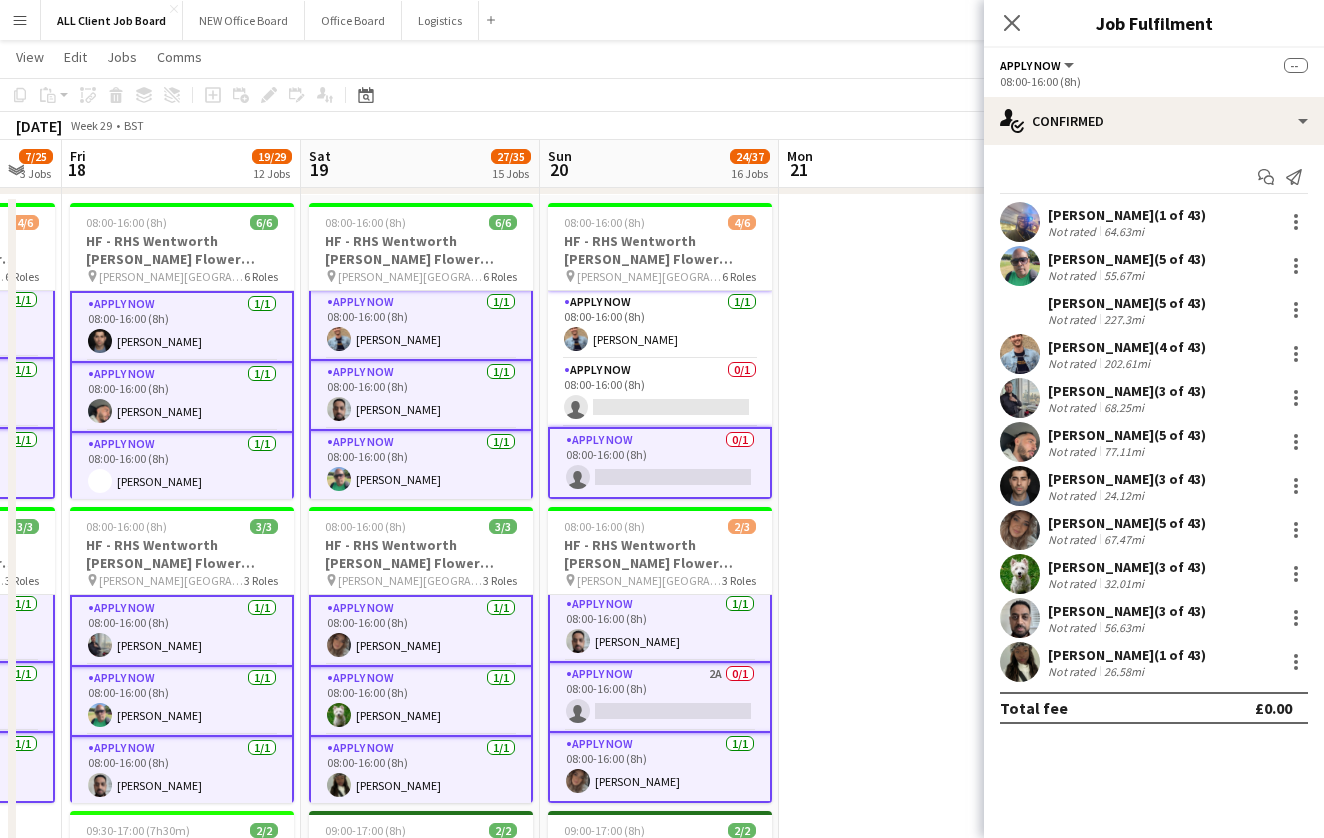 click on "APPLY NOW   0/1   08:00-16:00 (8h)
single-neutral-actions" at bounding box center [660, 463] 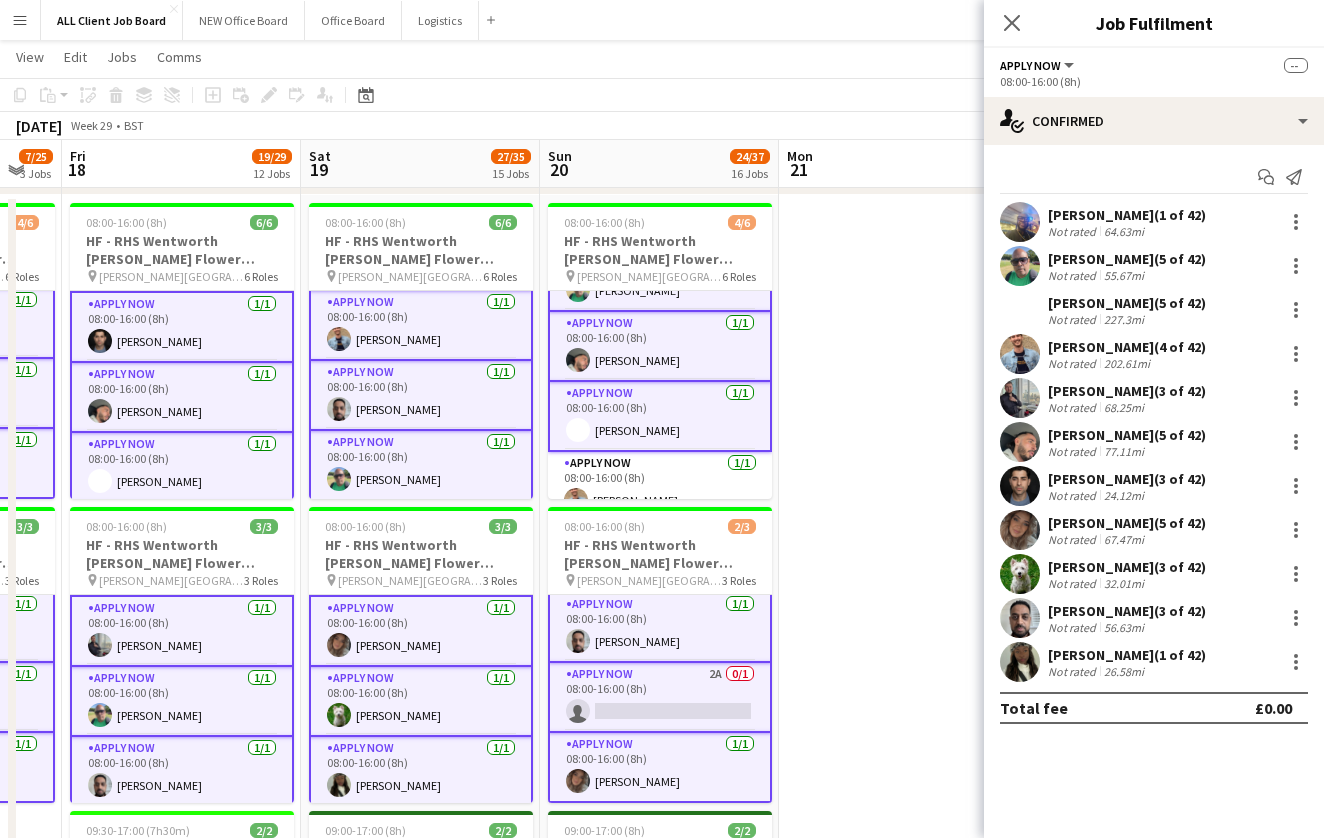 scroll, scrollTop: 35, scrollLeft: 0, axis: vertical 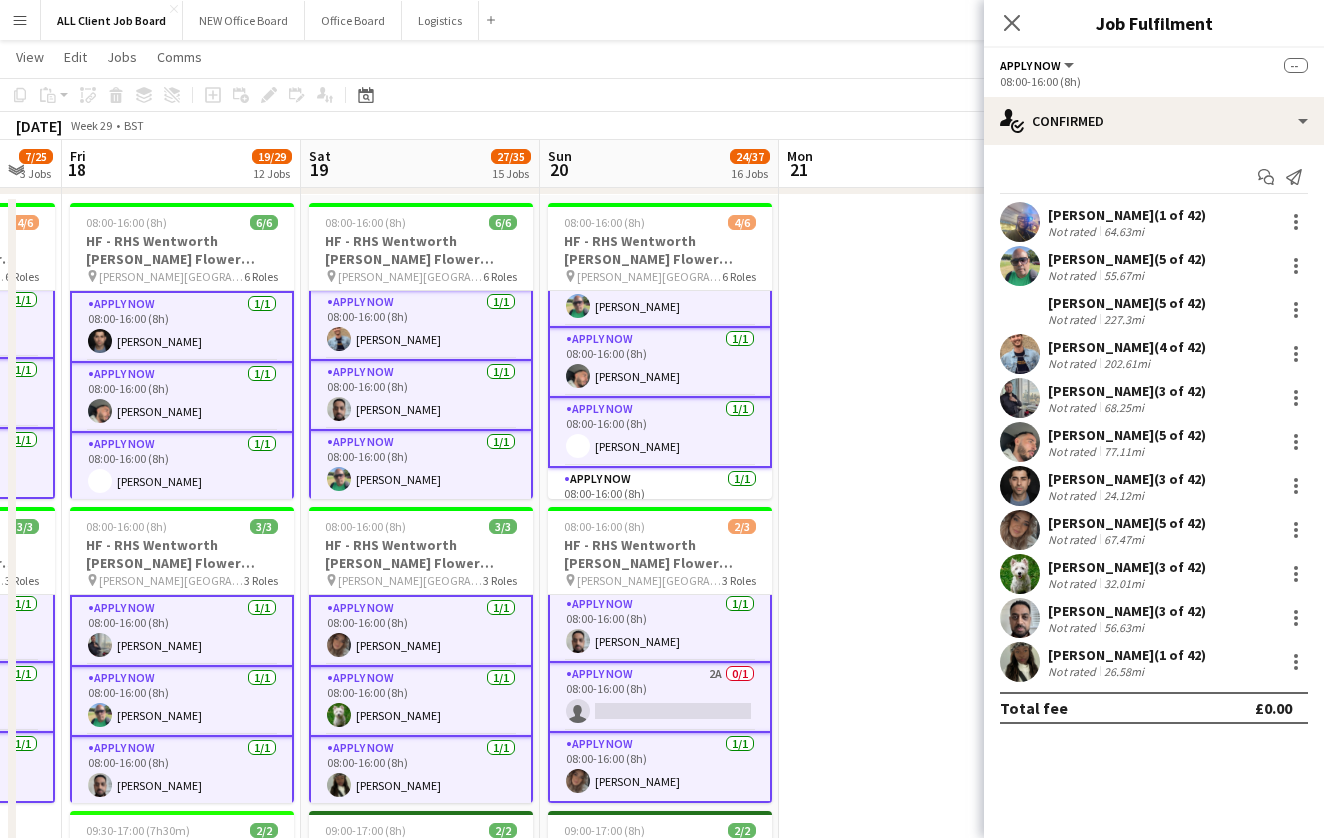 click on "APPLY NOW   [DATE]   08:00-16:00 (8h)
[PERSON_NAME]" at bounding box center (660, 433) 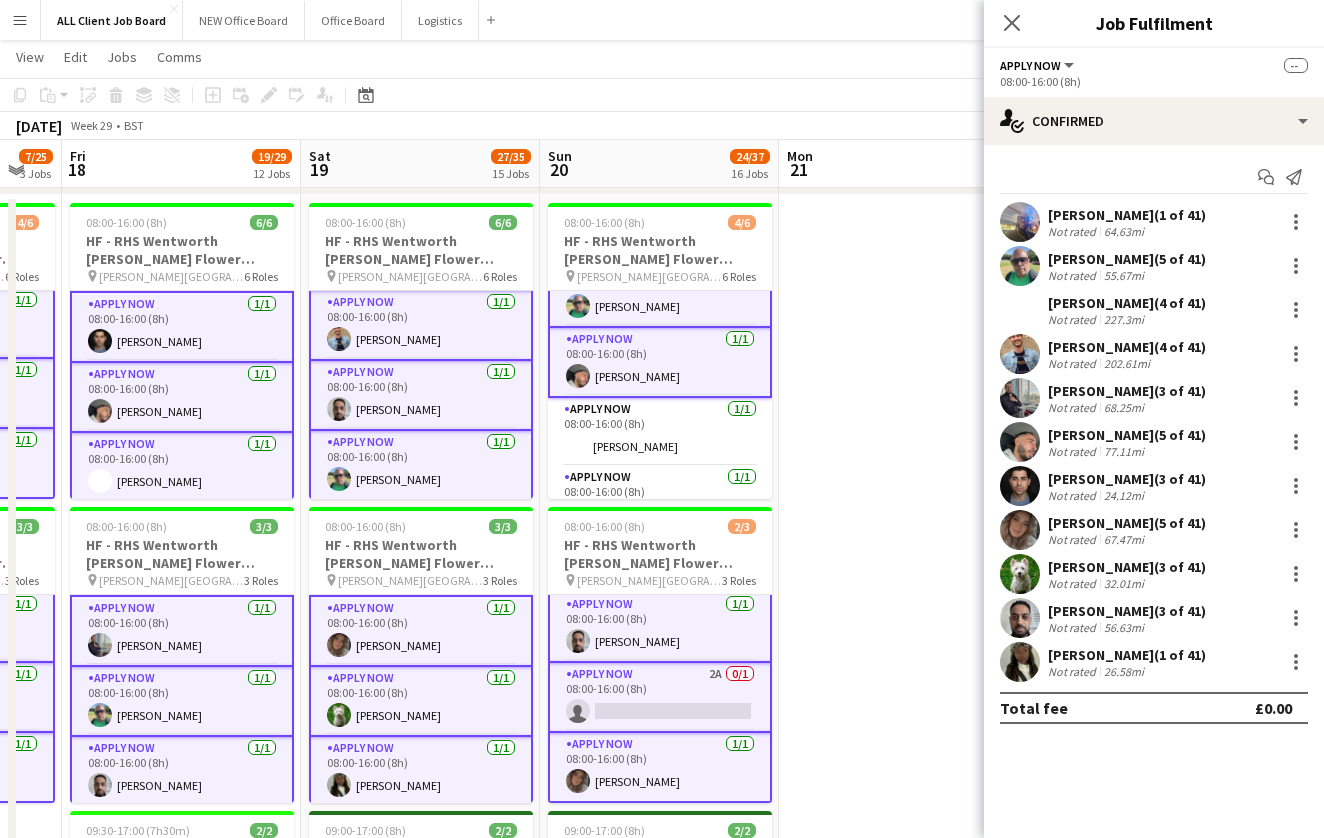 click on "APPLY NOW   [DATE]   08:00-16:00 (8h)
[PERSON_NAME]" at bounding box center (660, 363) 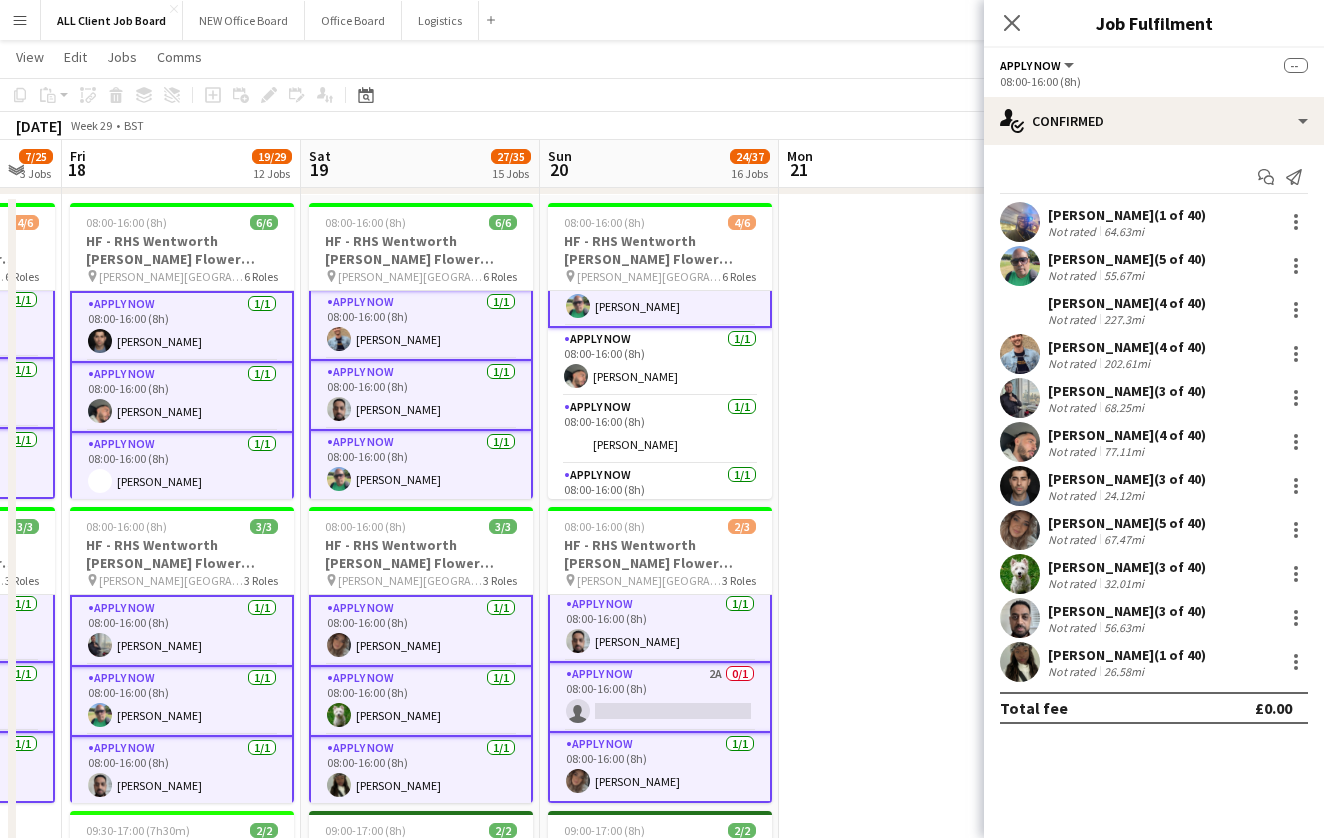 click on "APPLY NOW   [DATE]   08:00-16:00 (8h)
[PERSON_NAME]" at bounding box center [660, 292] 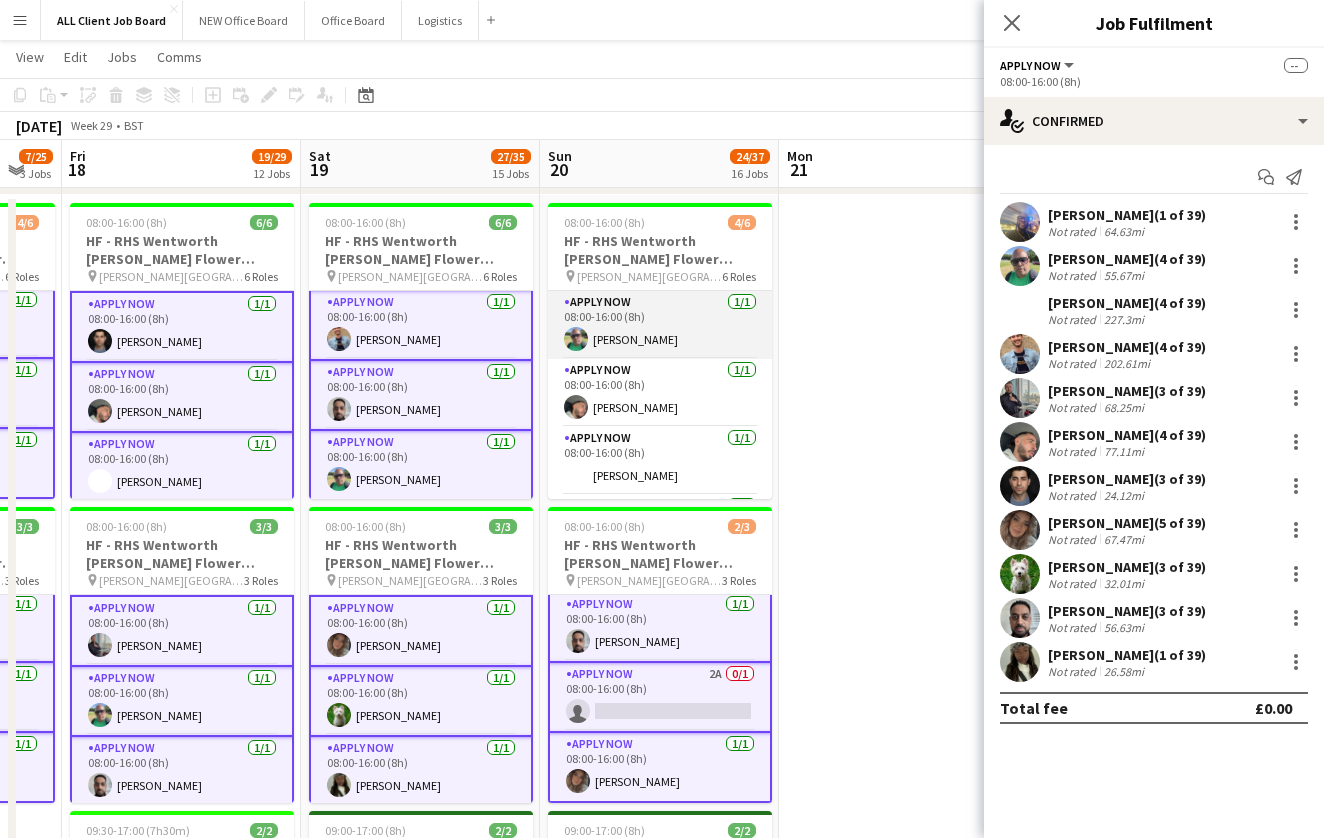 scroll, scrollTop: -1, scrollLeft: 0, axis: vertical 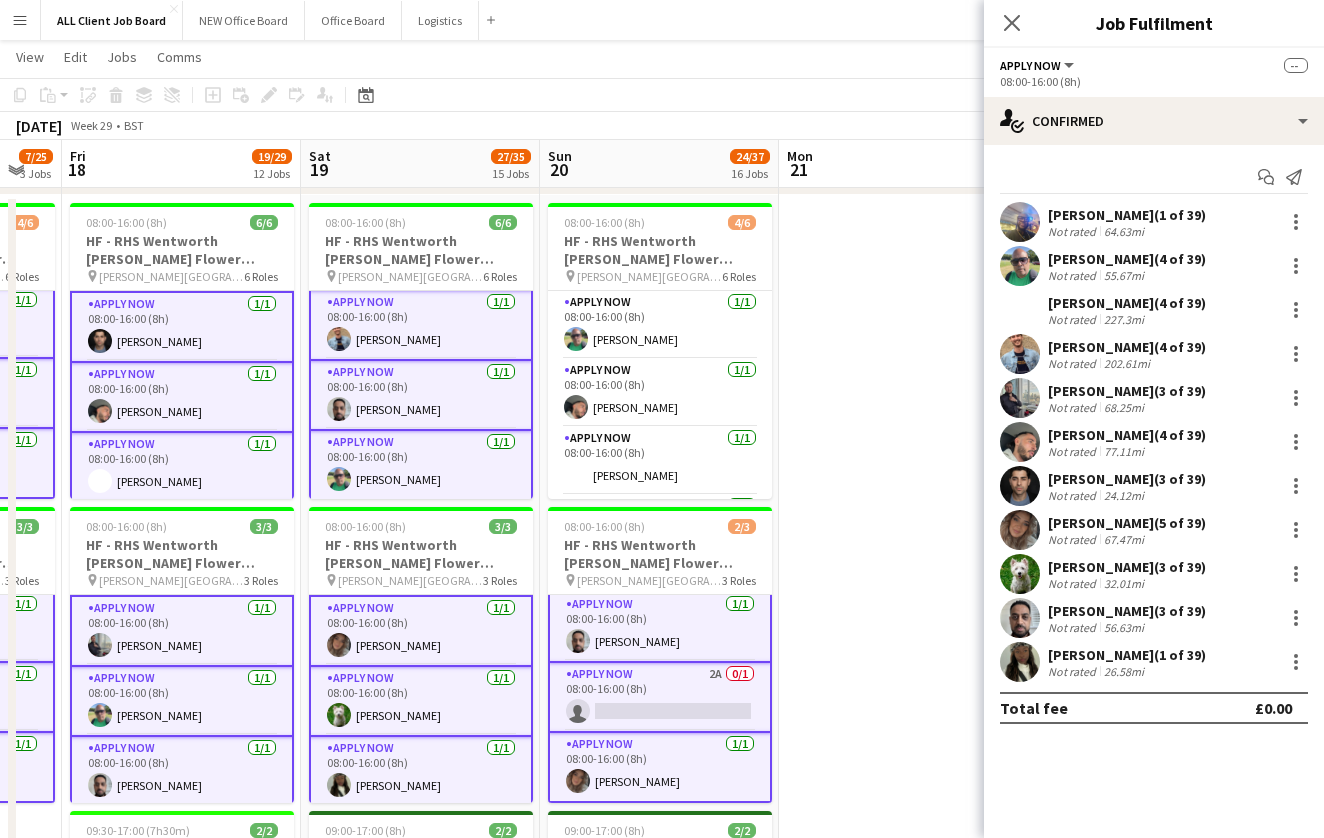 click on "APPLY NOW   [DATE]   08:00-16:00 (8h)
[PERSON_NAME]" at bounding box center [660, 627] 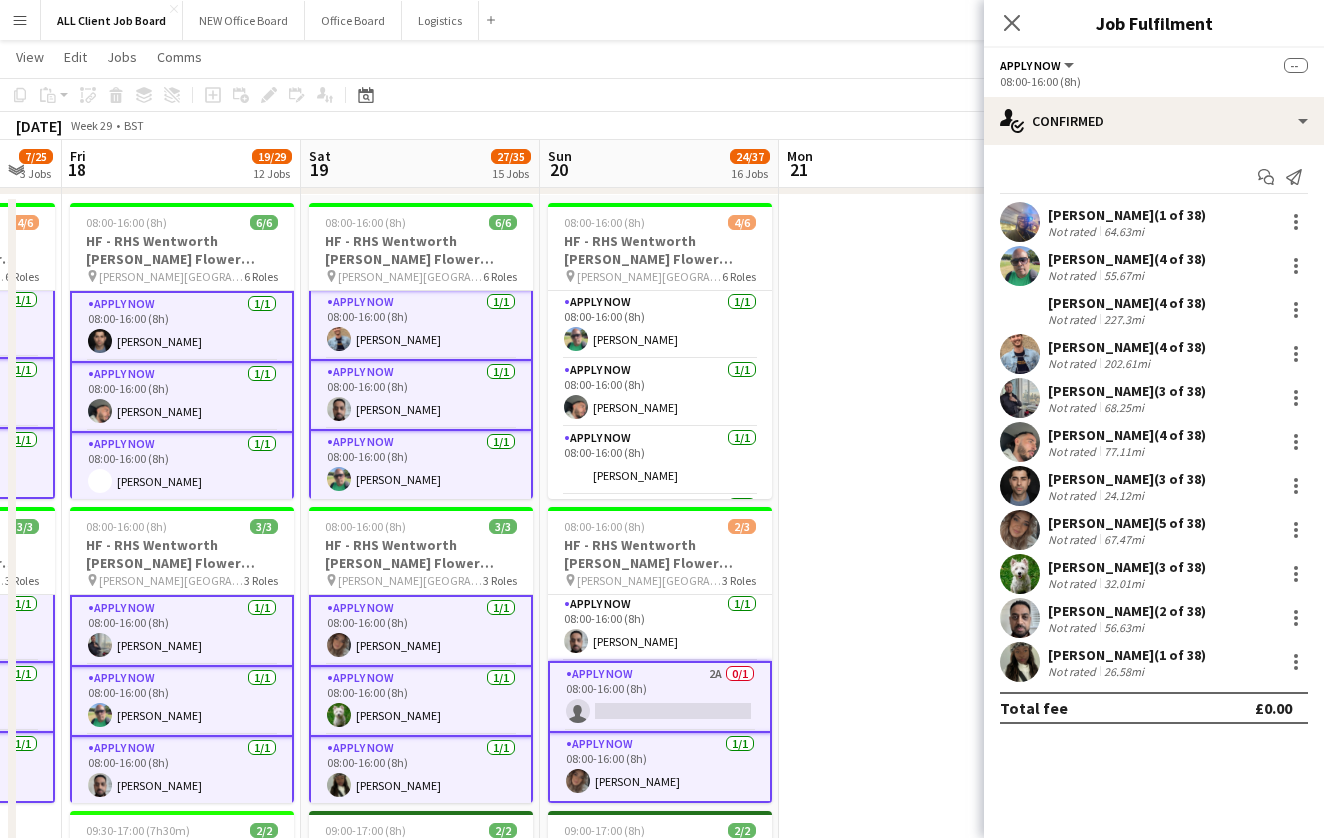 click on "APPLY NOW   2A   0/1   08:00-16:00 (8h)
single-neutral-actions" at bounding box center [660, 697] 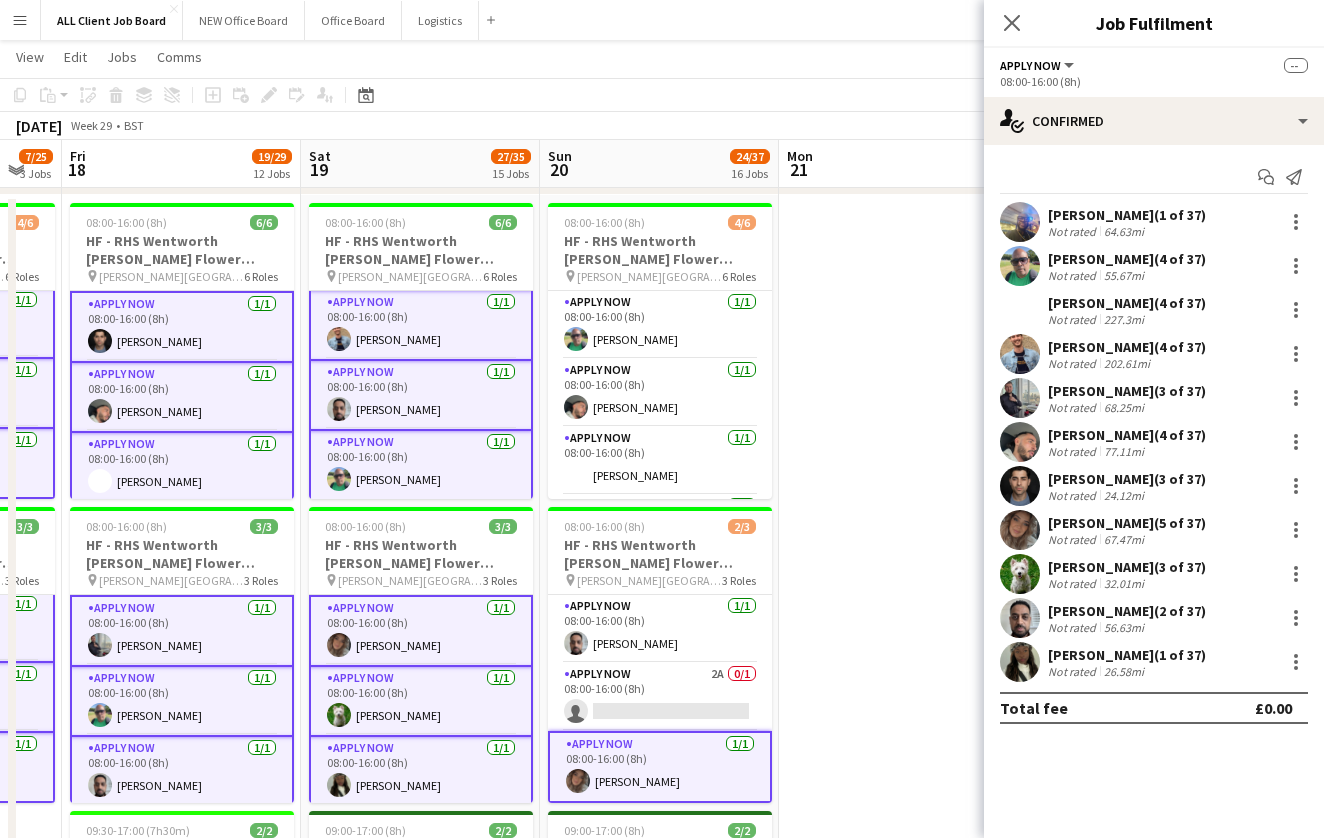 click on "APPLY NOW   [DATE]   08:00-16:00 (8h)
[PERSON_NAME]" at bounding box center [660, 767] 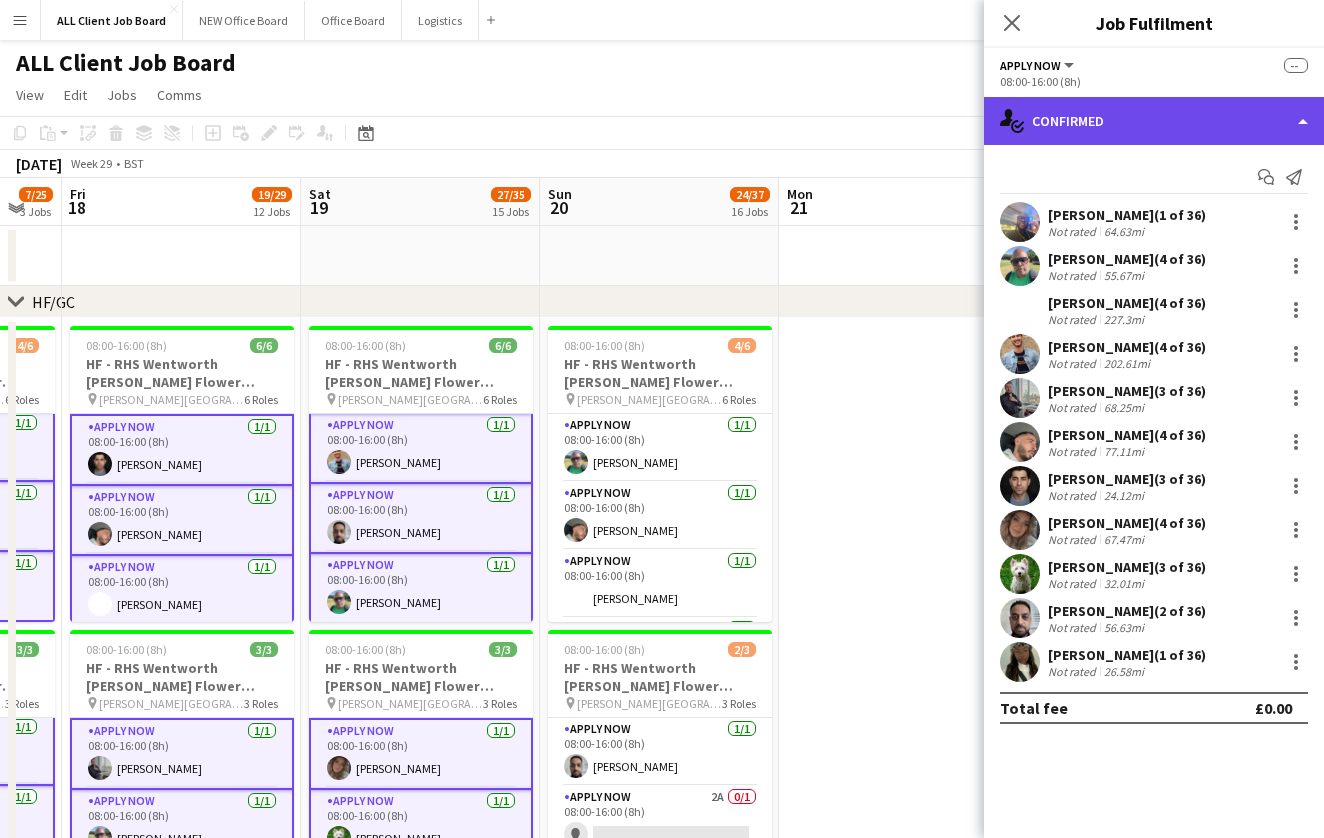 click on "single-neutral-actions-check-2
Confirmed" 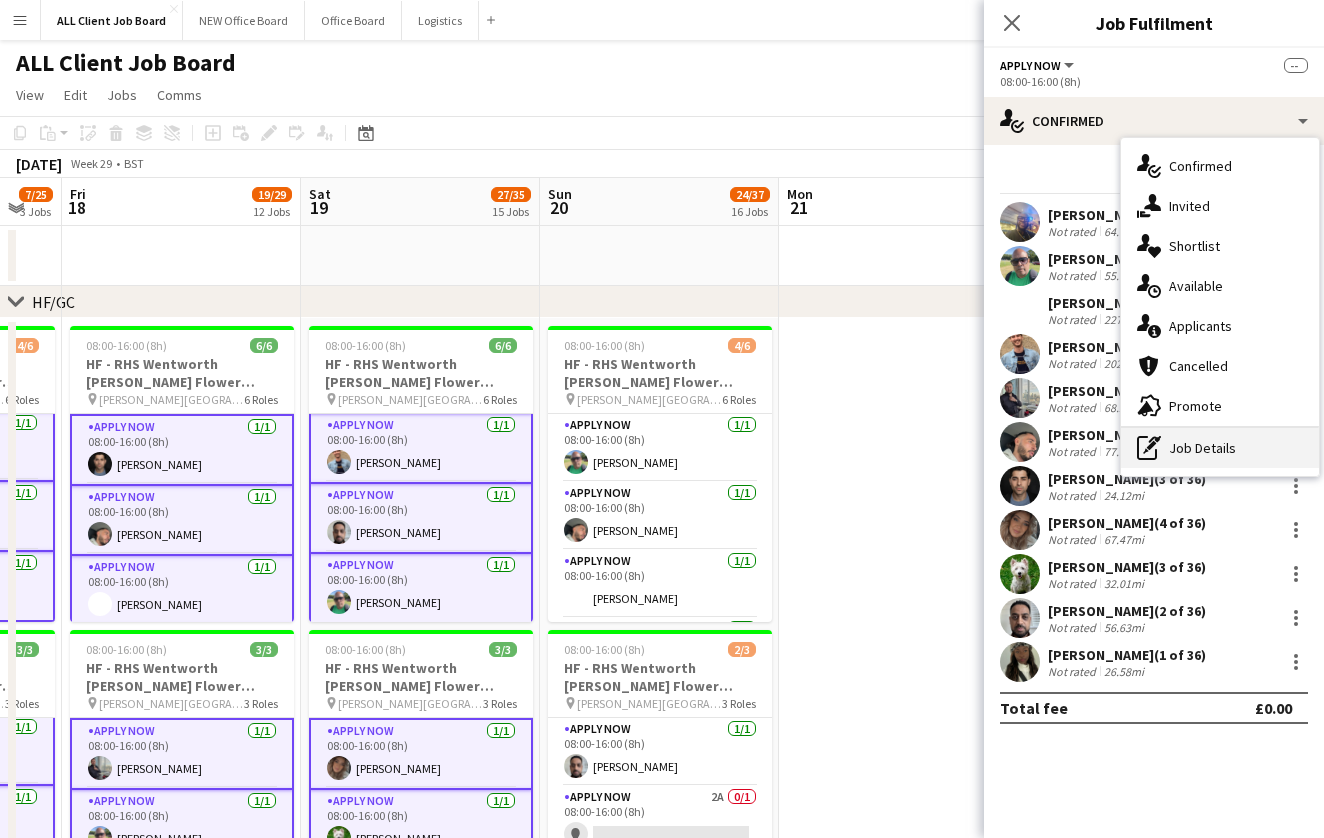 click on "pen-write
Job Details" at bounding box center [1220, 448] 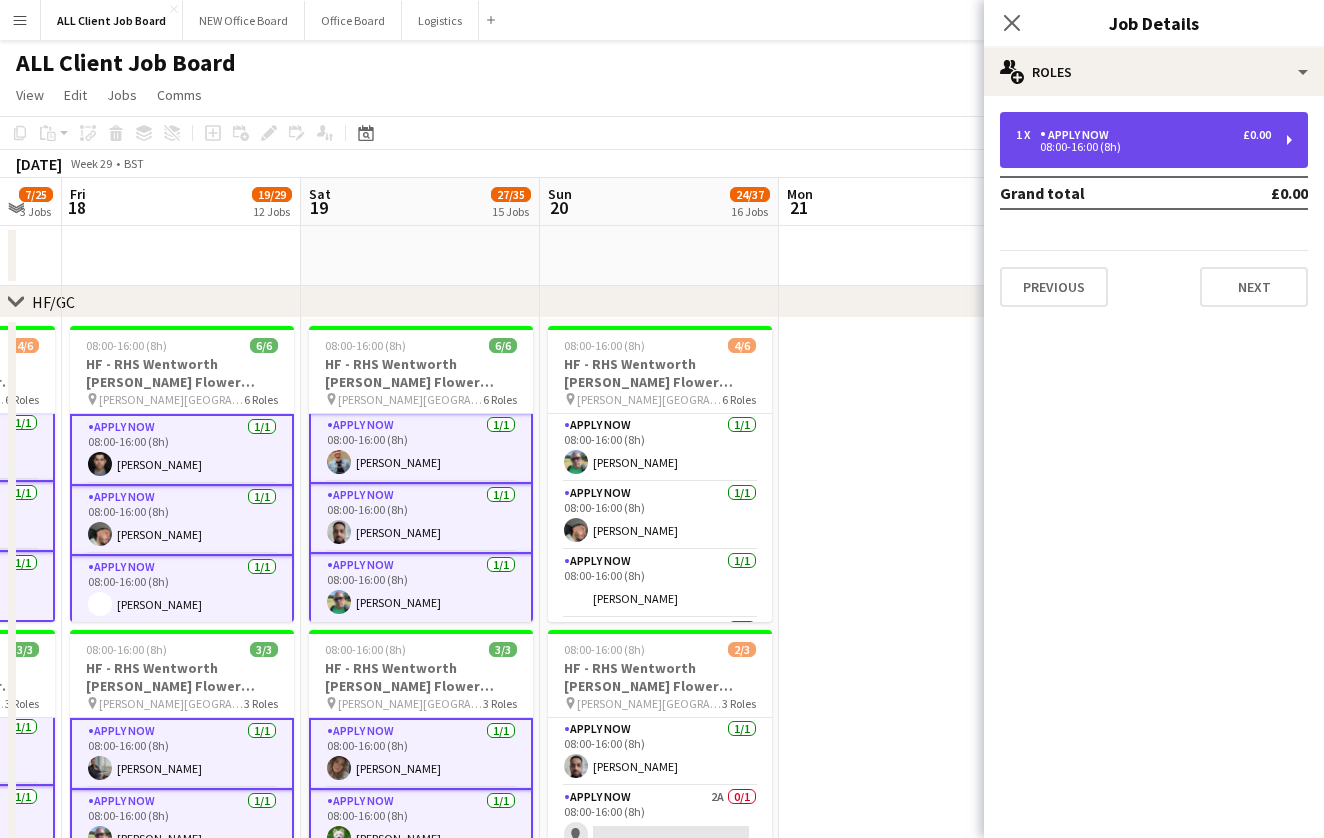 click on "08:00-16:00 (8h)" at bounding box center [1143, 147] 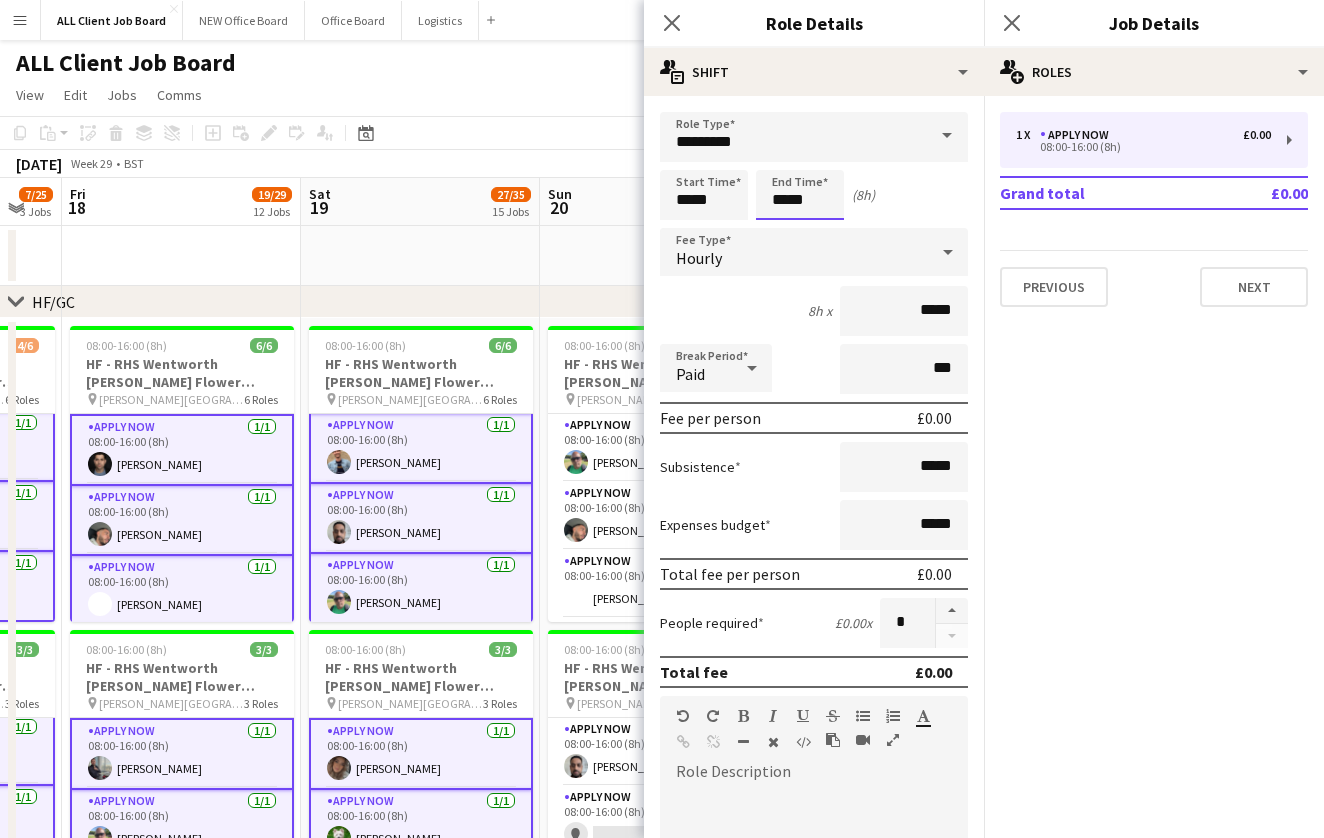 click on "*****" at bounding box center [800, 195] 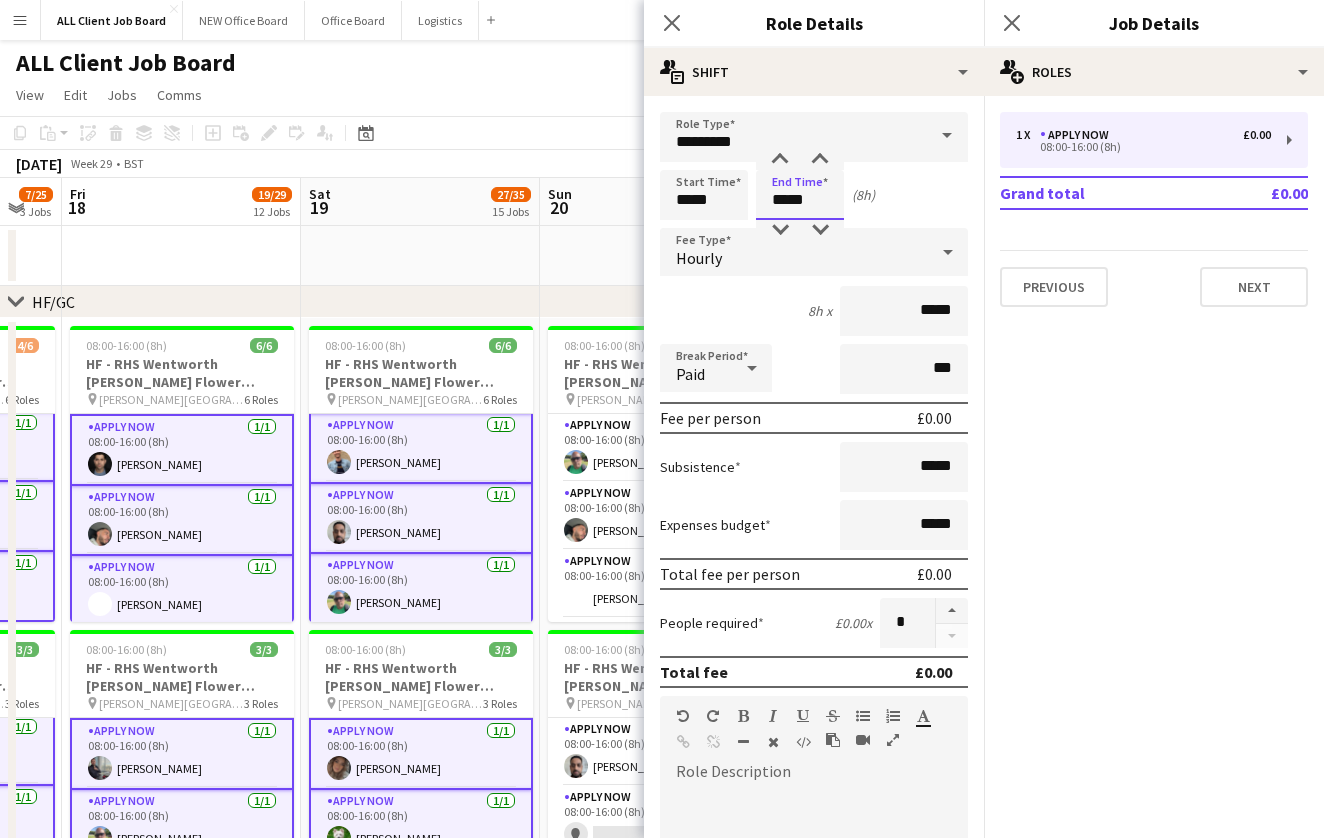 click on "*****" at bounding box center (800, 195) 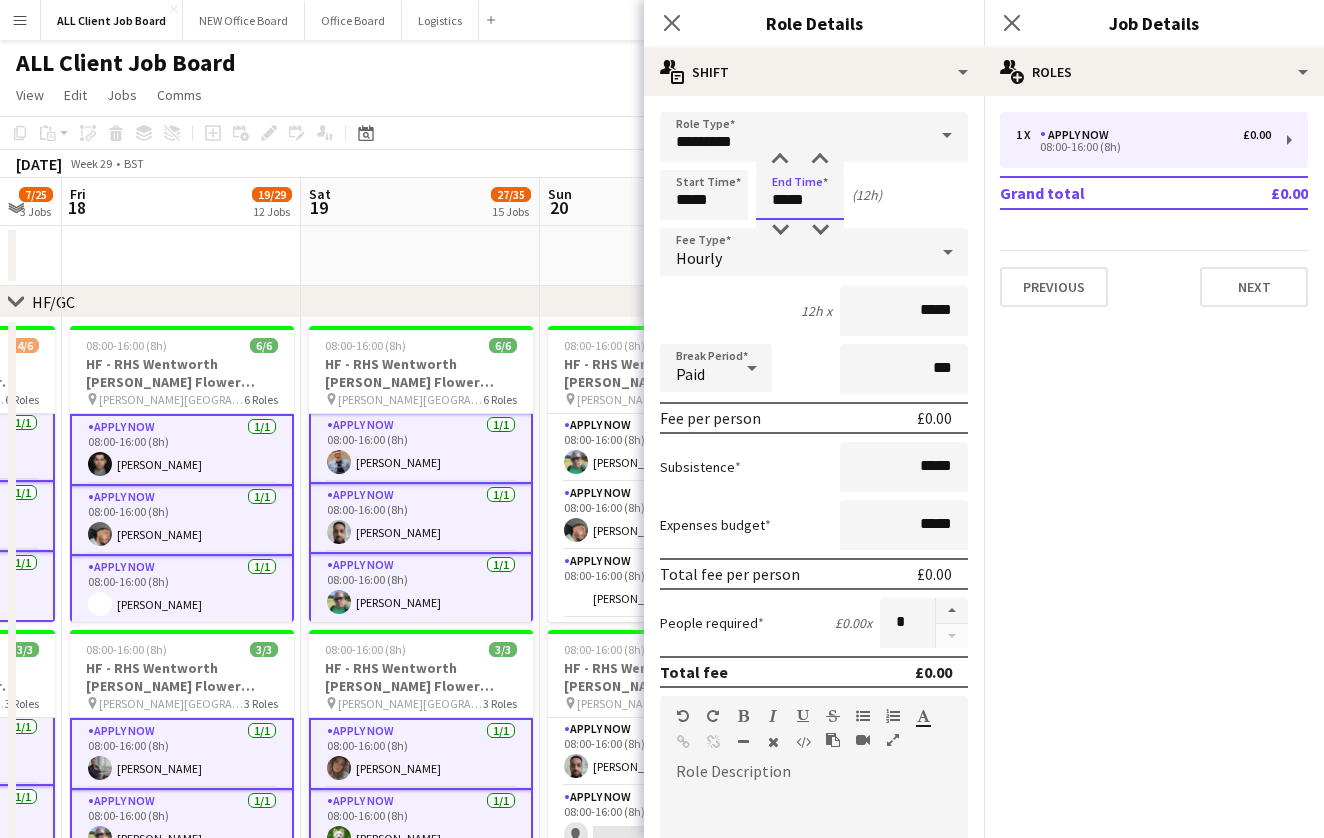 type on "*****" 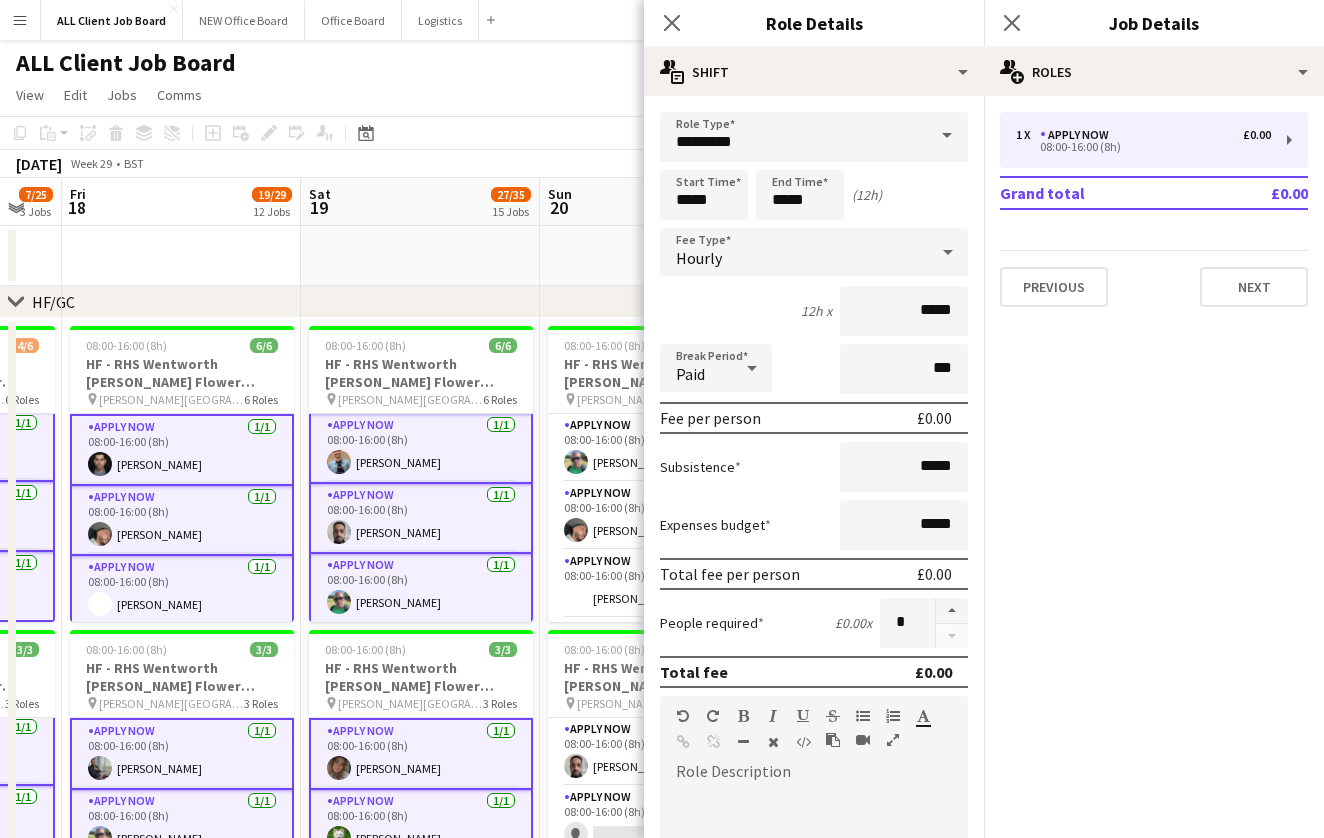 click on "Copy
Paste
Paste
Command
V Paste with crew
Command
Shift
V
Paste linked Job
[GEOGRAPHIC_DATA]
Group
Ungroup
Add job
Add linked Job
Edit
Edit linked Job
Applicants
Date picker
[DATE] [DATE] [DATE] M [DATE] T [DATE] W [DATE] T [DATE] F [DATE] S [DATE] S  [DATE]   2   3   4   5   6   7   8   9   10   11   12   13   14   15   16   17   18   19   20   21   22   23   24" 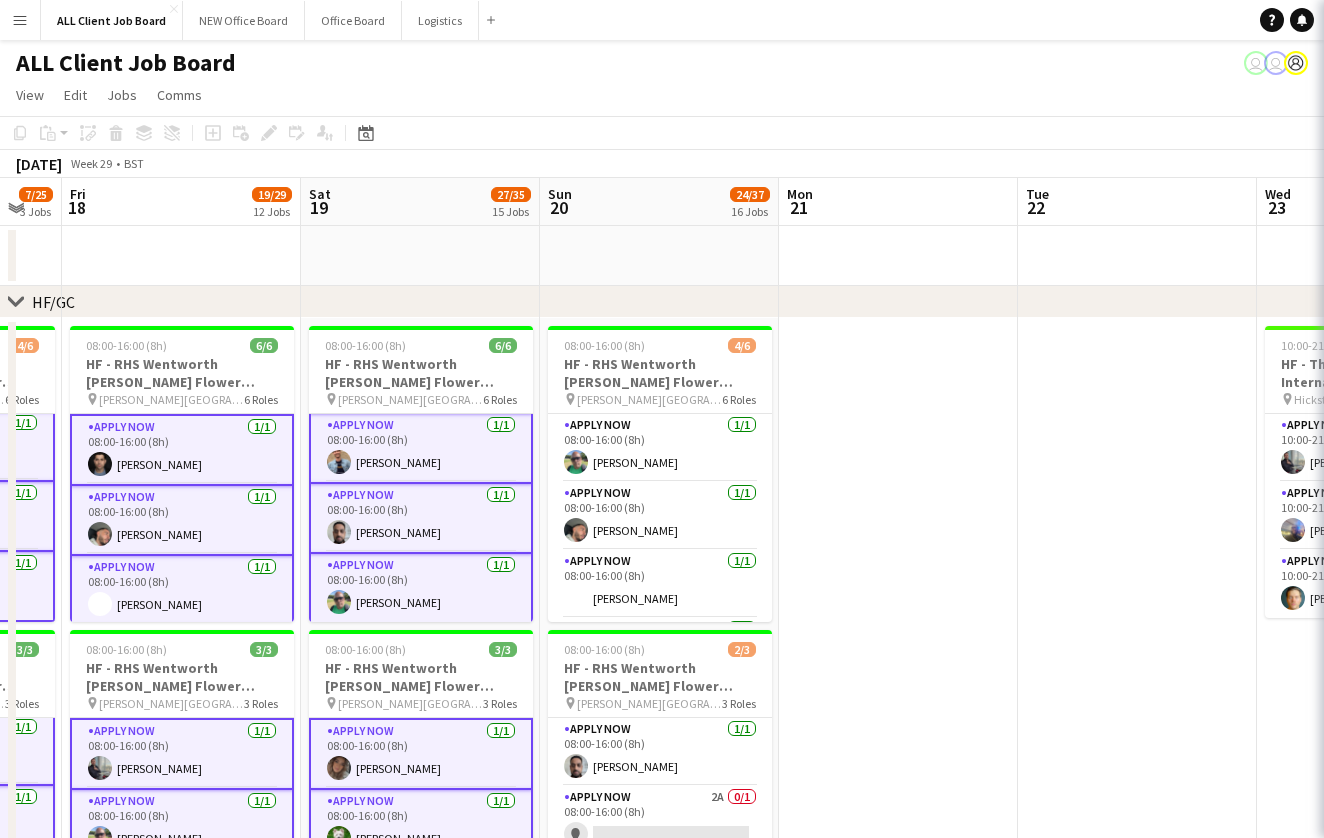 scroll, scrollTop: 200, scrollLeft: 0, axis: vertical 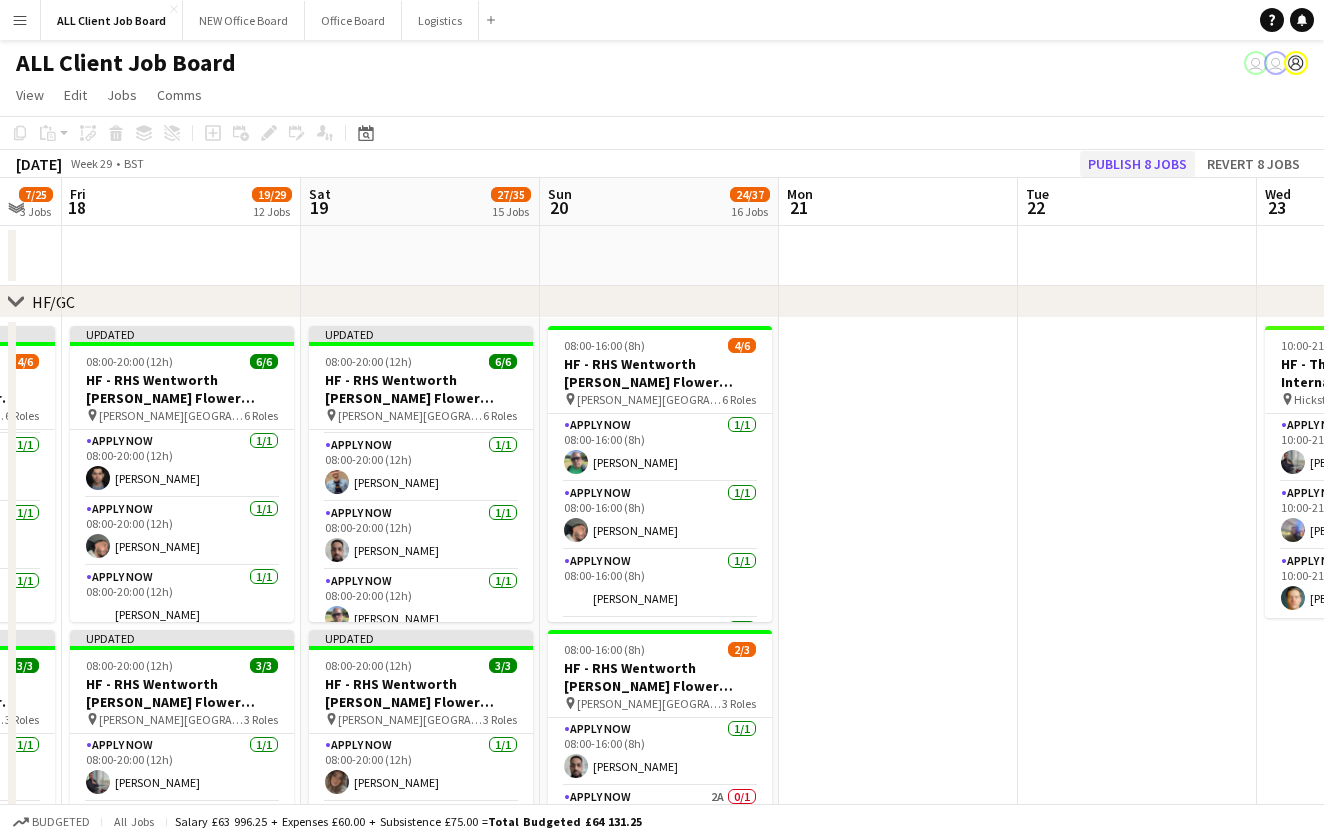 click on "Publish 8 jobs" 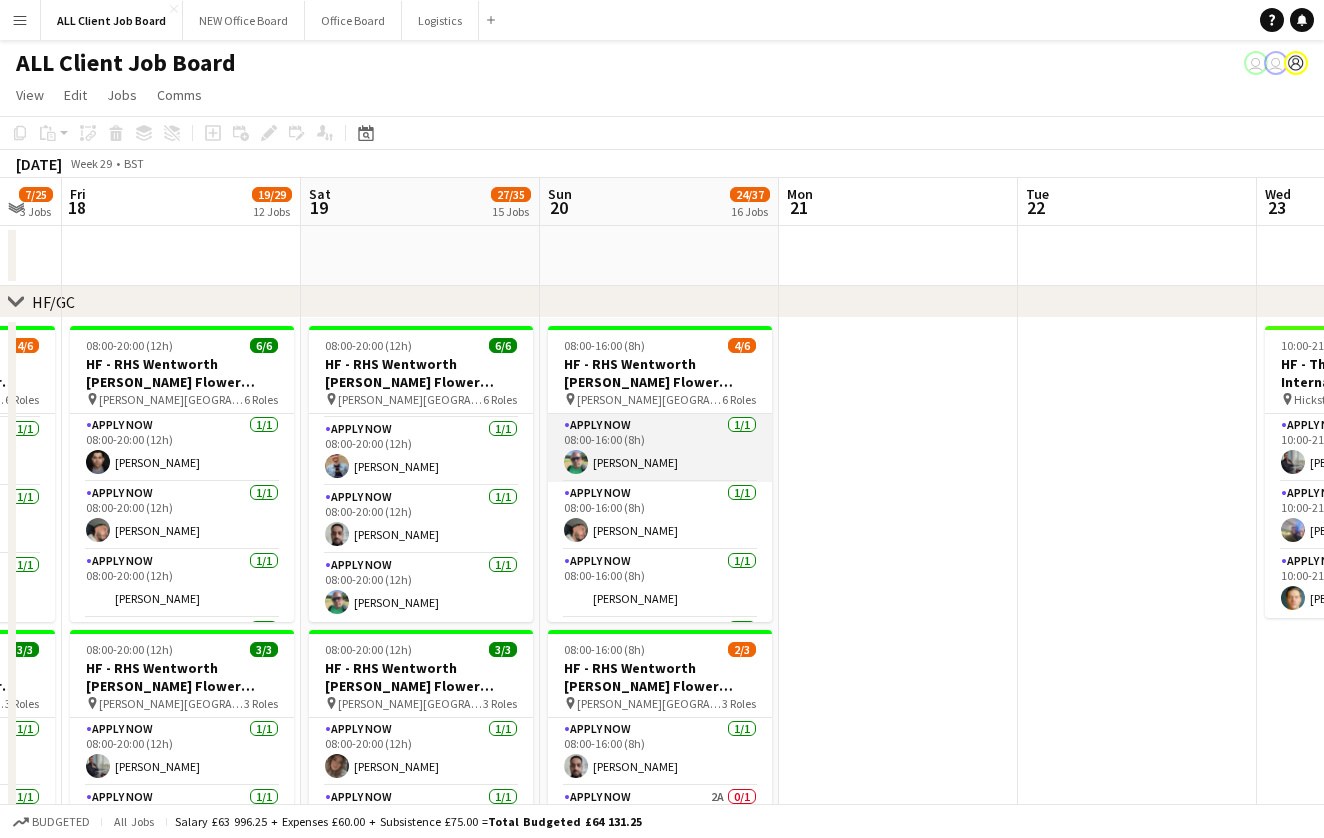click on "APPLY NOW   [DATE]   08:00-16:00 (8h)
[PERSON_NAME]" at bounding box center (660, 448) 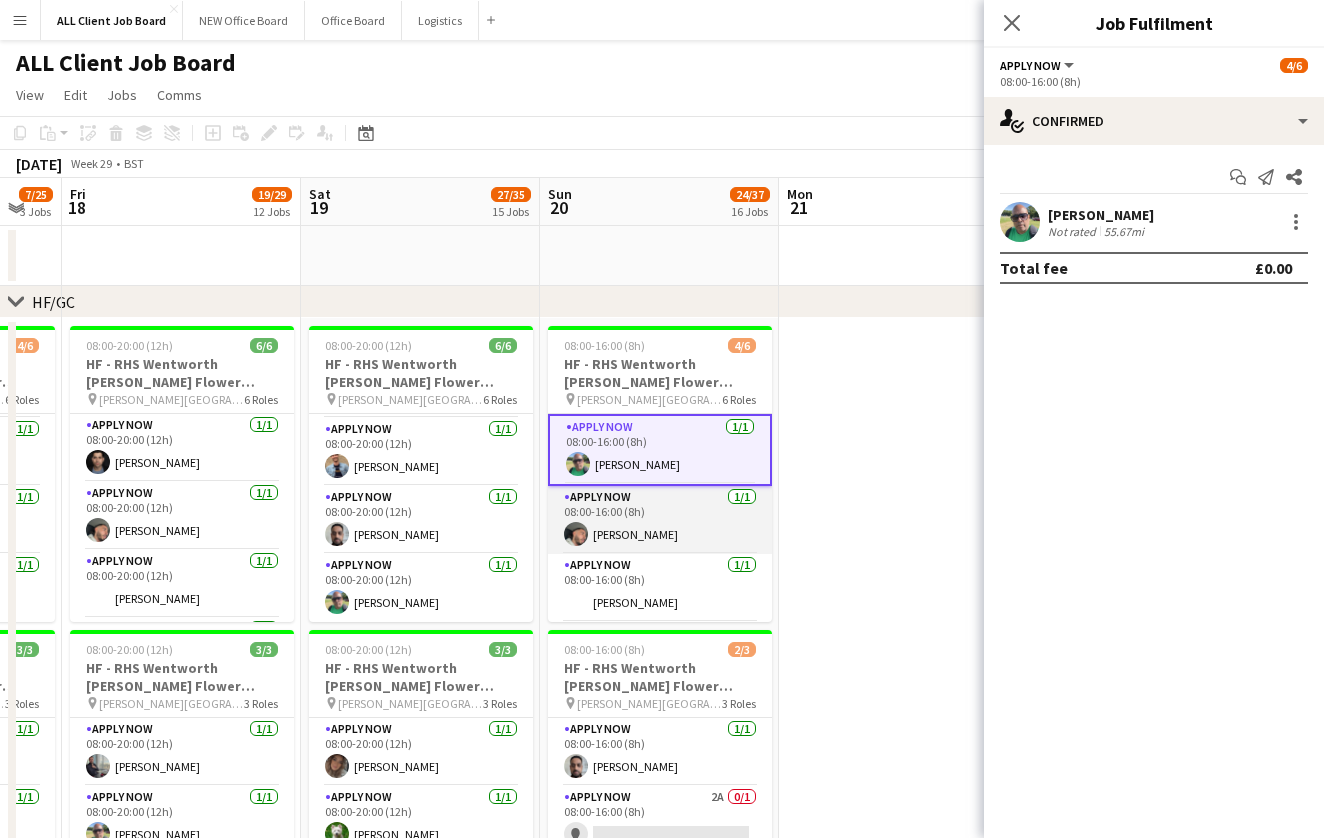 click on "APPLY NOW   [DATE]   08:00-16:00 (8h)
[PERSON_NAME]" at bounding box center (660, 520) 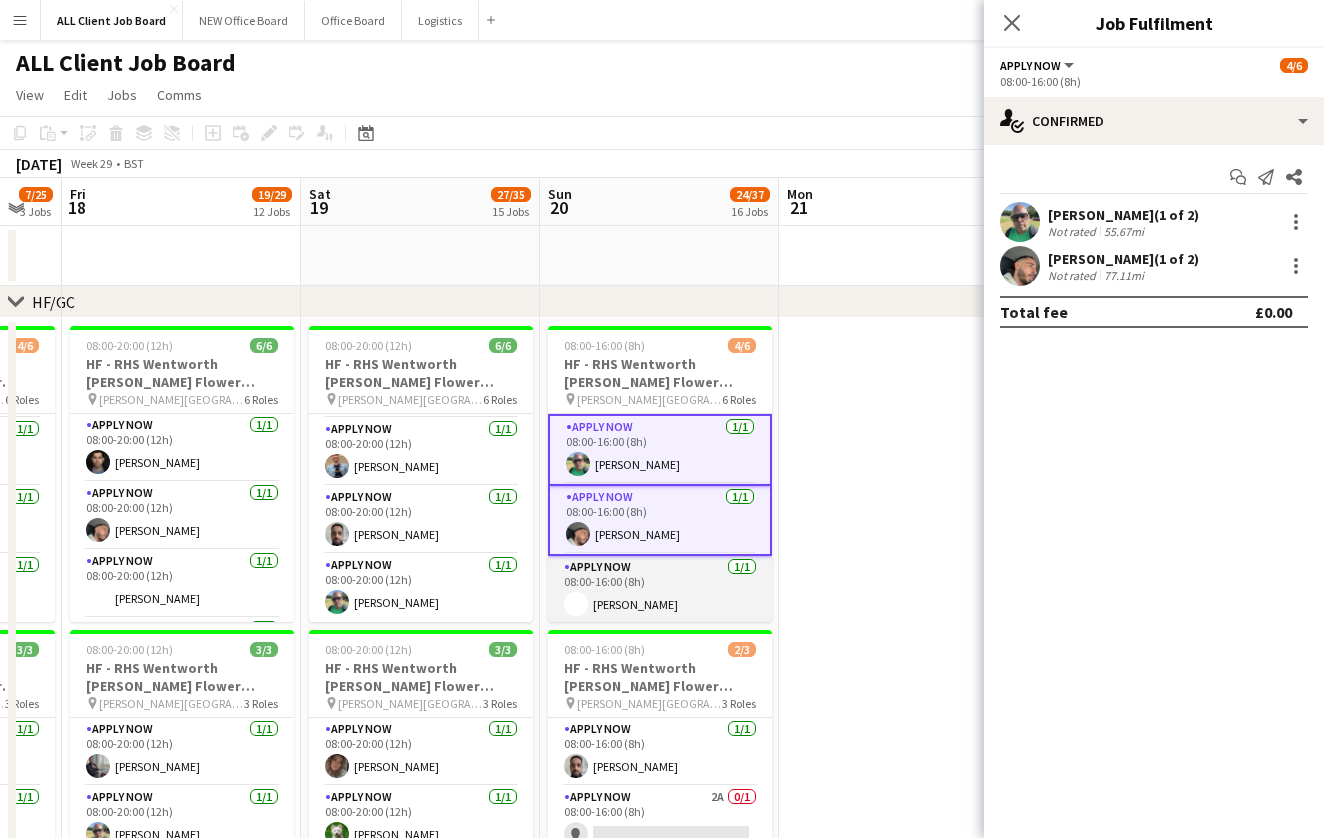 click on "APPLY NOW   [DATE]   08:00-16:00 (8h)
[PERSON_NAME]" at bounding box center [660, 590] 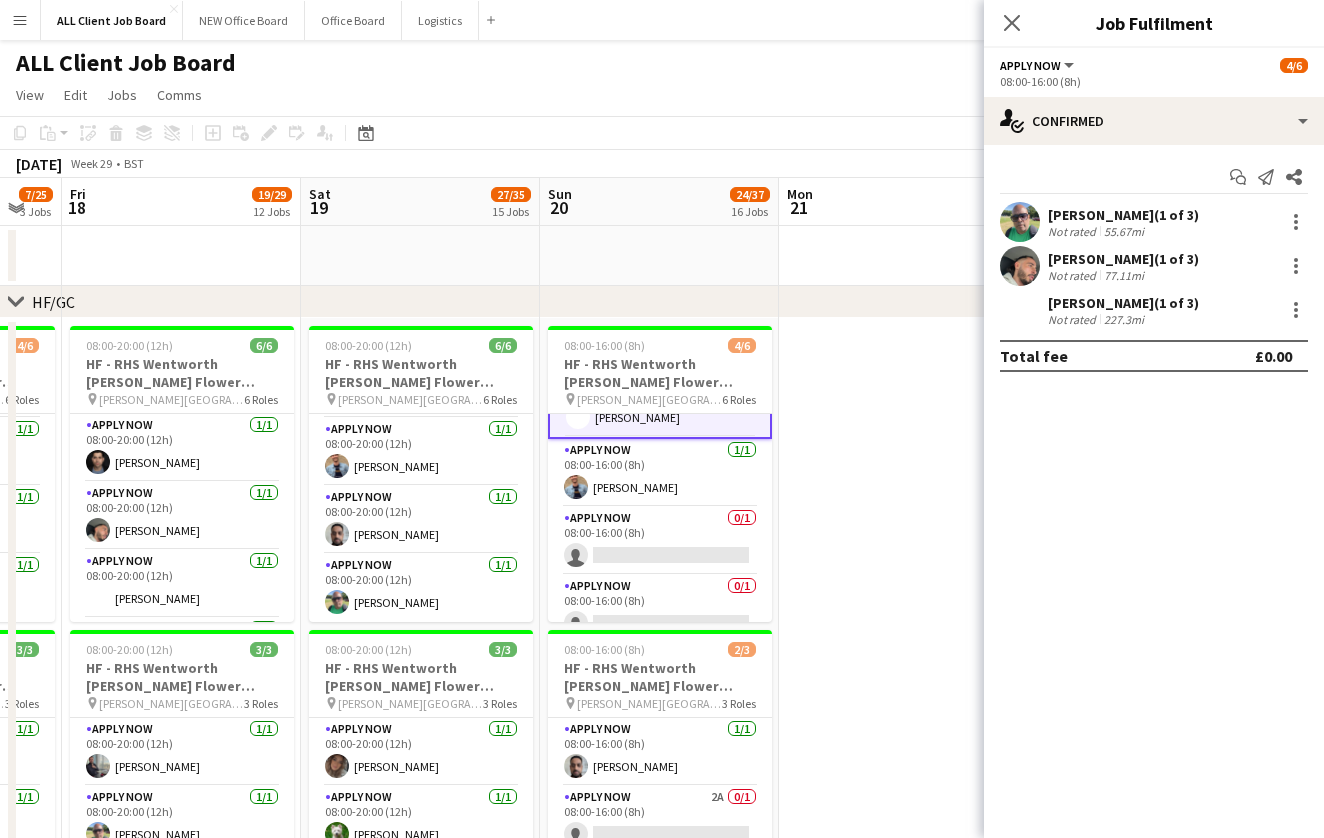 scroll, scrollTop: 192, scrollLeft: 0, axis: vertical 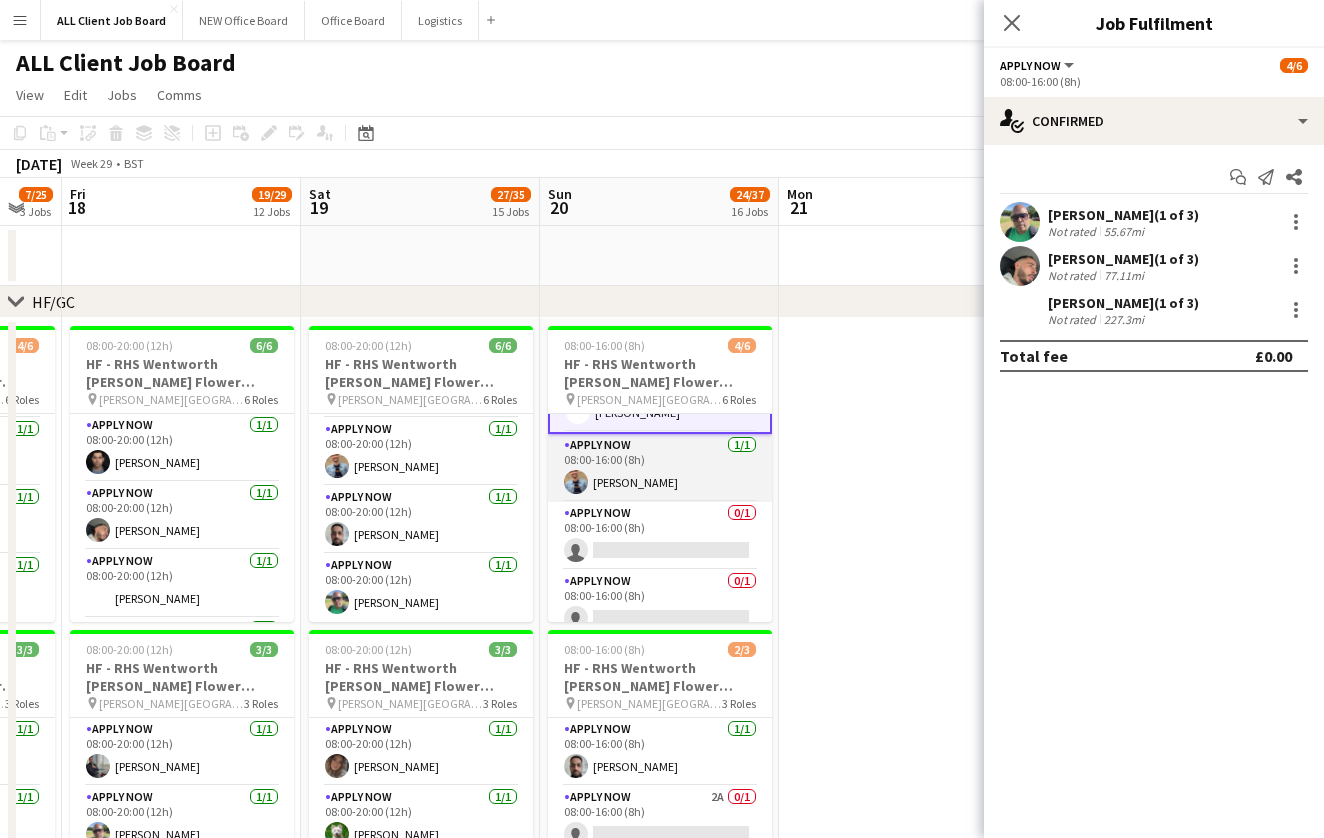 click on "APPLY NOW   [DATE]   08:00-16:00 (8h)
[PERSON_NAME]" at bounding box center [660, 468] 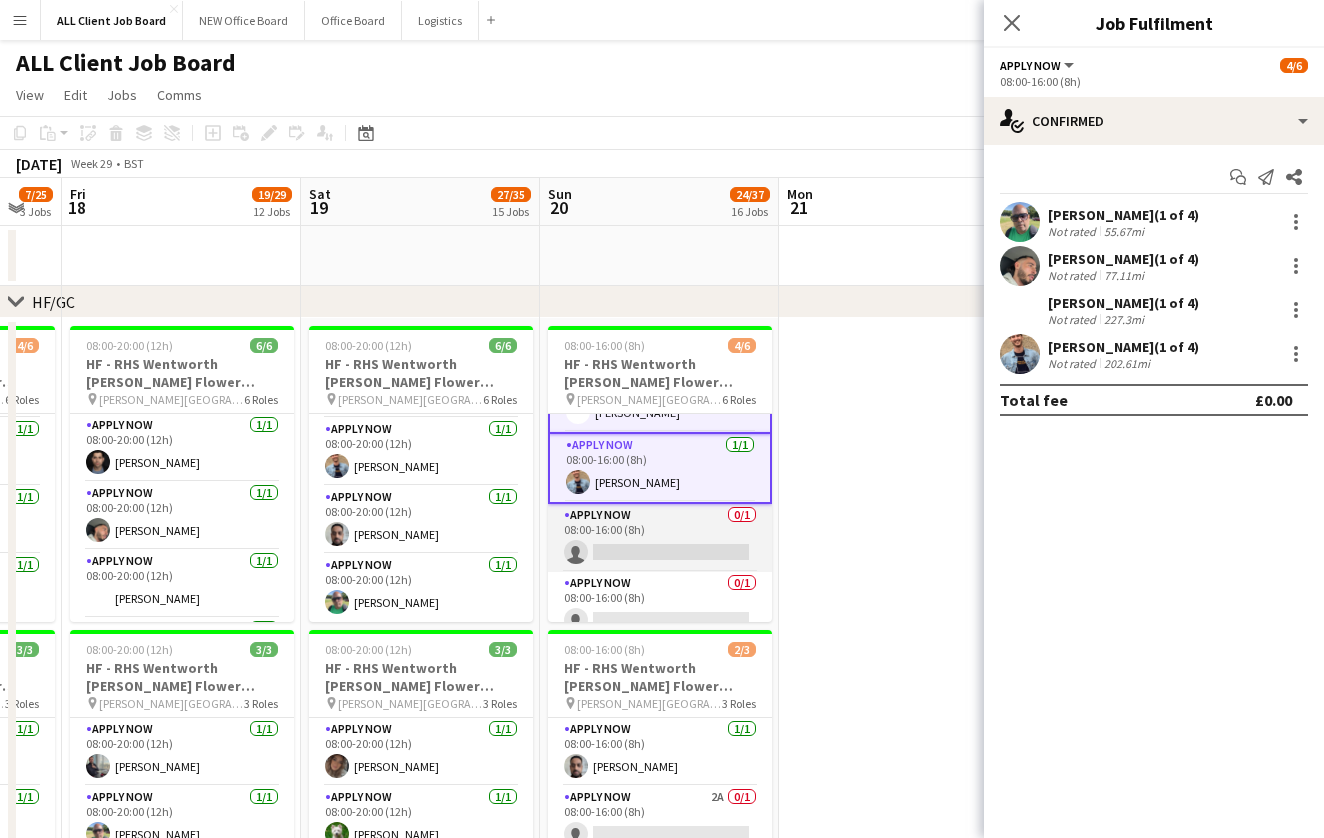 click on "APPLY NOW   0/1   08:00-16:00 (8h)
single-neutral-actions" at bounding box center [660, 538] 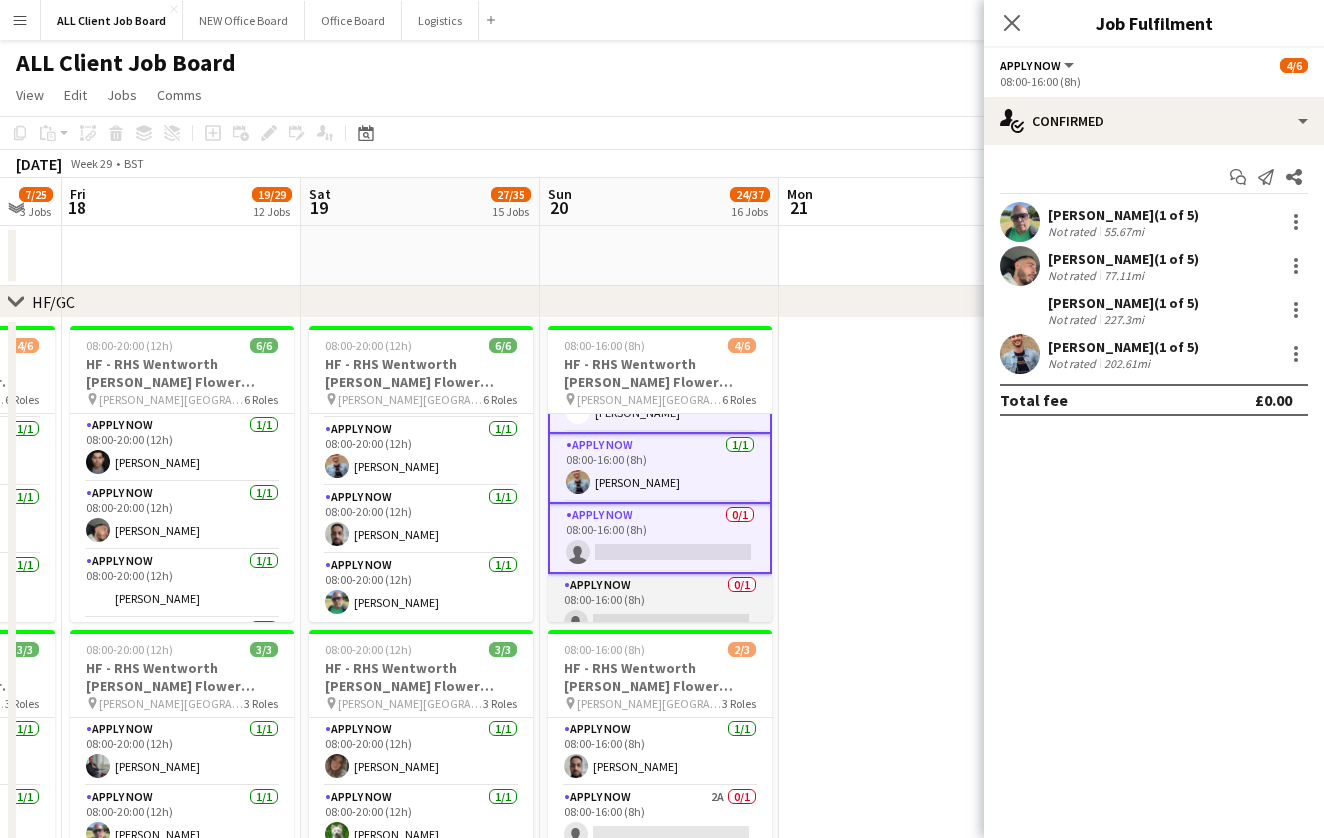 click on "APPLY NOW   0/1   08:00-16:00 (8h)
single-neutral-actions" at bounding box center (660, 608) 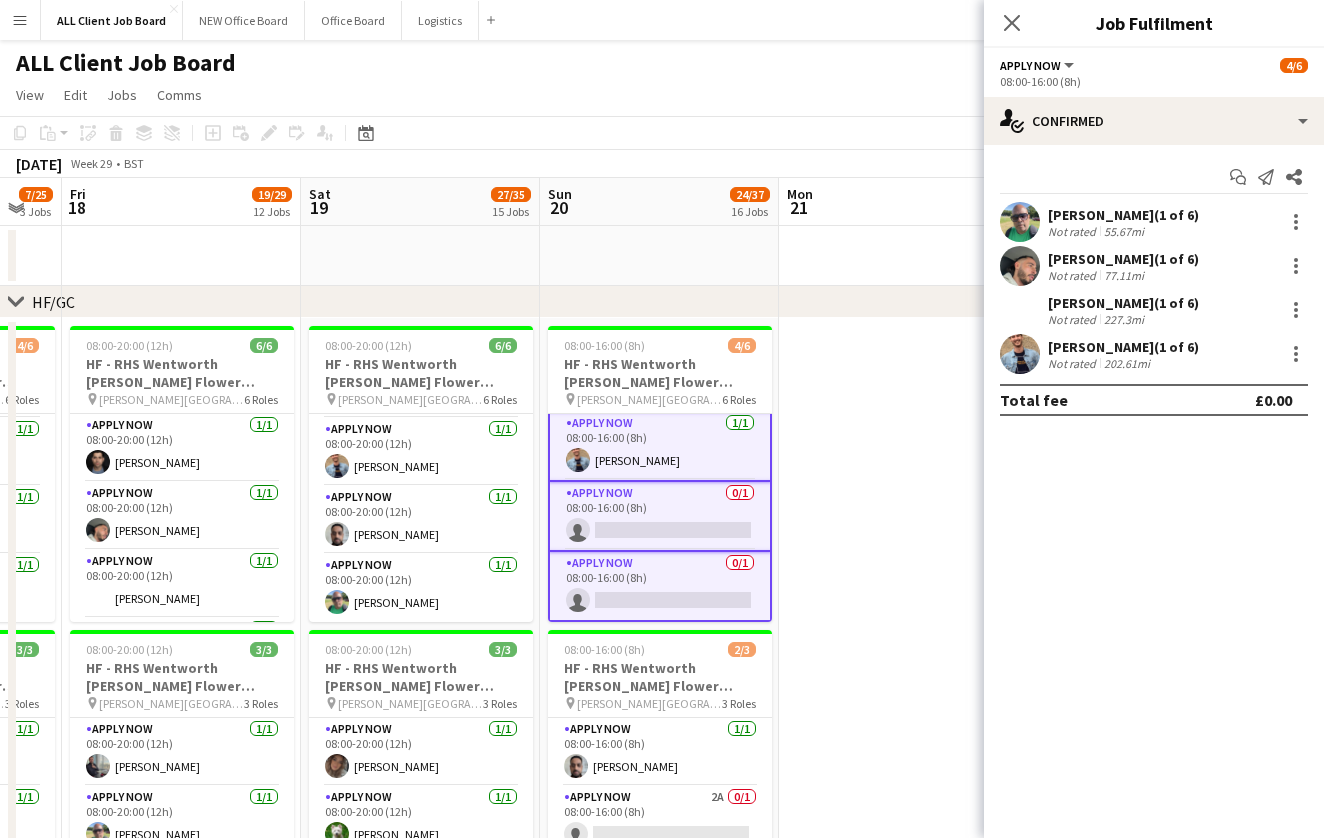 scroll, scrollTop: 214, scrollLeft: 0, axis: vertical 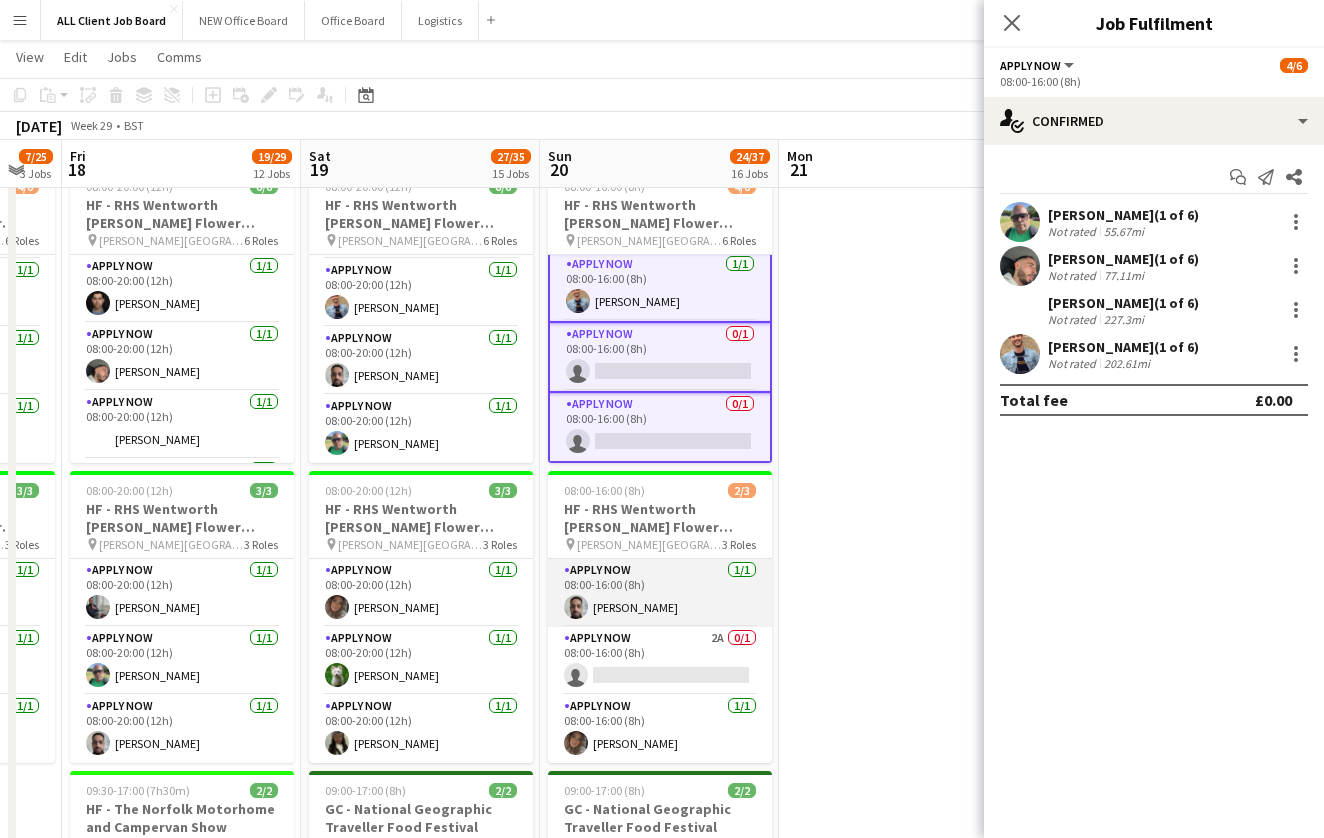 click on "APPLY NOW   [DATE]   08:00-16:00 (8h)
[PERSON_NAME]" at bounding box center (660, 593) 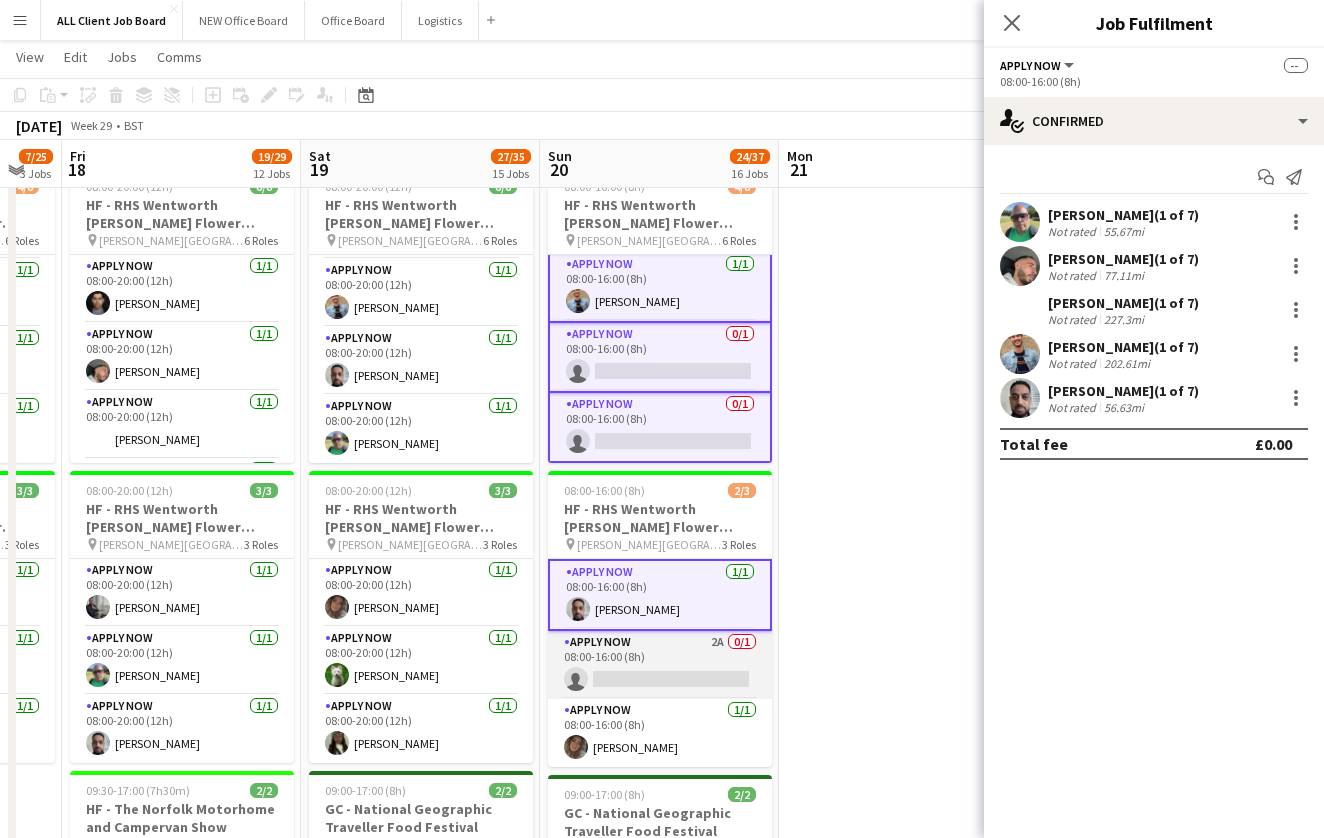 click on "APPLY NOW   2A   0/1   08:00-16:00 (8h)
single-neutral-actions" at bounding box center [660, 665] 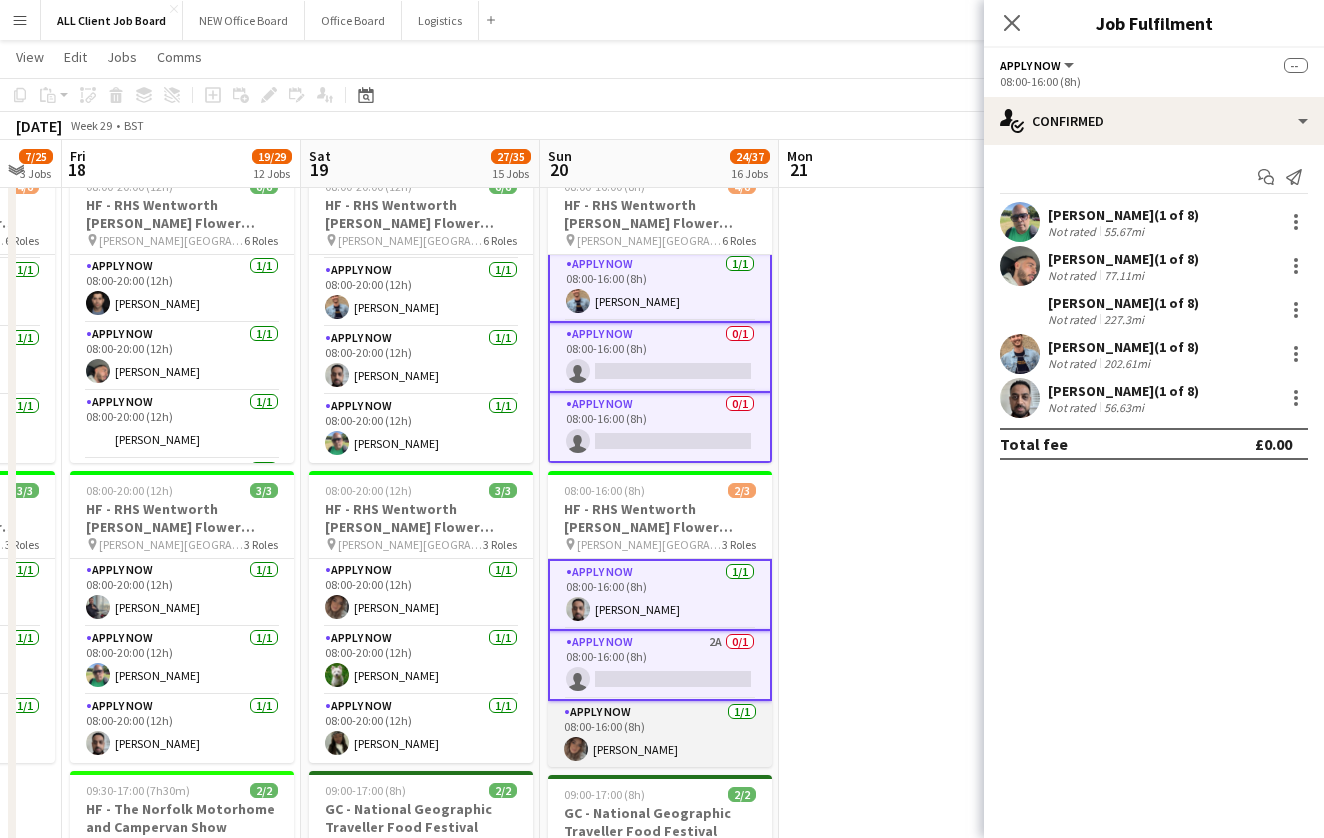 click on "APPLY NOW   [DATE]   08:00-16:00 (8h)
[PERSON_NAME]" at bounding box center [660, 735] 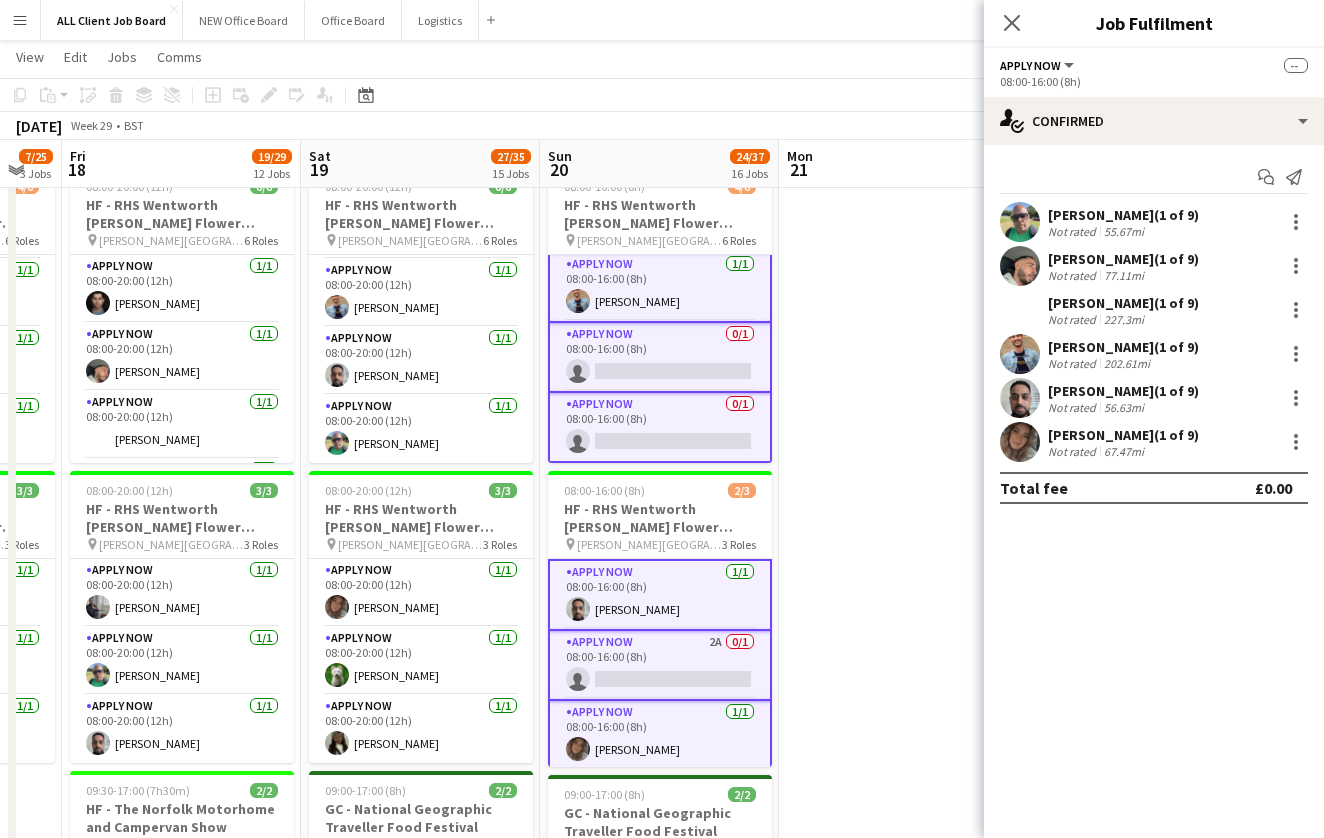 scroll, scrollTop: 0, scrollLeft: 0, axis: both 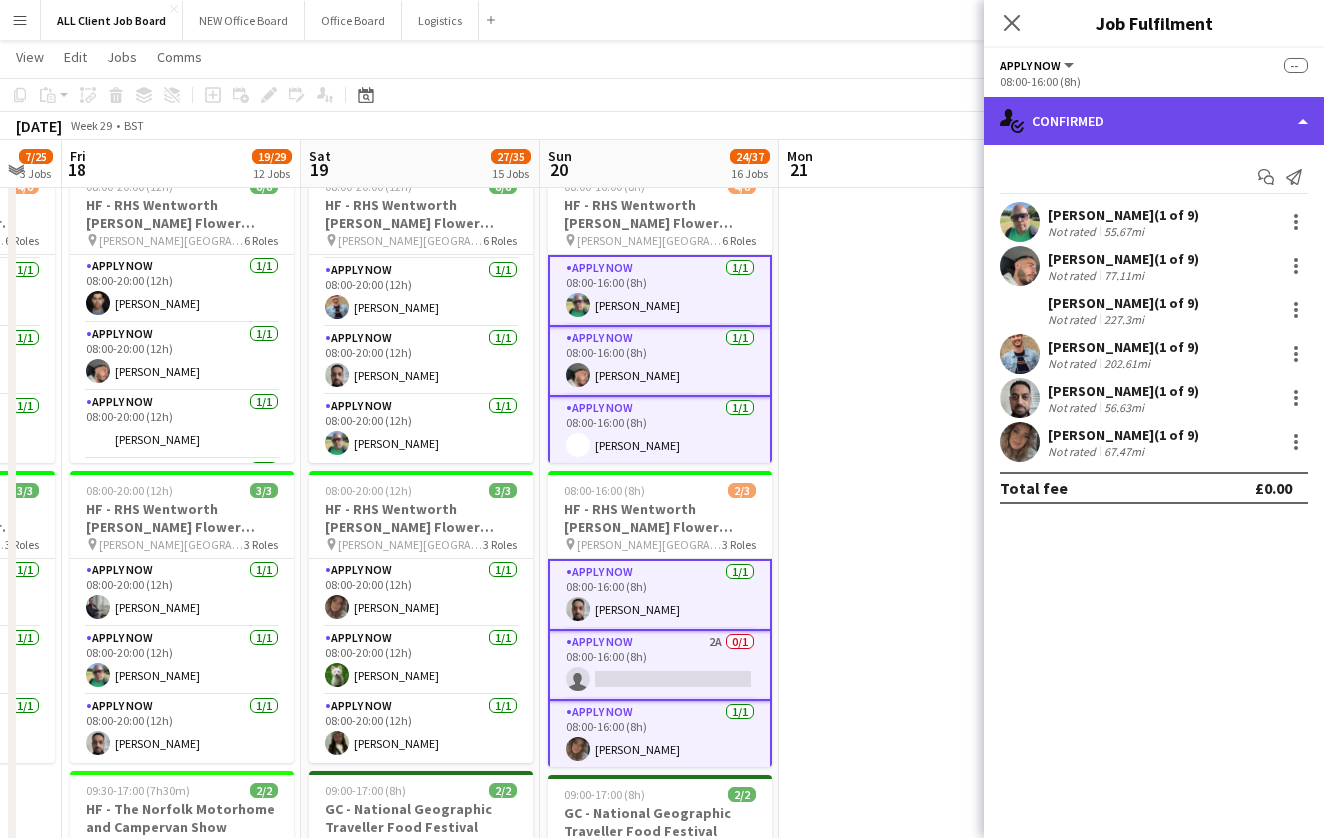 click on "single-neutral-actions-check-2
Confirmed" 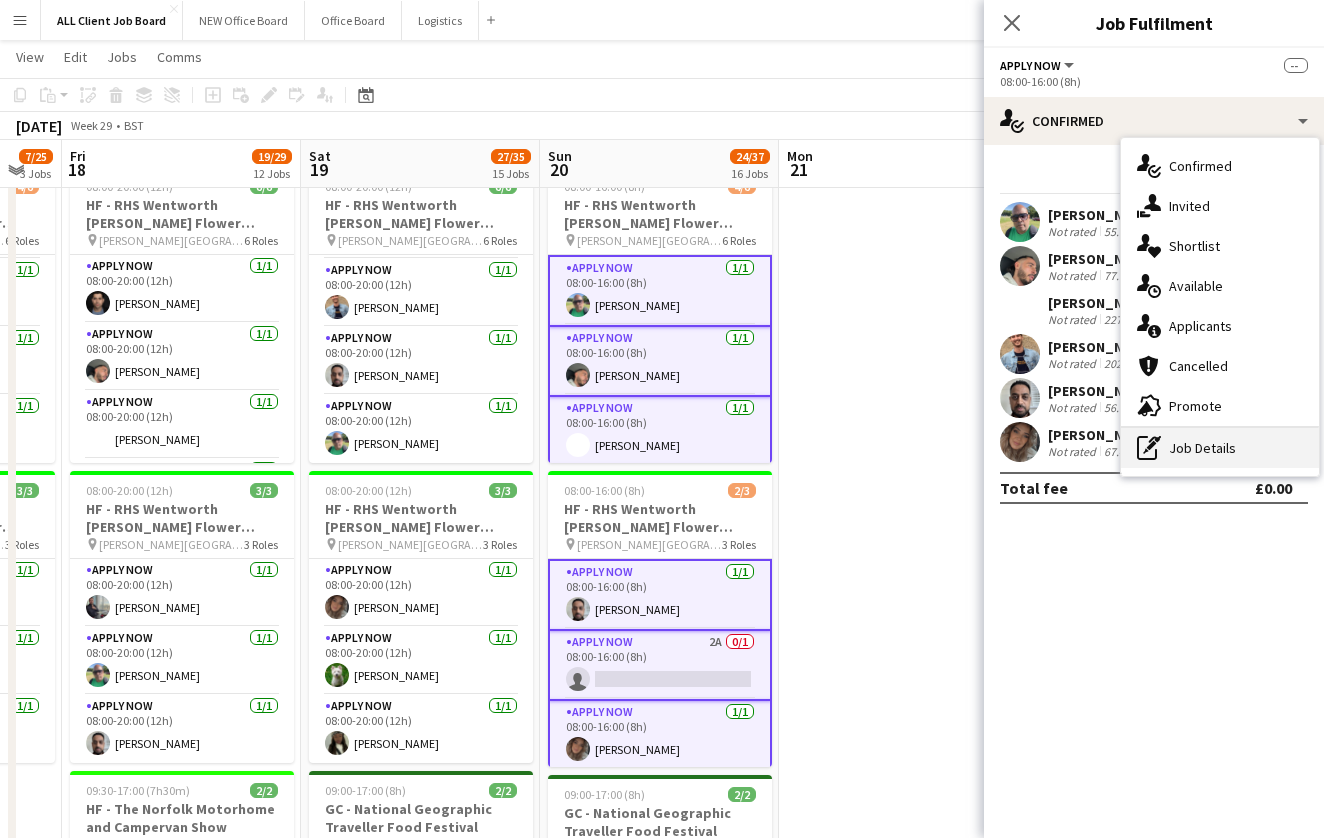 click on "pen-write
Job Details" at bounding box center (1220, 448) 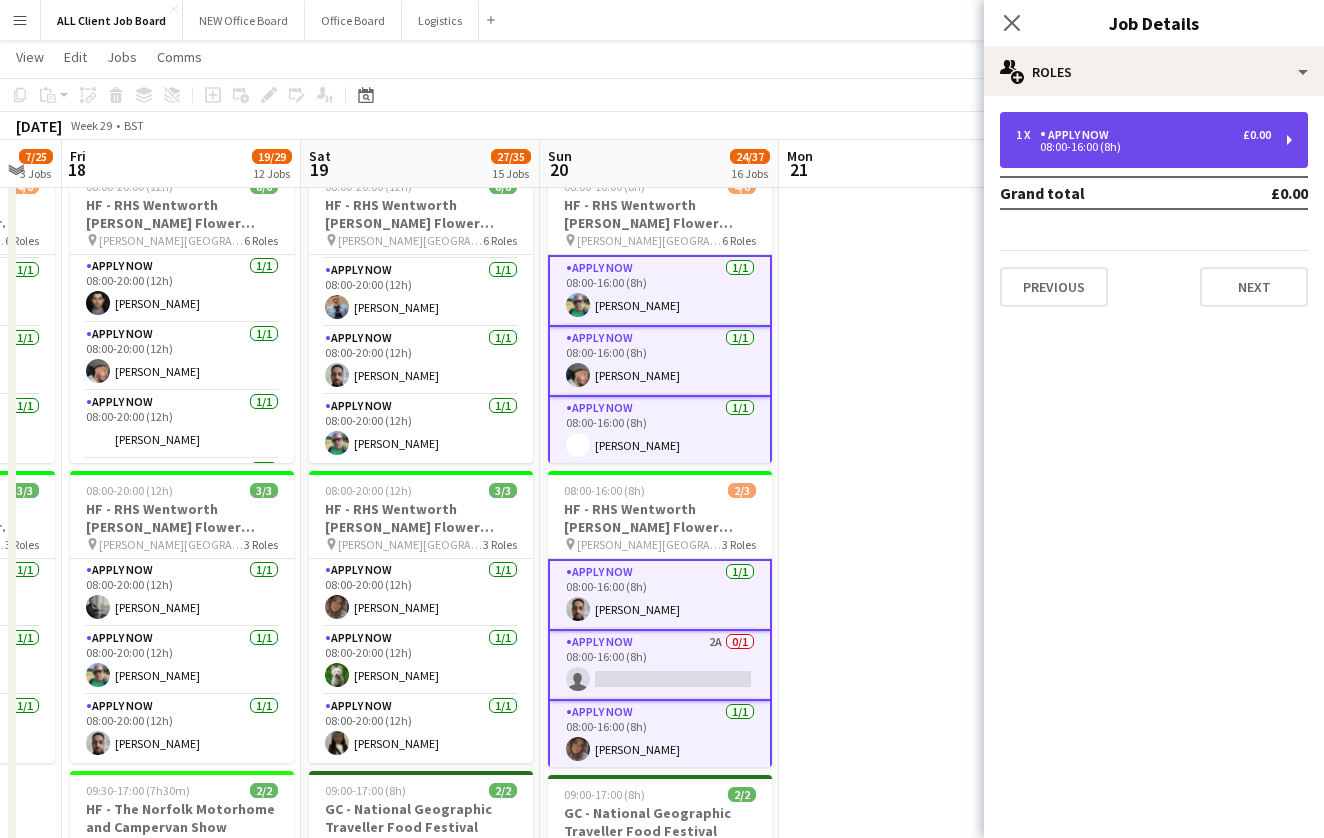 click on "APPLY NOW" at bounding box center [1078, 135] 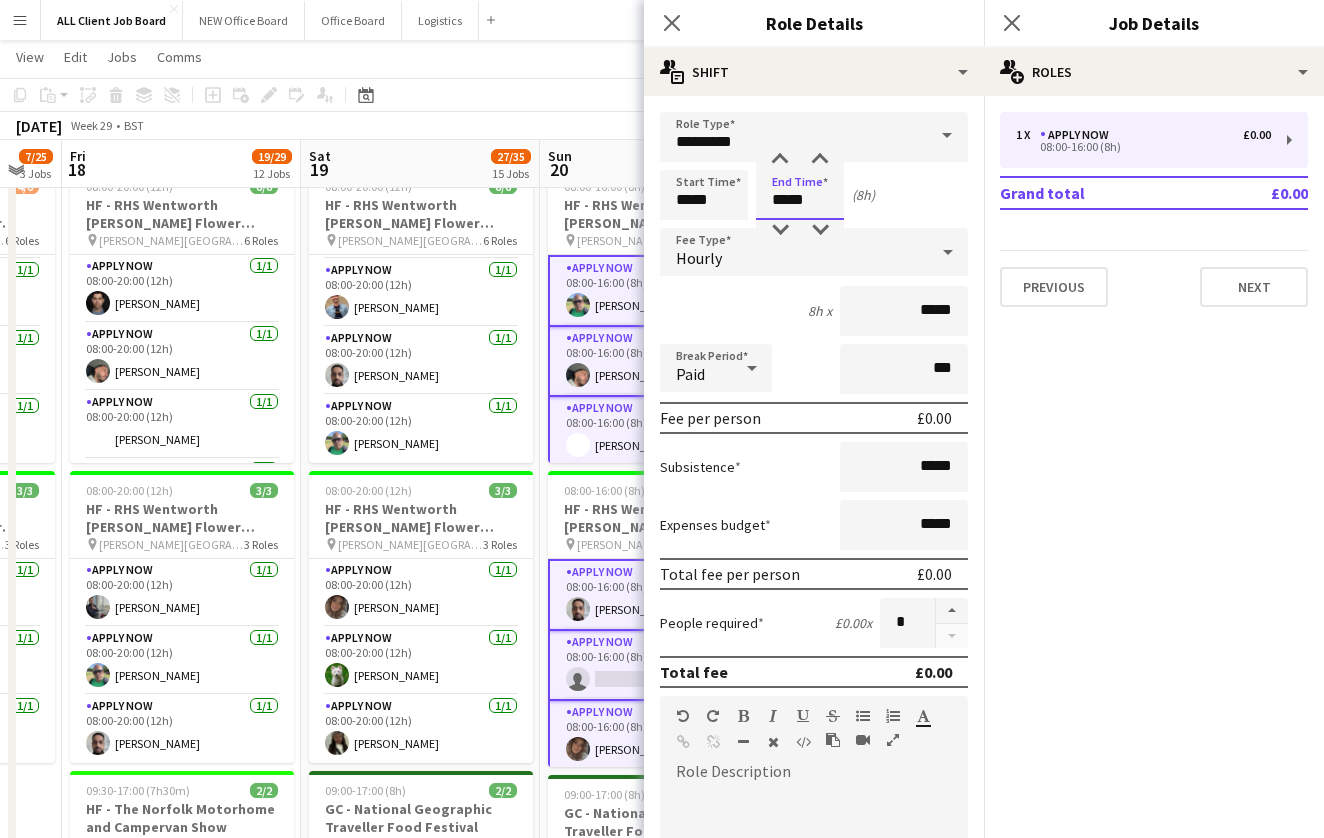 click on "*****" at bounding box center (800, 195) 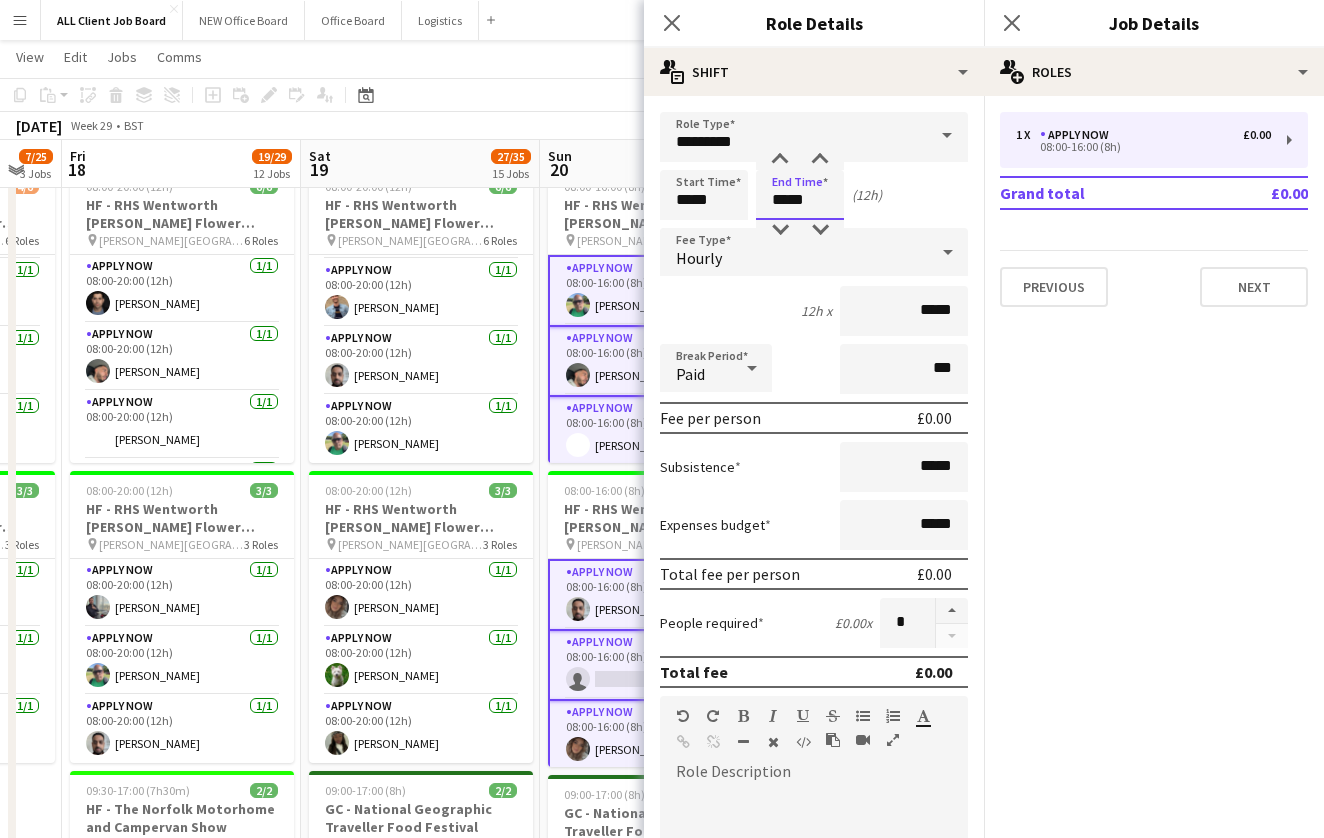 type on "*****" 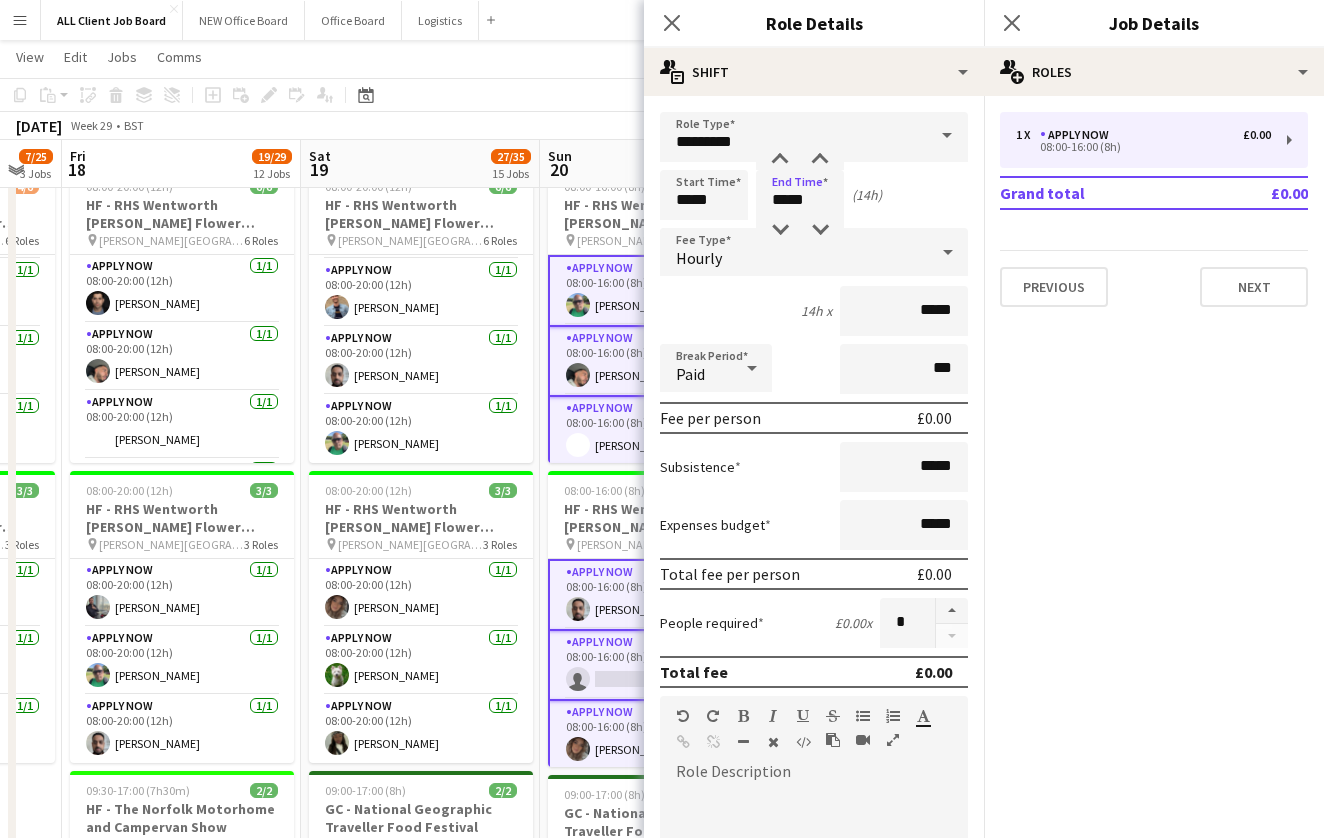 click on "Copy
Paste
Paste
Command
V Paste with crew
Command
Shift
V
Paste linked Job
[GEOGRAPHIC_DATA]
Group
Ungroup
Add job
Add linked Job
Edit
Edit linked Job
Applicants
Date picker
[DATE] [DATE] [DATE] M [DATE] T [DATE] W [DATE] T [DATE] F [DATE] S [DATE] S  [DATE]   2   3   4   5   6   7   8   9   10   11   12   13   14   15   16   17   18   19   20   21   22   23   24" 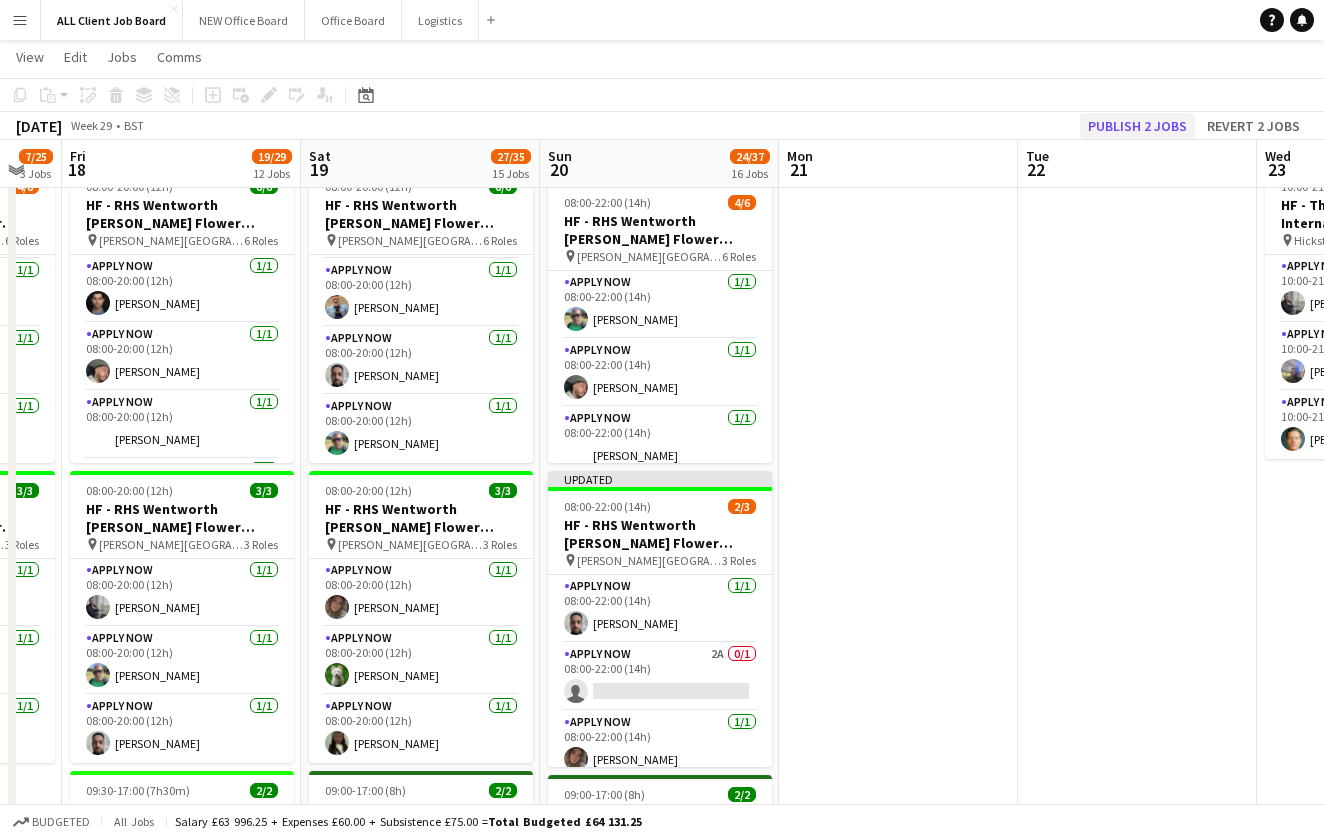click on "Publish 2 jobs" 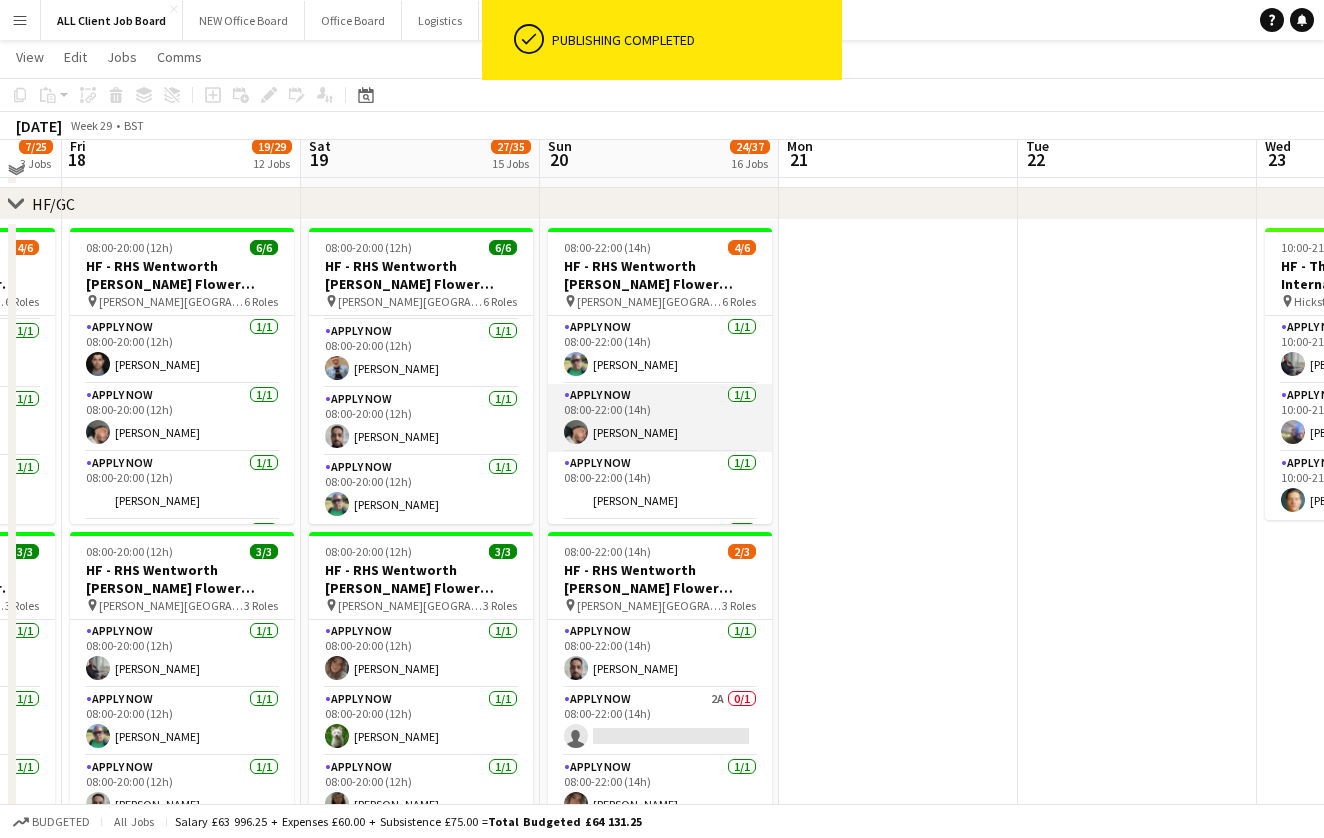 scroll, scrollTop: 86, scrollLeft: 0, axis: vertical 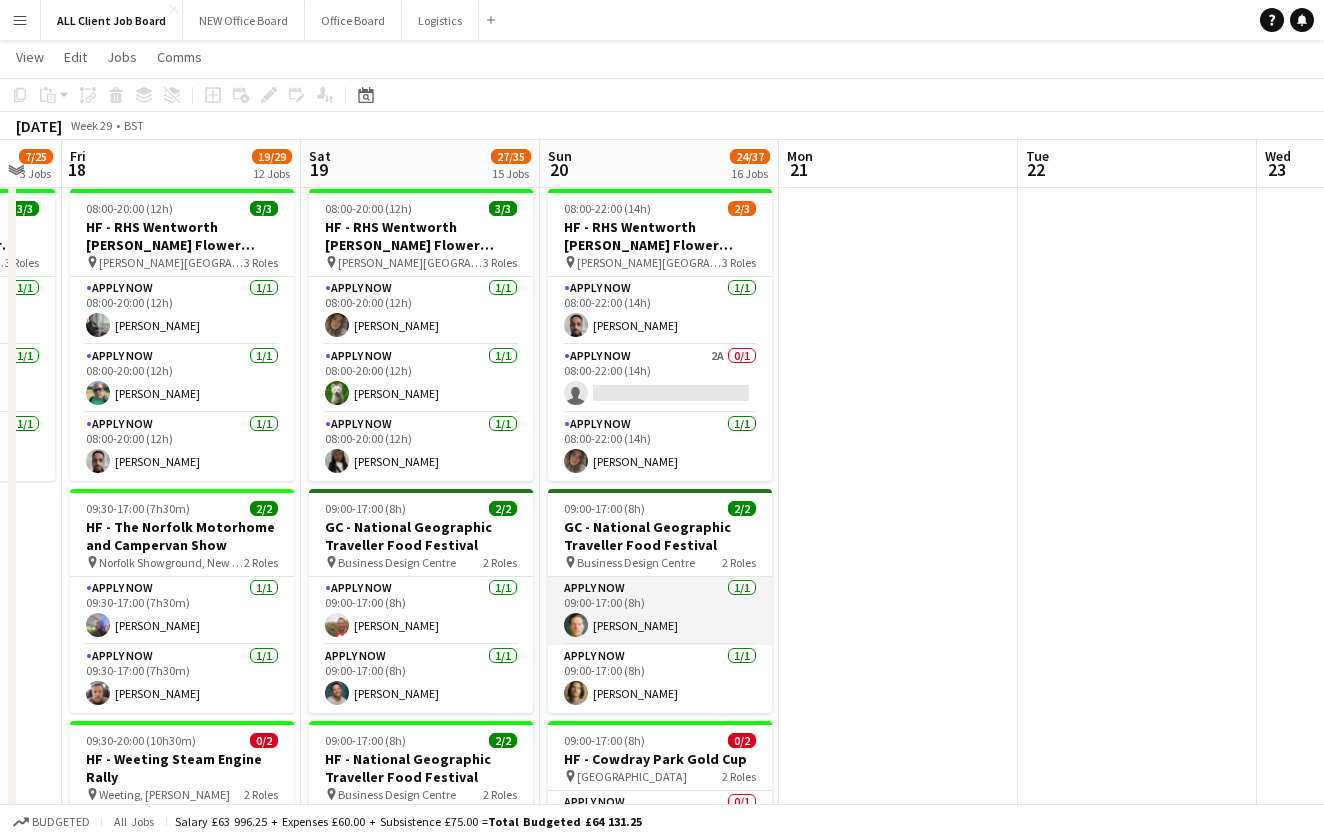 click on "APPLY NOW   [DATE]   09:00-17:00 (8h)
[PERSON_NAME]" at bounding box center (660, 611) 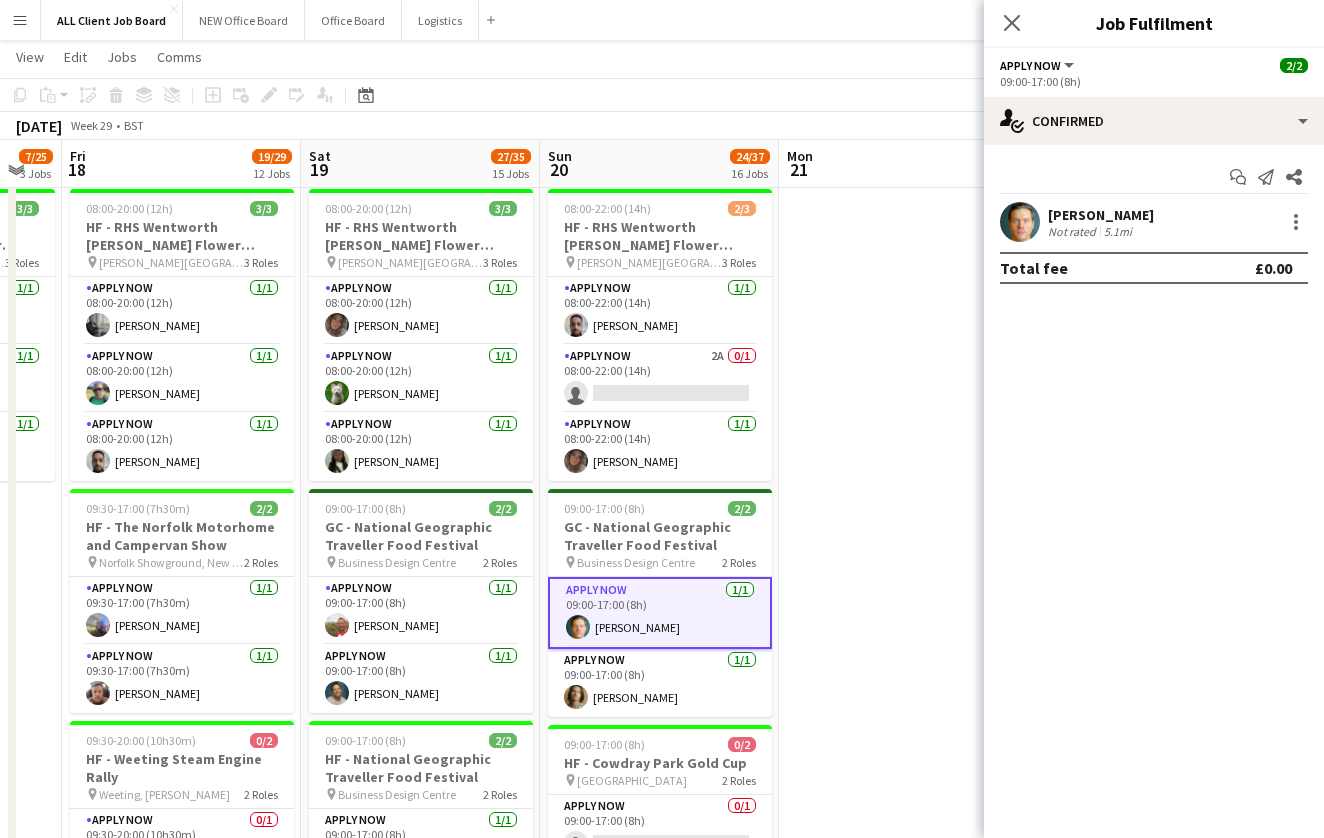 click at bounding box center (1020, 222) 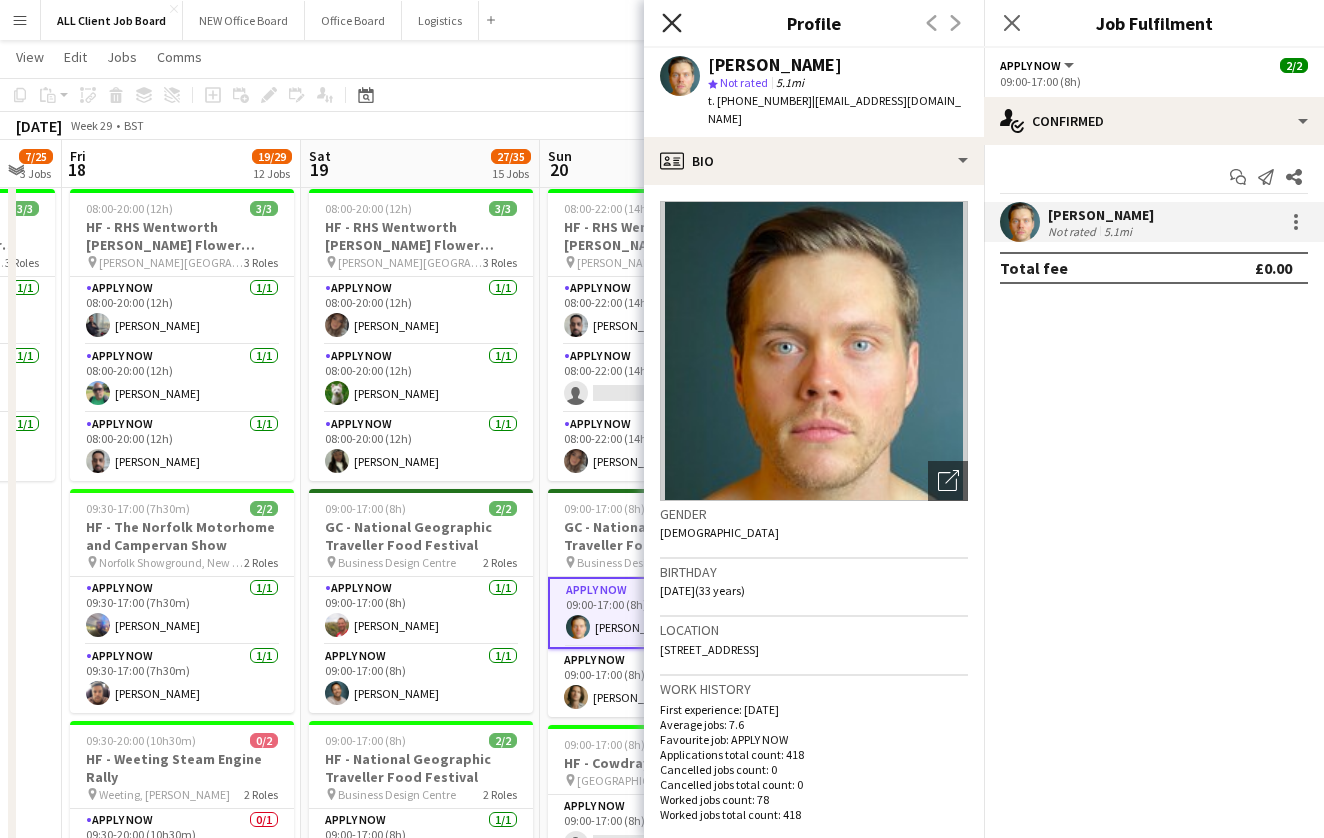 click on "Close pop-in" 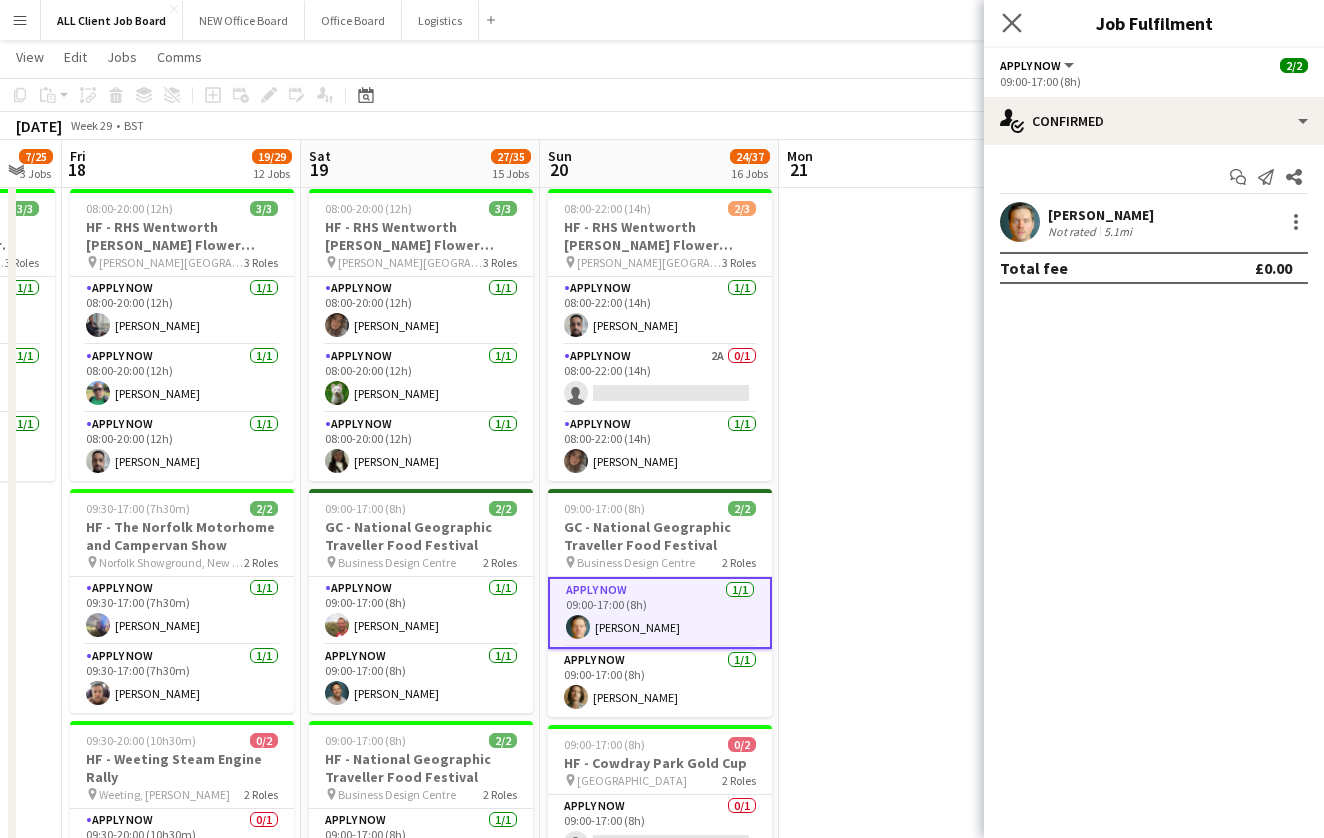 click on "Close pop-in" 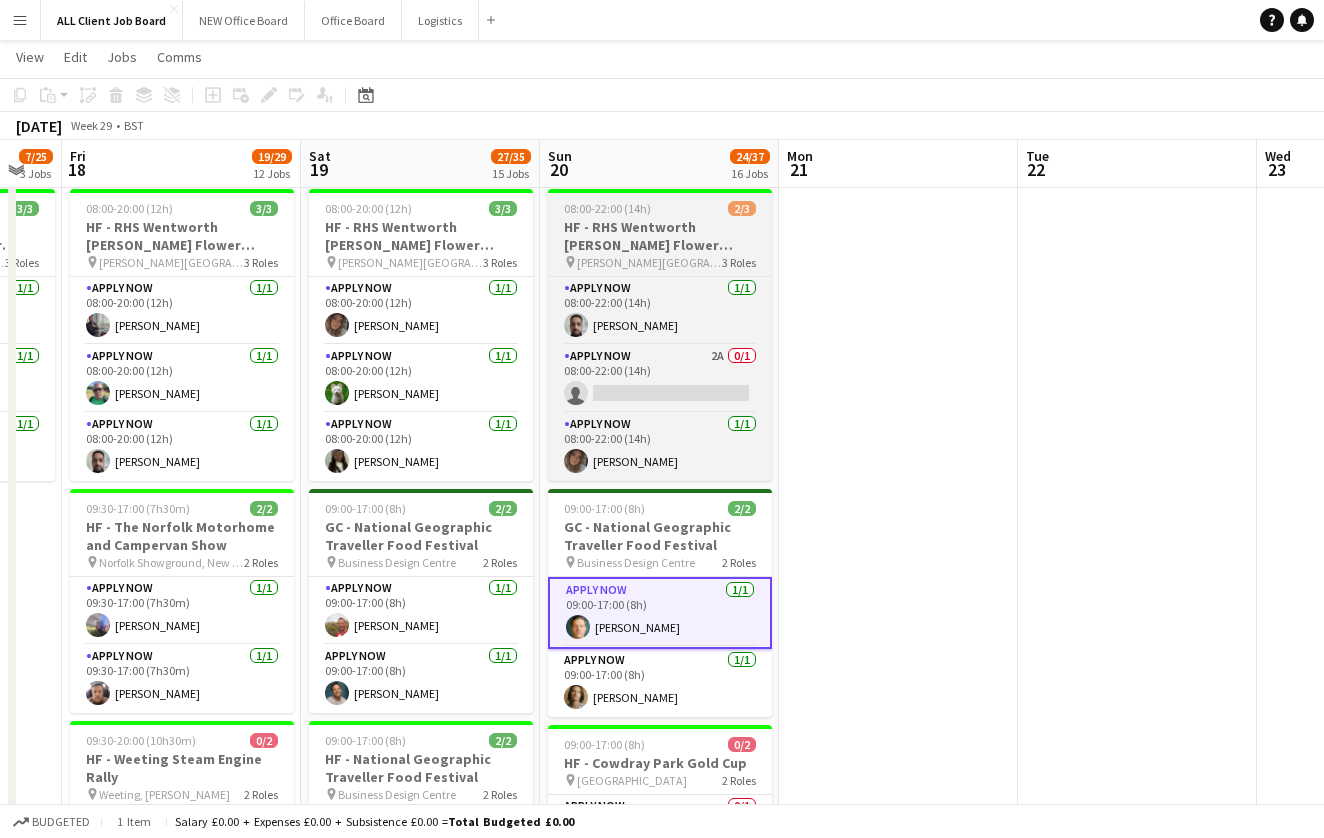 click on "HF - RHS Wentworth [PERSON_NAME] Flower Show" at bounding box center [660, 236] 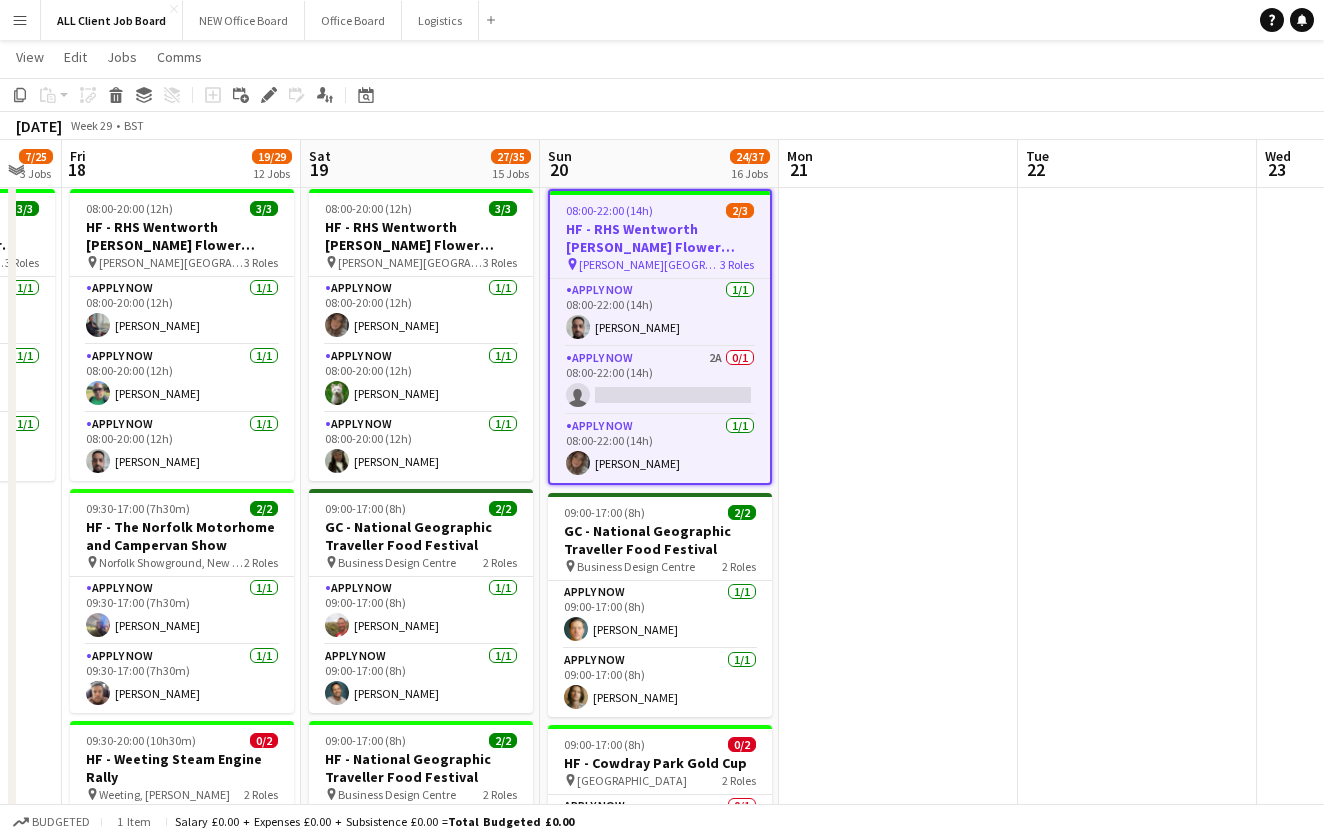 click on "Copy
Paste
Paste
Command
V Paste with crew
Command
Shift
V
Paste linked Job
[GEOGRAPHIC_DATA]
Group
Ungroup
Add job
Add linked Job
Edit
Edit linked Job
Applicants
Date picker
[DATE] [DATE] [DATE] M [DATE] T [DATE] W [DATE] T [DATE] F [DATE] S [DATE] S  [DATE]   2   3   4   5   6   7   8   9   10   11   12   13   14   15   16   17   18   19   20   21   22   23   24" 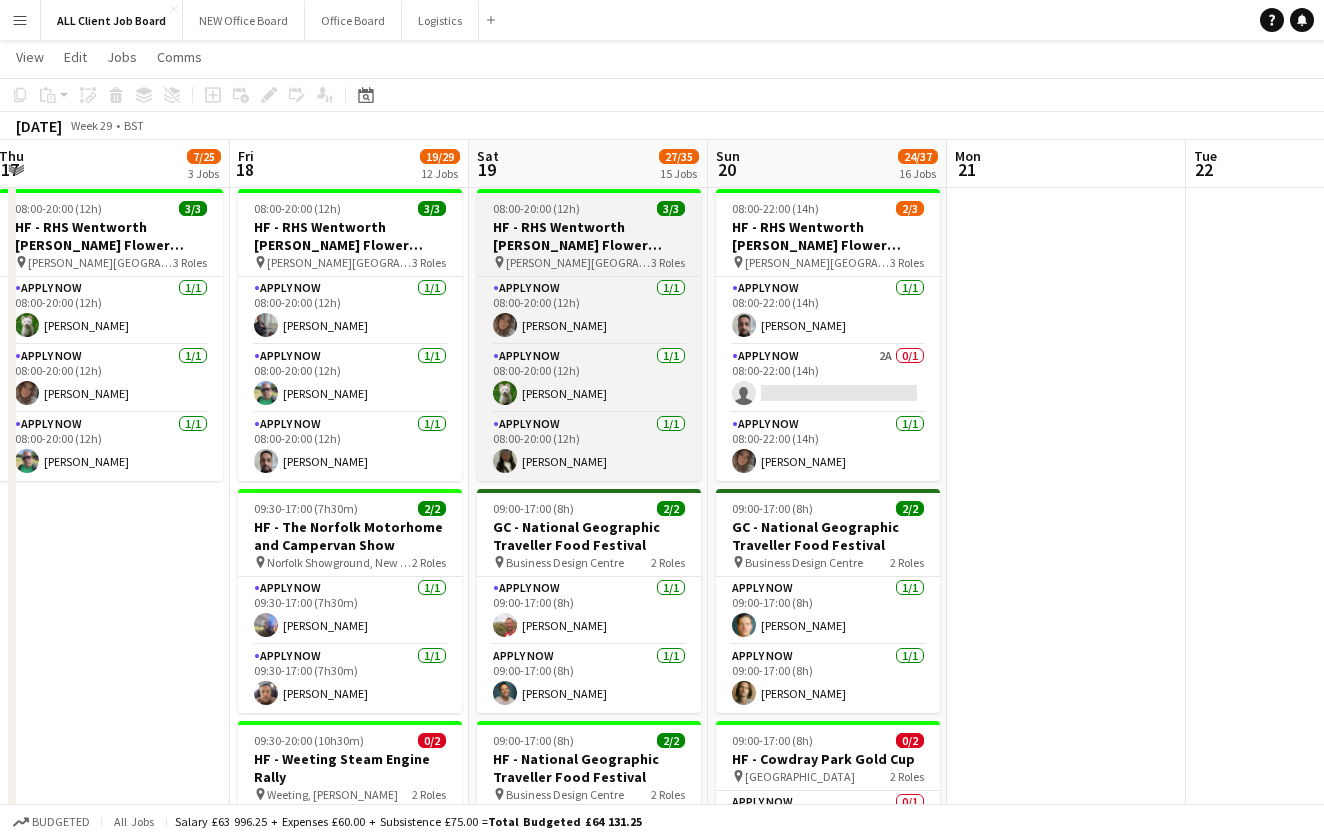 scroll, scrollTop: 0, scrollLeft: 725, axis: horizontal 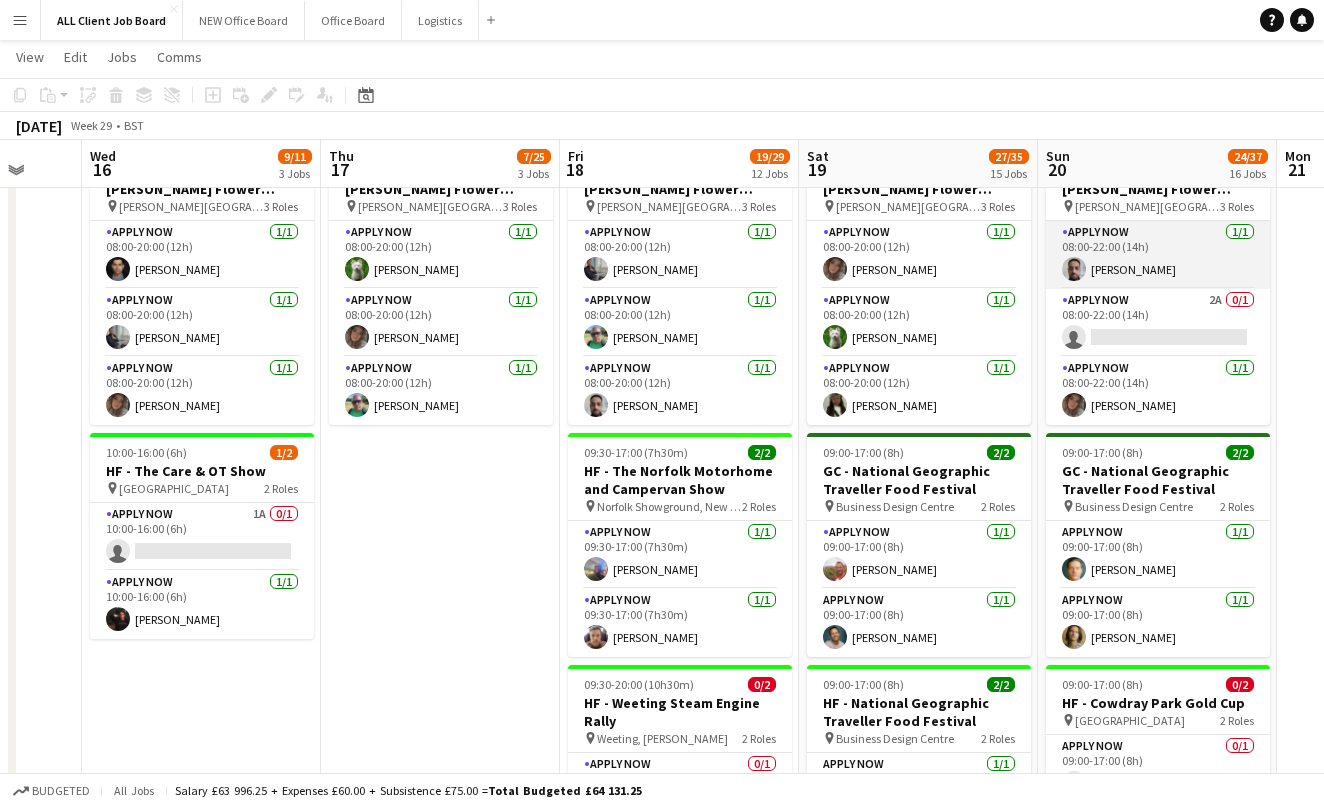 click on "APPLY NOW   [DATE]   08:00-22:00 (14h)
[PERSON_NAME]" at bounding box center (1158, 255) 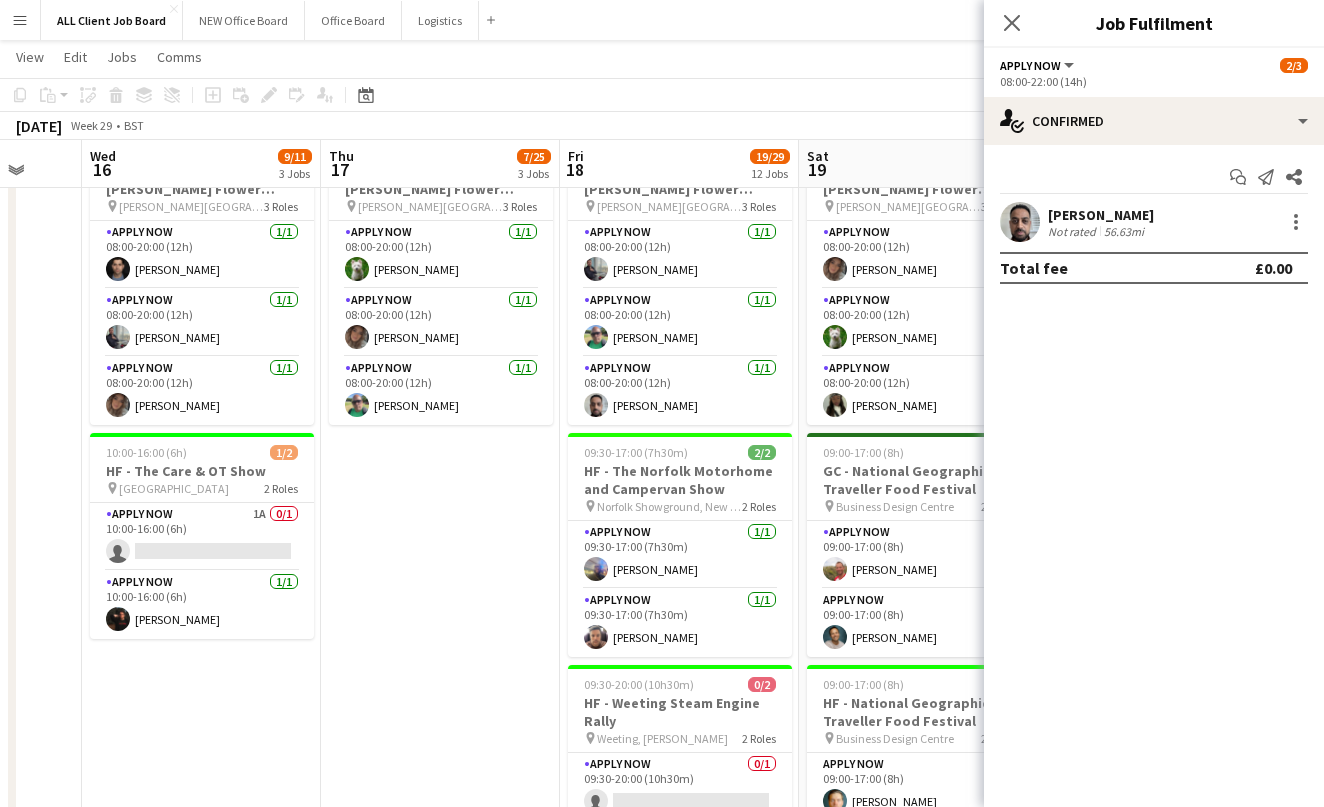 click on "[PERSON_NAME]" at bounding box center [1101, 215] 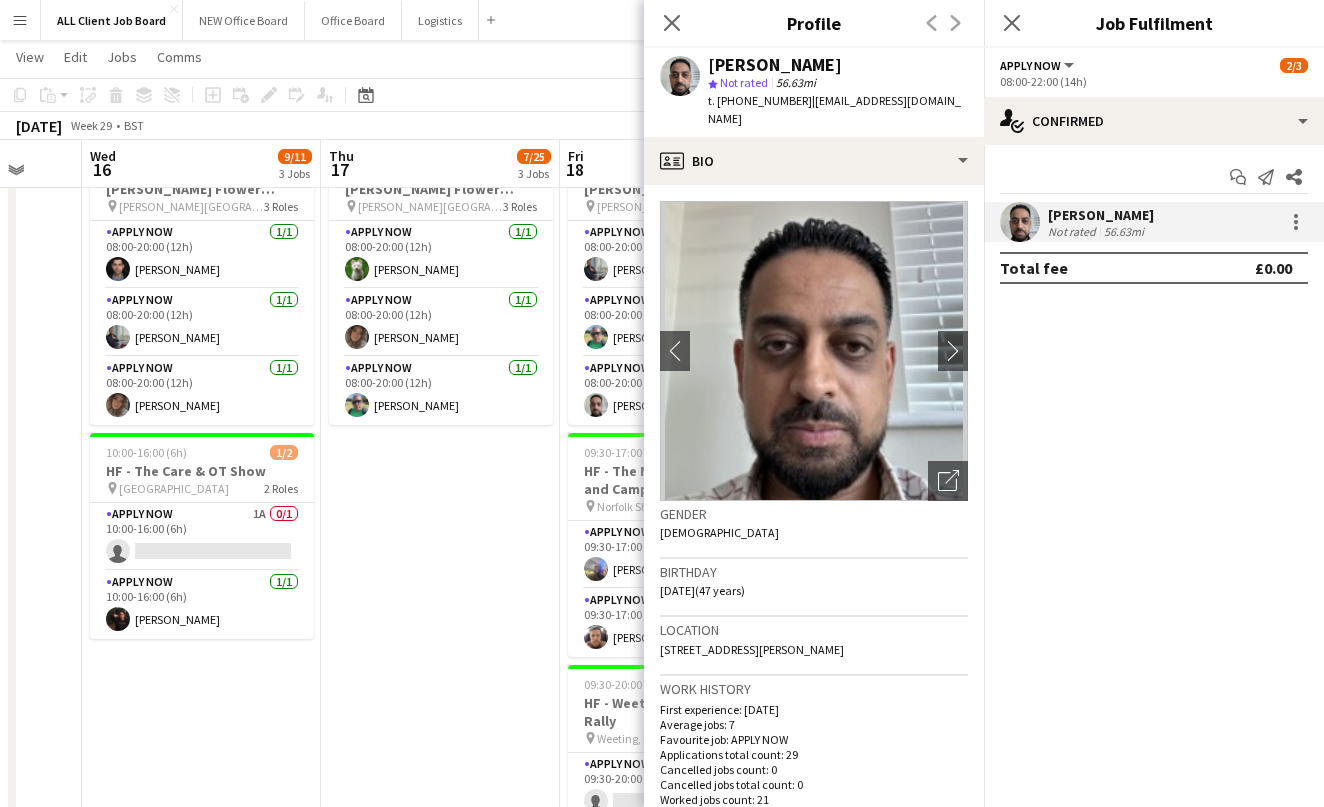click on "t. [PHONE_NUMBER]" 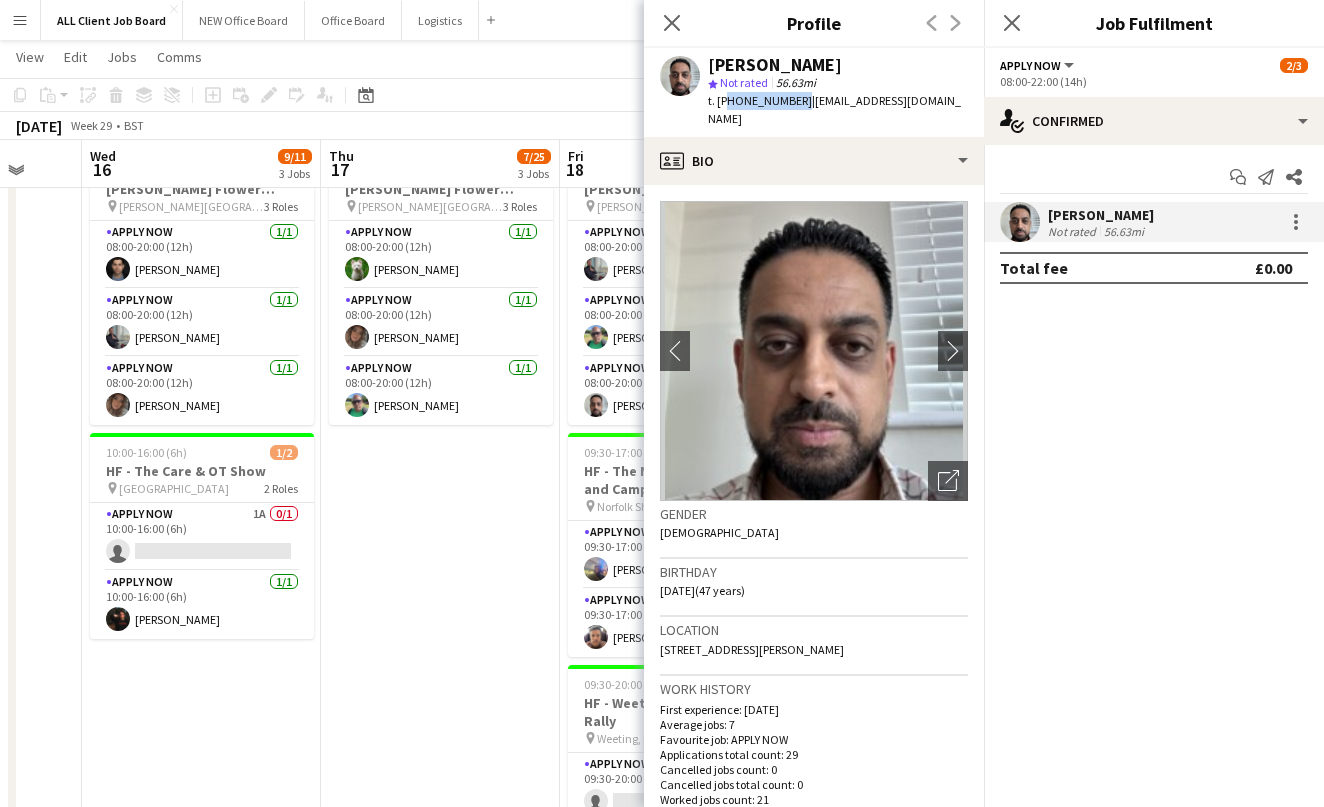 click on "t. [PHONE_NUMBER]" 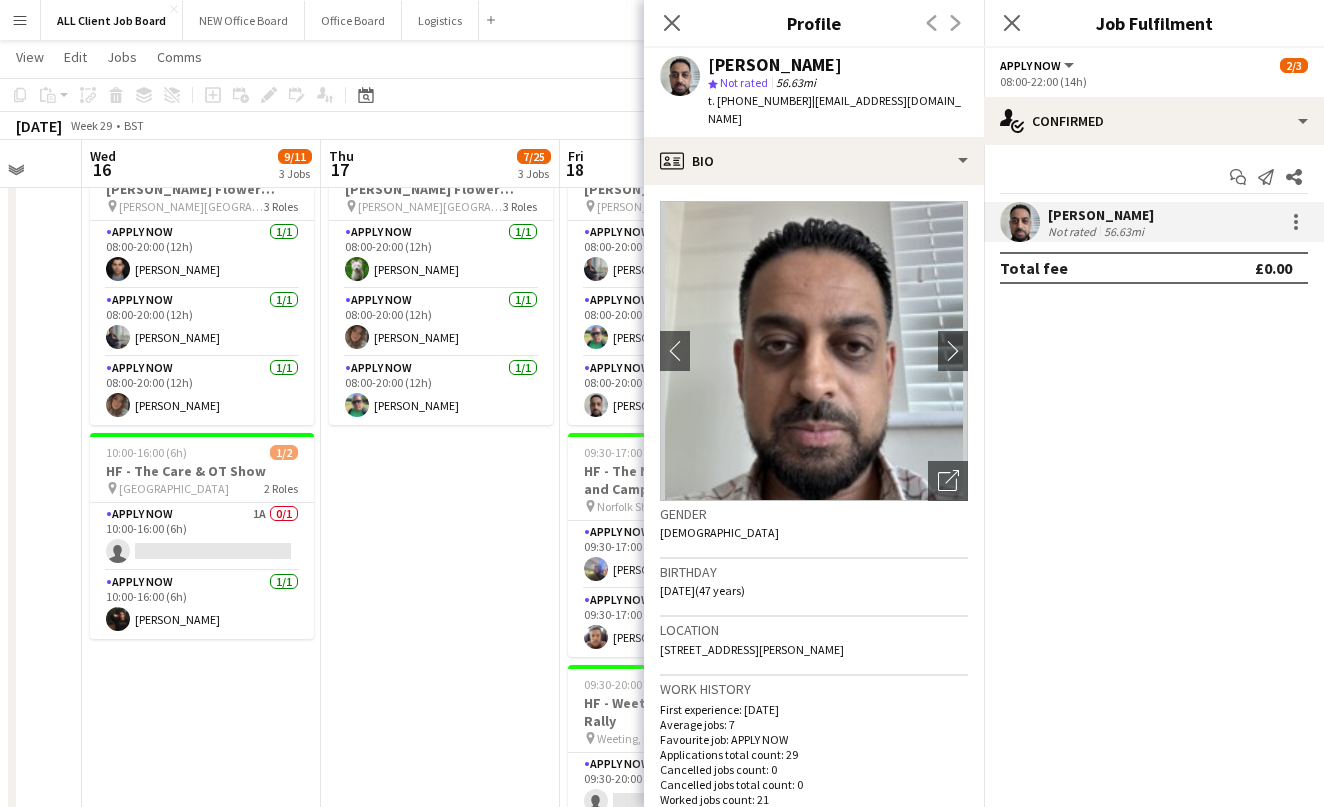 click on "08:00-20:00 (12h)    4/6   HF - RHS Wentworth [PERSON_NAME] Flower Show - VW CAMPER
pin
[PERSON_NAME] [PERSON_NAME]   6 Roles   APPLY NOW   0/1   08:00-20:00 (12h)
single-neutral-actions
APPLY NOW   1A   0/1   08:00-20:00 (12h)
single-neutral-actions
APPLY NOW   [DATE]   08:00-20:00 (12h)
[PERSON_NAME]  APPLY NOW   [DATE]   08:00-20:00 (12h)
[PERSON_NAME]  APPLY NOW   [DATE]   08:00-20:00 (12h)
[PERSON_NAME]  APPLY NOW   [DATE]   08:00-20:00 (12h)
[PERSON_NAME]     08:00-20:00 (12h)    3/3   HF - RHS Wentworth [PERSON_NAME] Flower Show
pin
Wentworth [PERSON_NAME]   3 Roles   APPLY NOW   [DATE]   08:00-20:00 (12h)
[PERSON_NAME]  APPLY NOW   [DATE]   08:00-20:00 (12h)
[PERSON_NAME]  APPLY NOW   [DATE]   08:00-20:00 (12h)
[PERSON_NAME]" at bounding box center (440, 1194) 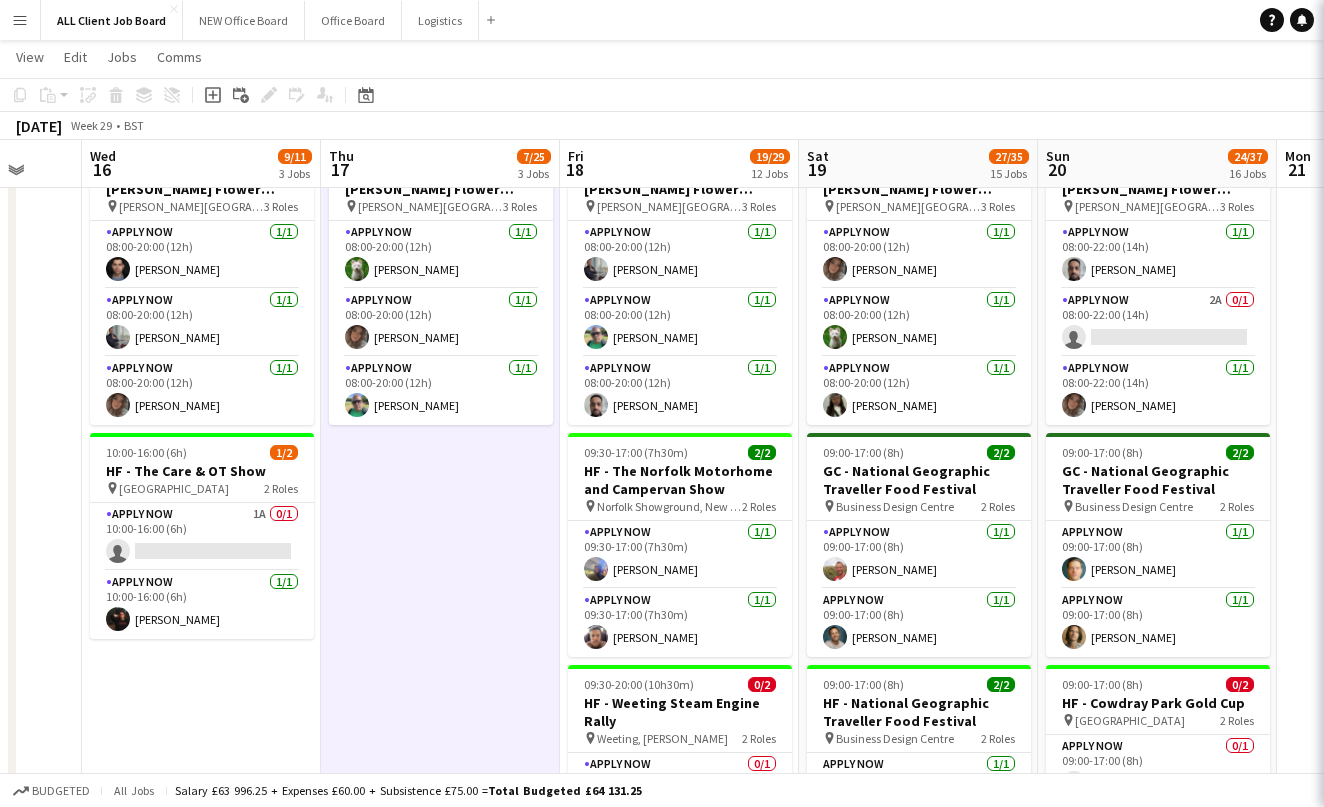 scroll, scrollTop: 0, scrollLeft: 638, axis: horizontal 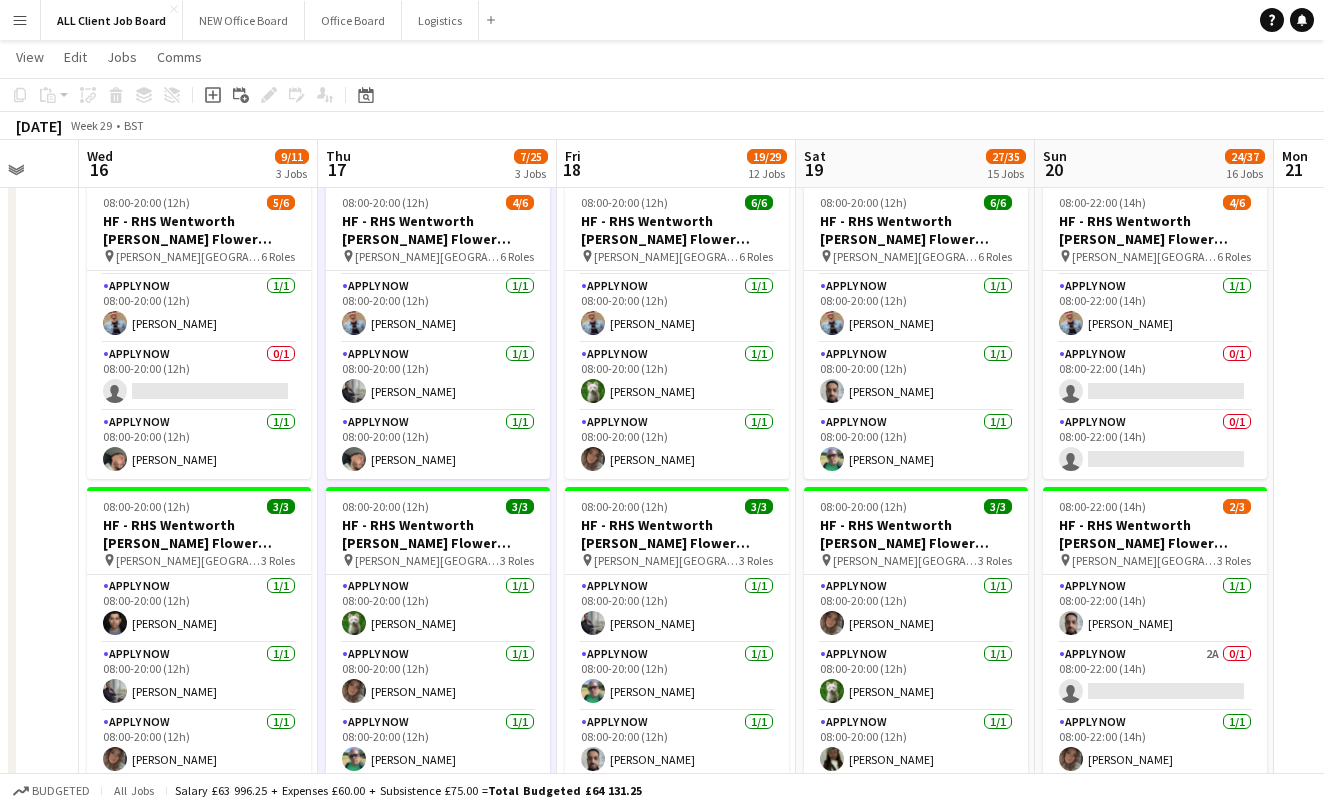 click on "Menu
Boards
Boards   Boards   All jobs   Status
Workforce
Workforce   My Workforce   Recruiting
Comms
Comms
Pay
Pay   Approvals   Payments   Reports
Platform Settings
Platform Settings   App settings   Your settings   Profiles
Training Academy
Training Academy
Knowledge Base
Knowledge Base
Product Updates
Product Updates   Log Out   Privacy   ALL Client Job Board
Close
NEW Office Board
Close
Office Board
Close
Logistics
Close
Add
Help
Notifications
ALL Client Job Board
user" at bounding box center (662, 2573) 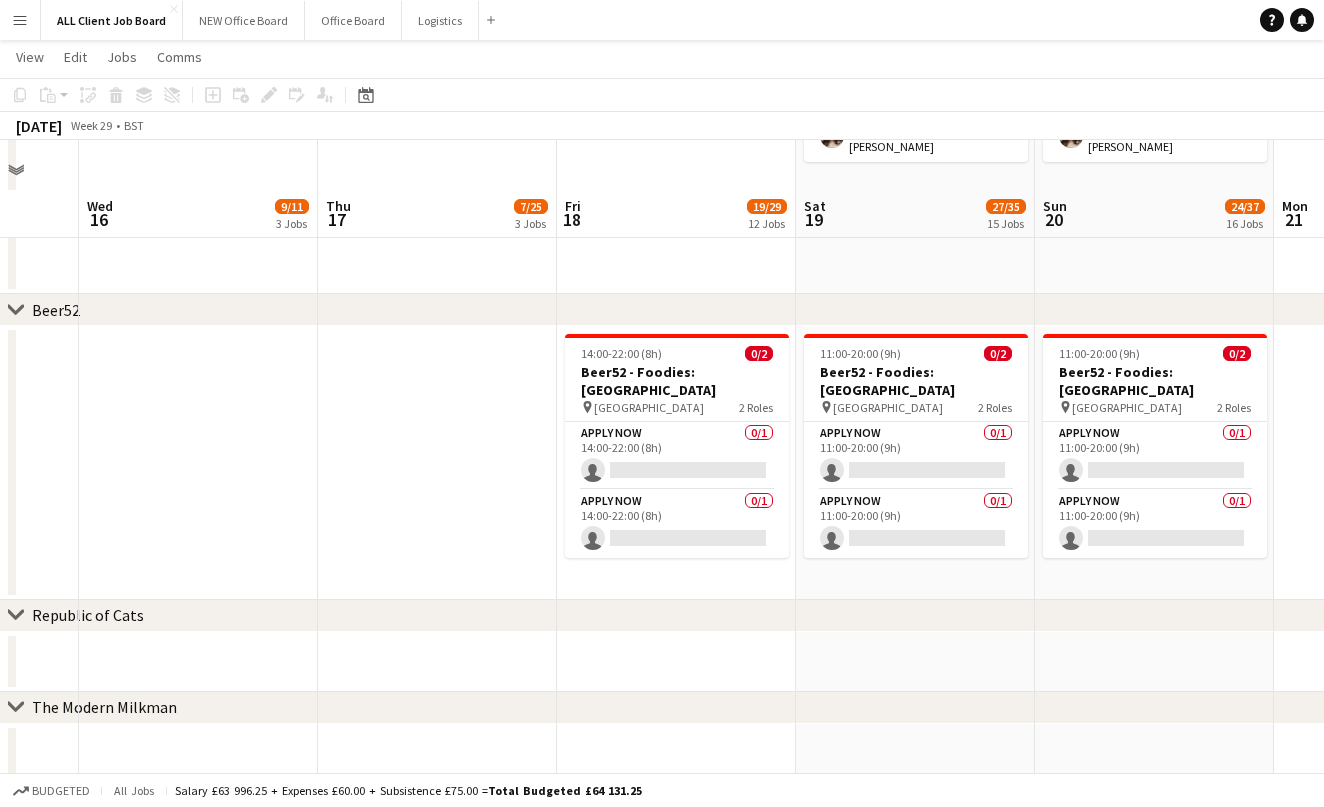scroll, scrollTop: 4102, scrollLeft: 0, axis: vertical 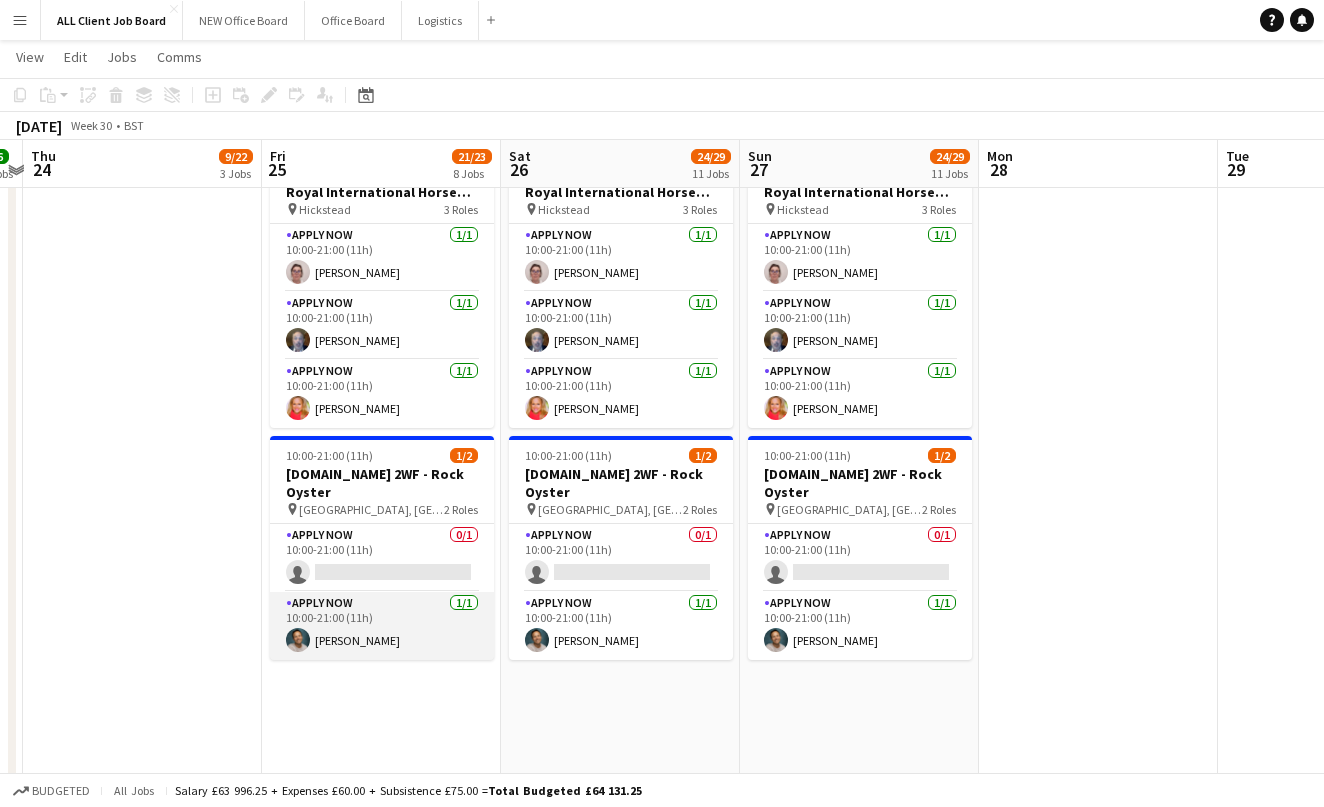 click on "APPLY NOW   [DATE]   10:00-21:00 (11h)
[PERSON_NAME]" at bounding box center (382, 626) 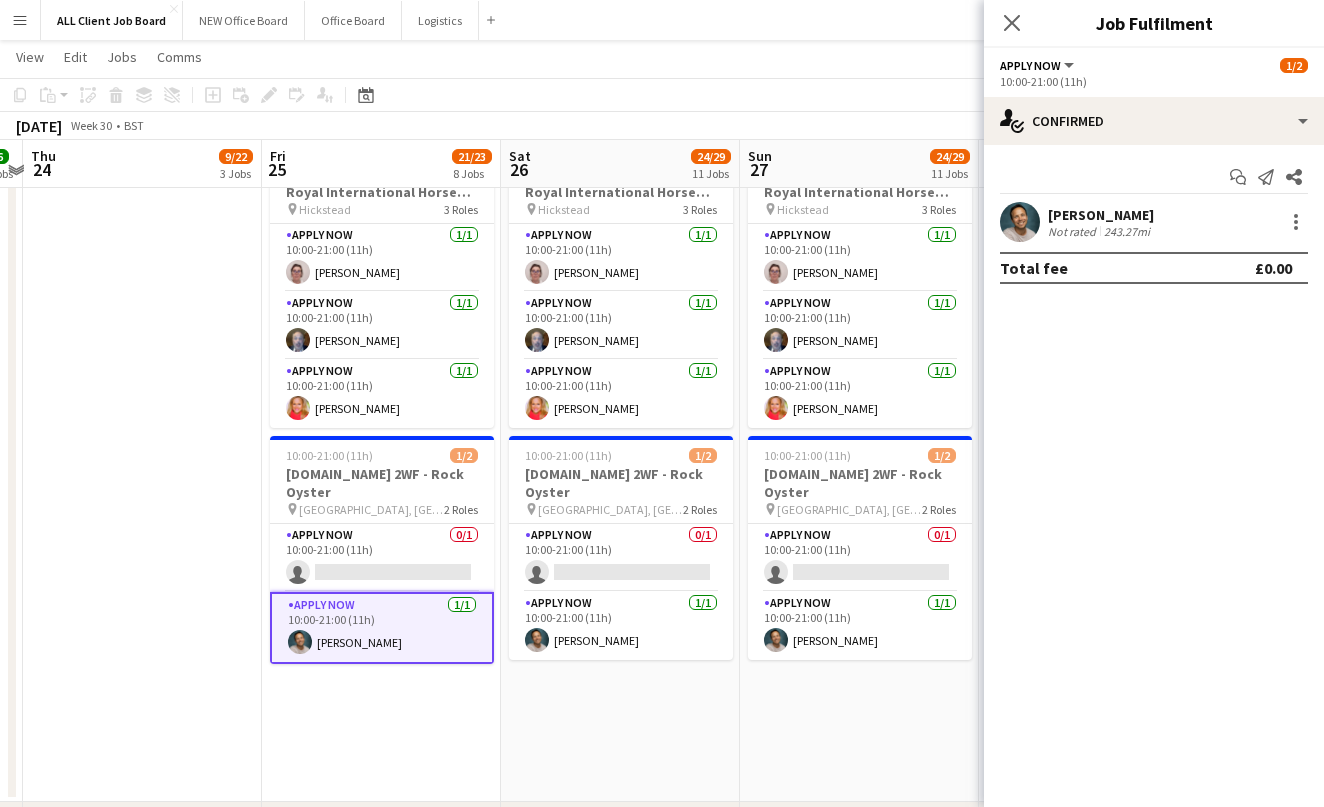 click on "[PERSON_NAME]   Not rated   243.27mi" at bounding box center (1154, 222) 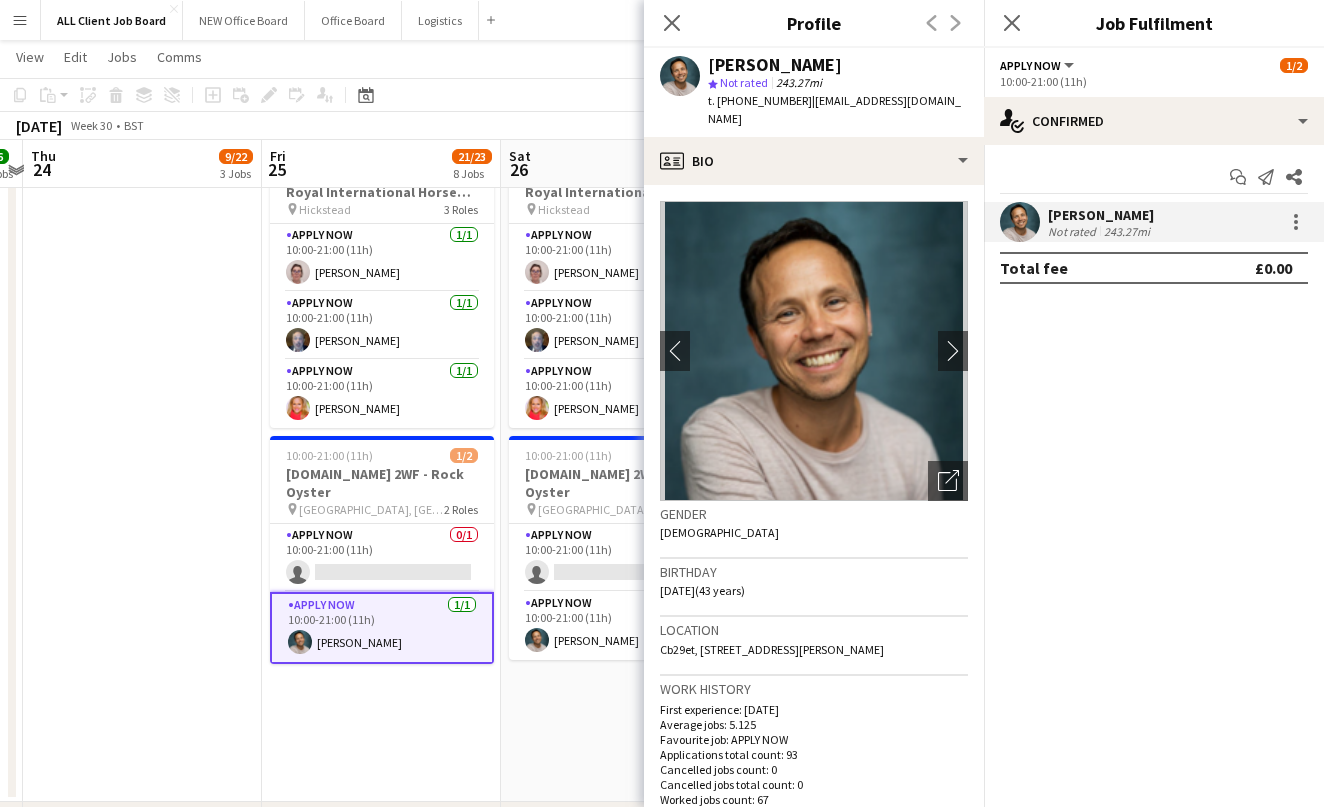 drag, startPoint x: 854, startPoint y: 63, endPoint x: 703, endPoint y: 63, distance: 151 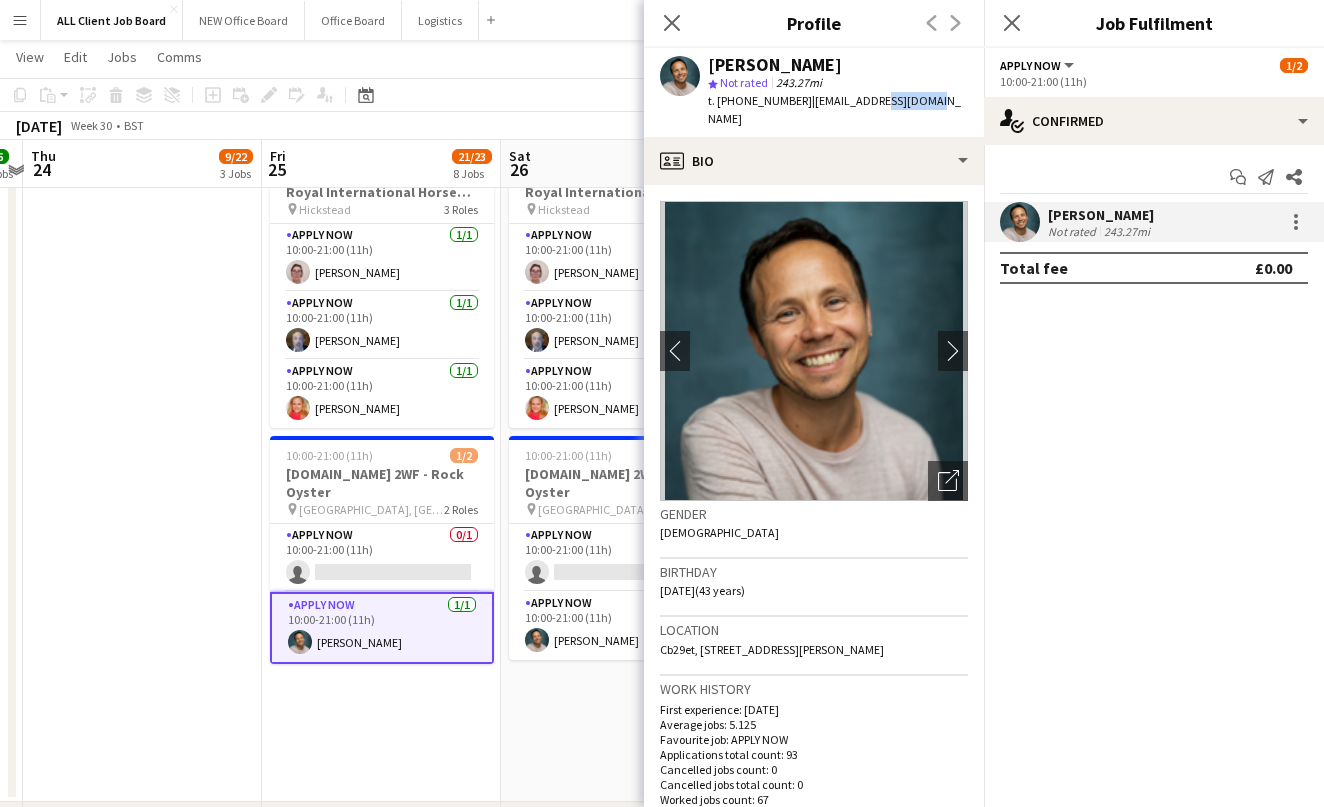 click on "|   [EMAIL_ADDRESS][DOMAIN_NAME]" 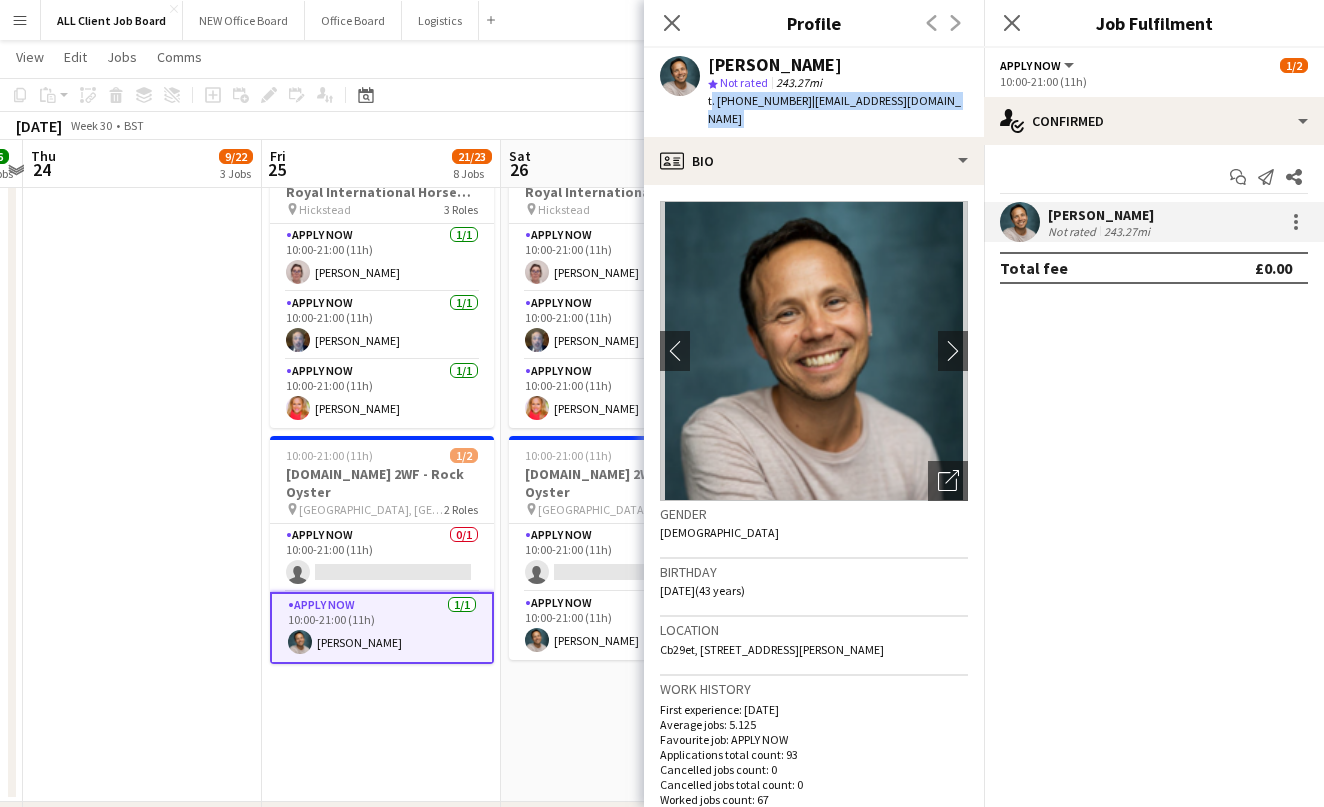 click on "|   [EMAIL_ADDRESS][DOMAIN_NAME]" 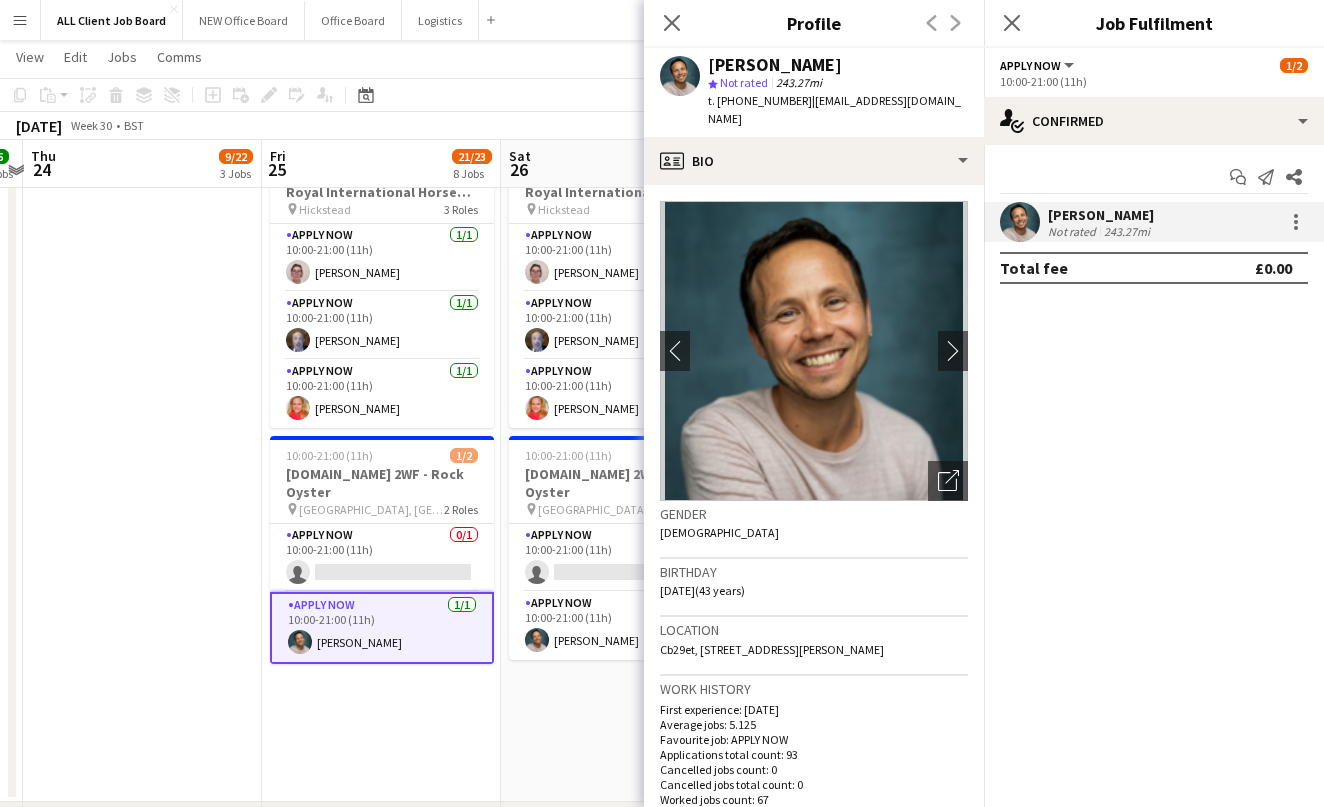 drag, startPoint x: 931, startPoint y: 100, endPoint x: 810, endPoint y: 104, distance: 121.0661 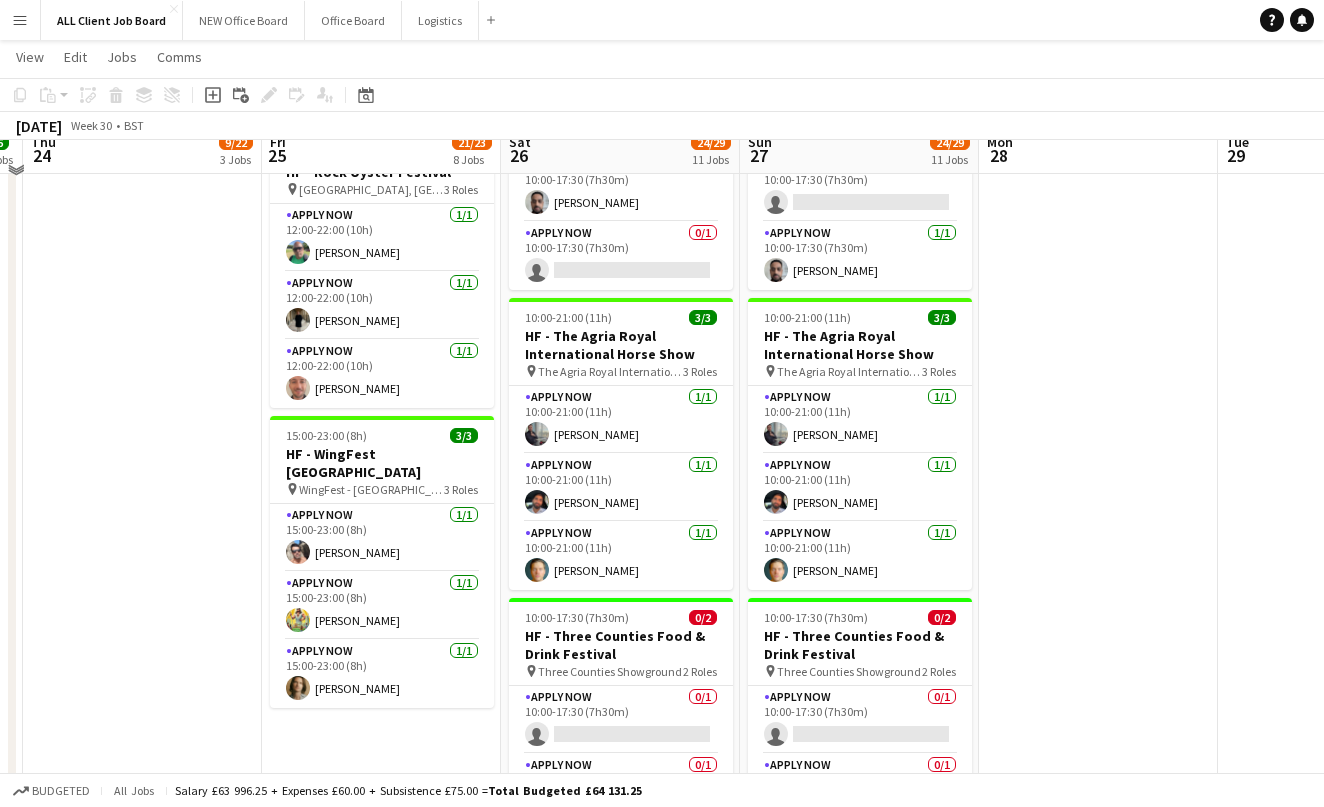 scroll, scrollTop: 1094, scrollLeft: 0, axis: vertical 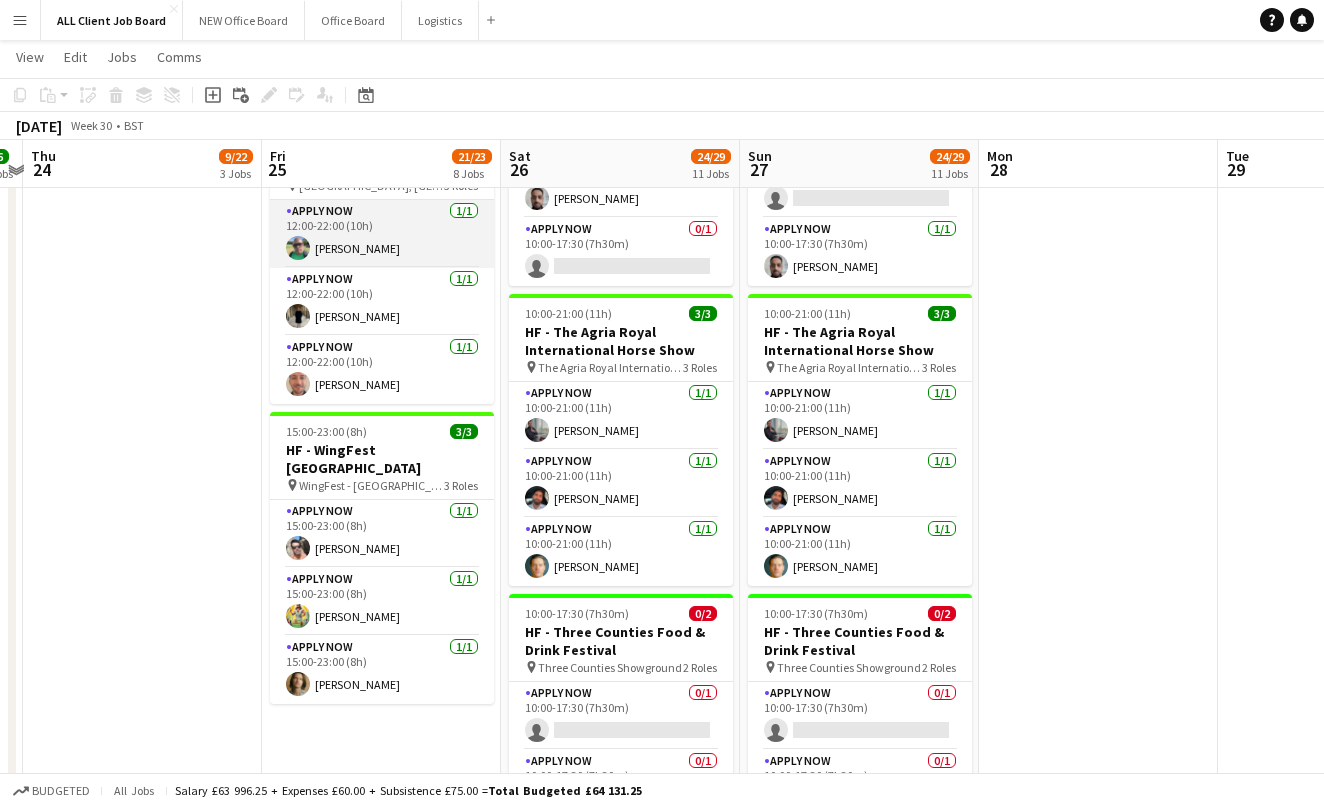 click on "APPLY NOW   [DATE]   12:00-22:00 (10h)
[PERSON_NAME]" at bounding box center [382, 234] 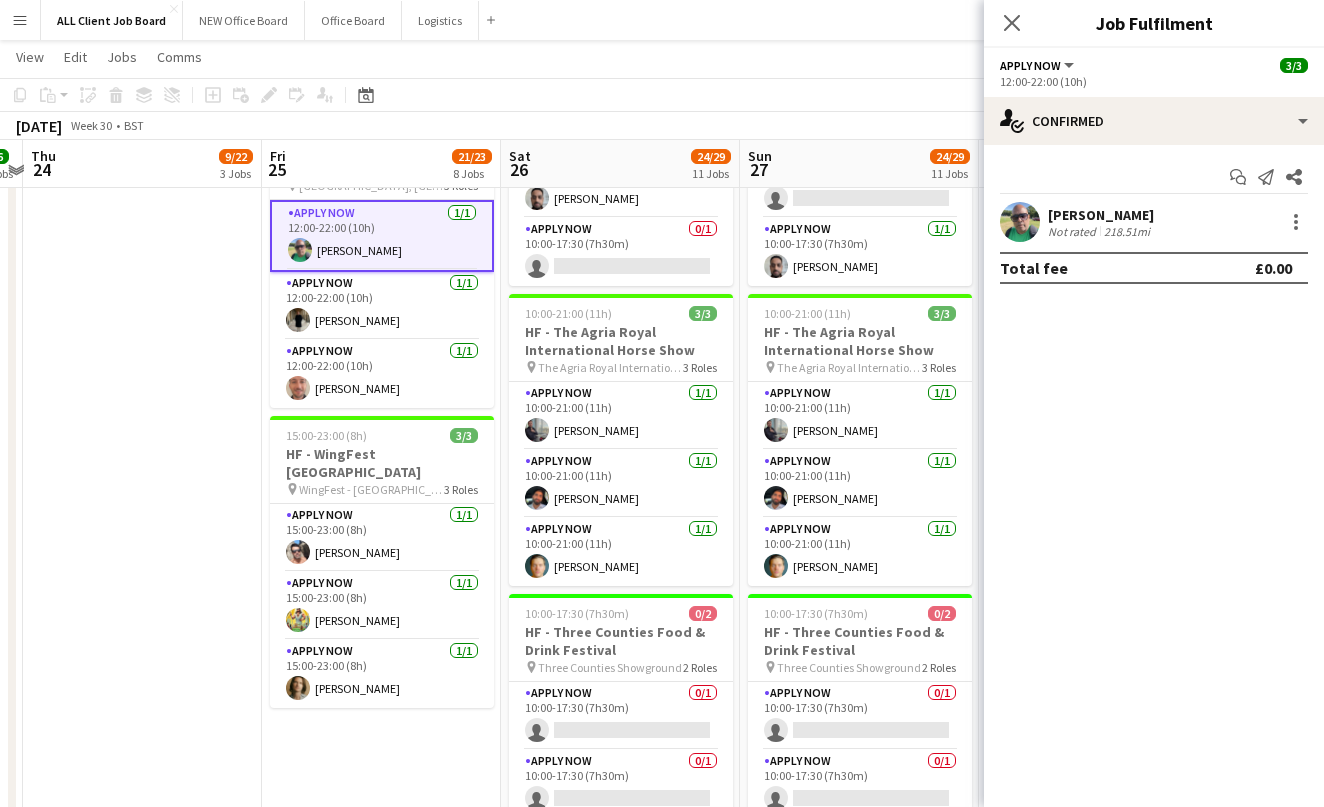 click on "[PERSON_NAME]" at bounding box center [1101, 215] 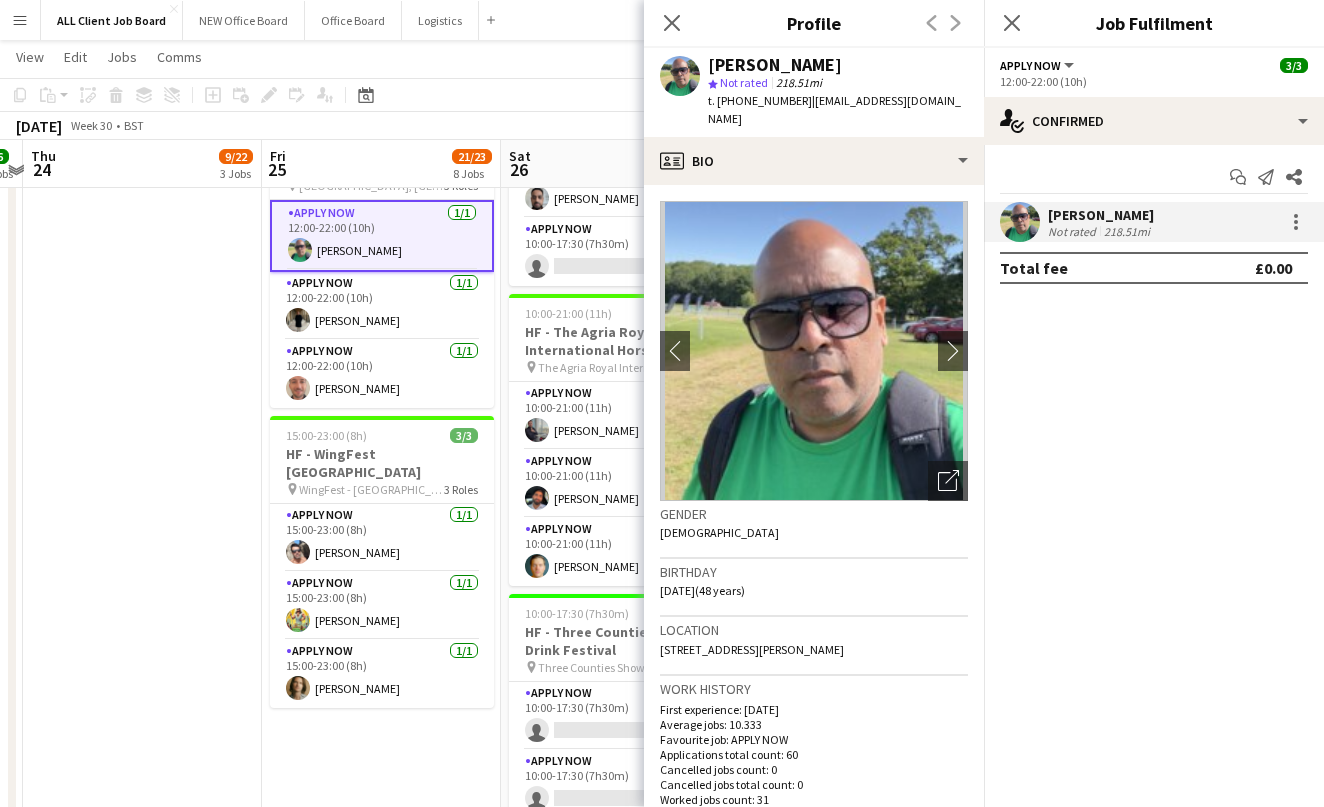 drag, startPoint x: 856, startPoint y: 69, endPoint x: 713, endPoint y: 65, distance: 143.05594 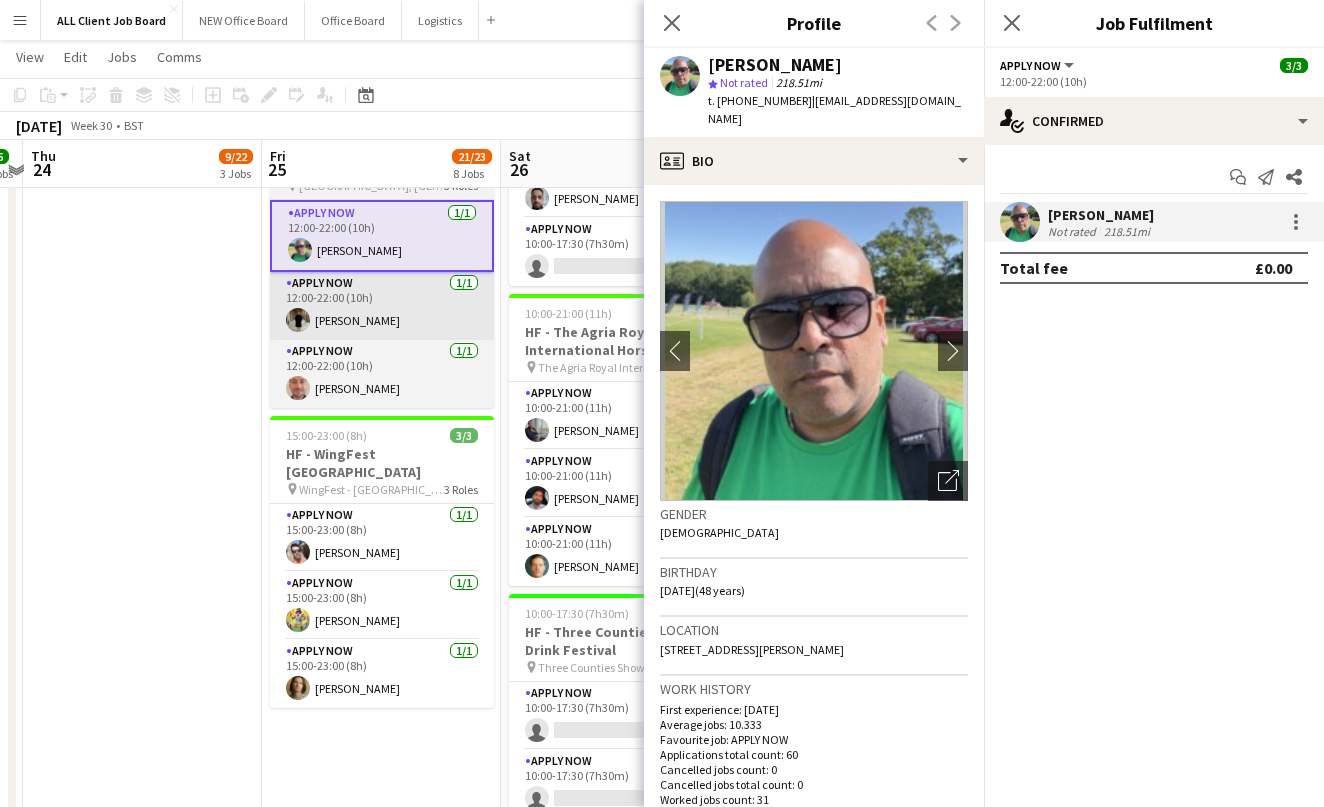 click on "APPLY NOW   [DATE]   12:00-22:00 (10h)
[PERSON_NAME]" at bounding box center (382, 306) 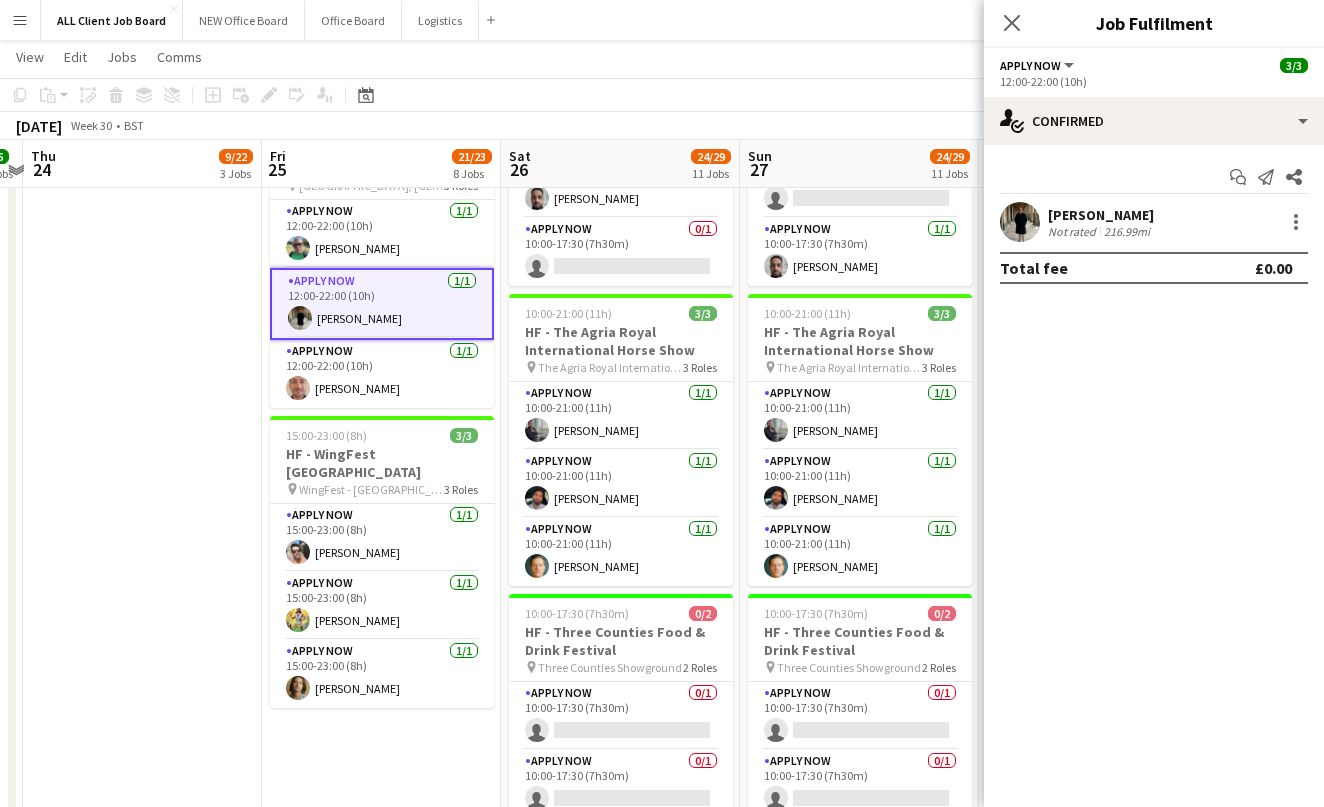 click on "[PERSON_NAME]" at bounding box center (1101, 215) 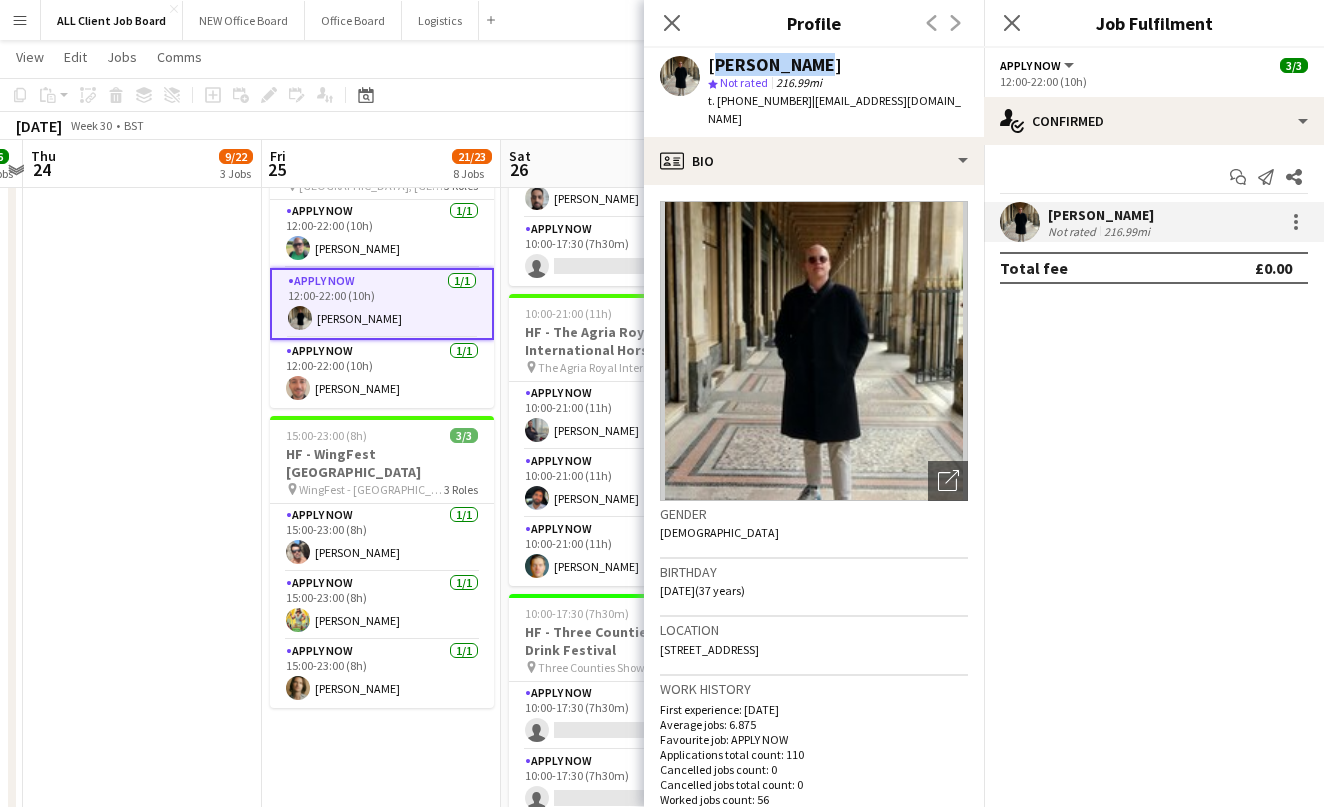 drag, startPoint x: 826, startPoint y: 63, endPoint x: 715, endPoint y: 61, distance: 111.01801 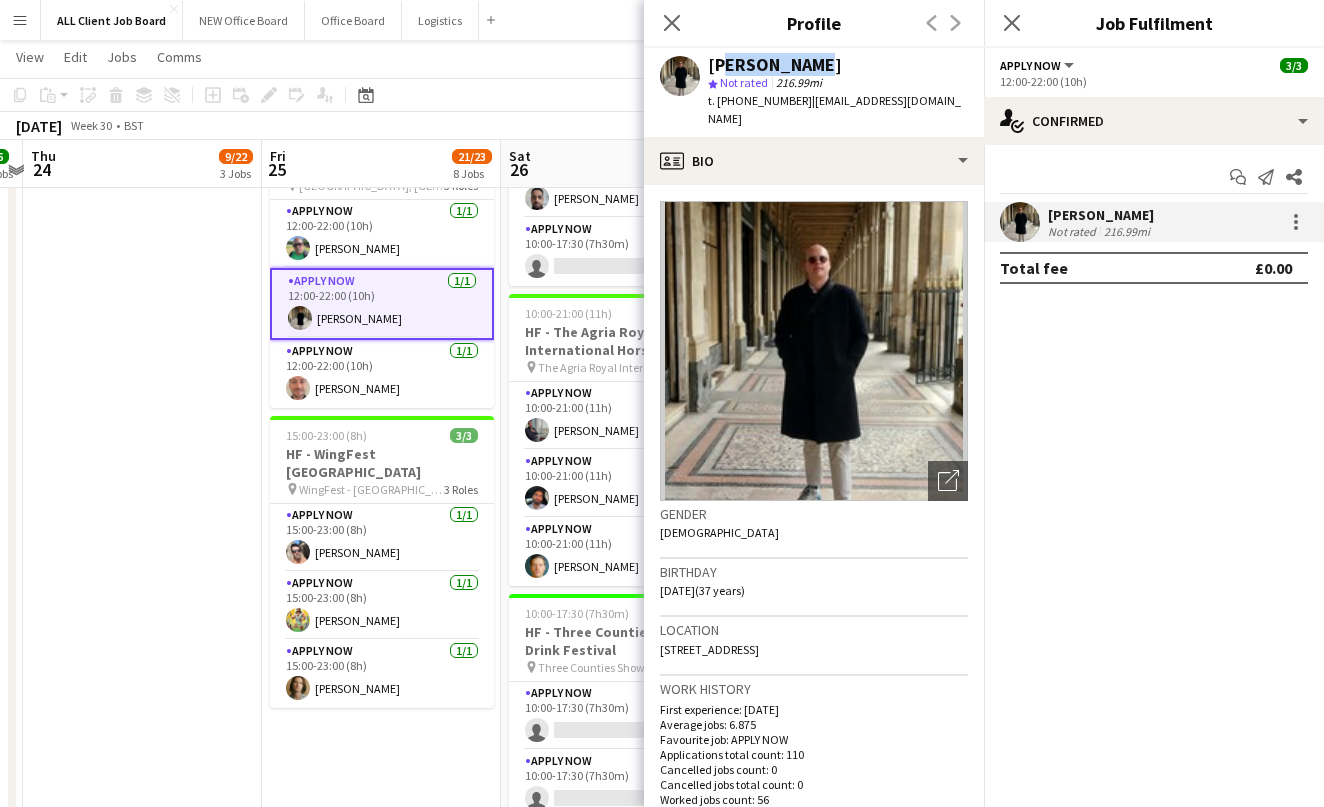 copy on "dam [PERSON_NAME]" 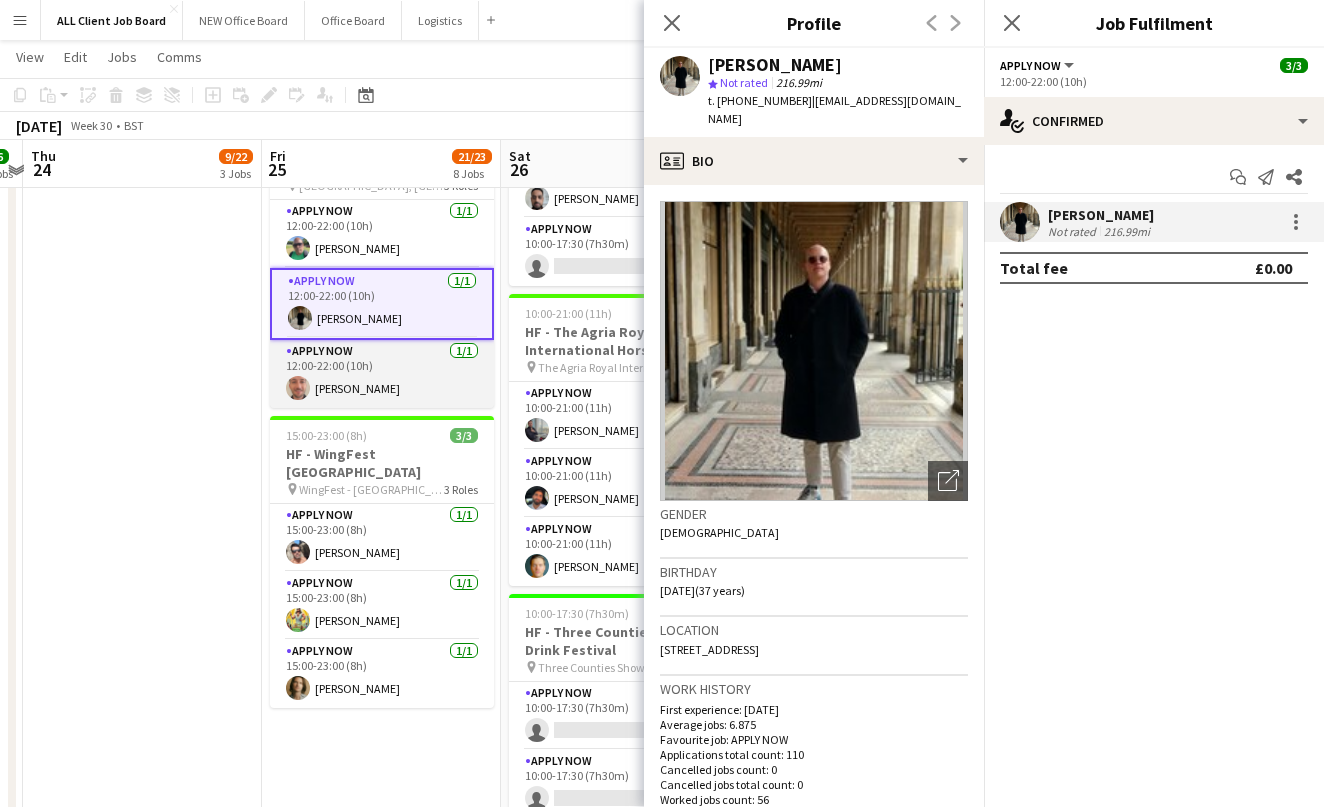 click on "APPLY NOW   [DATE]   12:00-22:00 (10h)
[PERSON_NAME]" at bounding box center [382, 374] 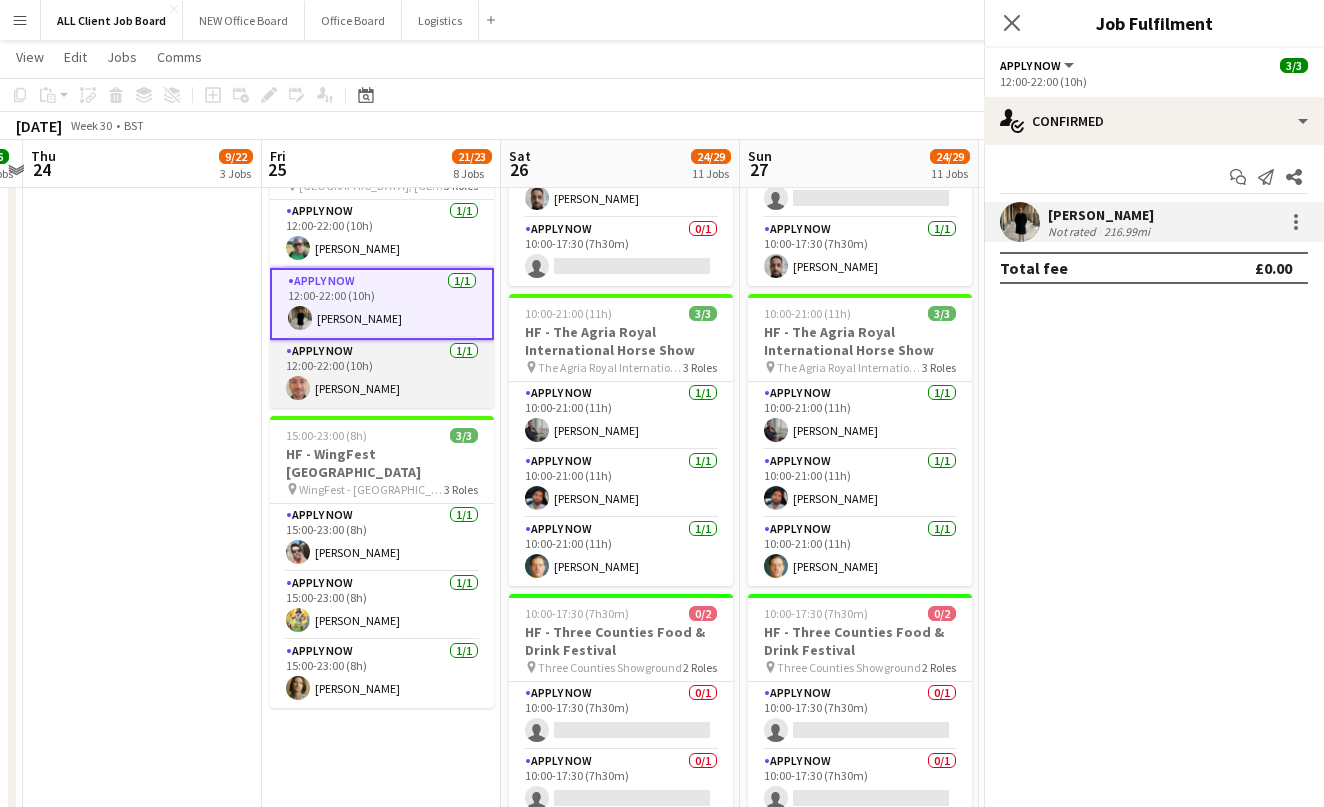scroll, scrollTop: 0, scrollLeft: 695, axis: horizontal 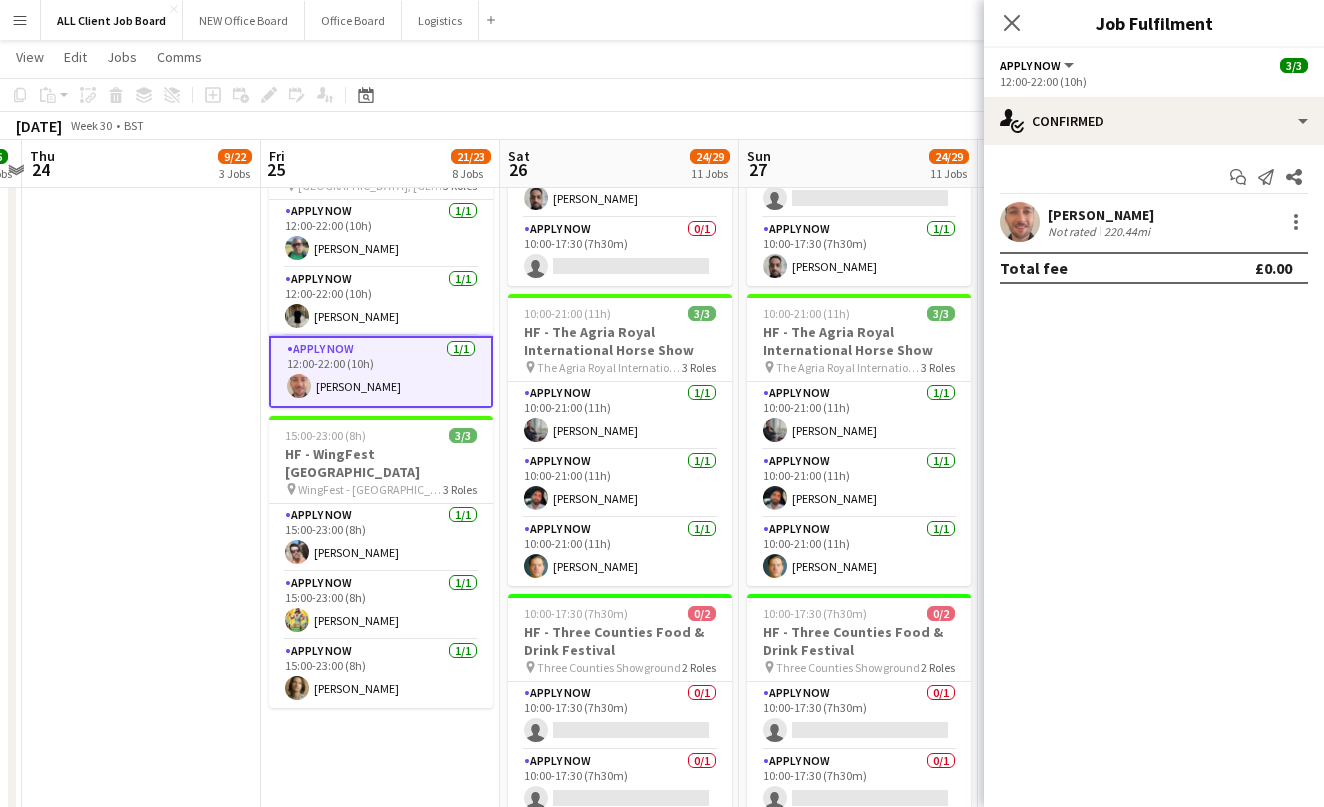 click on "220.44mi" at bounding box center [1127, 231] 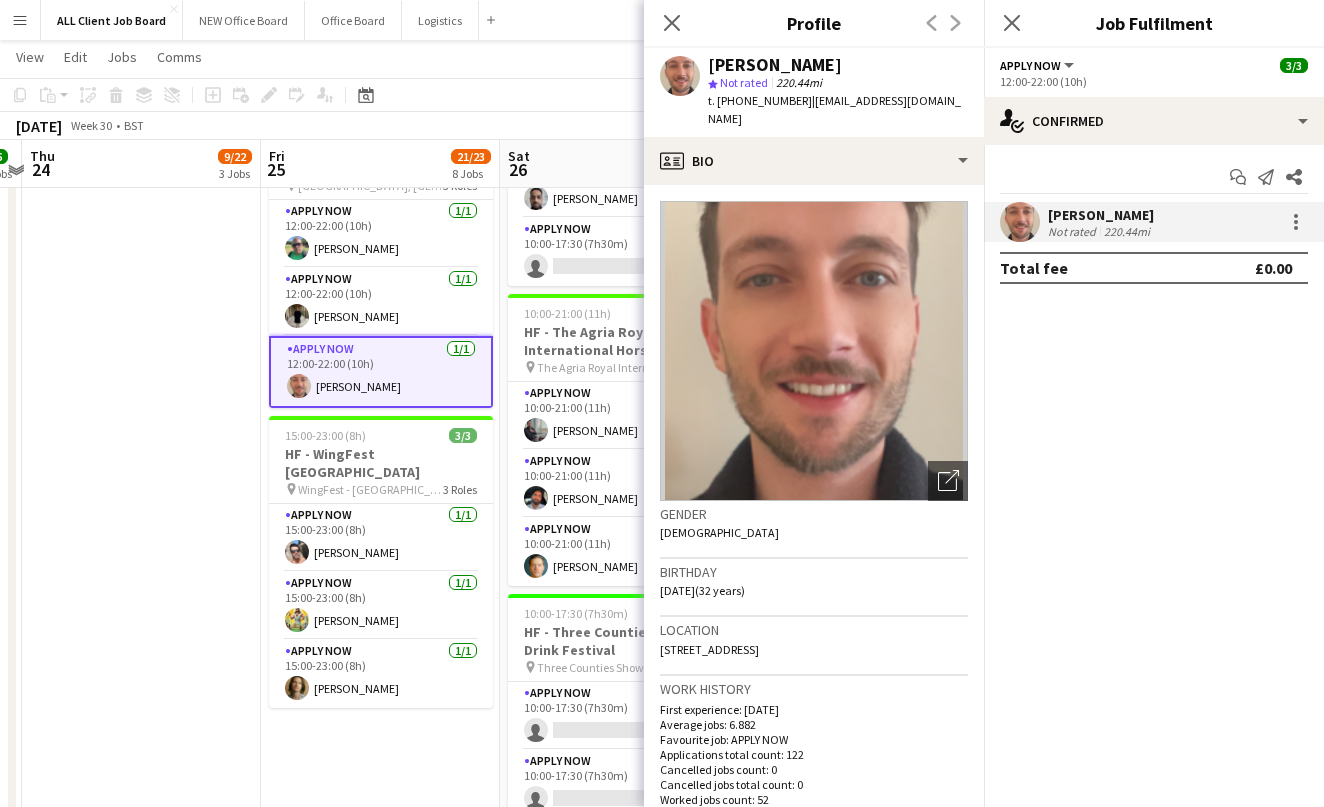 drag, startPoint x: 709, startPoint y: 67, endPoint x: 892, endPoint y: 74, distance: 183.13383 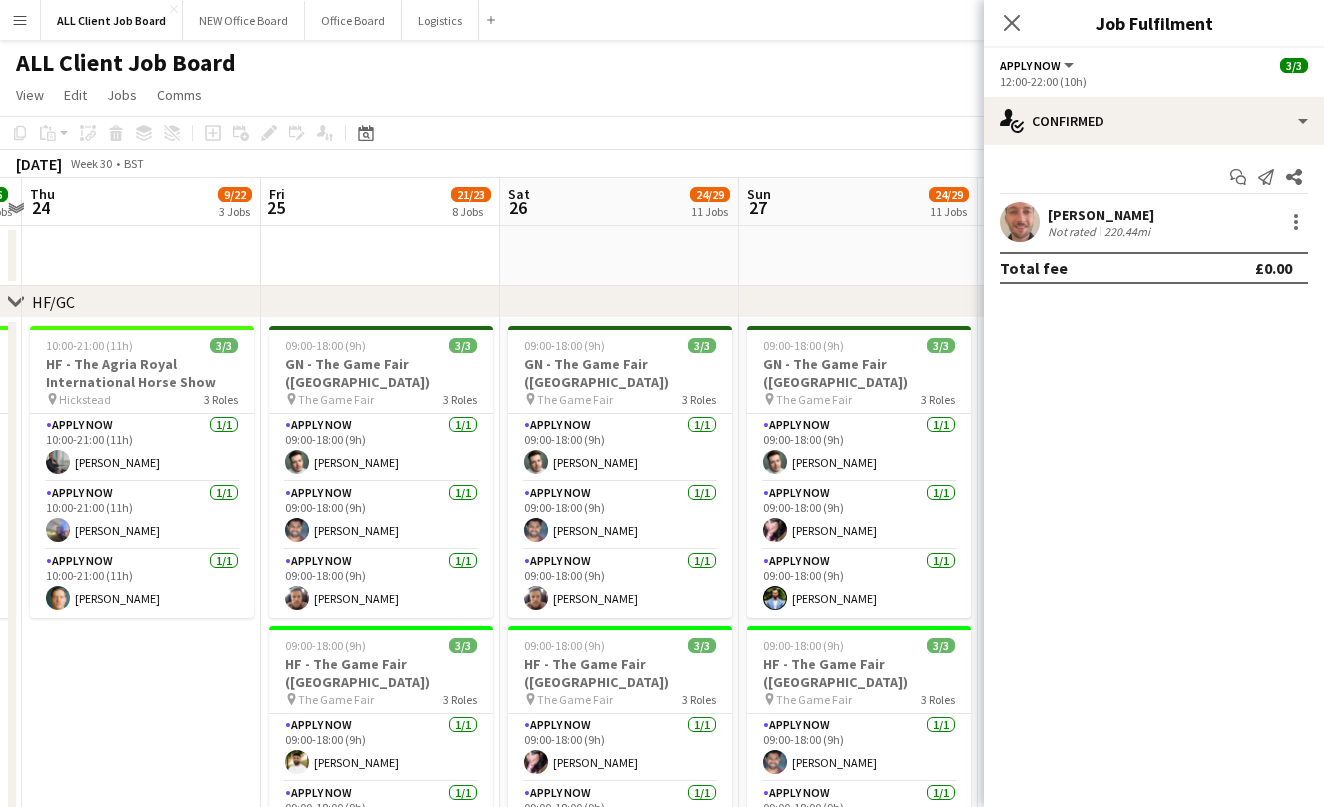 scroll, scrollTop: 0, scrollLeft: 0, axis: both 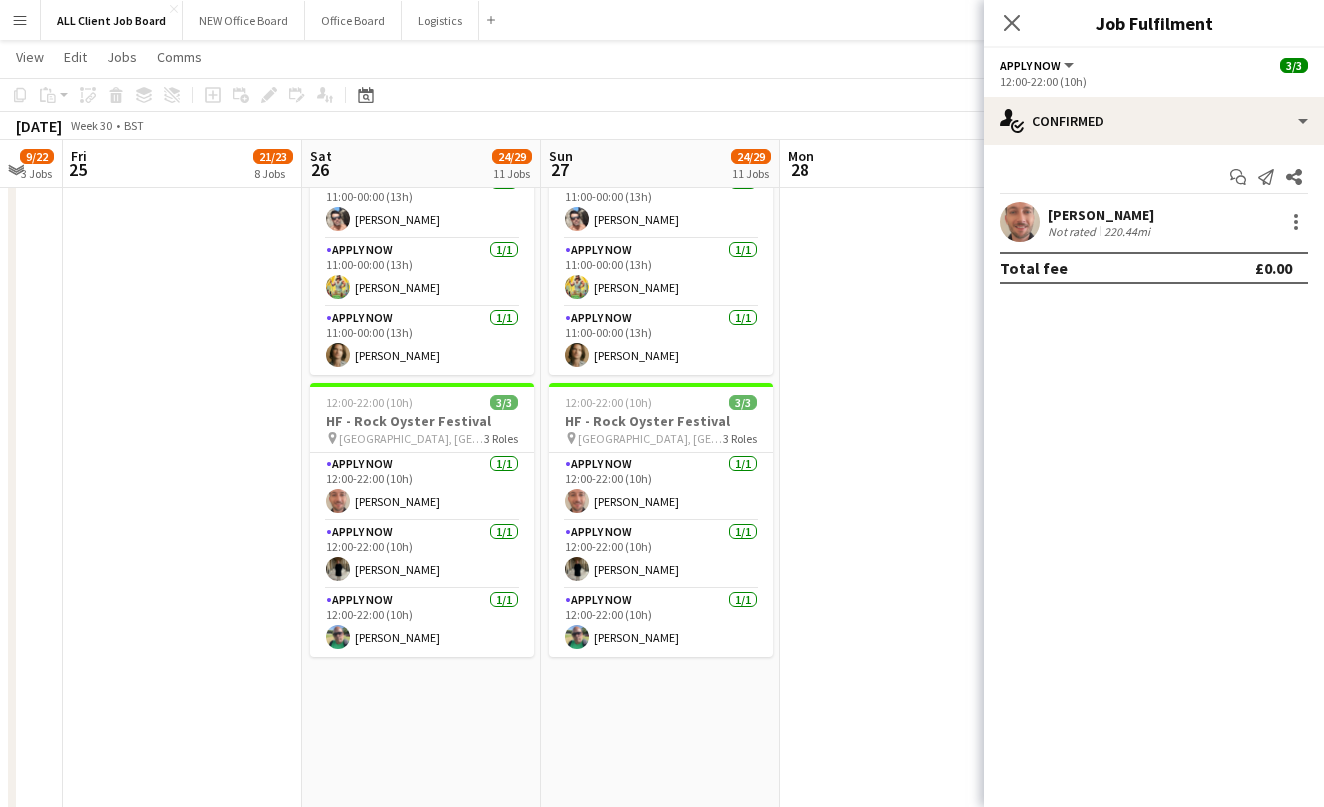 click at bounding box center (899, -148) 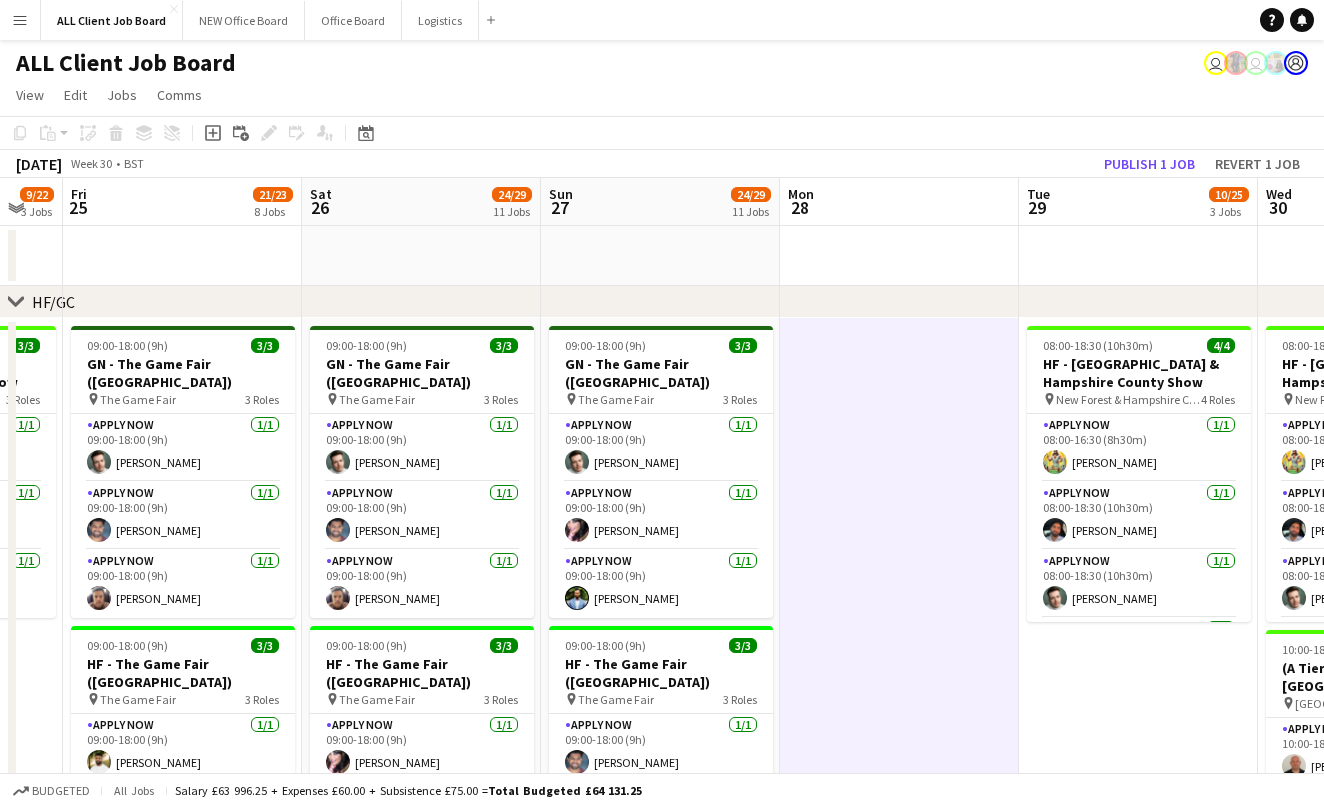 scroll, scrollTop: 0, scrollLeft: 0, axis: both 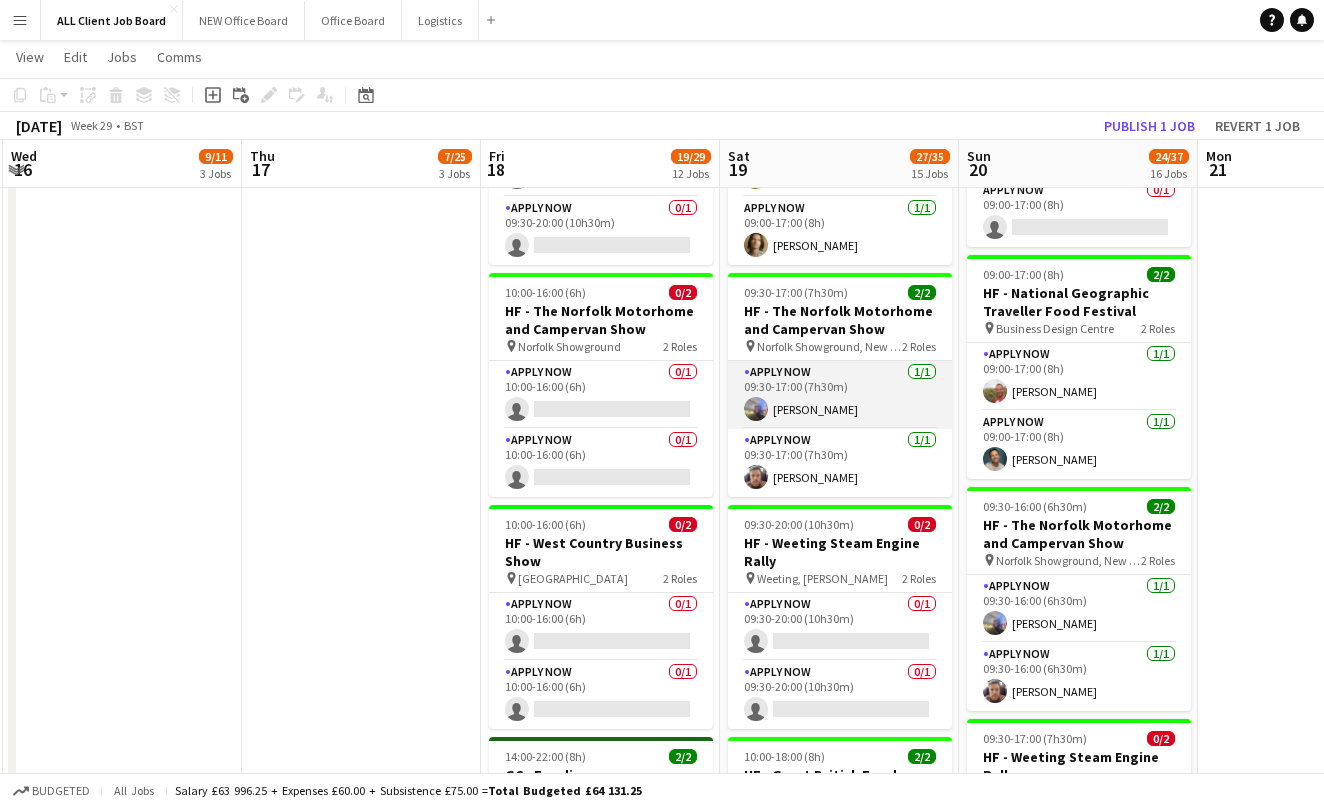 click on "APPLY NOW   [DATE]   09:30-17:00 (7h30m)
[PERSON_NAME]" at bounding box center (840, 395) 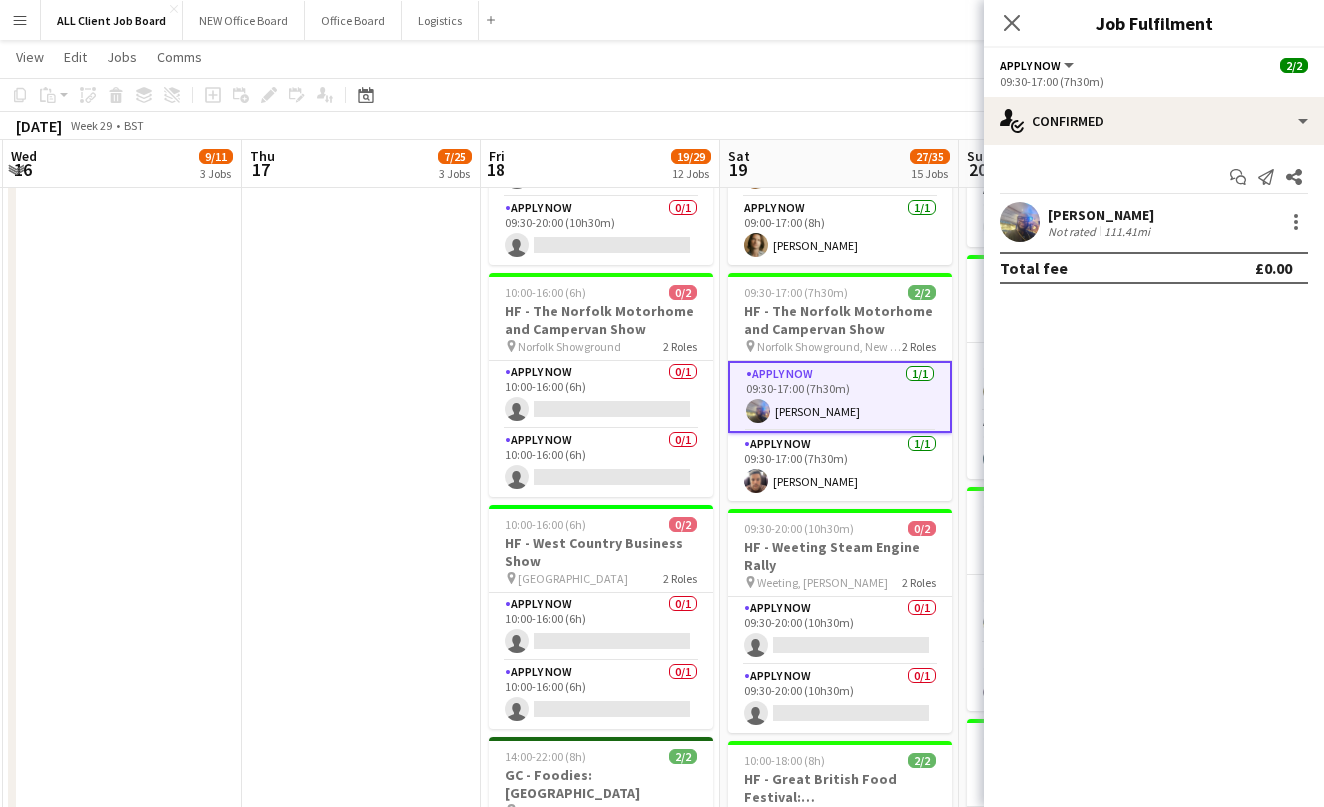 click on "111.41mi" at bounding box center [1127, 231] 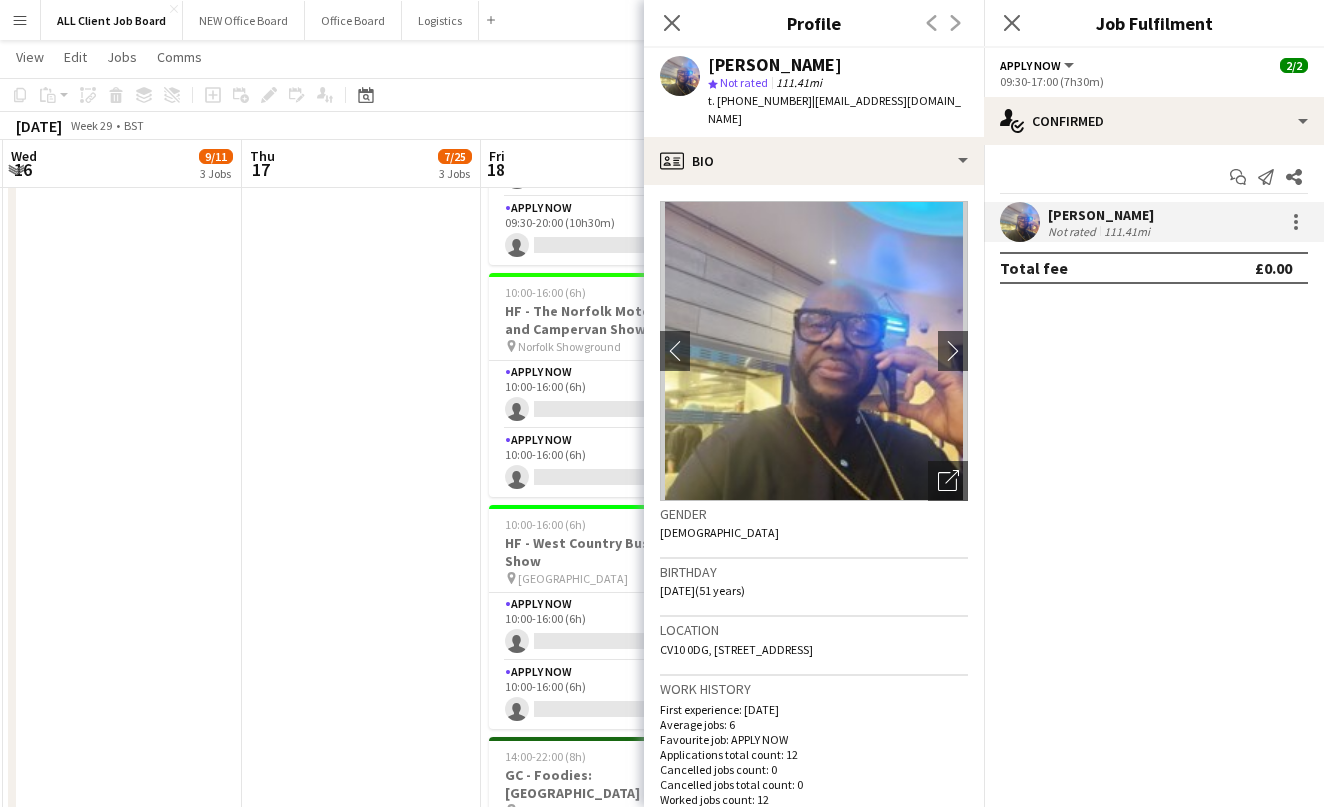 drag, startPoint x: 846, startPoint y: 62, endPoint x: 691, endPoint y: 63, distance: 155.00322 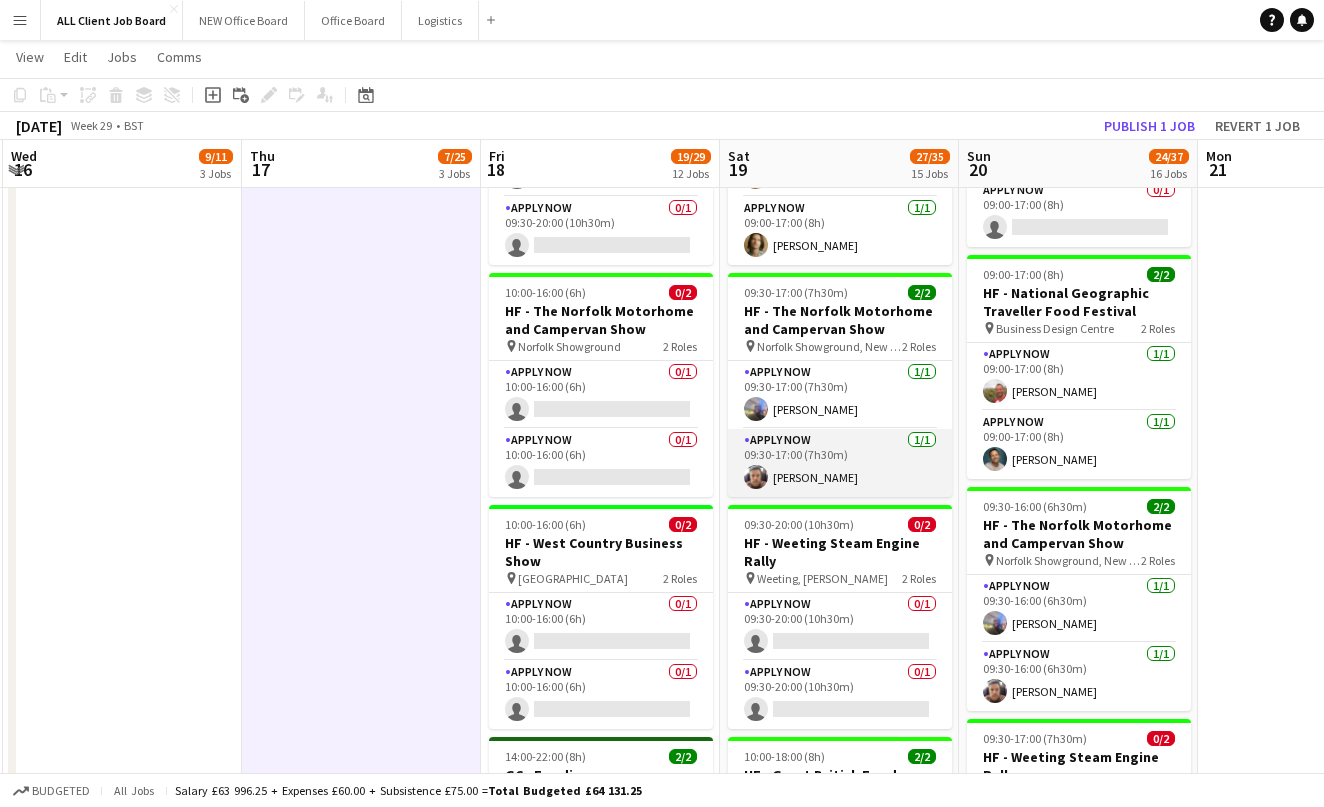 click on "APPLY NOW   [DATE]   09:30-17:00 (7h30m)
[PERSON_NAME]" at bounding box center (840, 463) 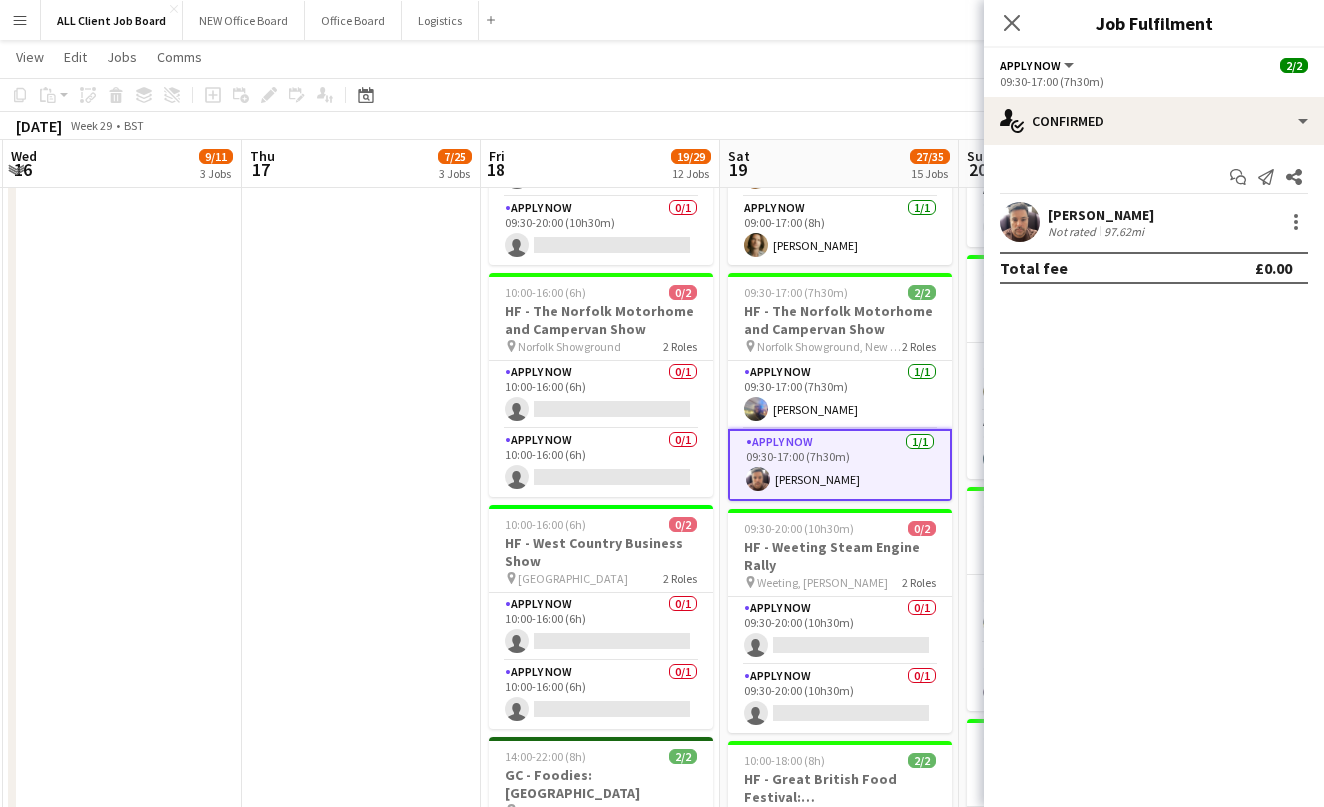 click on "[PERSON_NAME]" at bounding box center (1101, 215) 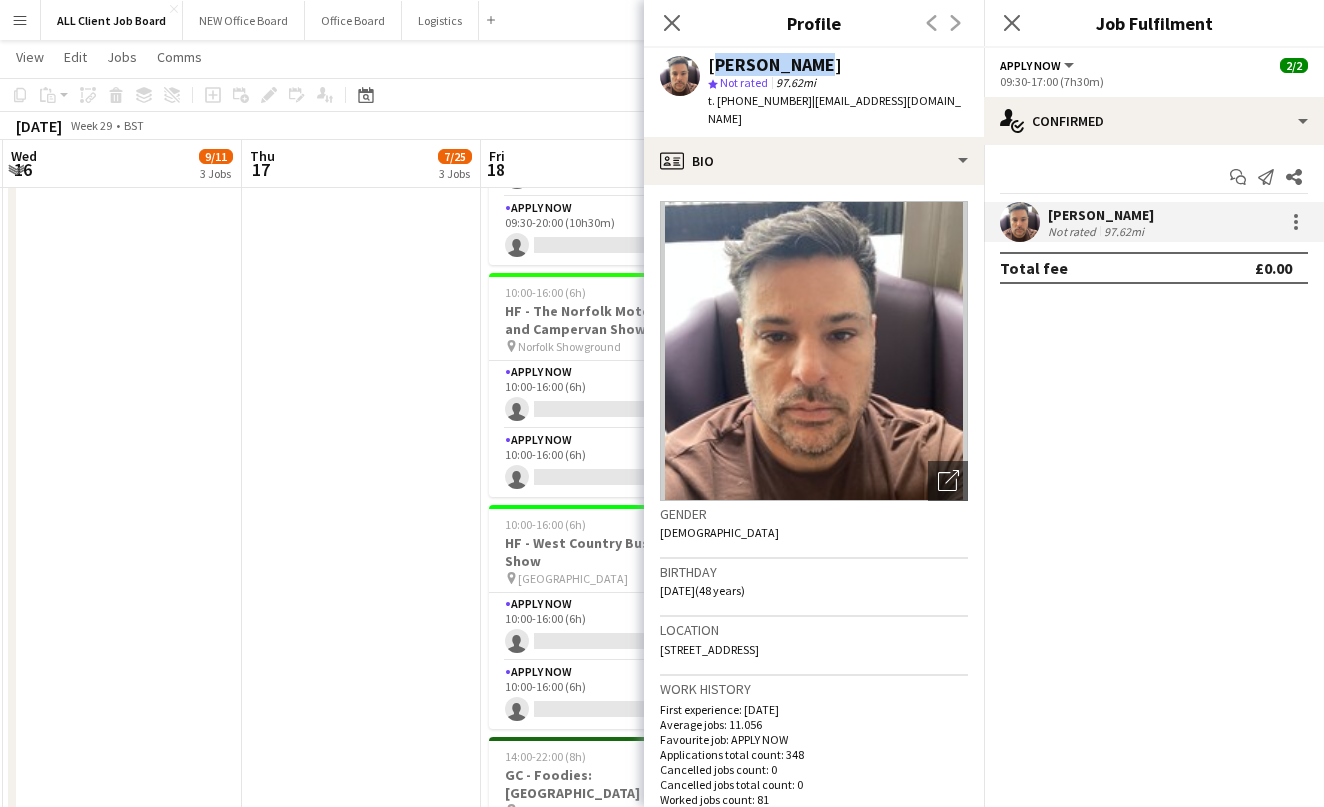 drag, startPoint x: 815, startPoint y: 71, endPoint x: 712, endPoint y: 65, distance: 103.17461 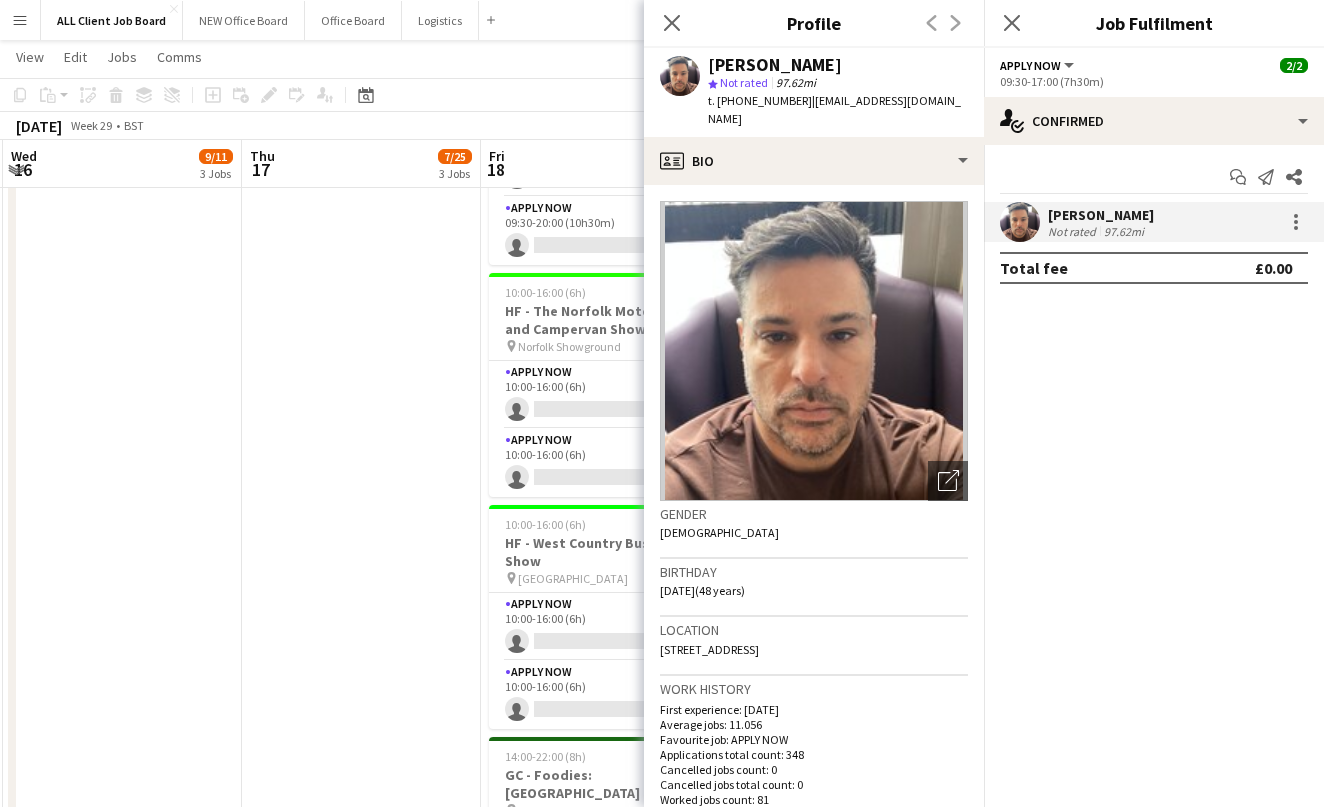 click on "08:00-20:00 (12h)    4/6   HF - RHS Wentworth [PERSON_NAME] Flower Show - VW CAMPER
pin
[PERSON_NAME] [PERSON_NAME]   6 Roles   APPLY NOW   0/1   08:00-20:00 (12h)
single-neutral-actions
APPLY NOW   1A   0/1   08:00-20:00 (12h)
single-neutral-actions
APPLY NOW   [DATE]   08:00-20:00 (12h)
[PERSON_NAME]  APPLY NOW   [DATE]   08:00-20:00 (12h)
[PERSON_NAME]  APPLY NOW   [DATE]   08:00-20:00 (12h)
[PERSON_NAME]  APPLY NOW   [DATE]   08:00-20:00 (12h)
[PERSON_NAME]     08:00-20:00 (12h)    3/3   HF - RHS Wentworth [PERSON_NAME] Flower Show
pin
Wentworth [PERSON_NAME]   3 Roles   APPLY NOW   [DATE]   08:00-20:00 (12h)
[PERSON_NAME]  APPLY NOW   [DATE]   08:00-20:00 (12h)
[PERSON_NAME]  APPLY NOW   [DATE]   08:00-20:00 (12h)
[PERSON_NAME]" at bounding box center (361, 570) 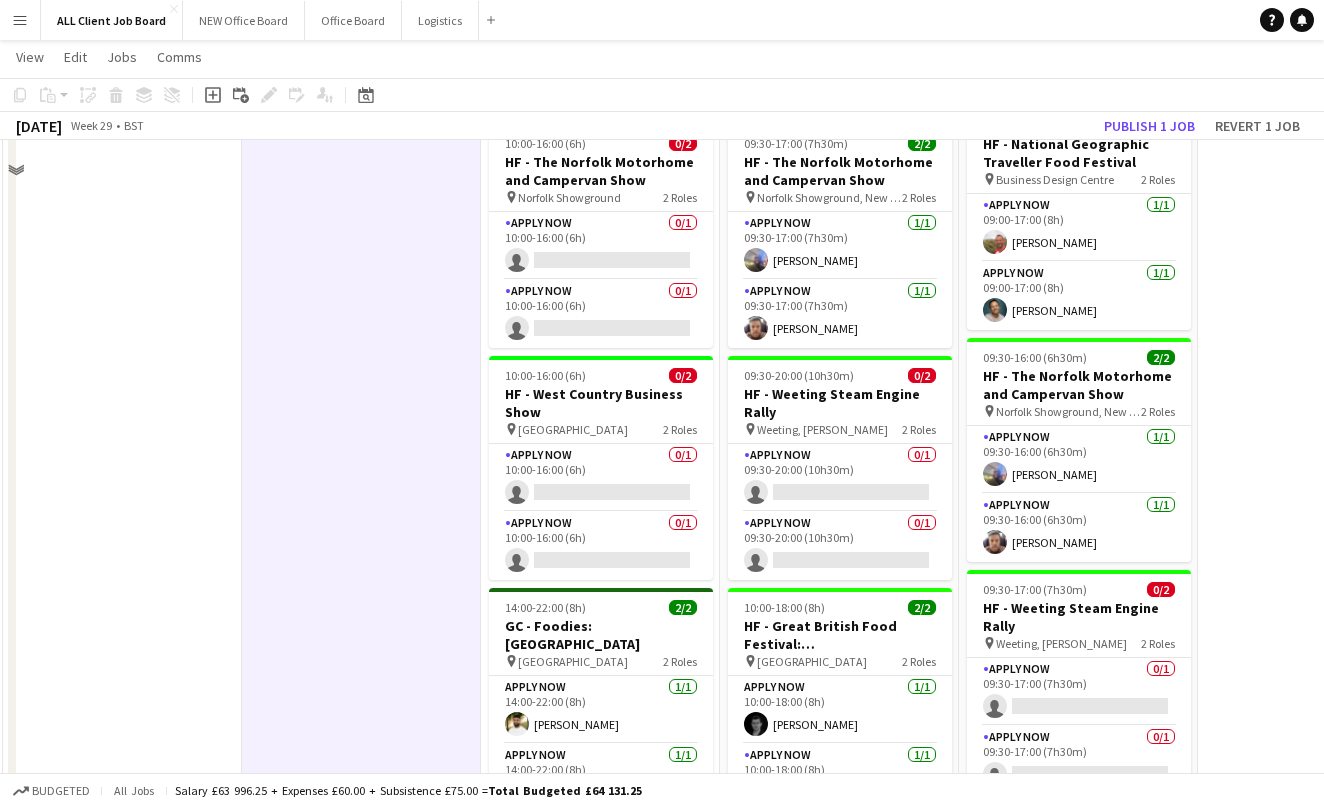 scroll, scrollTop: 3163, scrollLeft: 0, axis: vertical 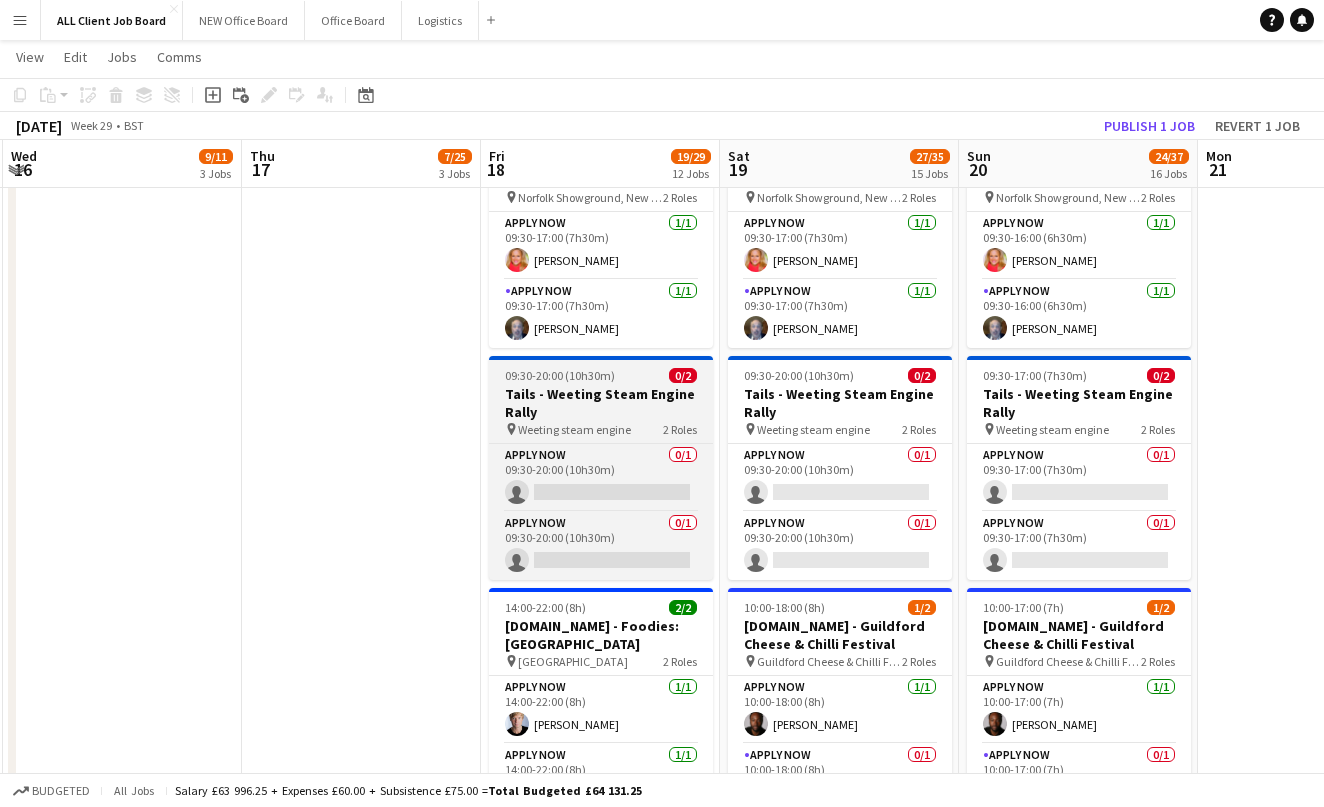 click on "APPLY NOW   0/1   09:30-20:00 (10h30m)
single-neutral-actions
APPLY NOW   0/1   09:30-20:00 (10h30m)
single-neutral-actions" at bounding box center [601, 511] 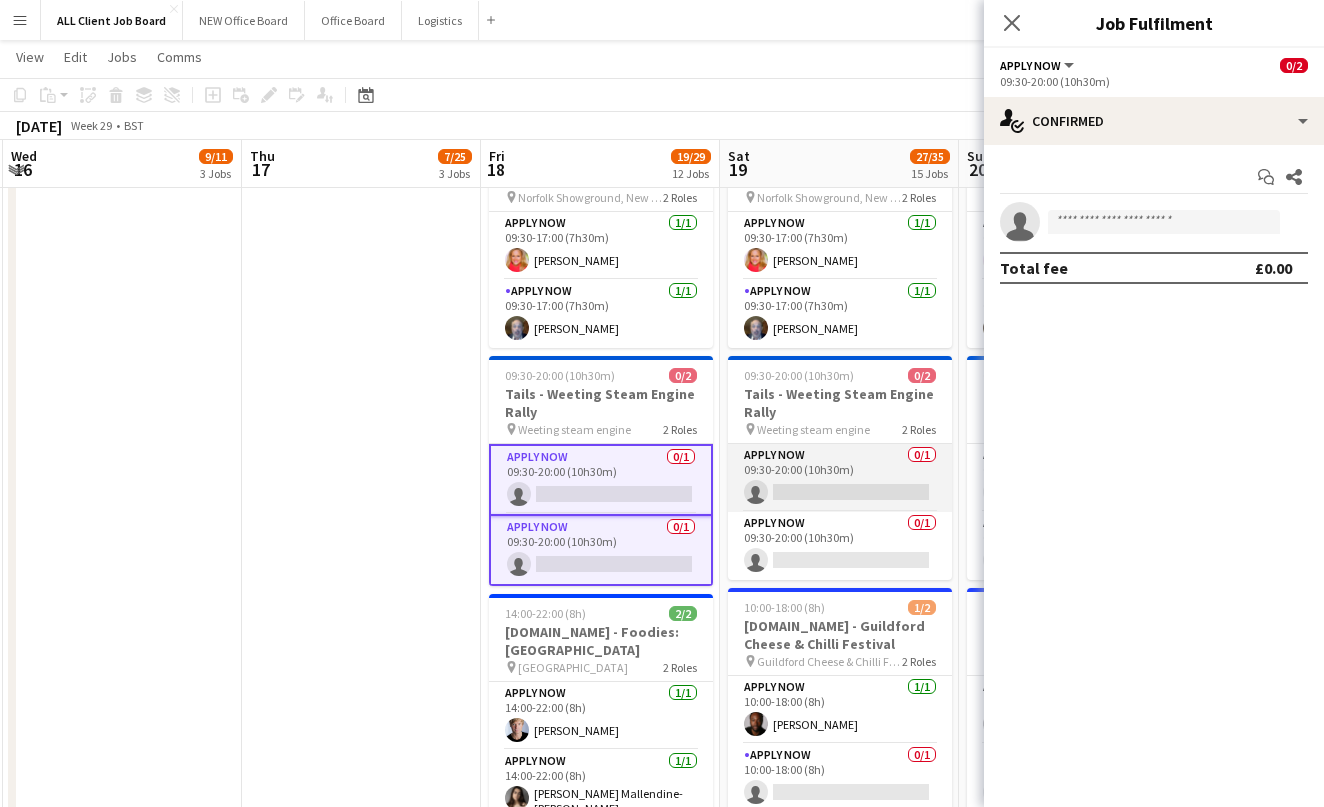 click on "APPLY NOW   0/1   09:30-20:00 (10h30m)
single-neutral-actions" at bounding box center (840, 478) 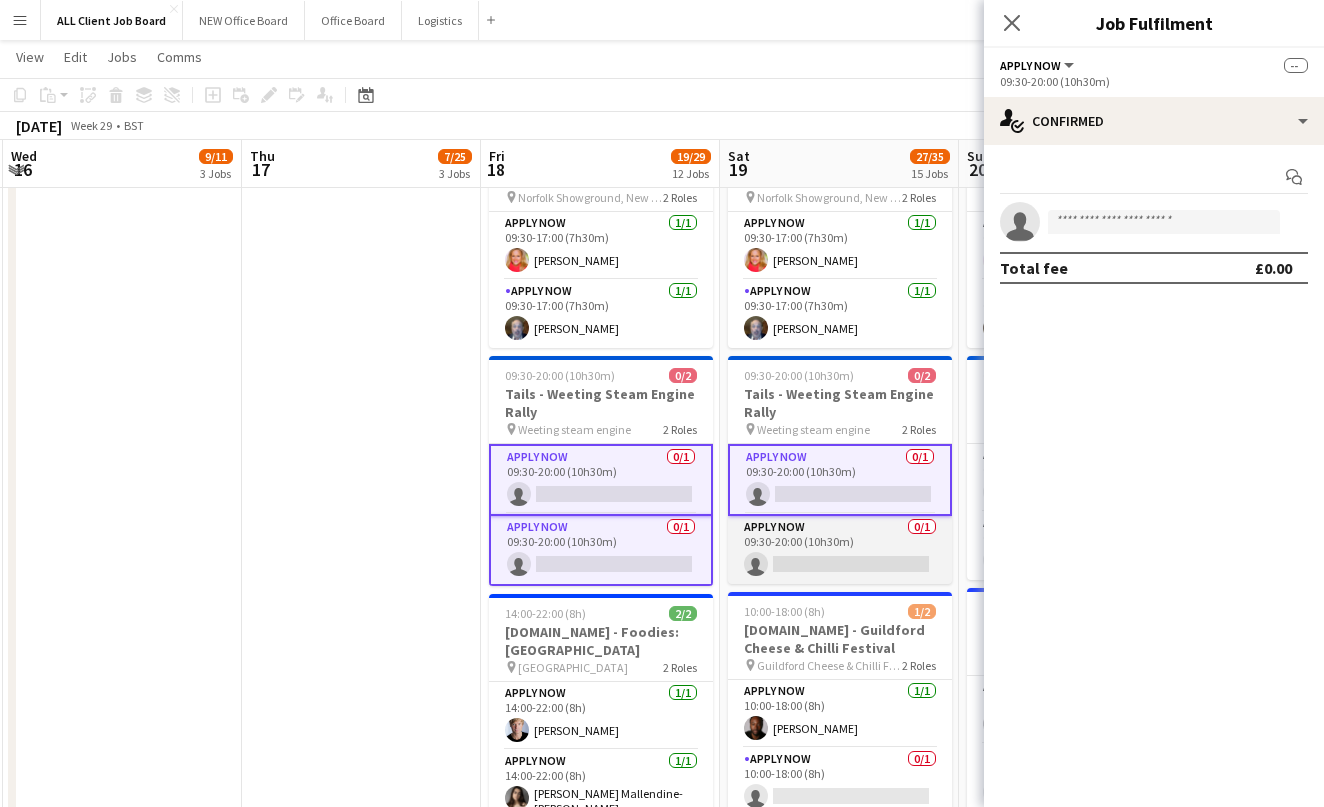 click on "APPLY NOW   0/1   09:30-20:00 (10h30m)
single-neutral-actions" at bounding box center (840, 550) 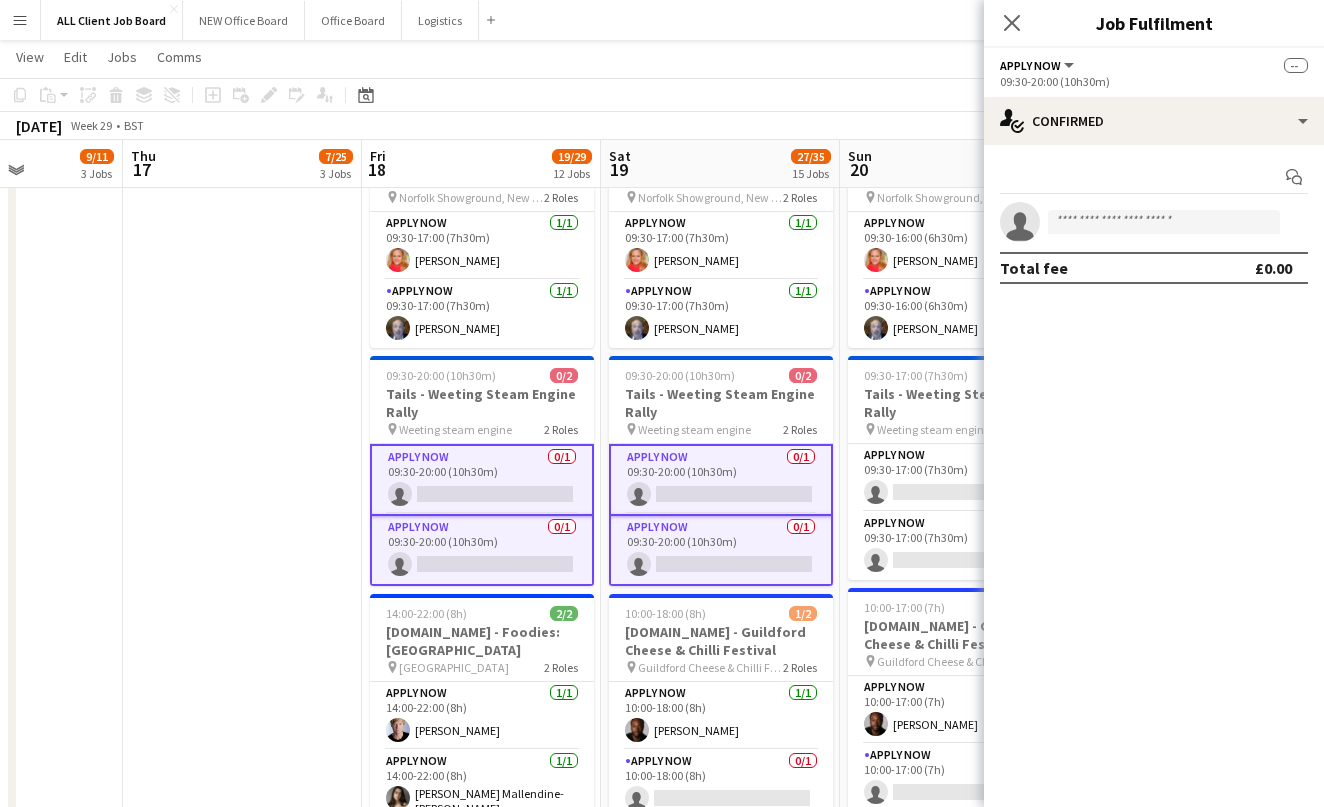 scroll, scrollTop: 0, scrollLeft: 594, axis: horizontal 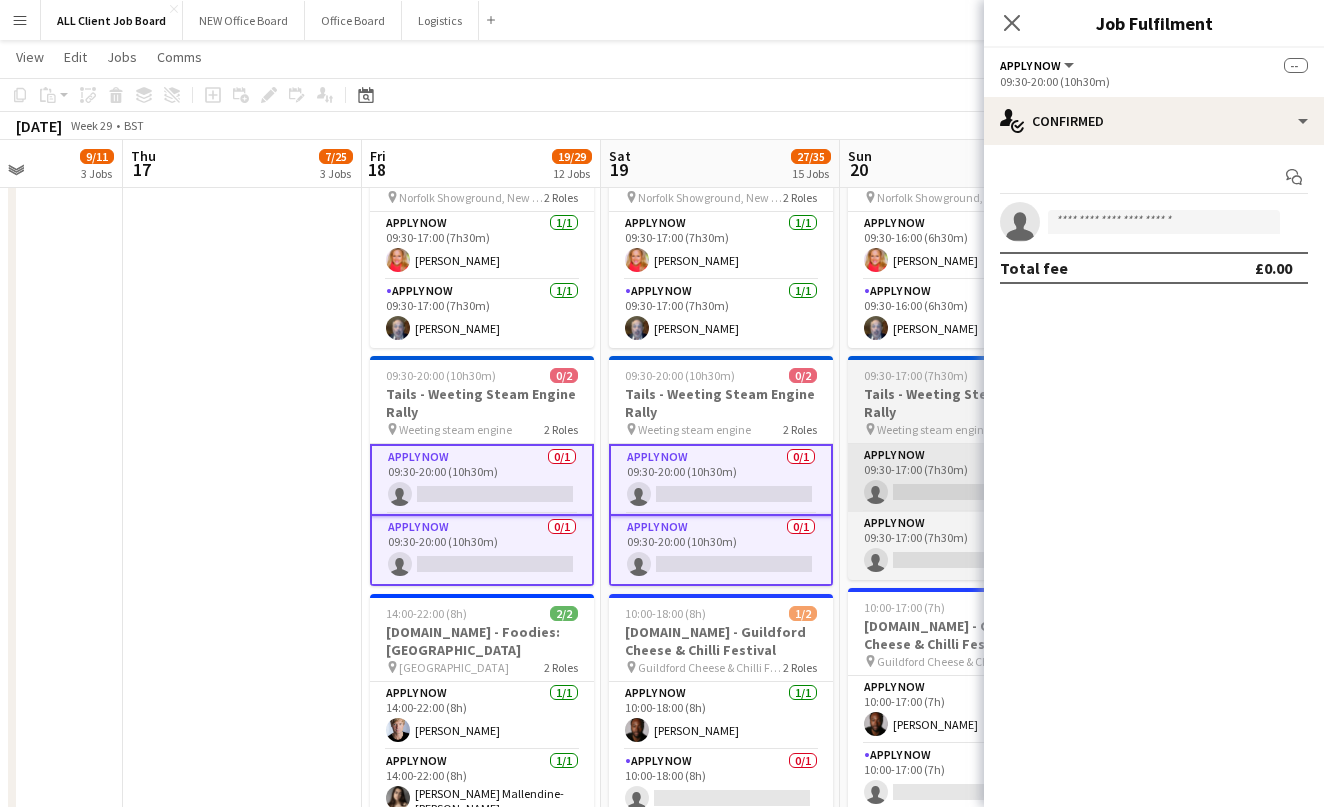 click on "APPLY NOW   0/1   09:30-17:00 (7h30m)
single-neutral-actions" at bounding box center [960, 478] 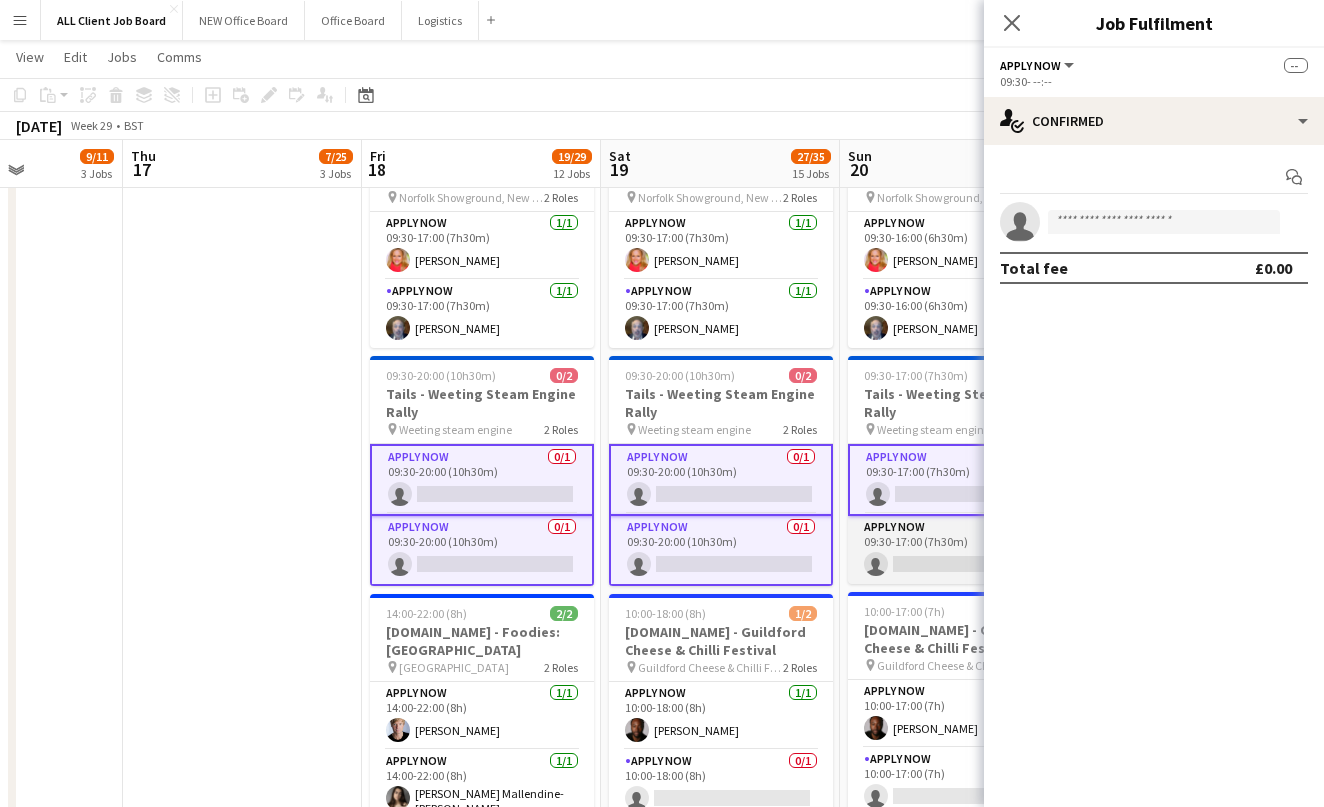 click on "APPLY NOW   0/1   09:30-17:00 (7h30m)
single-neutral-actions" at bounding box center [960, 550] 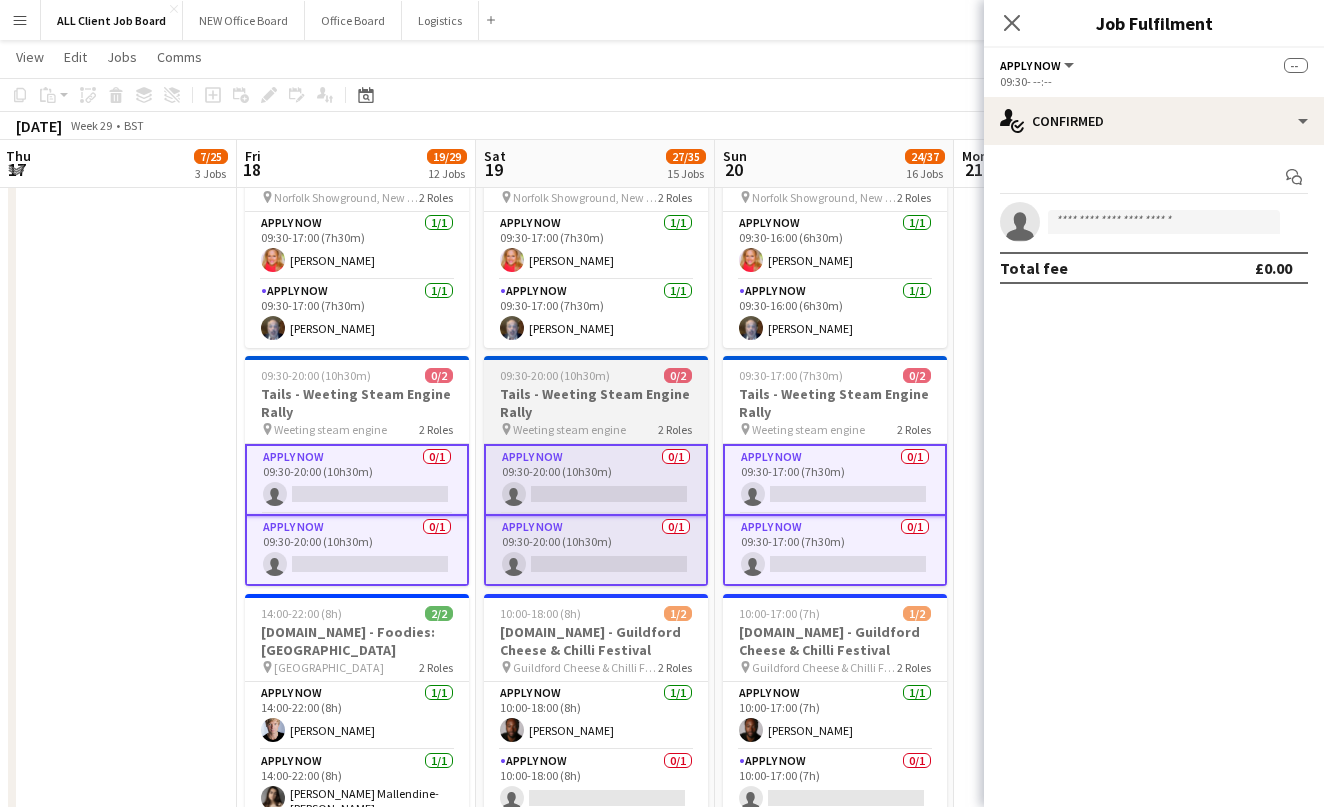 scroll, scrollTop: 0, scrollLeft: 751, axis: horizontal 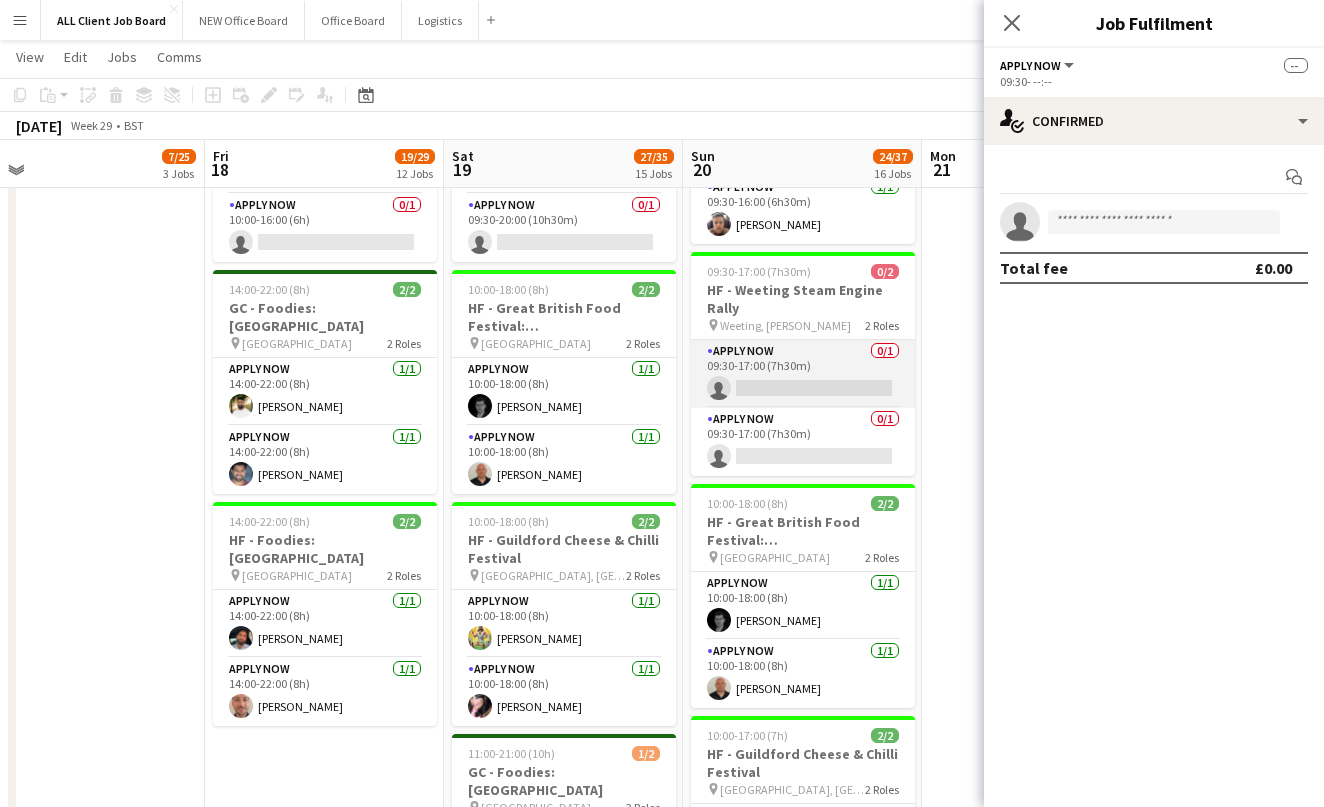 click on "APPLY NOW   0/1   09:30-17:00 (7h30m)
single-neutral-actions" at bounding box center [803, 374] 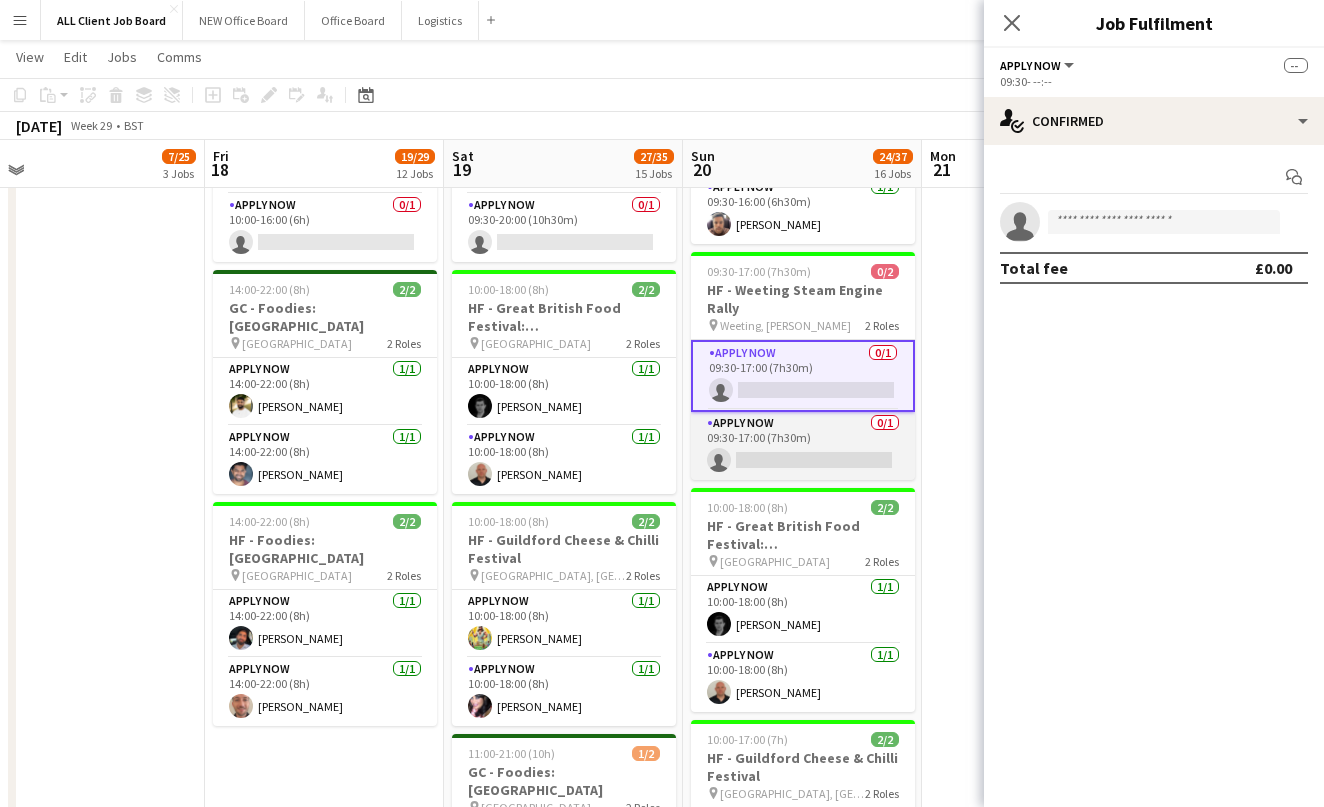 click on "APPLY NOW   0/1   09:30-17:00 (7h30m)
single-neutral-actions" at bounding box center [803, 446] 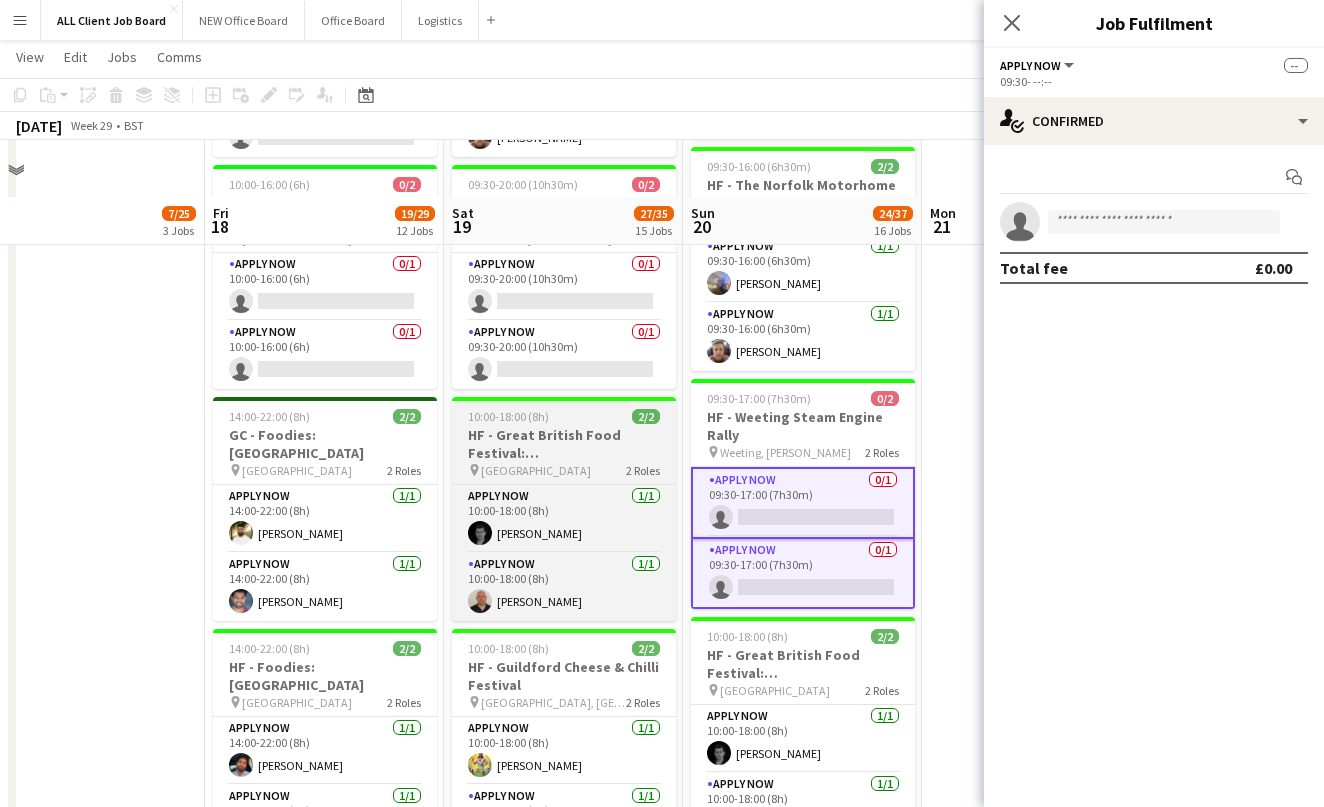 scroll, scrollTop: 1456, scrollLeft: 0, axis: vertical 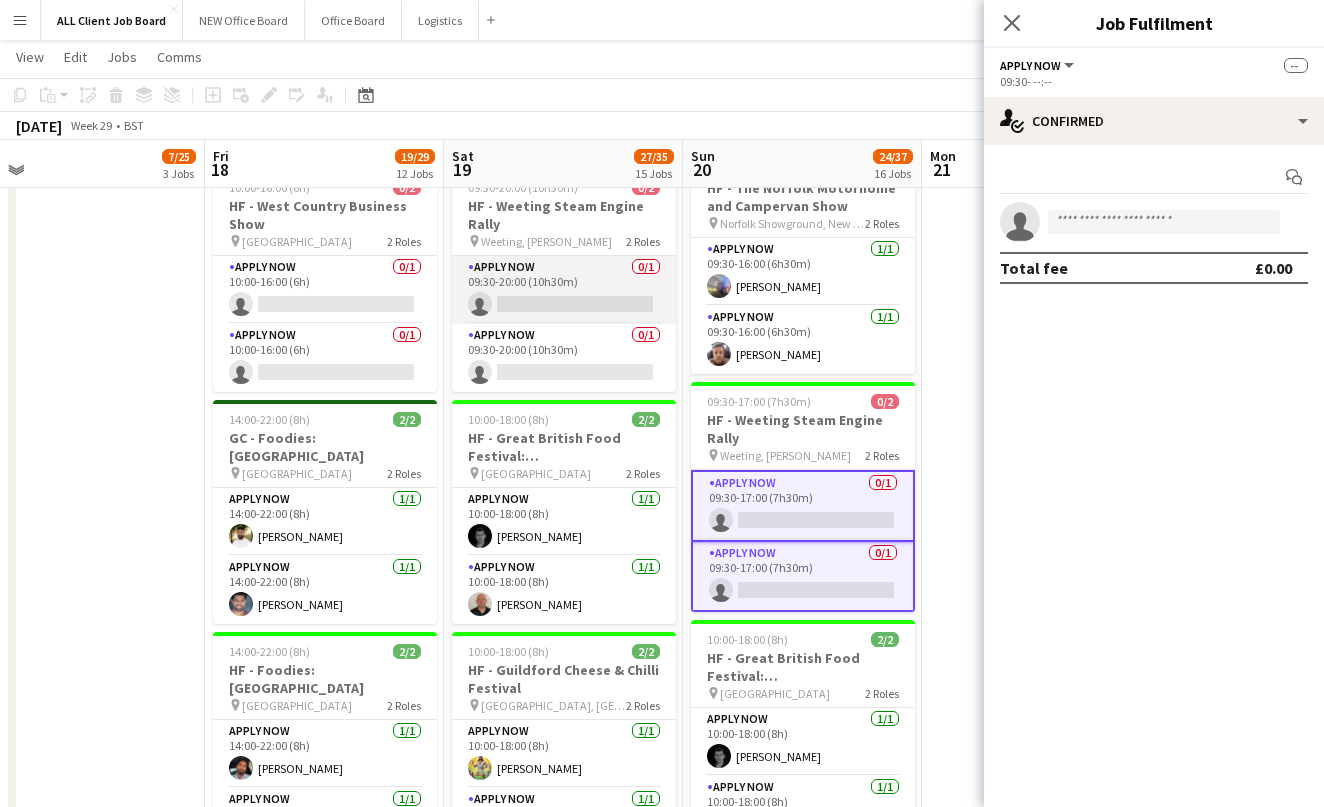 click on "APPLY NOW   0/1   09:30-20:00 (10h30m)
single-neutral-actions" at bounding box center (564, 290) 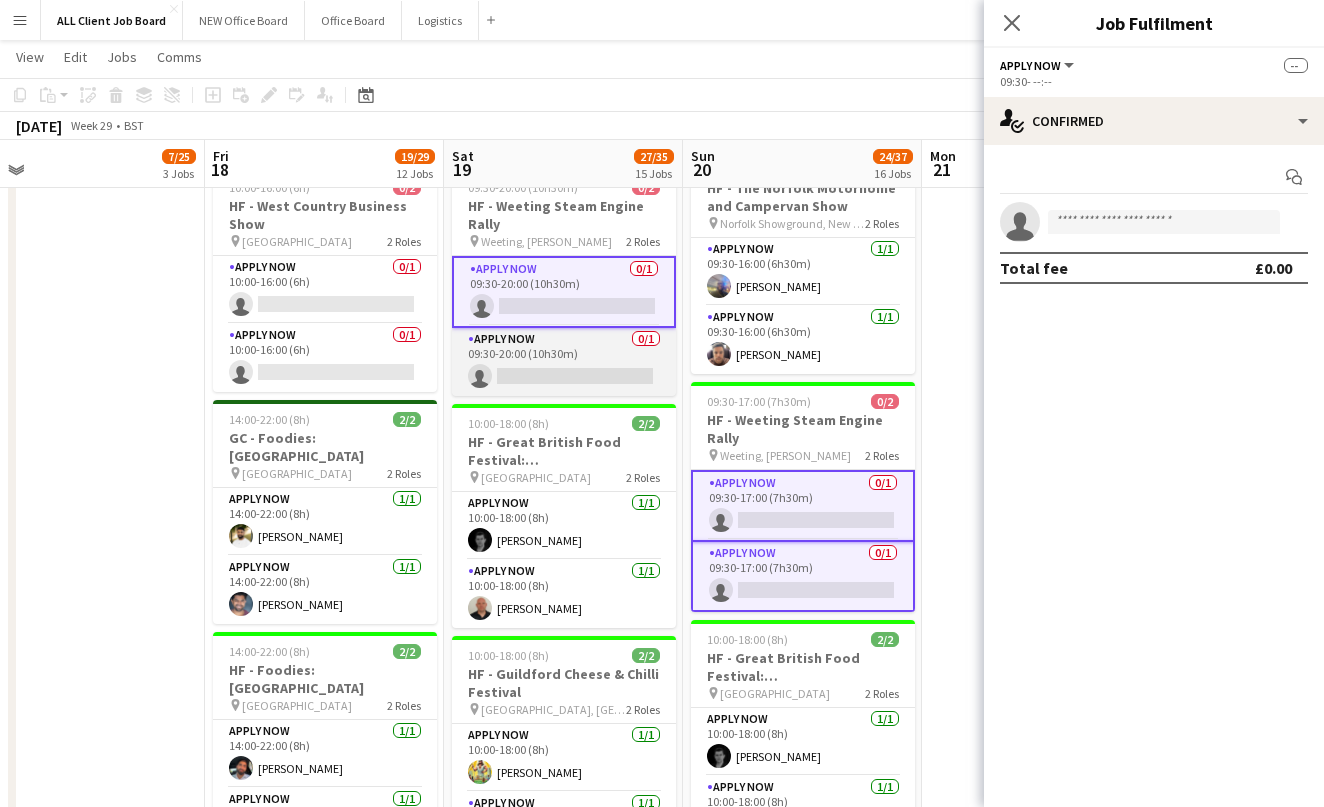 click on "APPLY NOW   0/1   09:30-20:00 (10h30m)
single-neutral-actions" at bounding box center (564, 362) 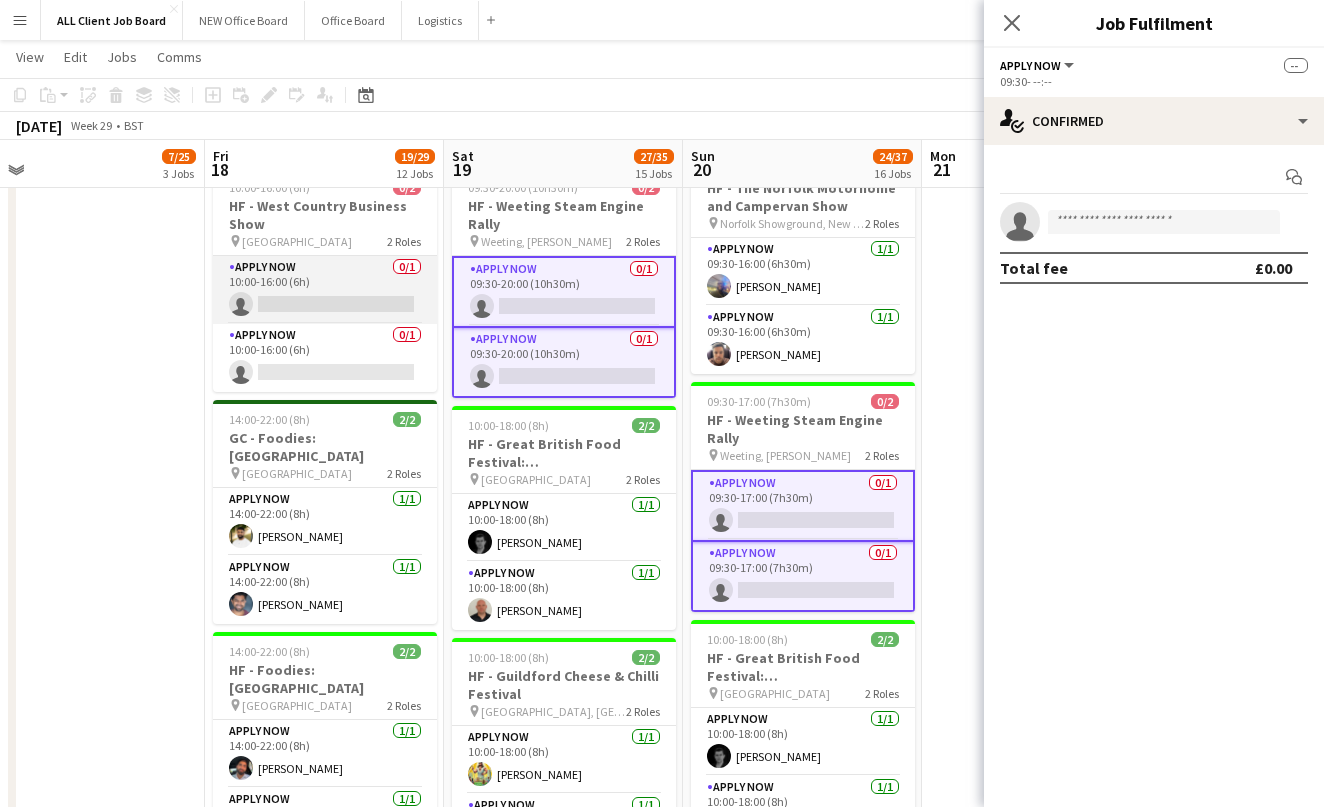 click on "APPLY NOW   0/1   10:00-16:00 (6h)
single-neutral-actions" at bounding box center (325, 290) 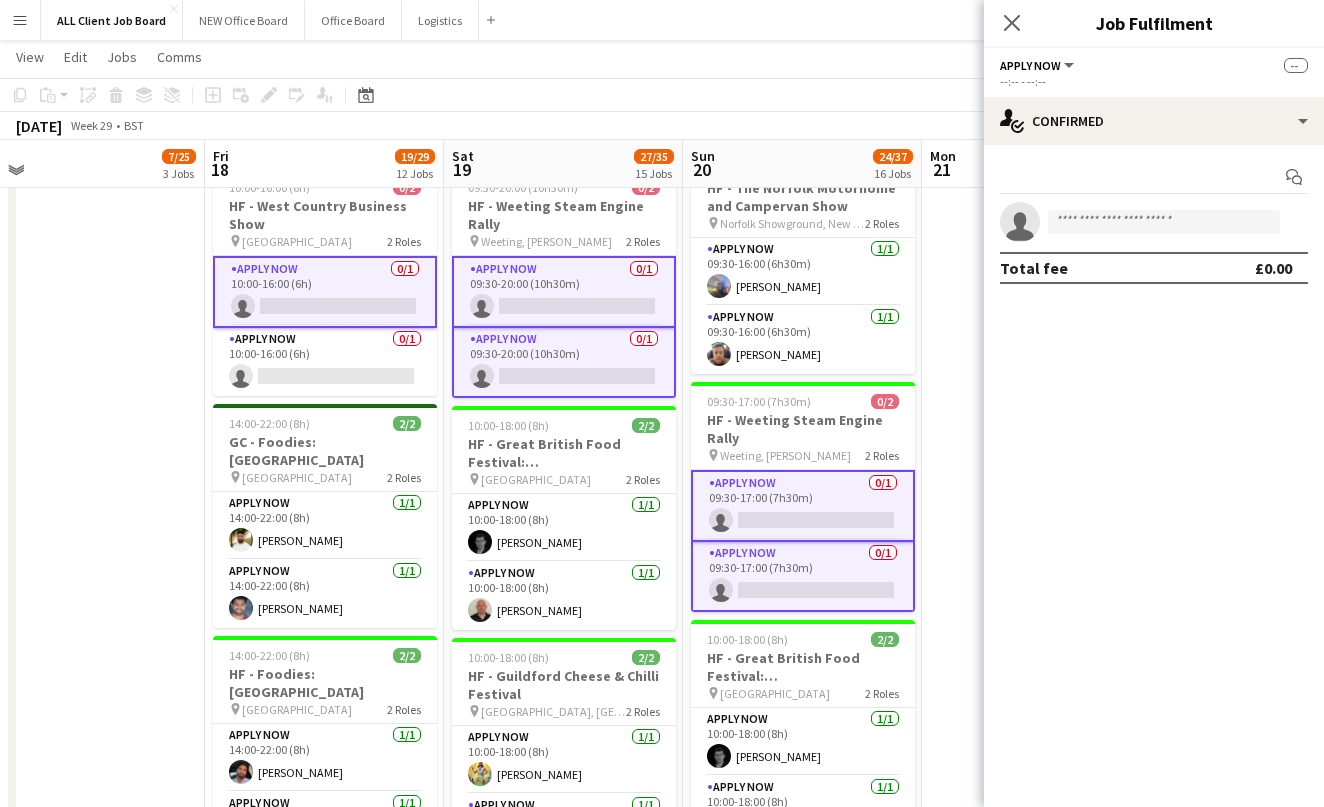 click on "APPLY NOW   0/1   10:00-16:00 (6h)
single-neutral-actions" at bounding box center [325, 292] 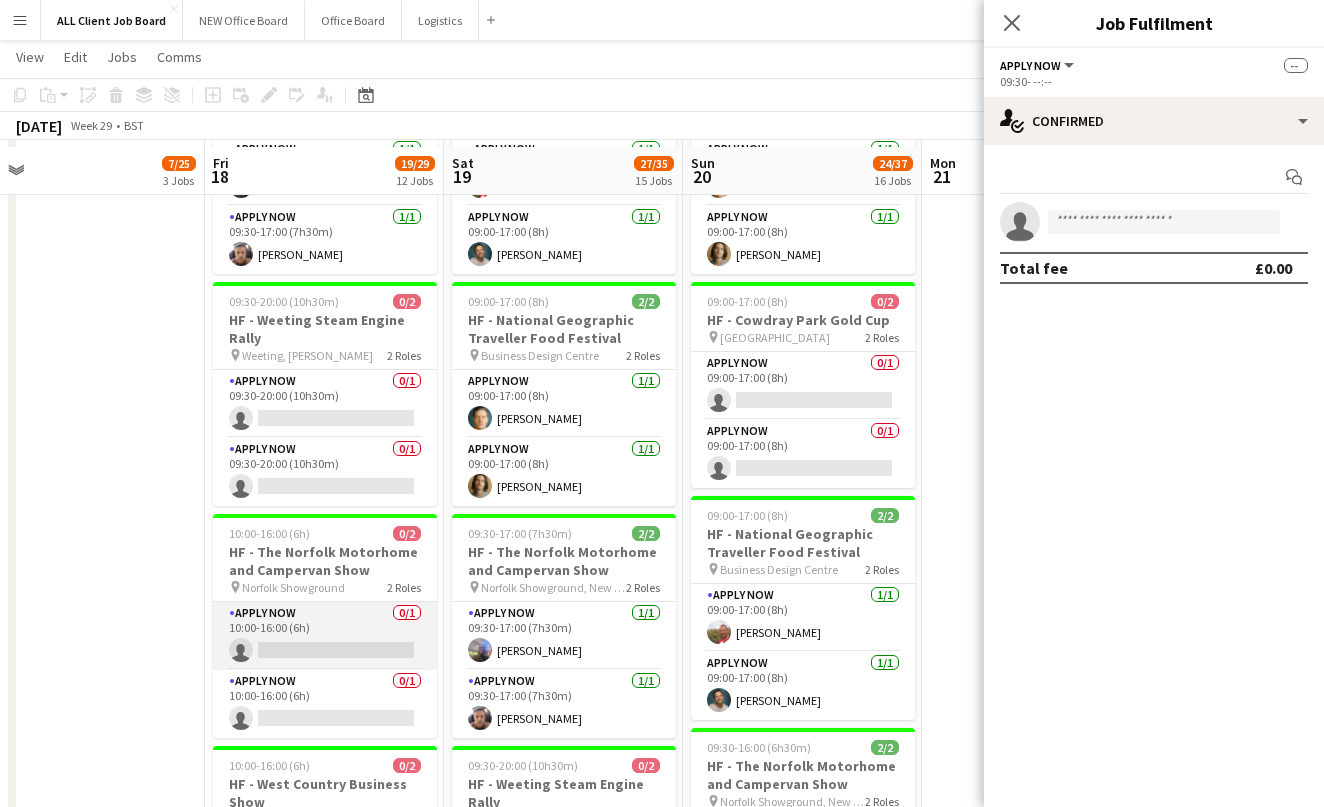 scroll, scrollTop: 877, scrollLeft: 0, axis: vertical 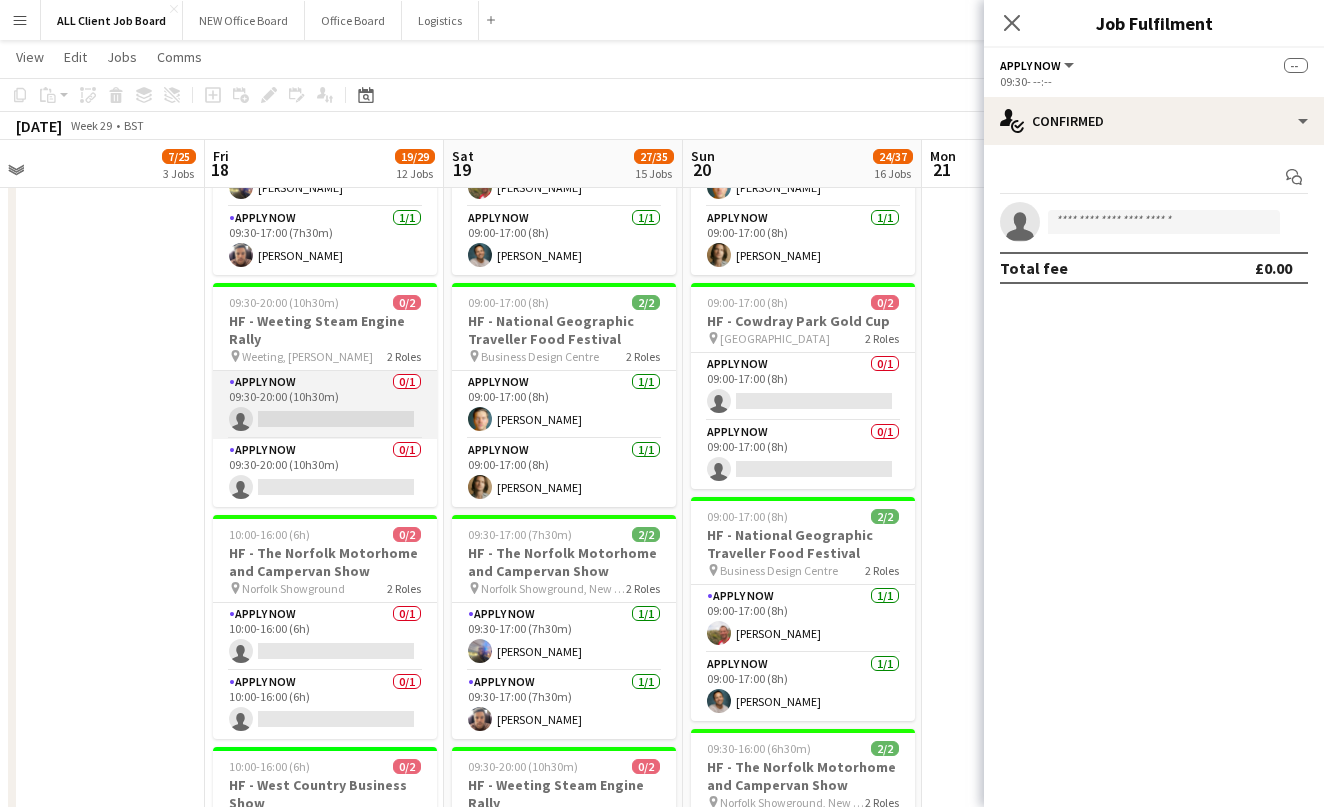 click on "APPLY NOW   0/1   09:30-20:00 (10h30m)
single-neutral-actions" at bounding box center (325, 405) 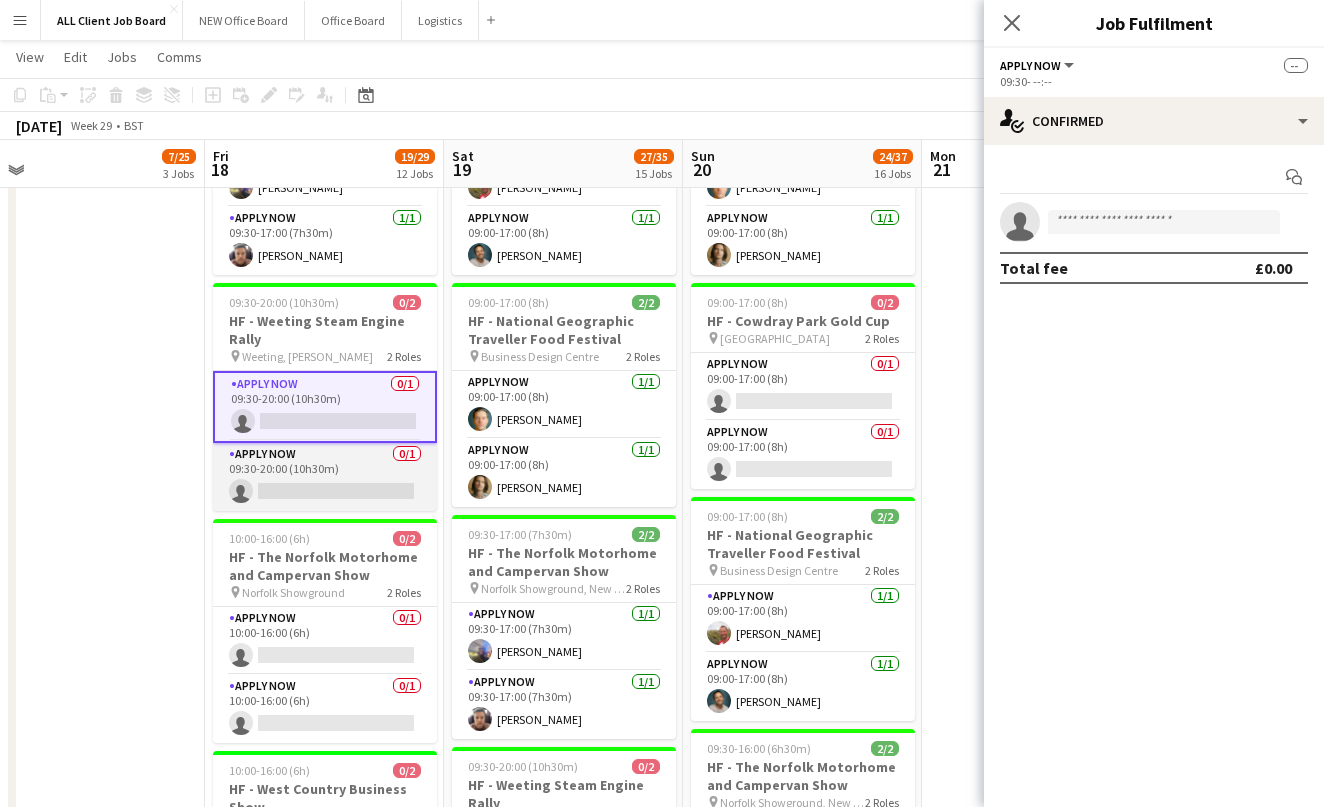 click on "APPLY NOW   0/1   09:30-20:00 (10h30m)
single-neutral-actions" at bounding box center (325, 477) 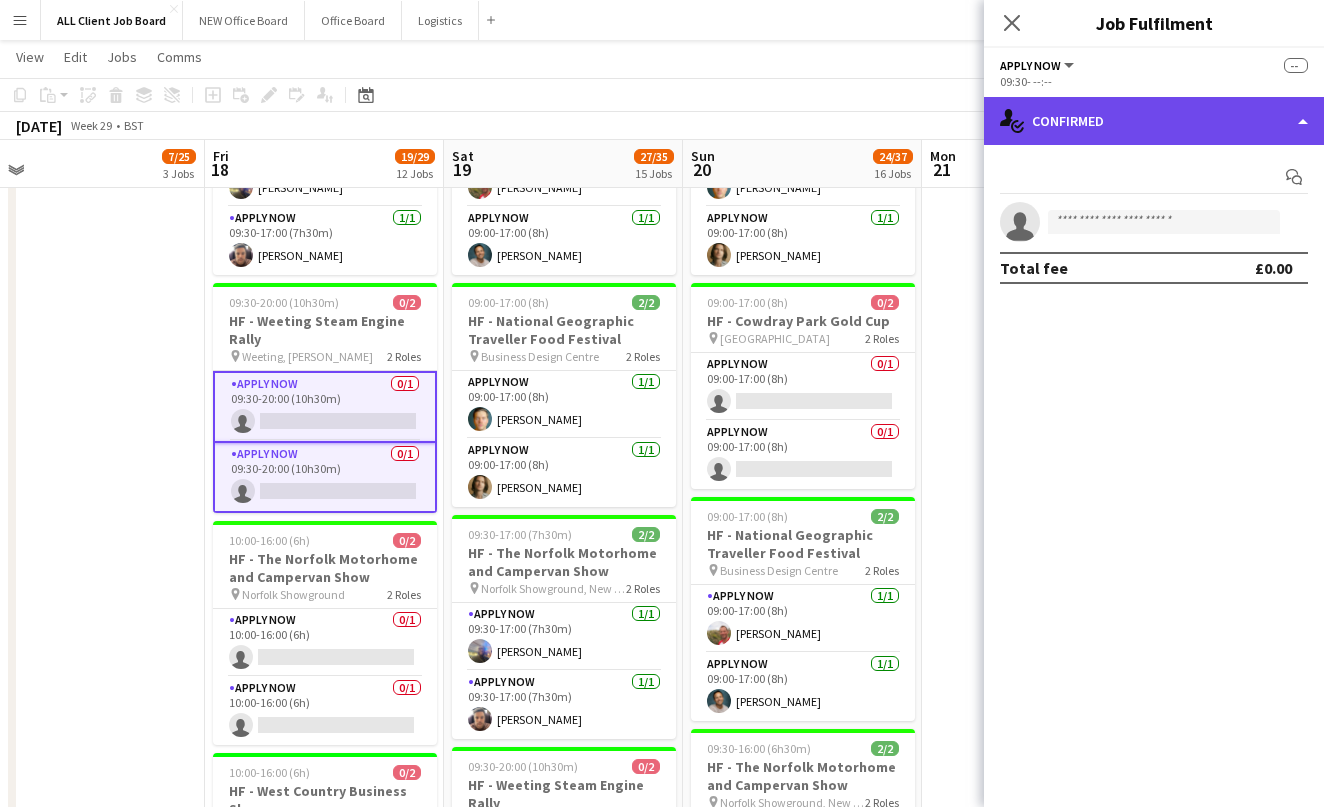 click on "single-neutral-actions-check-2
Confirmed" 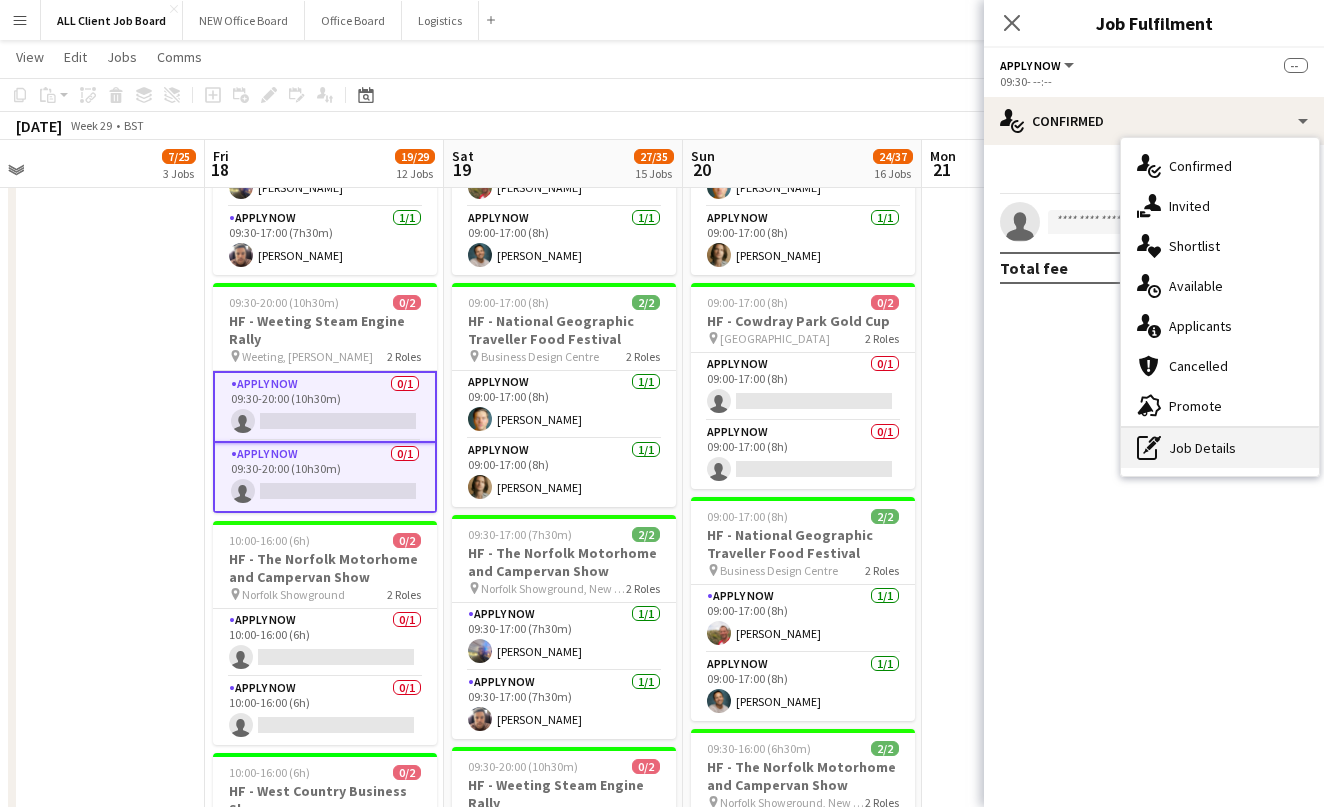click on "pen-write
Job Details" at bounding box center (1220, 448) 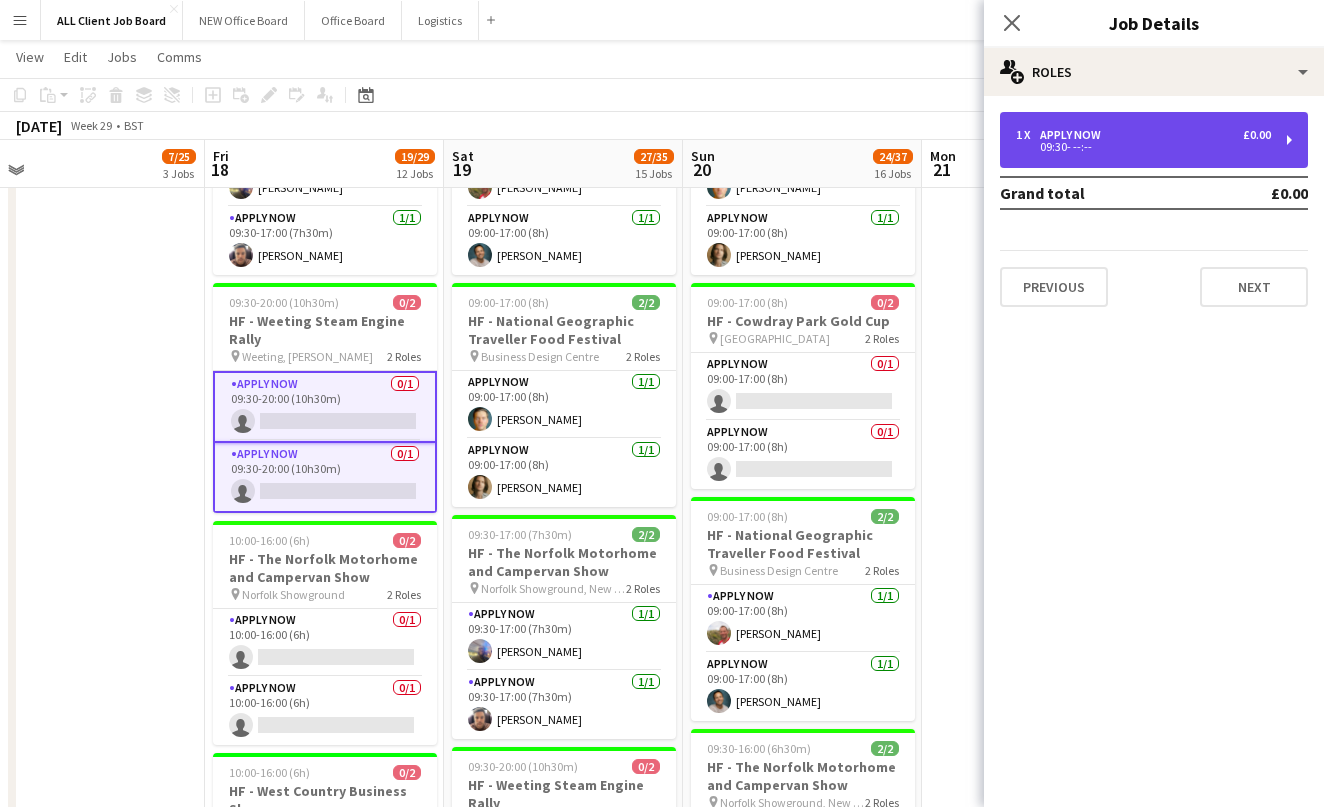 click on "1 x   APPLY NOW   £0.00" at bounding box center (1143, 135) 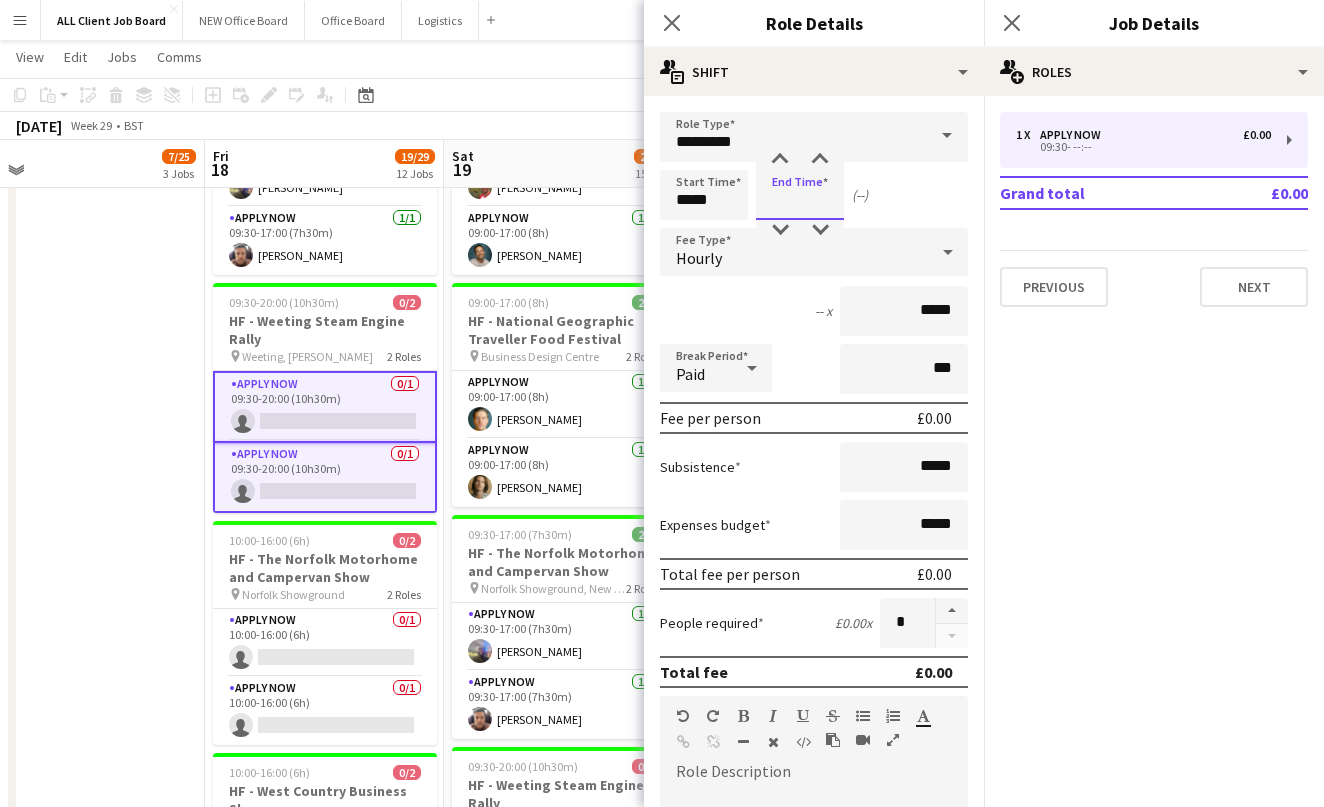 click at bounding box center (800, 195) 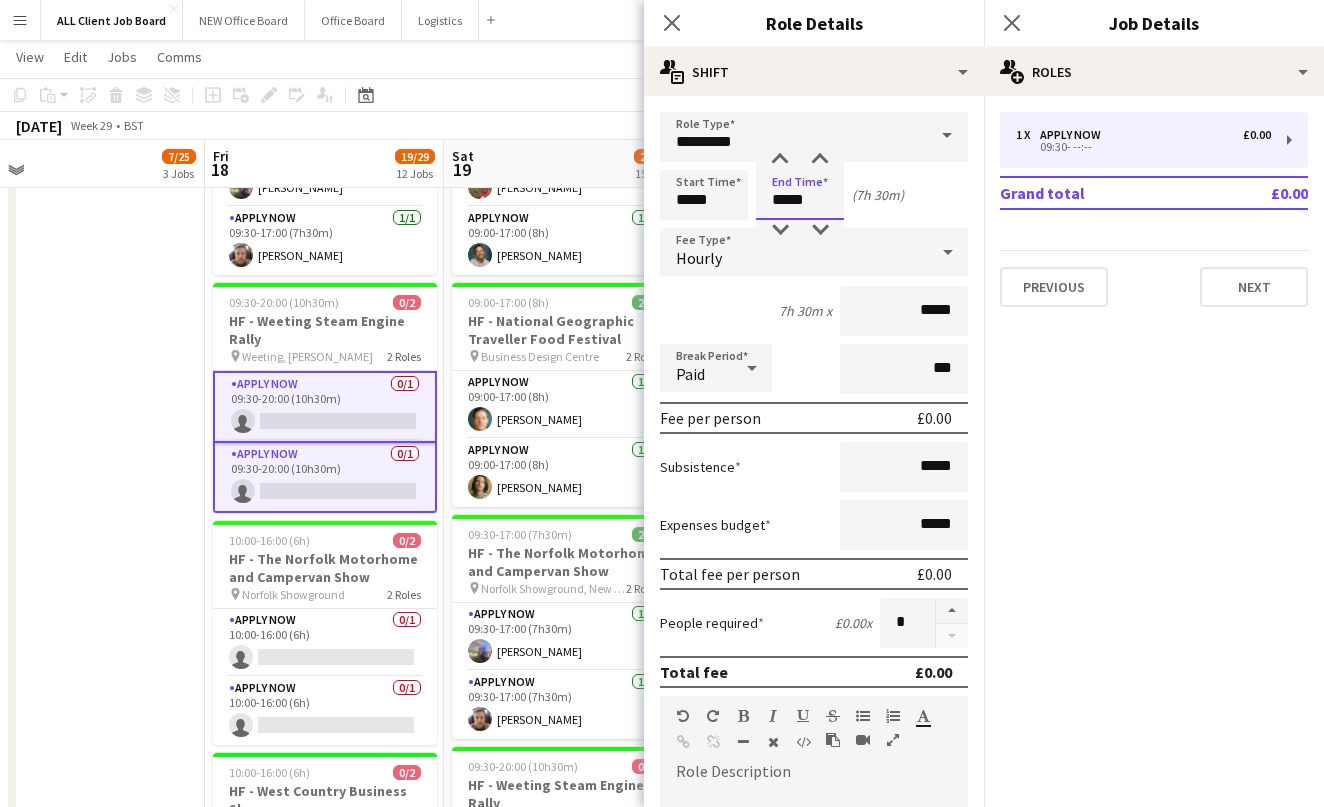 type on "*****" 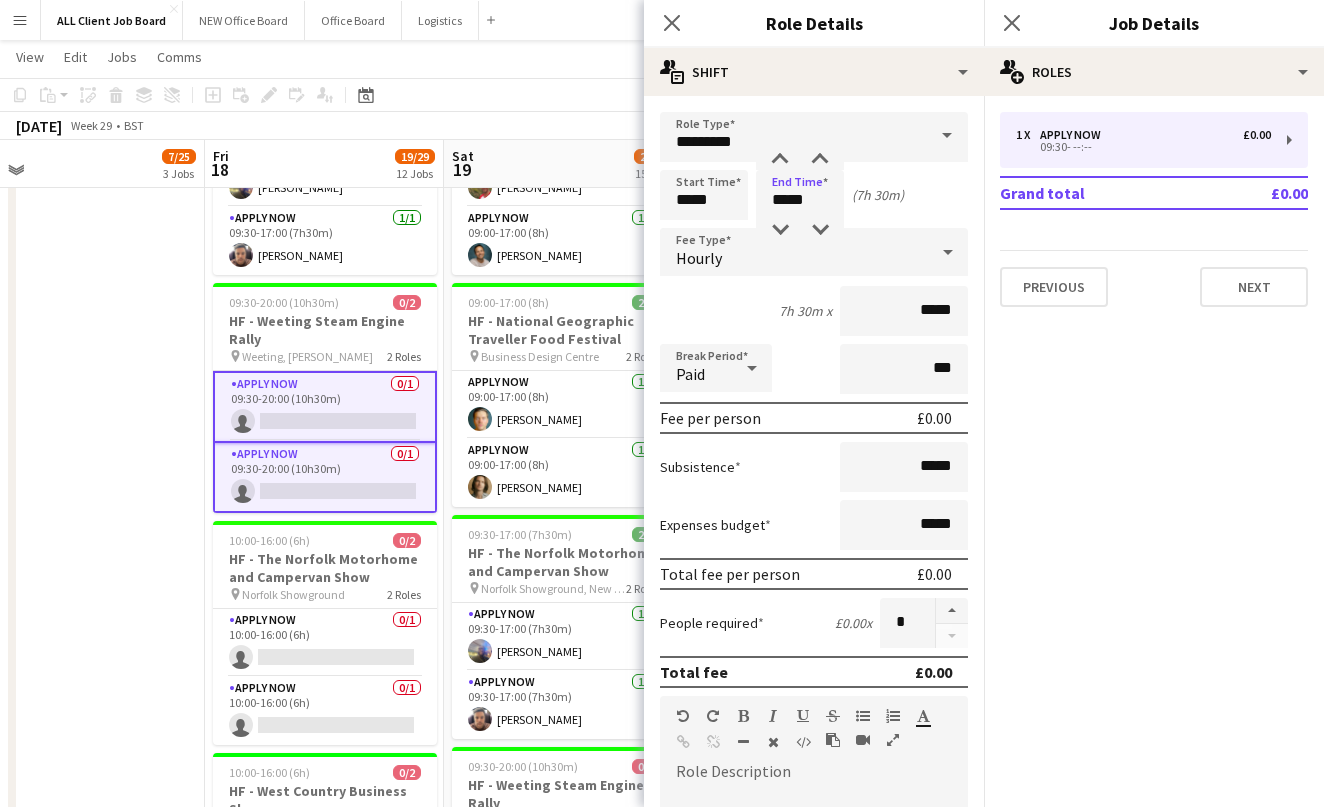 click on "Copy
Paste
Paste
Command
V Paste with crew
Command
Shift
V
Paste linked Job
[GEOGRAPHIC_DATA]
Group
Ungroup
Add job
Add linked Job
Edit
Edit linked Job
Applicants
Date picker
[DATE] [DATE] [DATE] M [DATE] T [DATE] W [DATE] T [DATE] F [DATE] S [DATE] S  [DATE]   2   3   4   5   6   7   8   9   10   11   12   13   14   15   16   17   18   19   20   21   22   23   24" 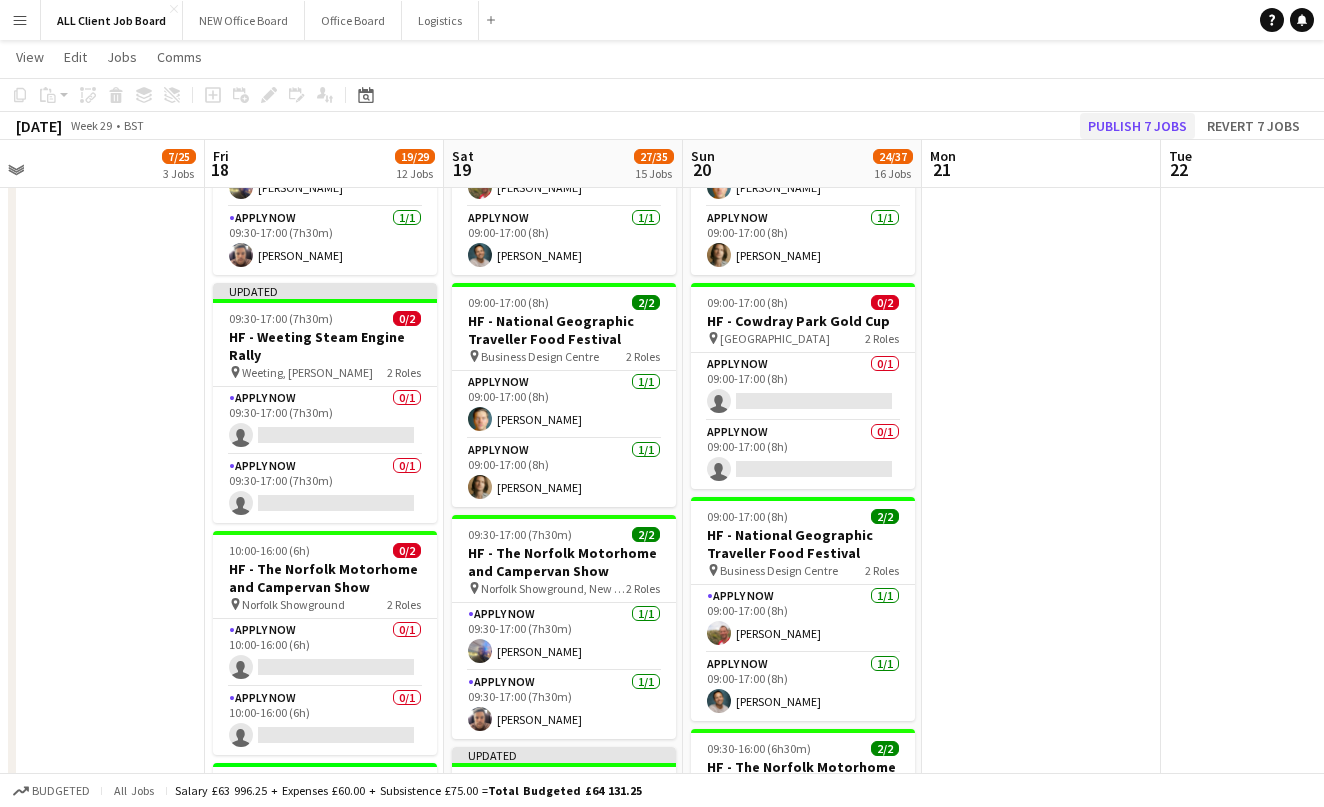 click on "Publish 7 jobs" 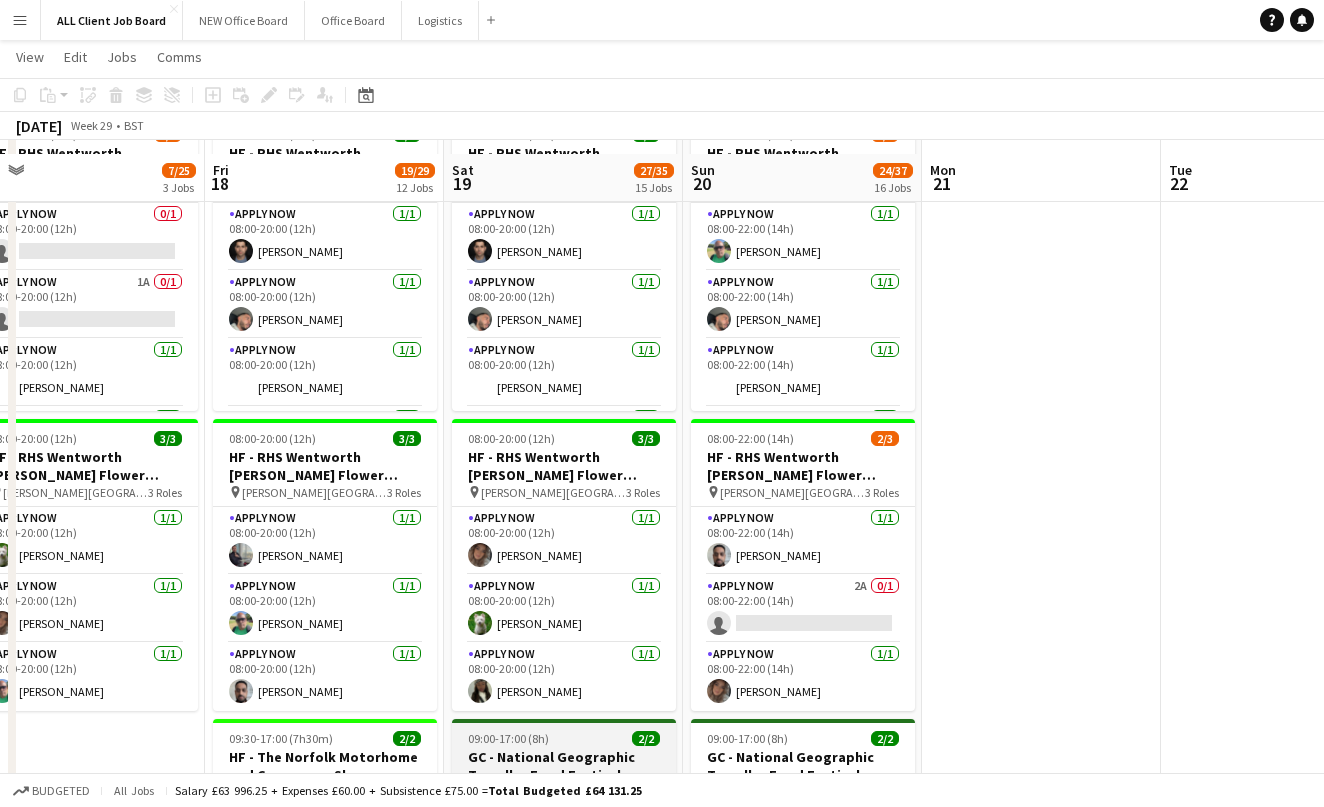 scroll, scrollTop: 169, scrollLeft: 0, axis: vertical 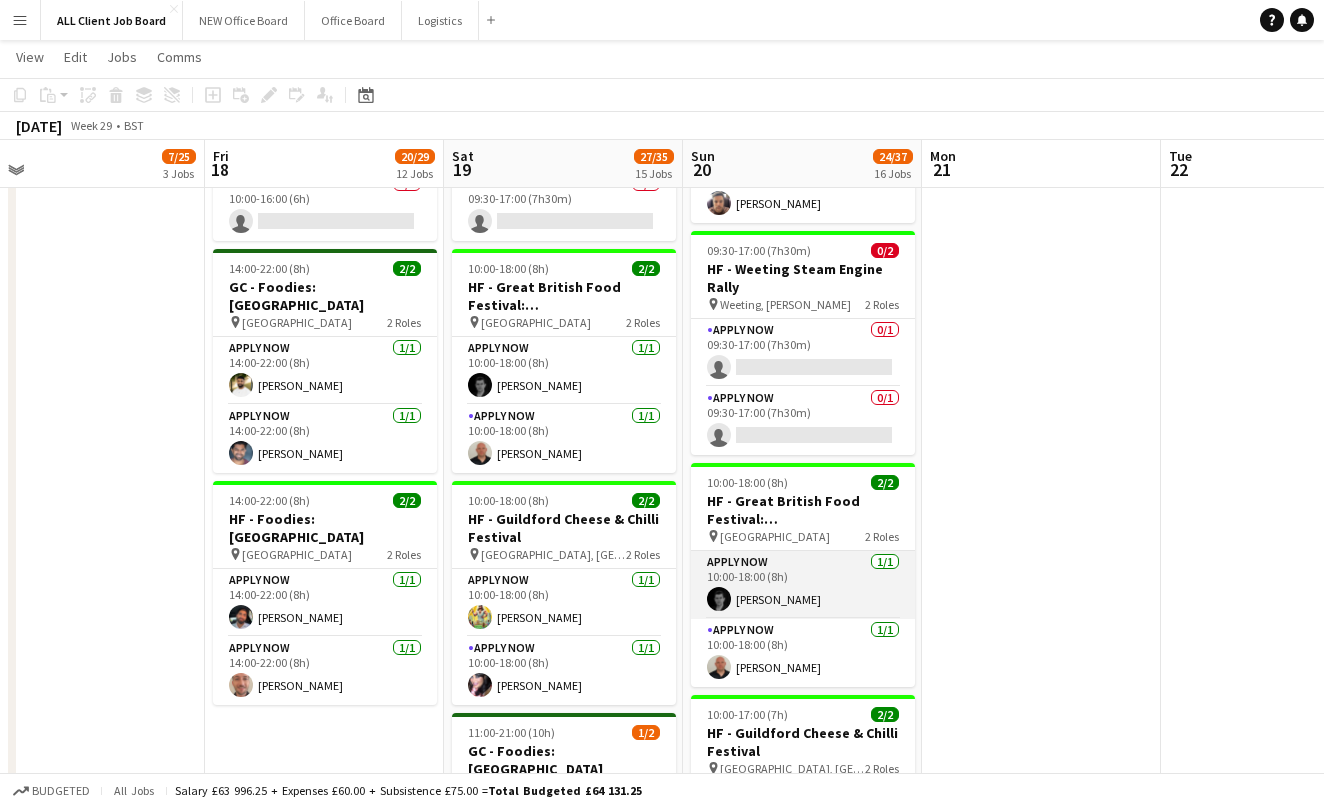 click on "APPLY NOW   [DATE]   10:00-18:00 (8h)
[PERSON_NAME]" at bounding box center [803, 585] 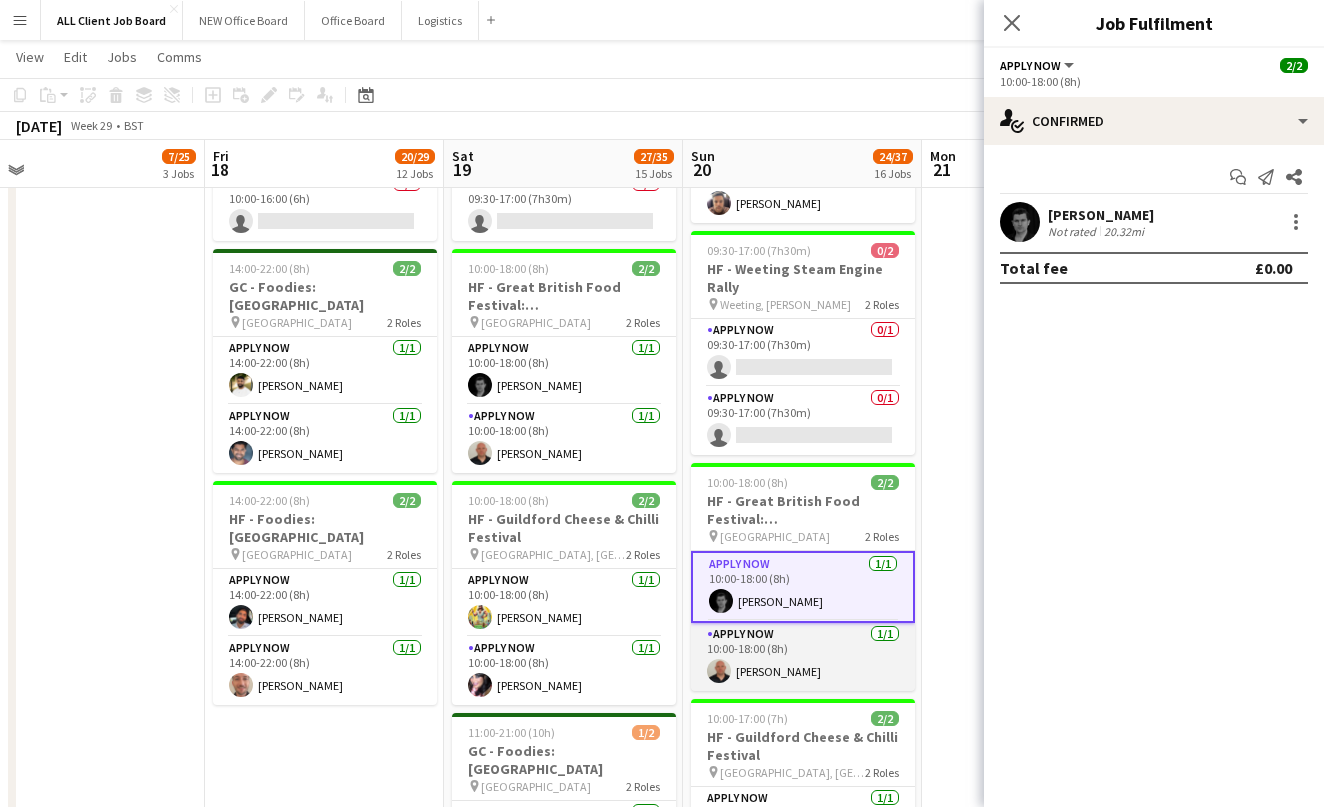 click on "APPLY NOW   [DATE]   10:00-18:00 (8h)
[PERSON_NAME]" at bounding box center (803, 657) 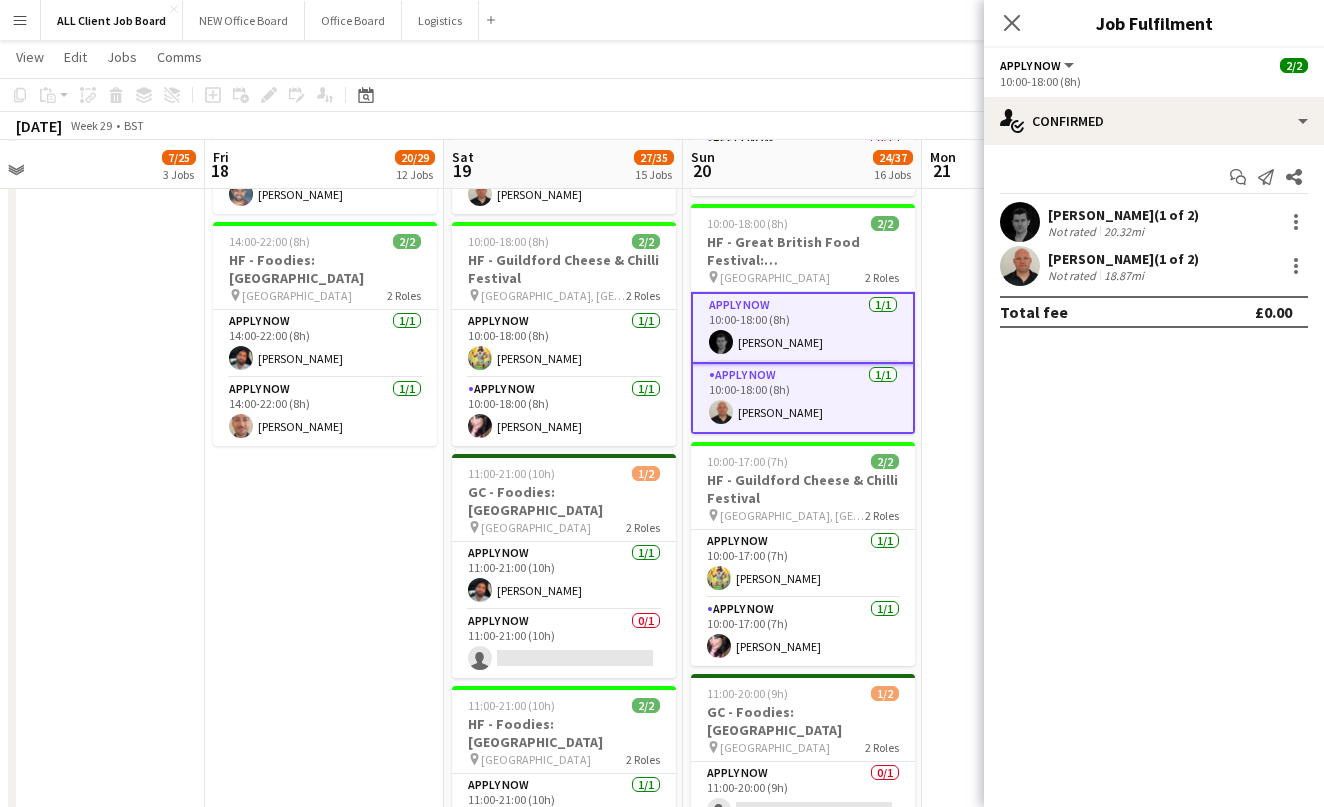 scroll, scrollTop: 1867, scrollLeft: 0, axis: vertical 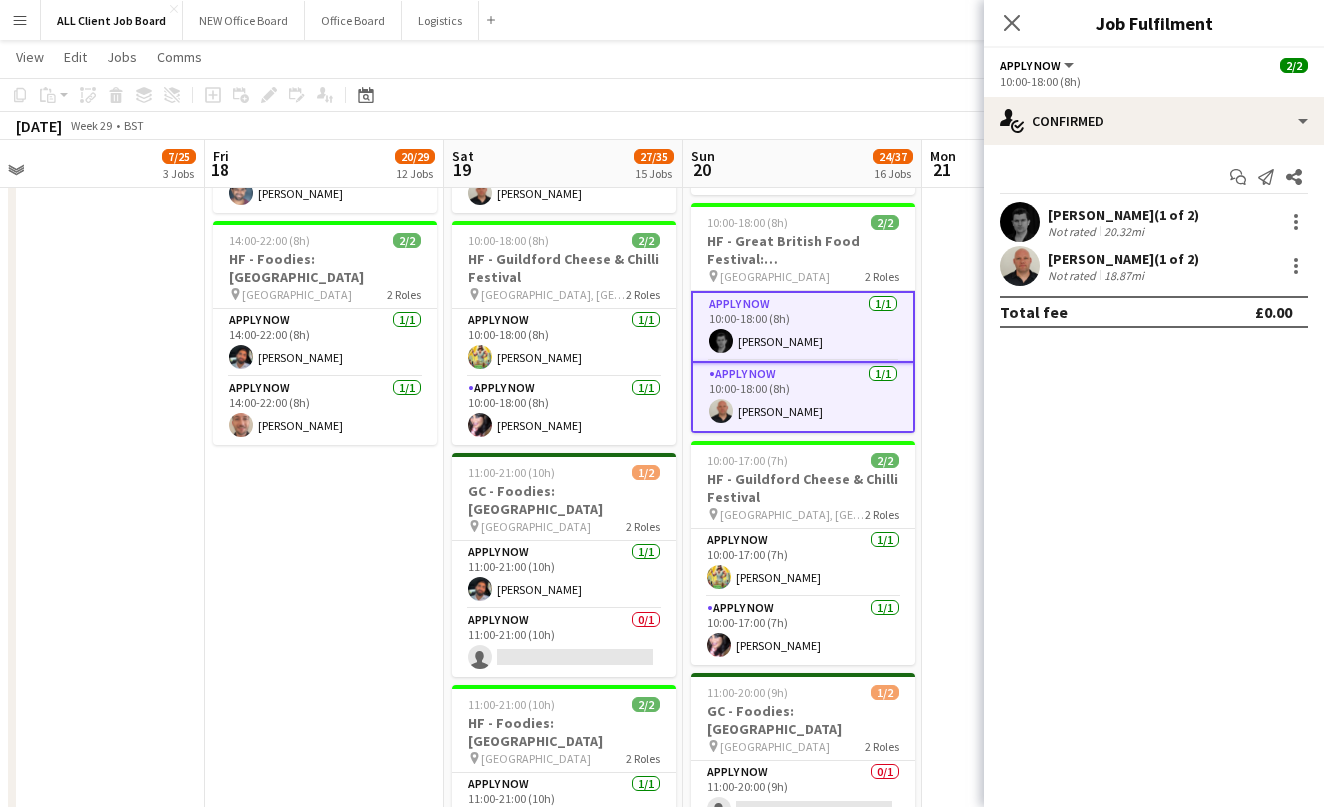 click on "Copy
Paste
Paste
Command
V Paste with crew
Command
Shift
V
Paste linked Job
[GEOGRAPHIC_DATA]
Group
Ungroup
Add job
Add linked Job
Edit
Edit linked Job
Applicants
Date picker
[DATE] [DATE] [DATE] M [DATE] T [DATE] W [DATE] T [DATE] F [DATE] S [DATE] S  [DATE]   2   3   4   5   6   7   8   9   10   11   12   13   14   15   16   17   18   19   20   21   22   23   24" 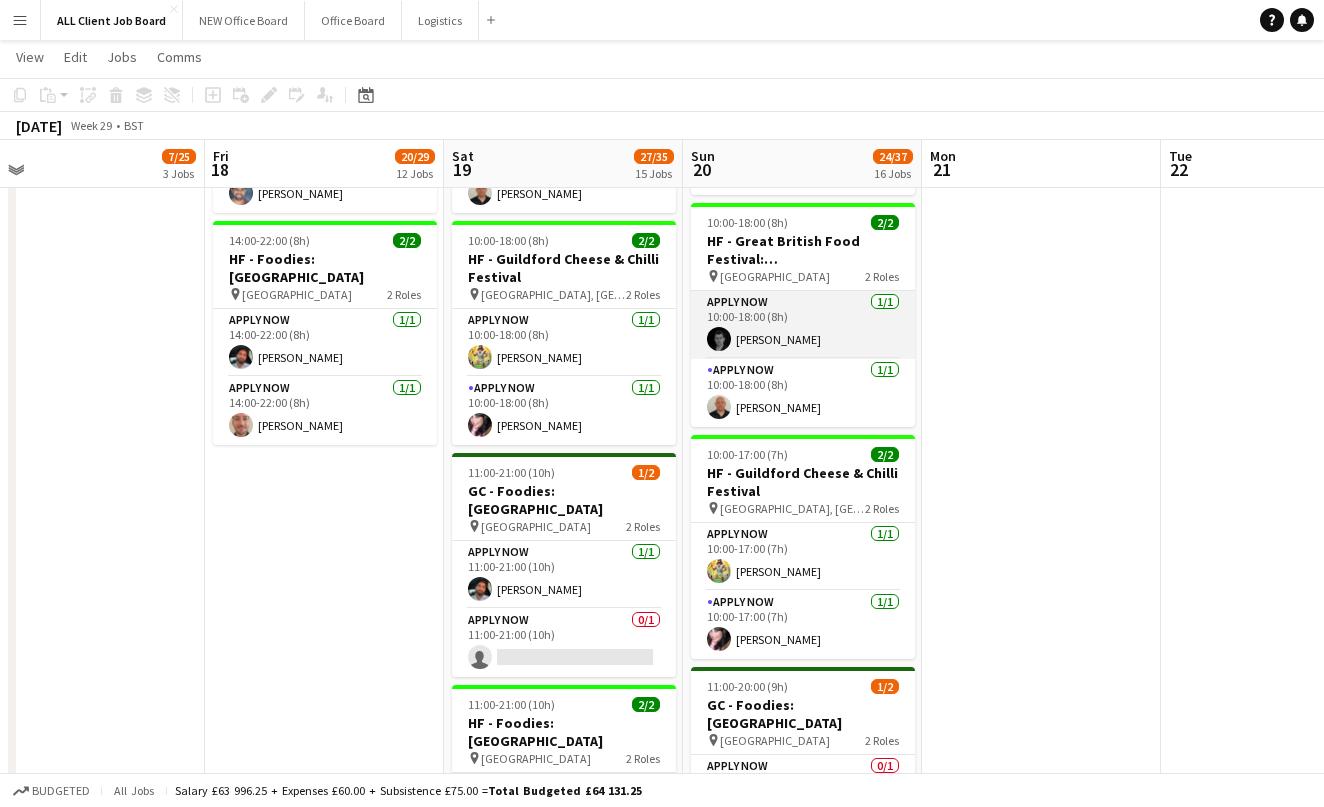 click on "APPLY NOW   [DATE]   10:00-18:00 (8h)
[PERSON_NAME]" at bounding box center [803, 325] 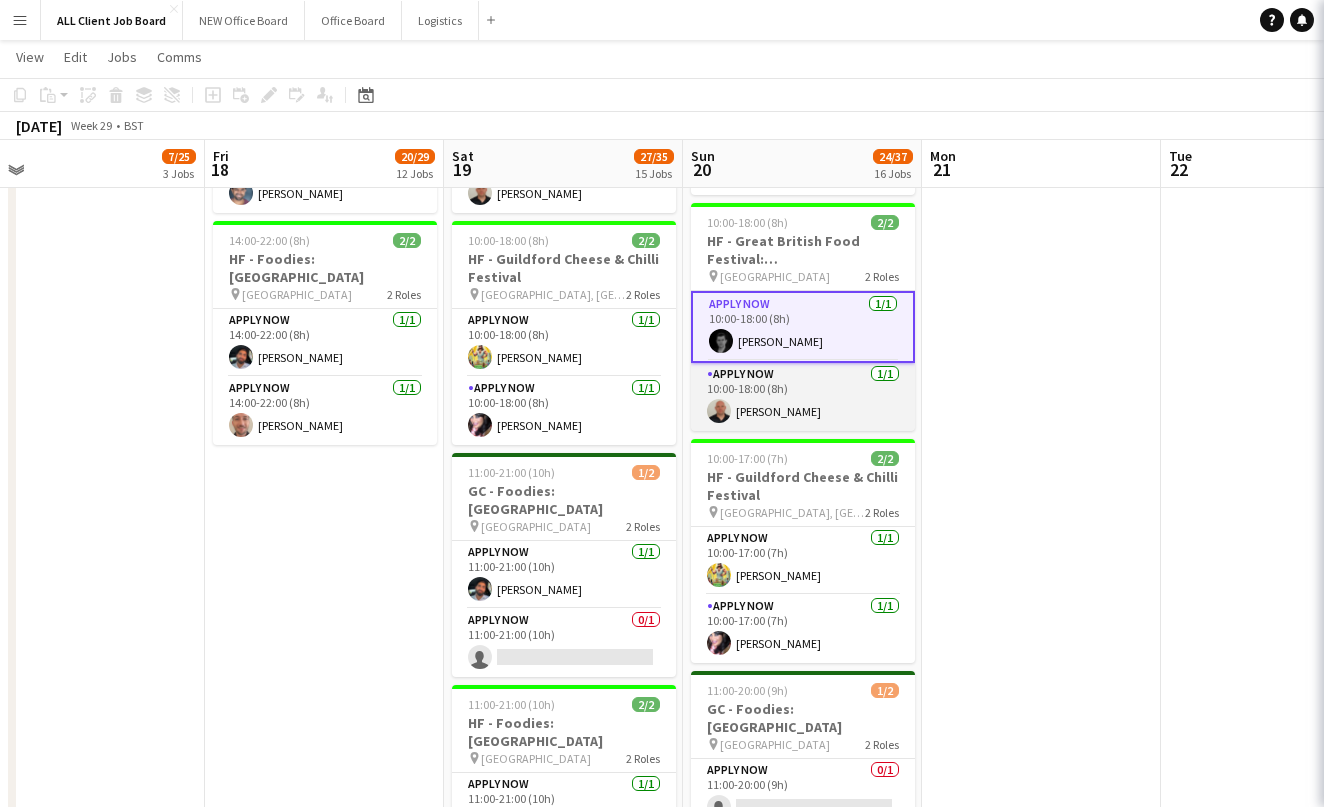 click on "APPLY NOW   [DATE]   10:00-18:00 (8h)
[PERSON_NAME]" at bounding box center (803, 397) 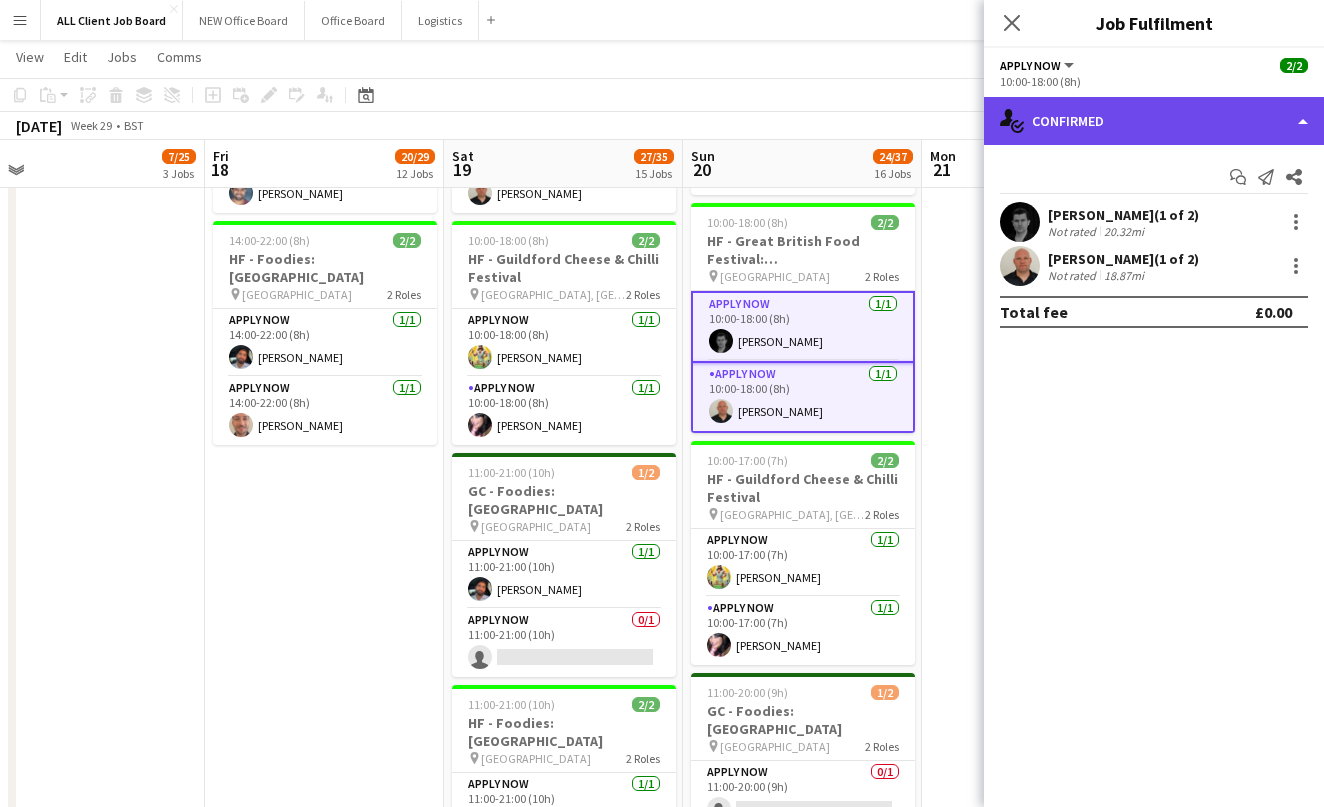 click on "single-neutral-actions-check-2
Confirmed" 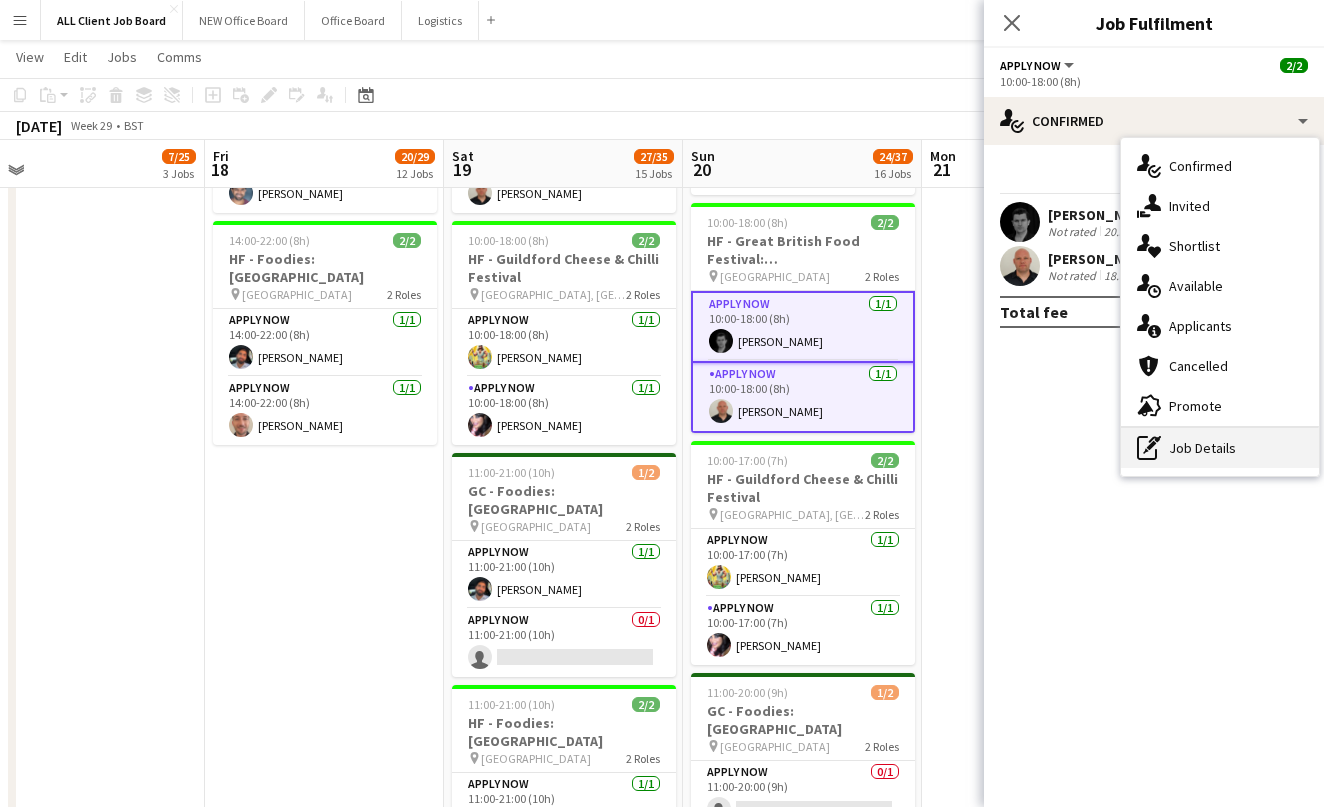 click on "pen-write
Job Details" at bounding box center (1220, 448) 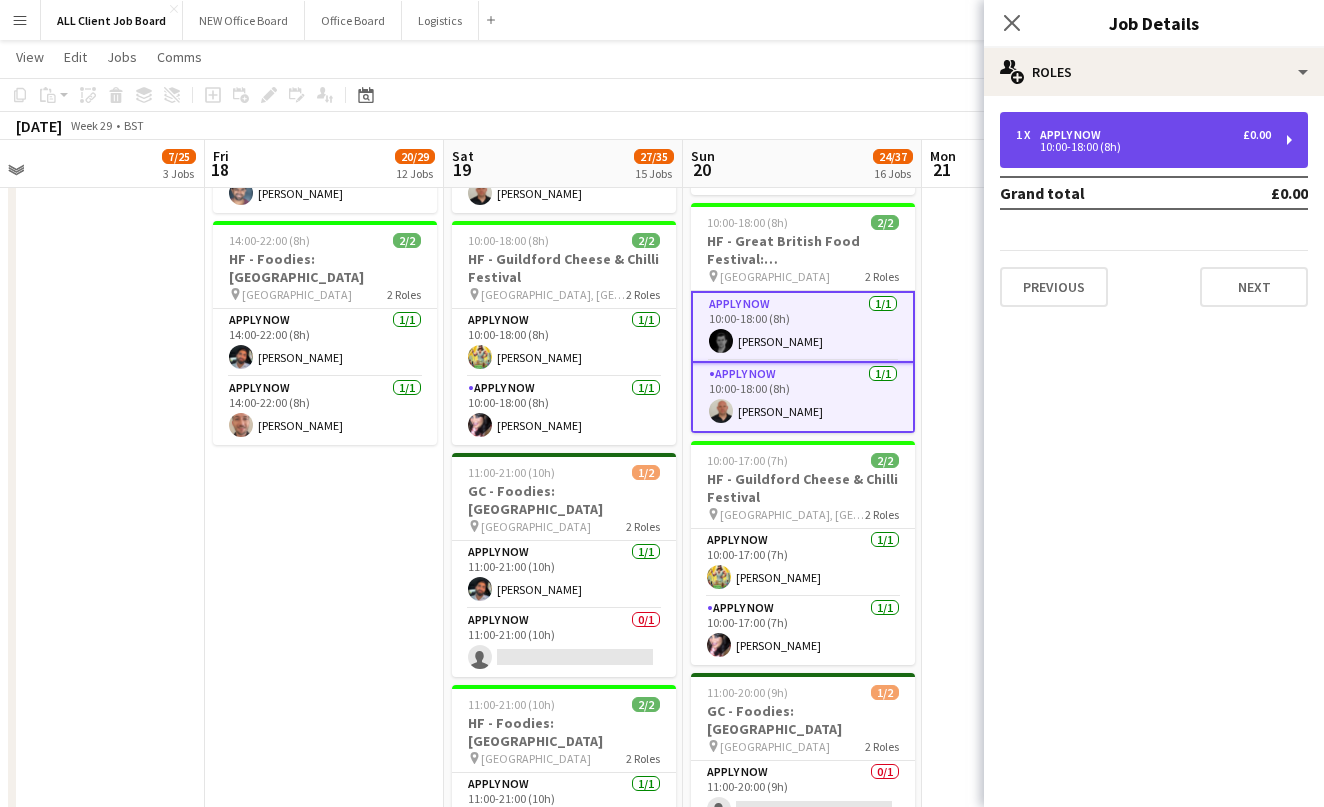 click on "1 x   APPLY NOW   £0.00" at bounding box center [1143, 135] 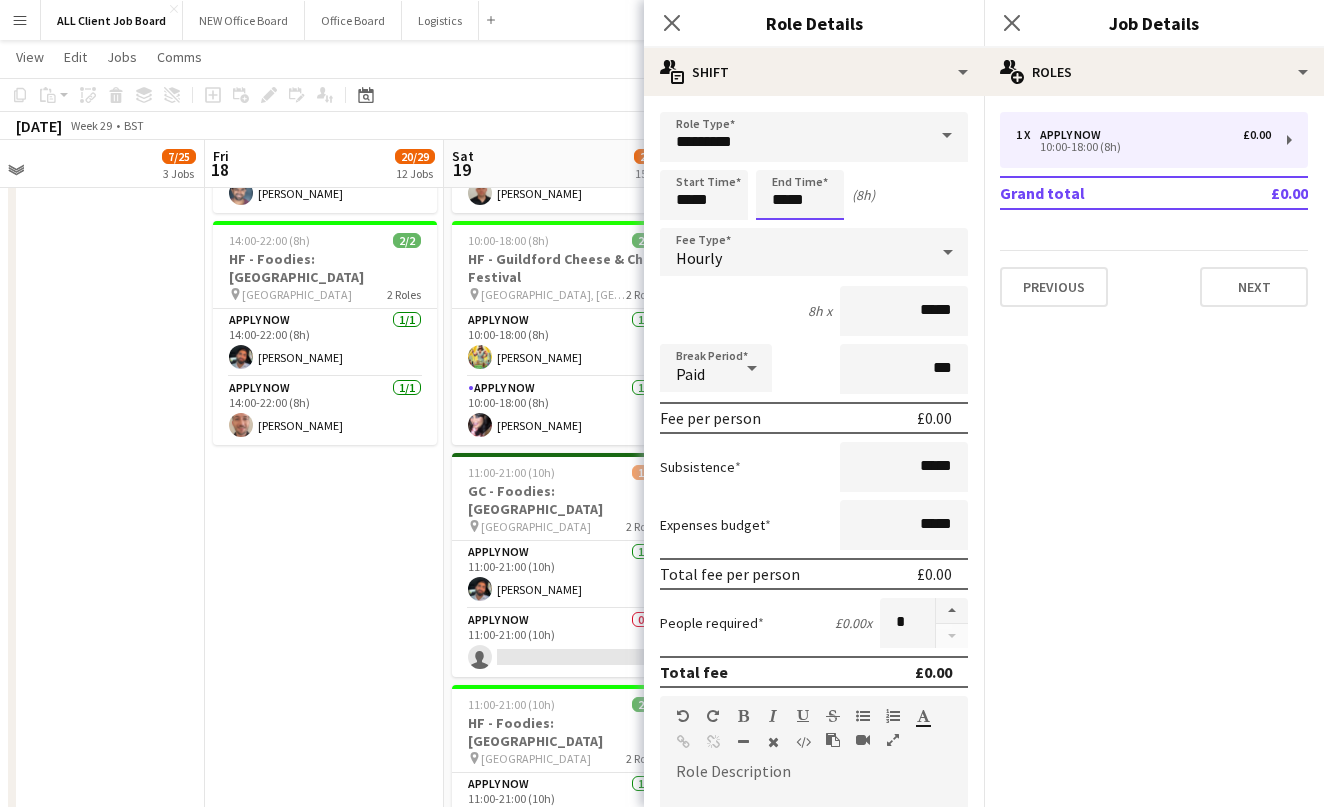 click on "*****" at bounding box center [800, 195] 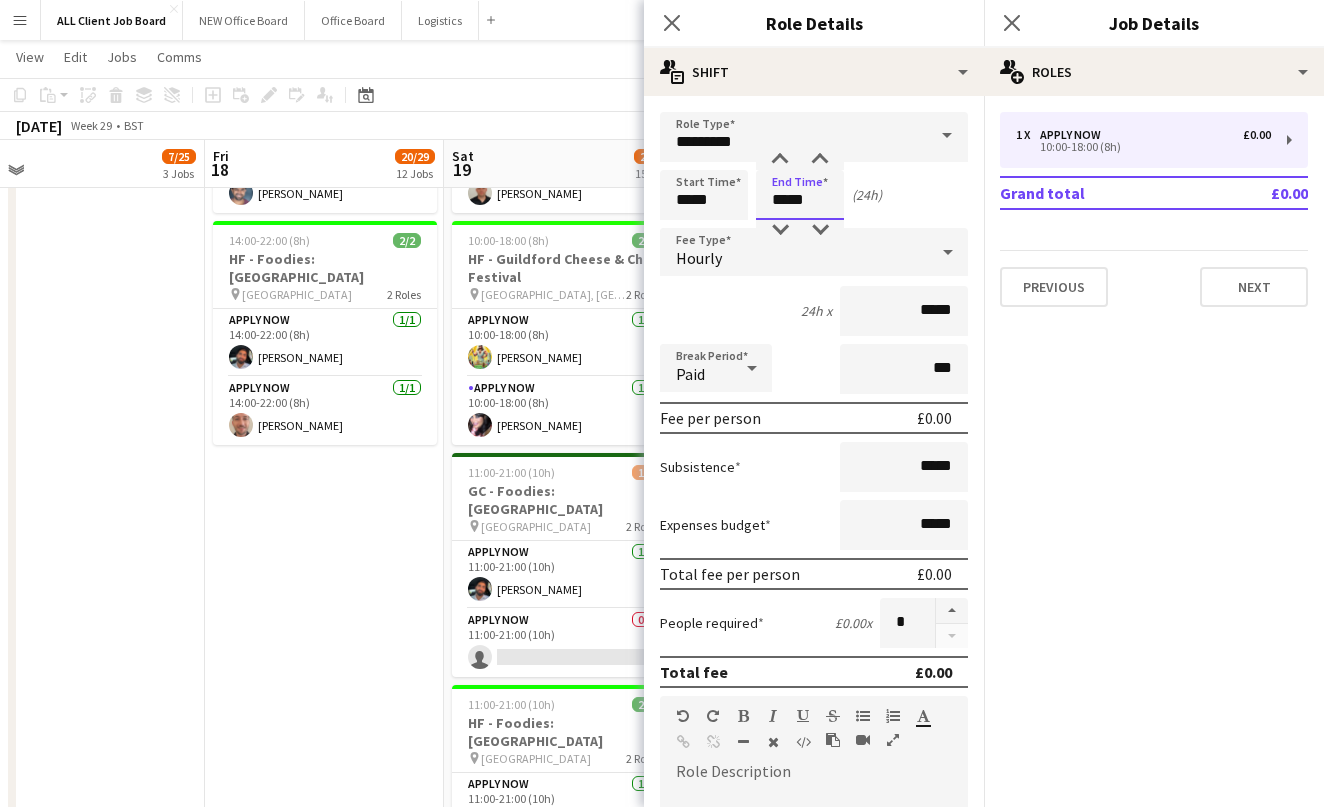 type on "*****" 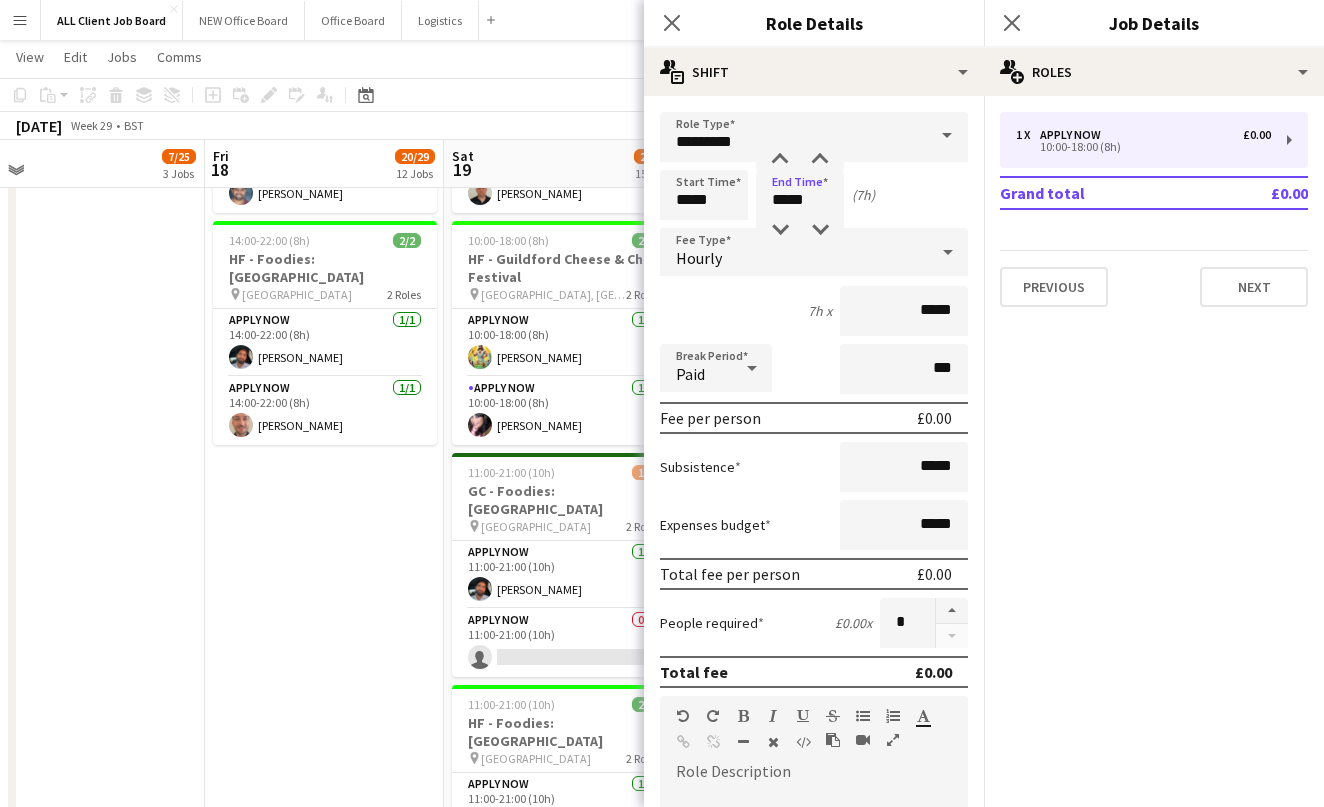 click on "Copy
Paste
Paste
Command
V Paste with crew
Command
Shift
V
Paste linked Job
[GEOGRAPHIC_DATA]
Group
Ungroup
Add job
Add linked Job
Edit
Edit linked Job
Applicants
Date picker
[DATE] [DATE] [DATE] M [DATE] T [DATE] W [DATE] T [DATE] F [DATE] S [DATE] S  [DATE]   2   3   4   5   6   7   8   9   10   11   12   13   14   15   16   17   18   19   20   21   22   23   24" 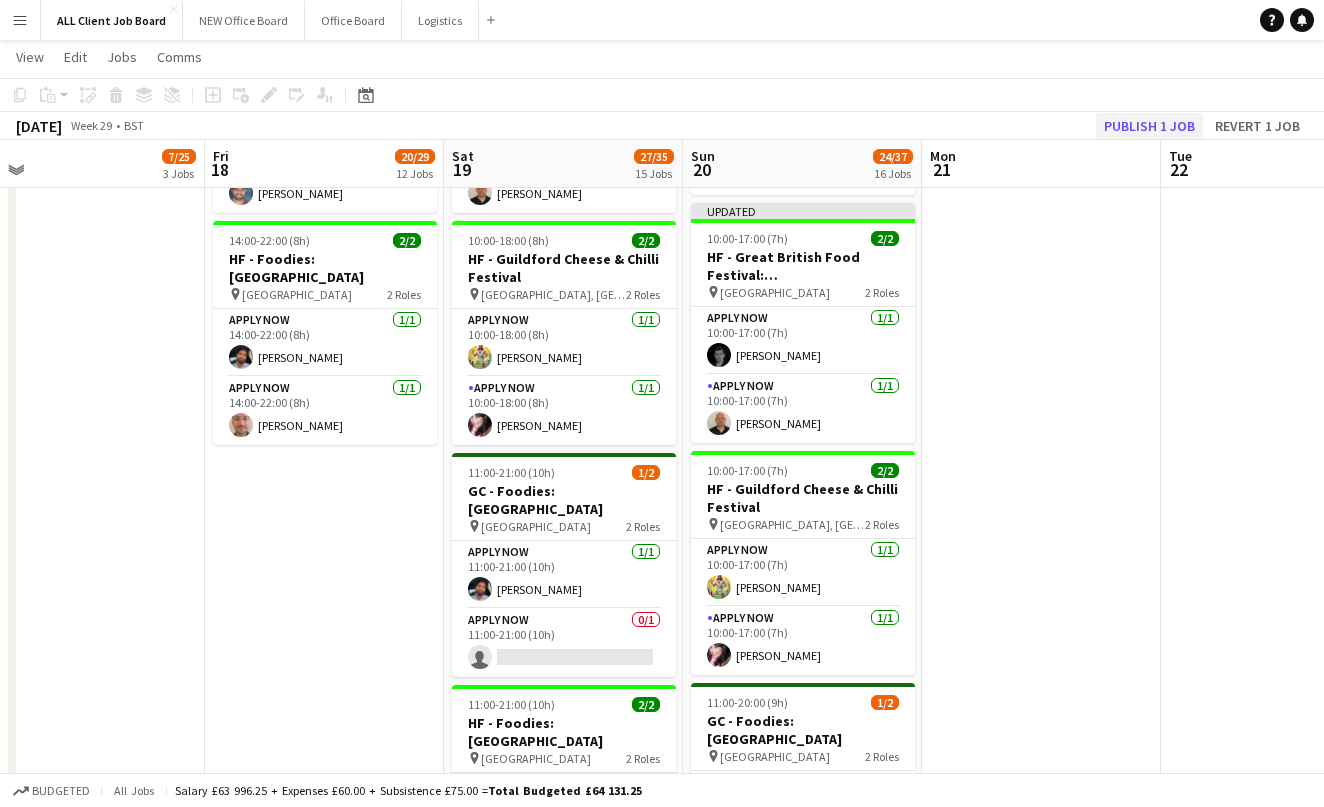 click on "Publish 1 job" 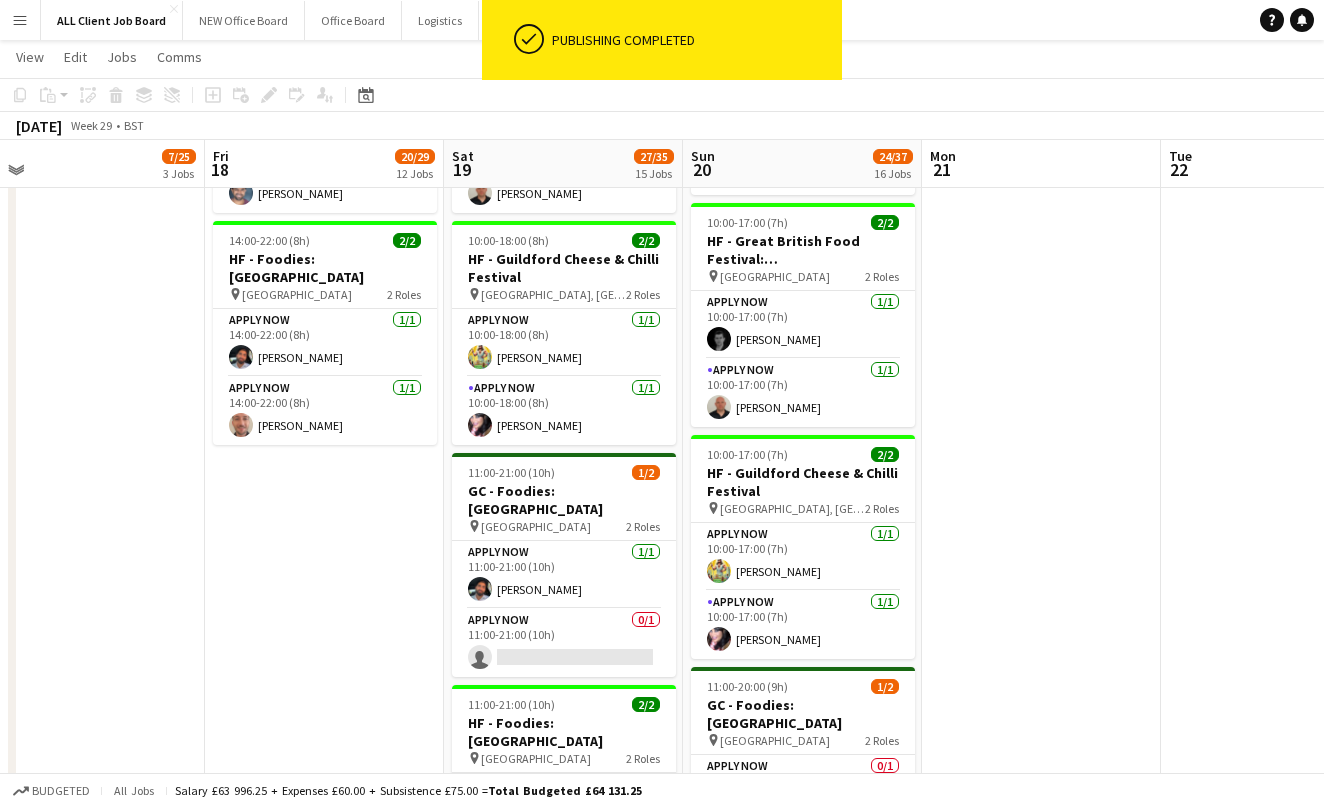 click on "ok-circled
Publishing completed
Menu
Boards
Boards   Boards   All jobs   Status
Workforce
Workforce   My Workforce   Recruiting
Comms
Comms
Pay
Pay   Approvals   Payments   Reports
Platform Settings
Platform Settings   App settings   Your settings   Profiles
Training Academy
Training Academy
Knowledge Base
Knowledge Base
Product Updates
Product Updates   Log Out   Privacy   ALL Client Job Board
Close
NEW Office Board
Close
Office Board
Close
Logistics
Close
Add
Help
Notifications" at bounding box center [662, 847] 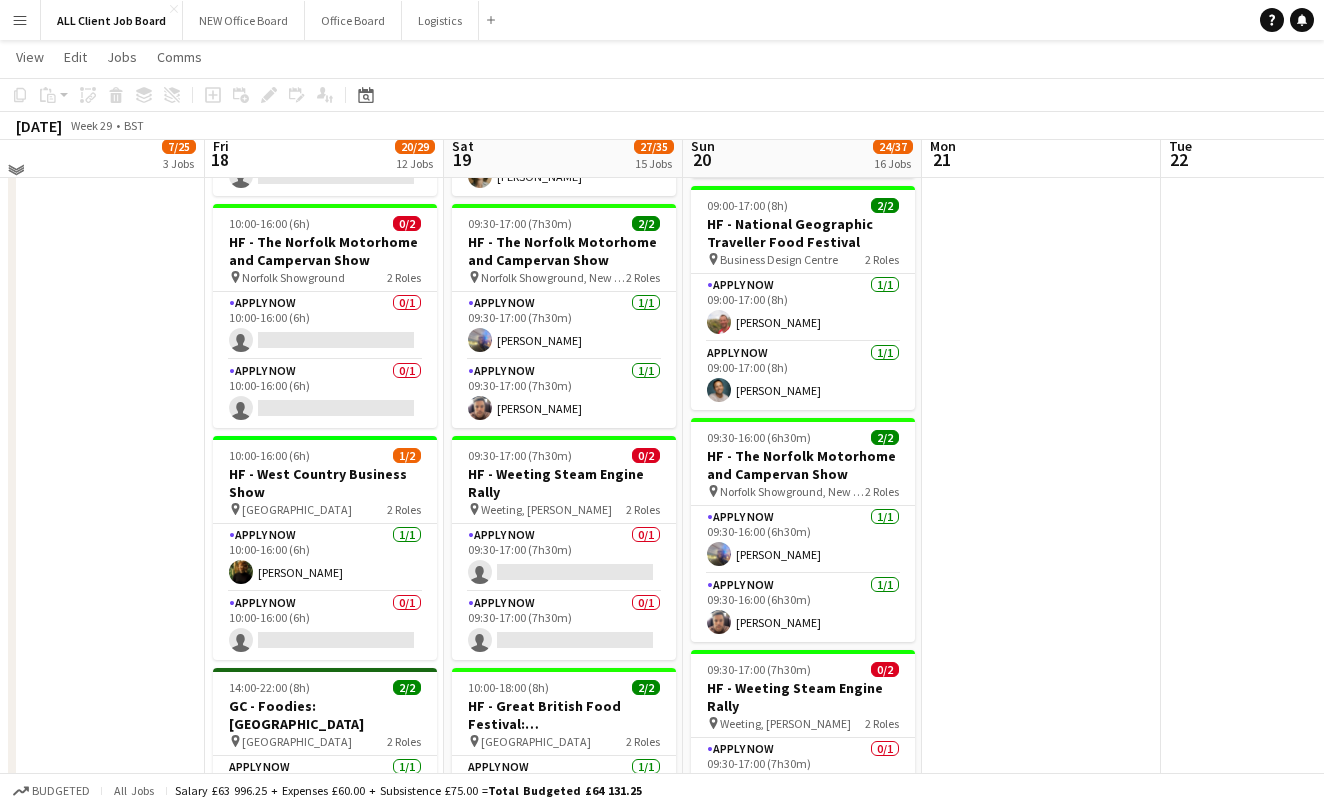 scroll, scrollTop: 1213, scrollLeft: 0, axis: vertical 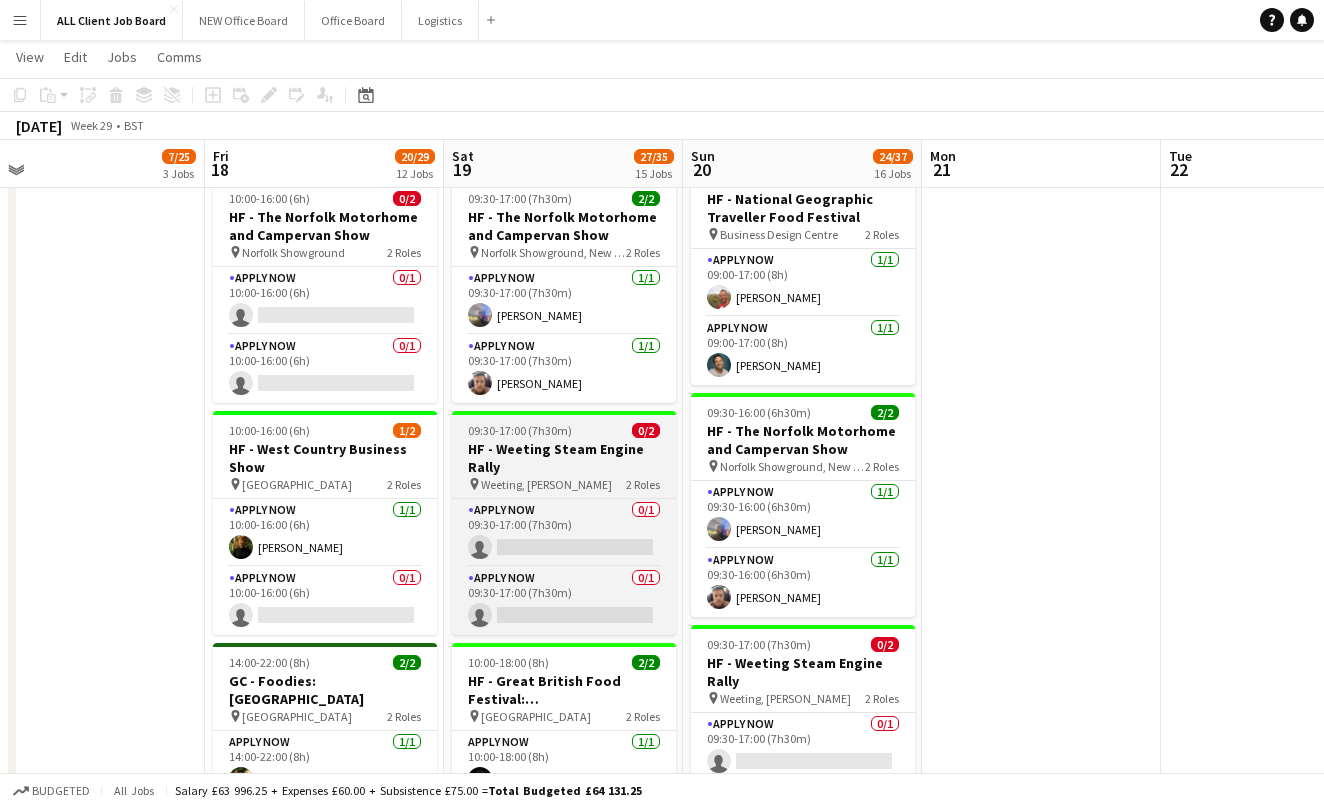 click on "HF - Weeting Steam Engine Rally" at bounding box center [564, 458] 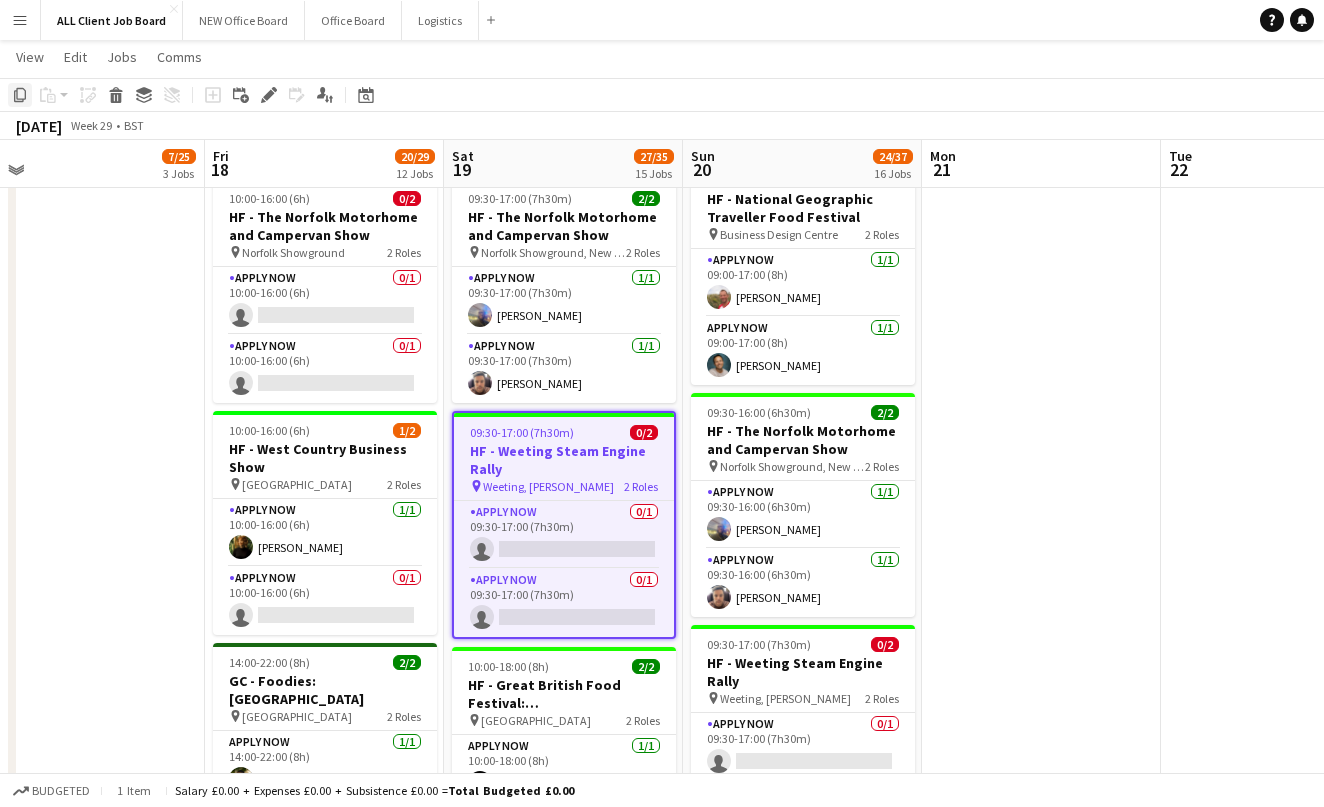 click on "Copy" 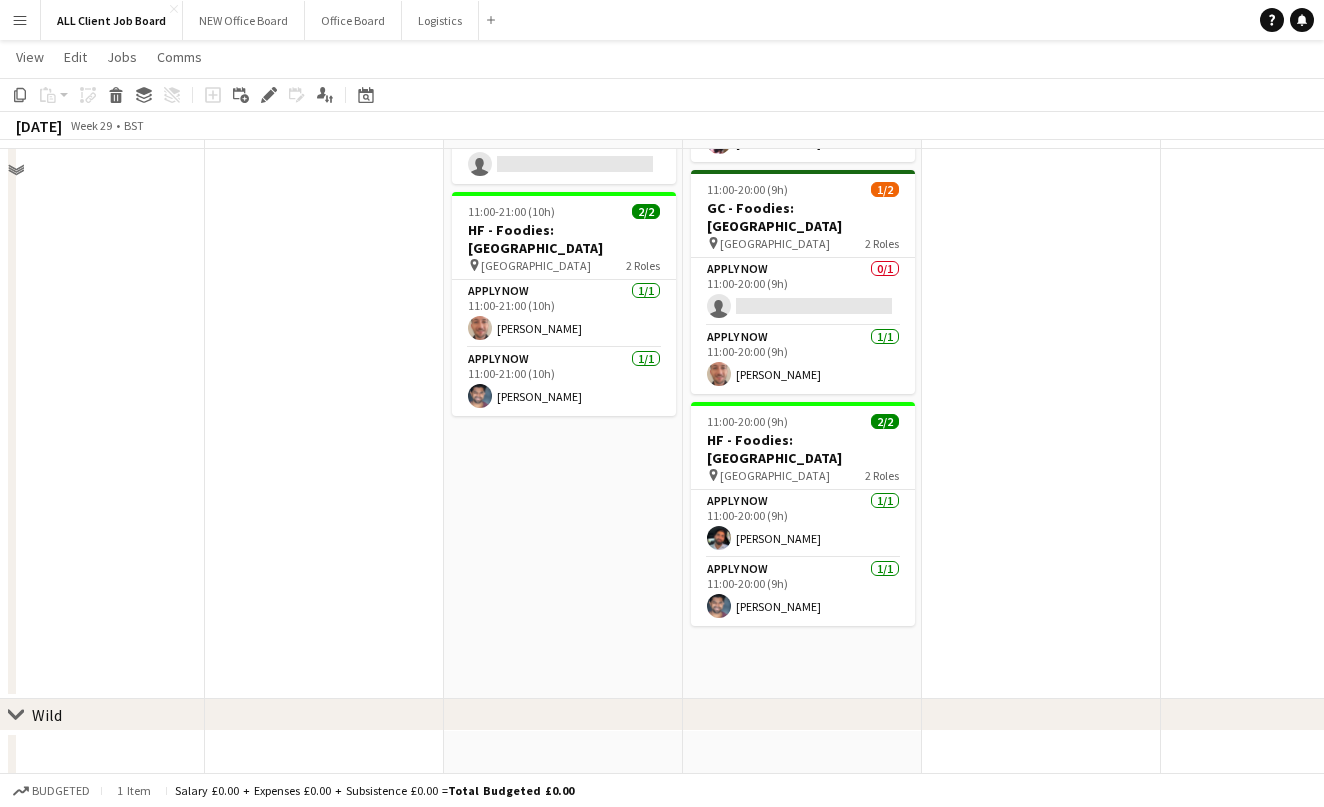 scroll, scrollTop: 2388, scrollLeft: 0, axis: vertical 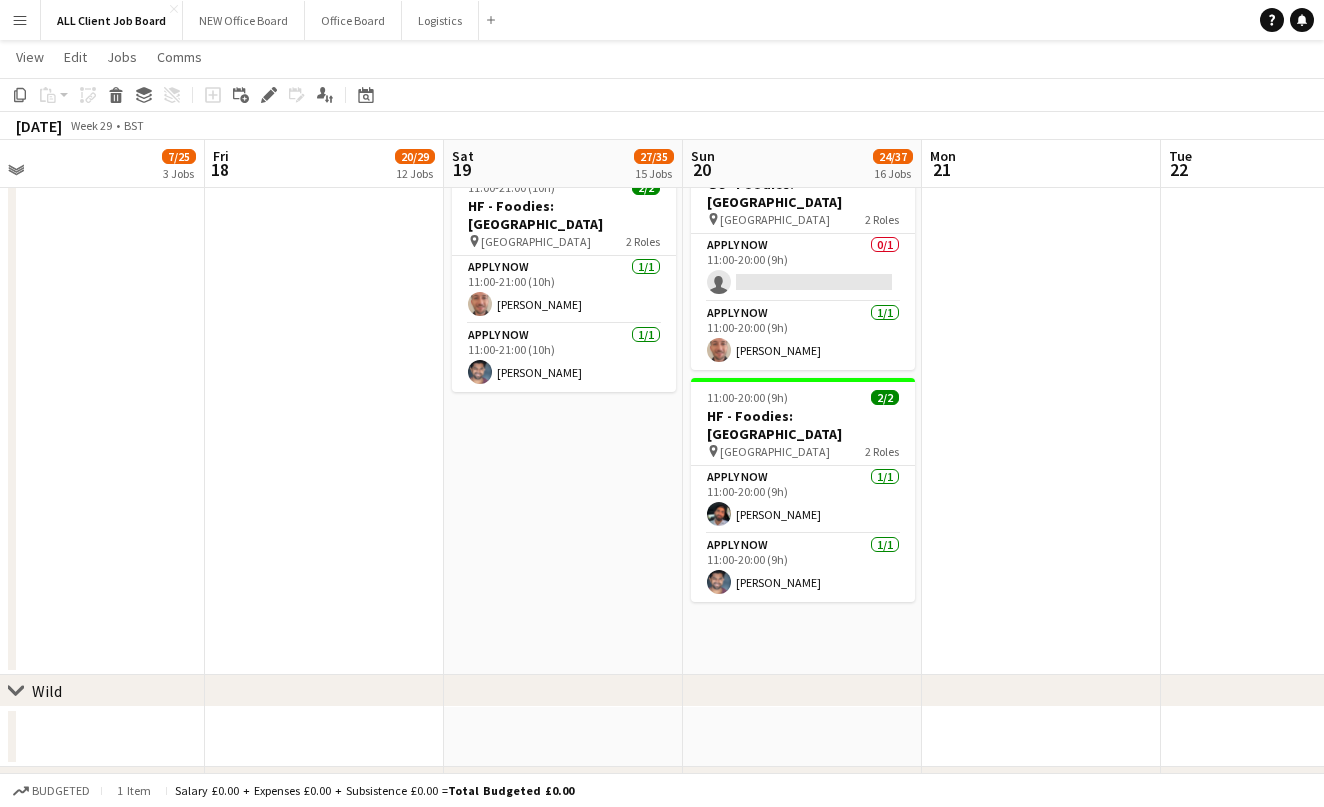 click on "08:00-20:00 (12h)    6/6   HF - RHS Wentworth [PERSON_NAME] Flower Show - VW CAMPER
pin
[PERSON_NAME] [PERSON_NAME]   6 Roles   APPLY NOW   [DATE]   08:00-20:00 (12h)
[PERSON_NAME]  APPLY NOW   [DATE]   08:00-20:00 (12h)
[PERSON_NAME]  APPLY NOW   [DATE]   08:00-20:00 (12h)
[PERSON_NAME]  APPLY NOW   [DATE]   08:00-20:00 (12h)
[PERSON_NAME]  APPLY NOW   [DATE]   08:00-20:00 (12h)
[PERSON_NAME]  APPLY NOW   [DATE]   08:00-20:00 (12h)
[PERSON_NAME]     08:00-20:00 (12h)    3/3   HF - RHS Wentworth [PERSON_NAME] Flower Show
pin
Wentworth [PERSON_NAME]   3 Roles   APPLY NOW   [DATE]   08:00-20:00 (12h)
[PERSON_NAME]  APPLY NOW   [DATE]   08:00-20:00 (12h)
[PERSON_NAME]  APPLY NOW   [DATE]   08:00-20:00 (12h)
[PERSON_NAME]     09:00-17:00 (8h)    2/2   GC - National Geographic Traveller Food Festival
pin
Business Design Centre   2 Roles   APPLY NOW   [DATE]   09:00-17:00 (8h)
[PERSON_NAME] reterband  APPLY NOW   [DATE]   09:00-17:00 (8h)
pin" at bounding box center (563, -699) 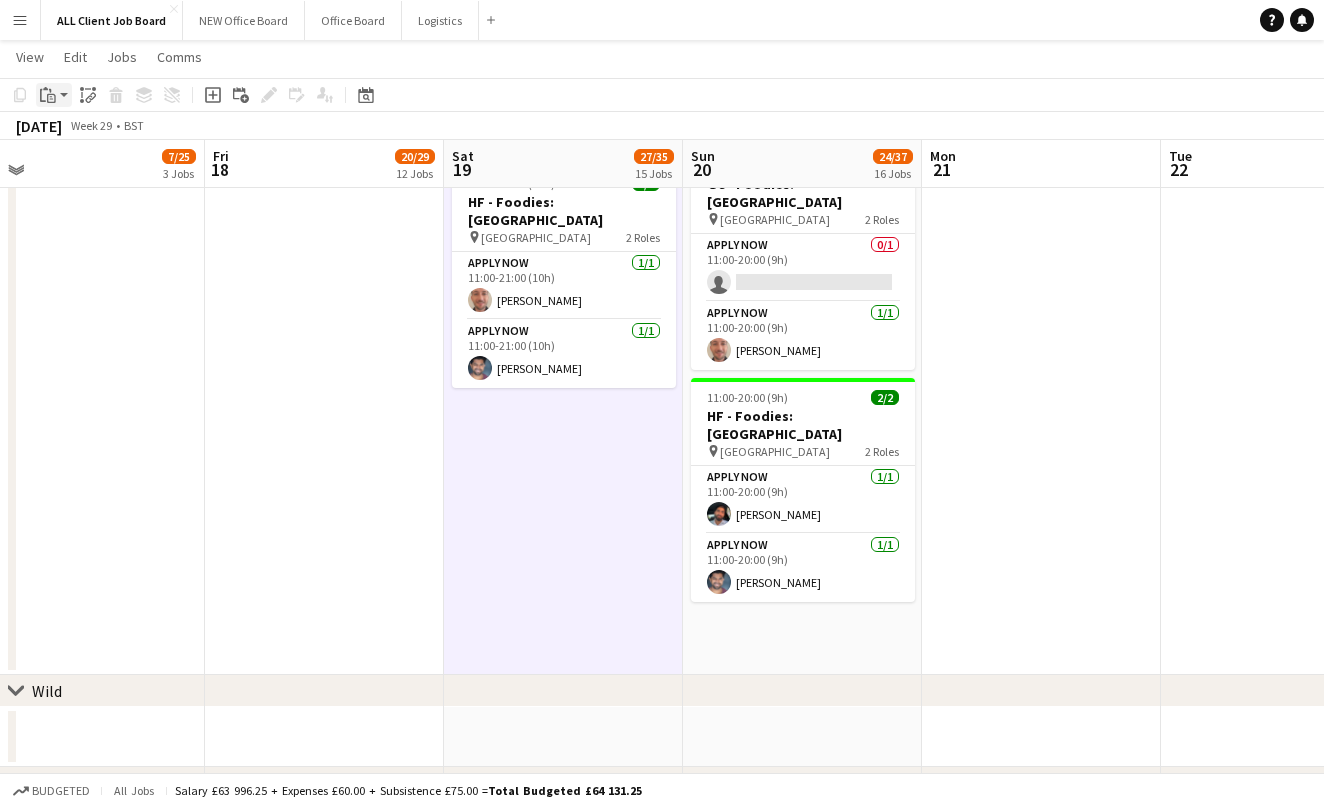 click on "Paste" at bounding box center (48, 95) 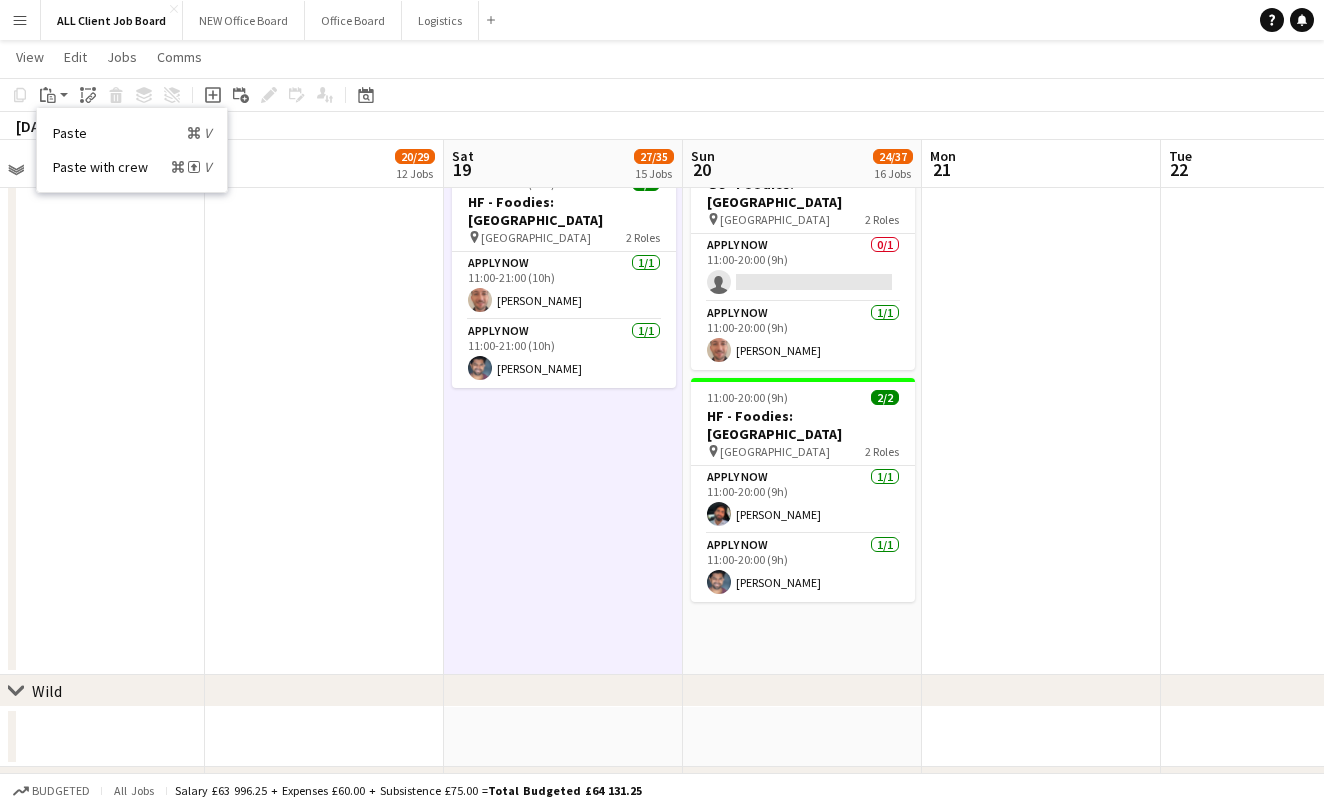 click on "Paste
Command
V Paste with crew
Command
Shift
V" at bounding box center [132, 150] 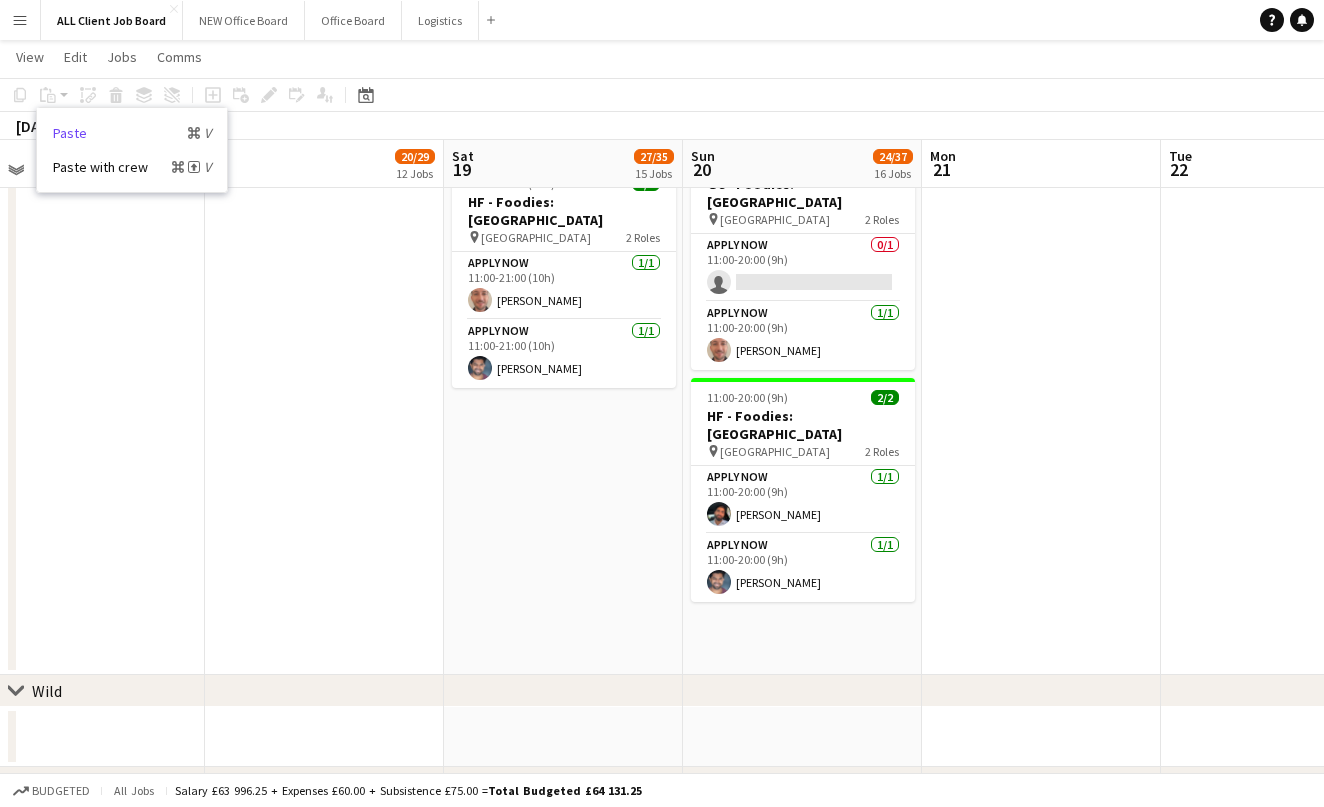 click on "Paste
Command
V" at bounding box center [132, 133] 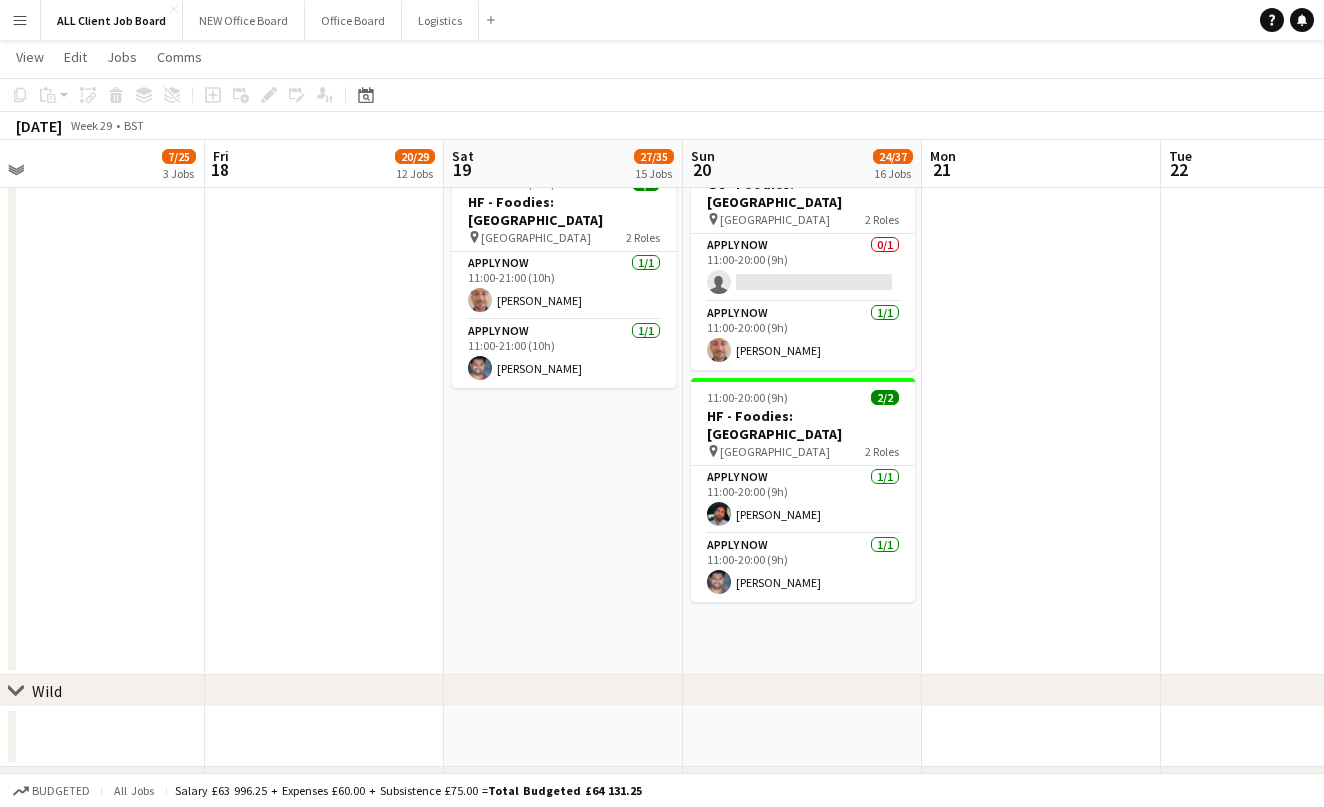 click on "08:00-20:00 (12h)    6/6   HF - RHS Wentworth [PERSON_NAME] Flower Show - VW CAMPER
pin
[PERSON_NAME] [PERSON_NAME]   6 Roles   APPLY NOW   [DATE]   08:00-20:00 (12h)
[PERSON_NAME]  APPLY NOW   [DATE]   08:00-20:00 (12h)
[PERSON_NAME]  APPLY NOW   [DATE]   08:00-20:00 (12h)
[PERSON_NAME]  APPLY NOW   [DATE]   08:00-20:00 (12h)
[PERSON_NAME]  APPLY NOW   [DATE]   08:00-20:00 (12h)
[PERSON_NAME]  APPLY NOW   [DATE]   08:00-20:00 (12h)
[PERSON_NAME]     08:00-20:00 (12h)    3/3   HF - RHS Wentworth [PERSON_NAME] Flower Show
pin
Wentworth [PERSON_NAME]   3 Roles   APPLY NOW   [DATE]   08:00-20:00 (12h)
[PERSON_NAME]  APPLY NOW   [DATE]   08:00-20:00 (12h)
[PERSON_NAME]  APPLY NOW   [DATE]   08:00-20:00 (12h)
[PERSON_NAME]     09:00-17:00 (8h)    2/2   GC - National Geographic Traveller Food Festival
pin
Business Design Centre   2 Roles   APPLY NOW   [DATE]   09:00-17:00 (8h)
[PERSON_NAME] reterband  APPLY NOW   [DATE]   09:00-17:00 (8h)
pin" at bounding box center [563, -699] 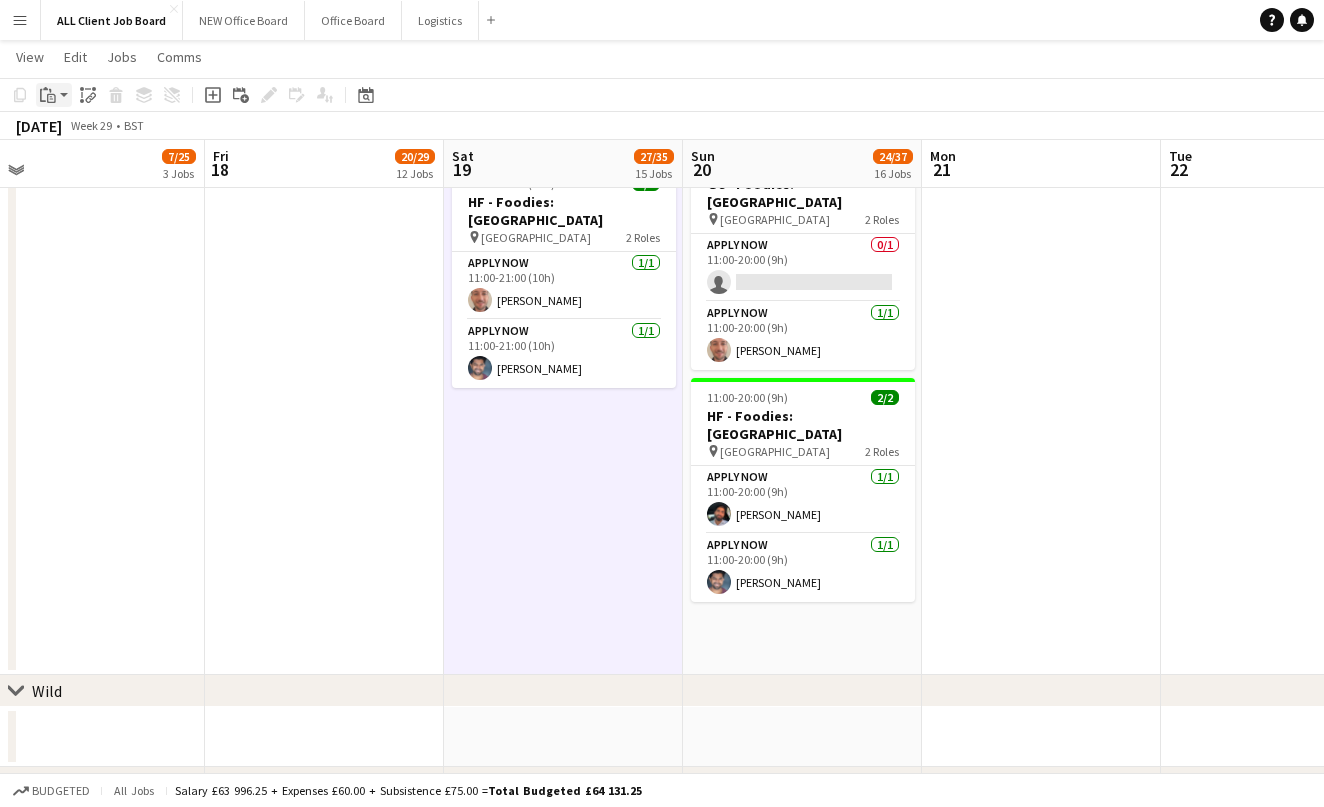 click on "Paste" 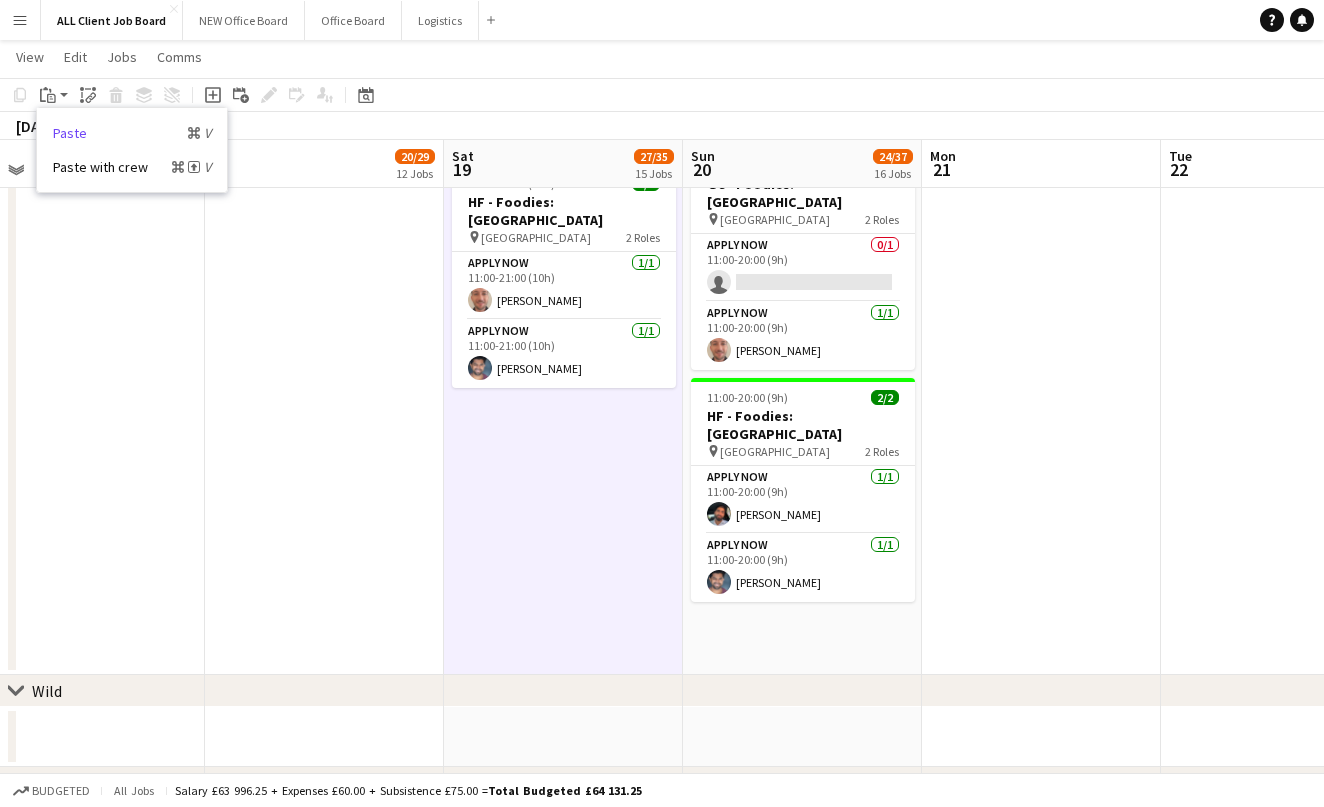 click on "Paste
Command
V" at bounding box center (132, 133) 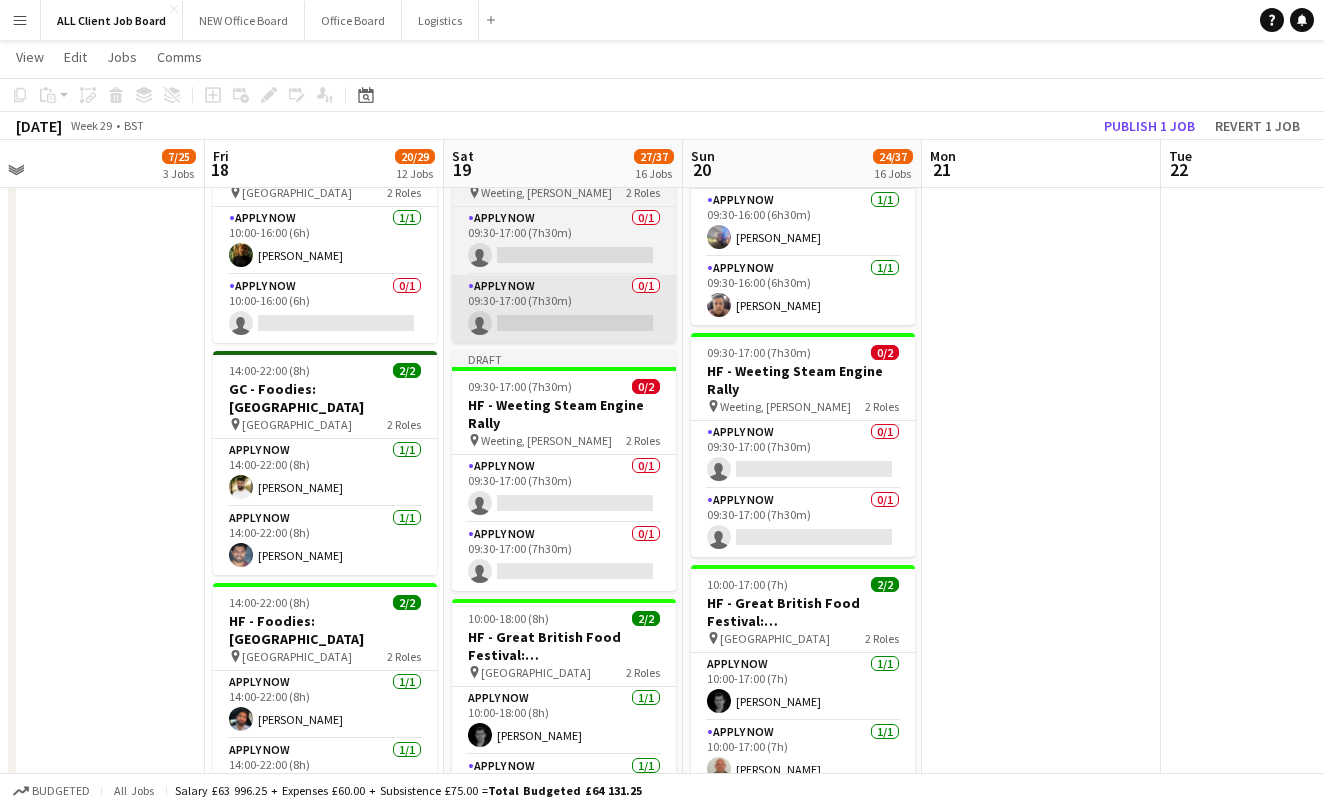 scroll, scrollTop: 1430, scrollLeft: 0, axis: vertical 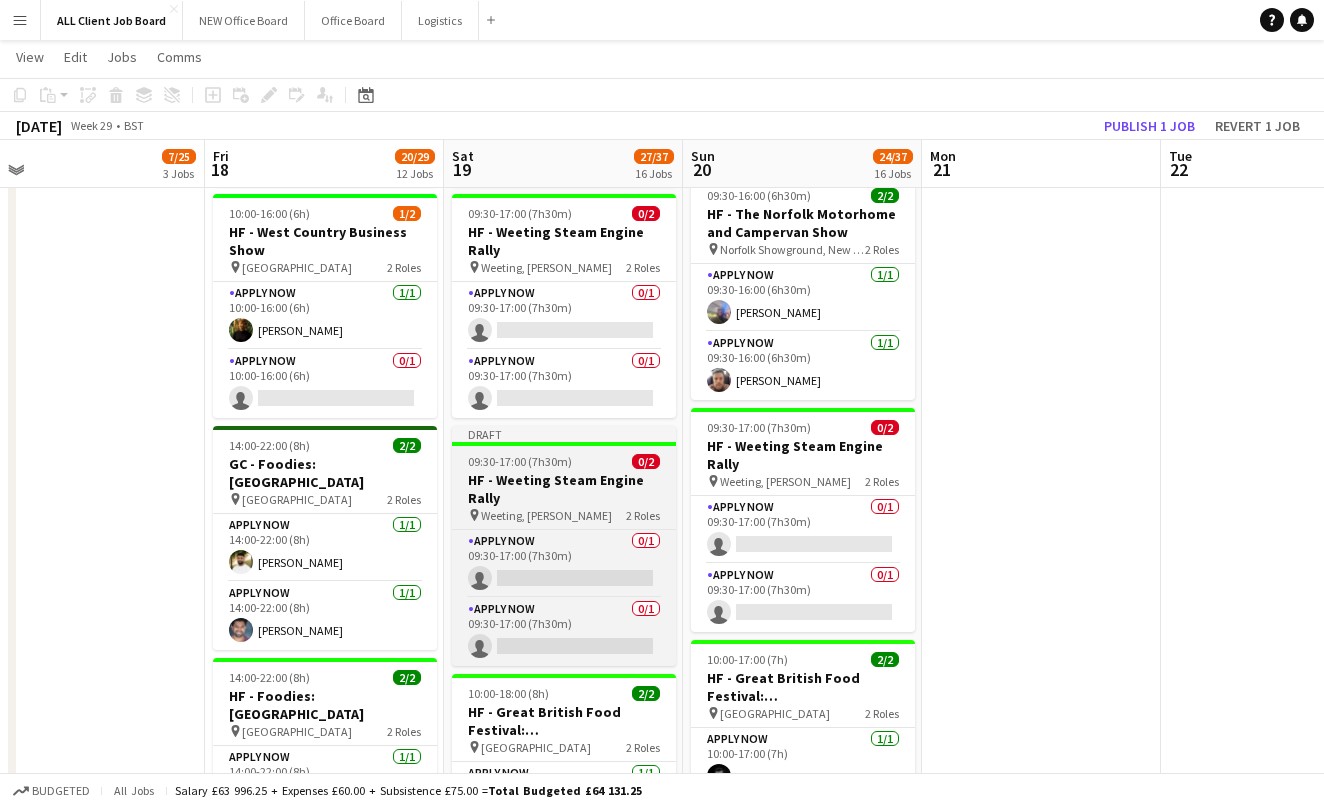 click on "HF - Weeting Steam Engine Rally" at bounding box center [564, 489] 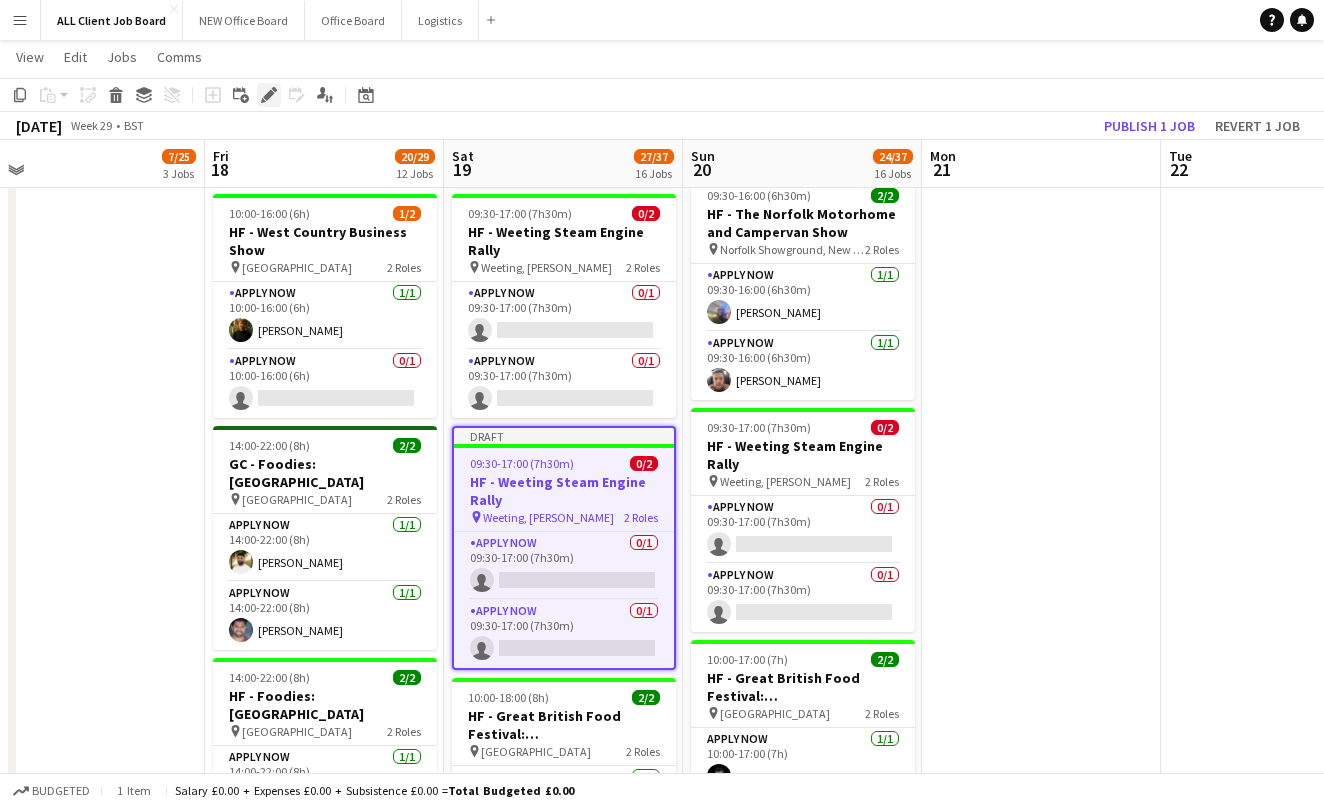 click 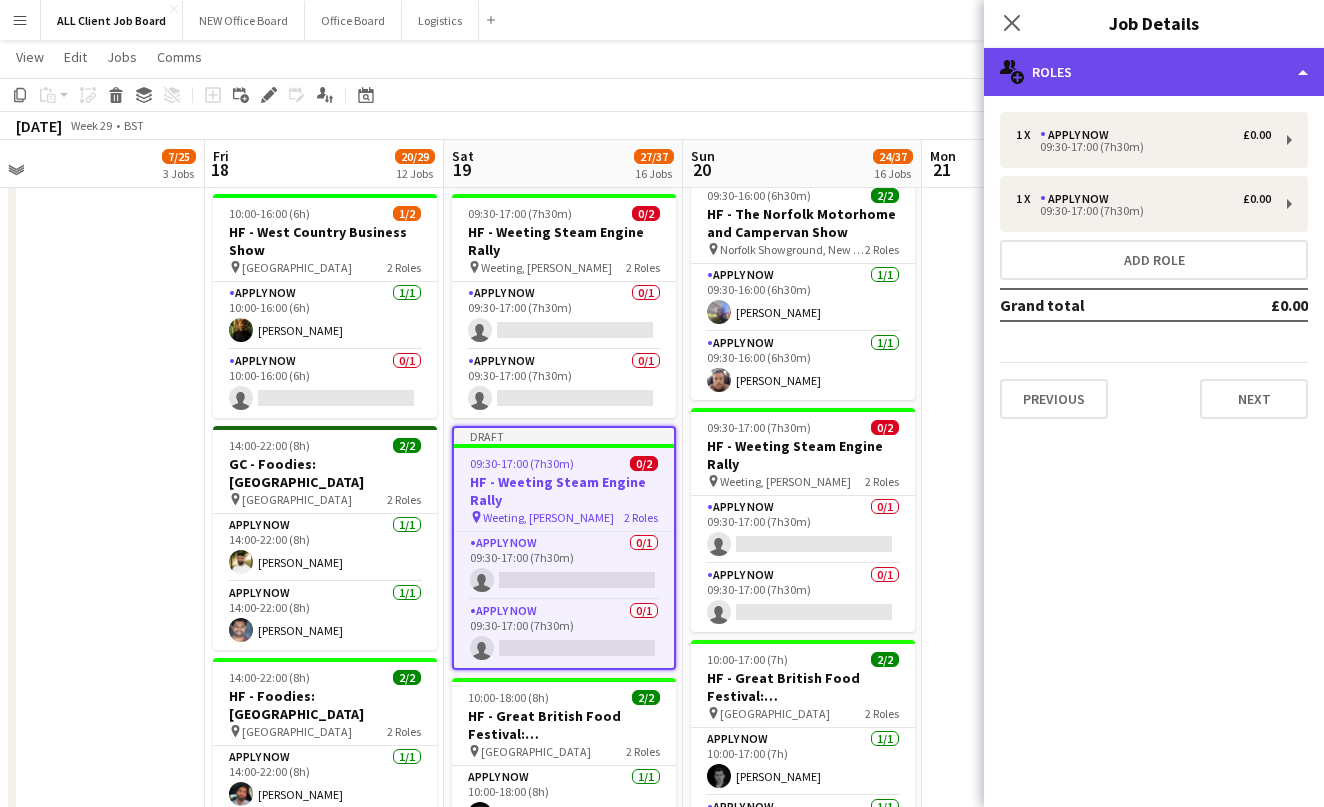 click on "multiple-users-add
Roles" 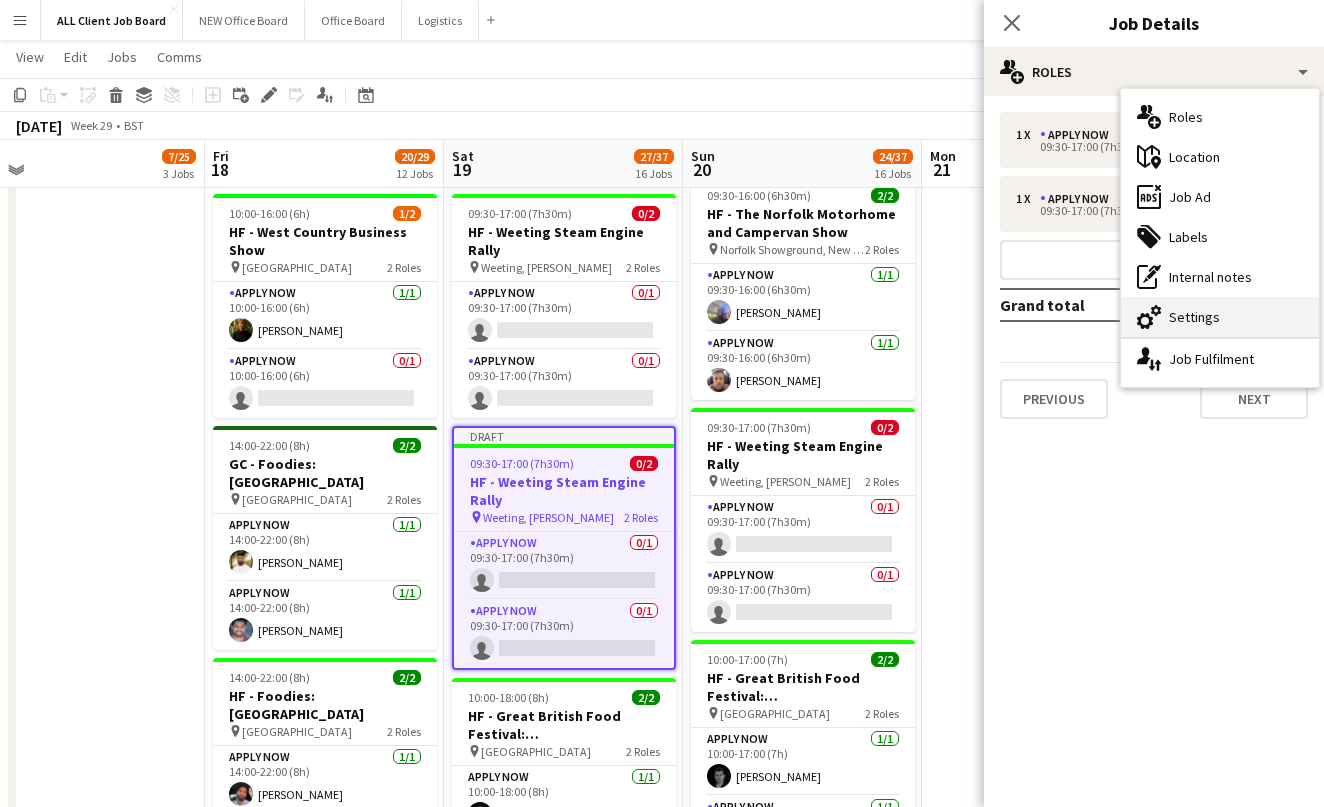 click on "cog-double-3
Settings" at bounding box center (1220, 317) 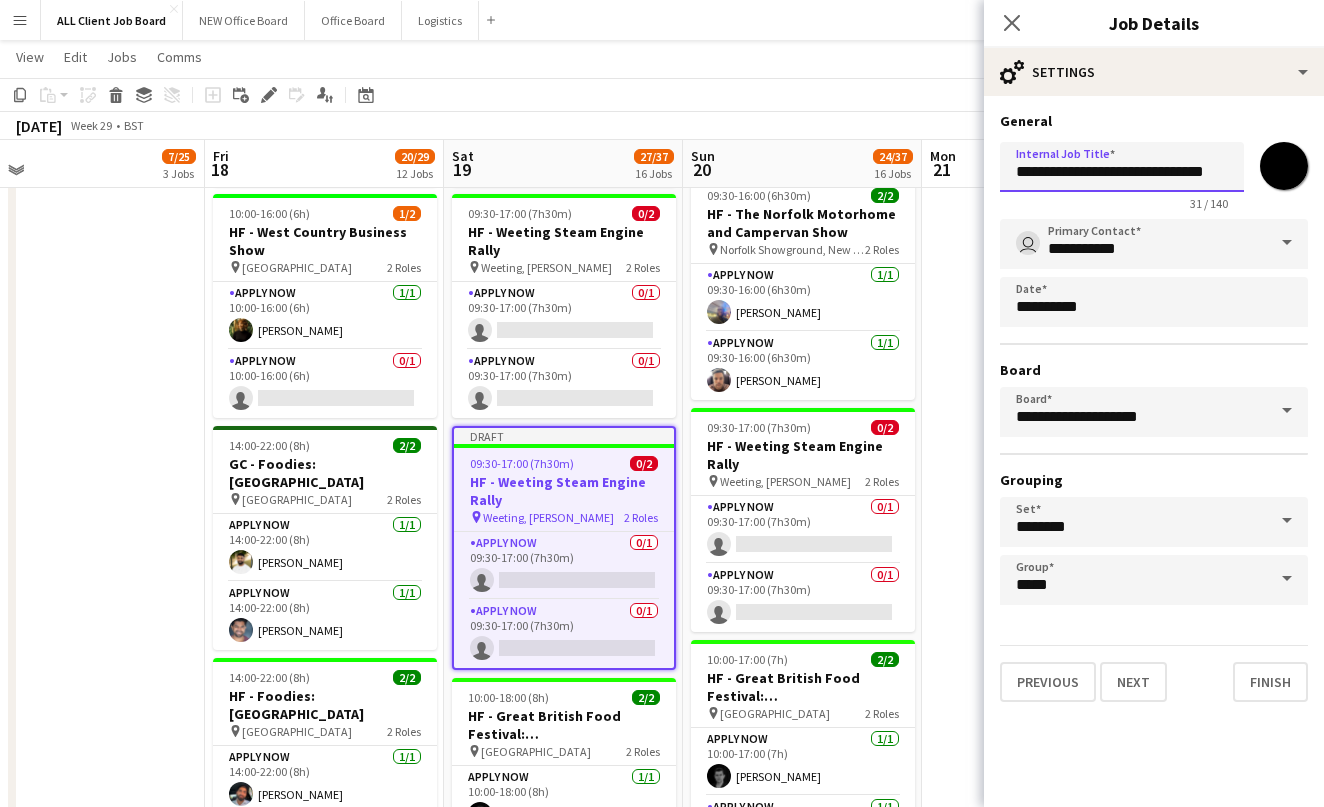 drag, startPoint x: 1050, startPoint y: 177, endPoint x: 1301, endPoint y: 177, distance: 251 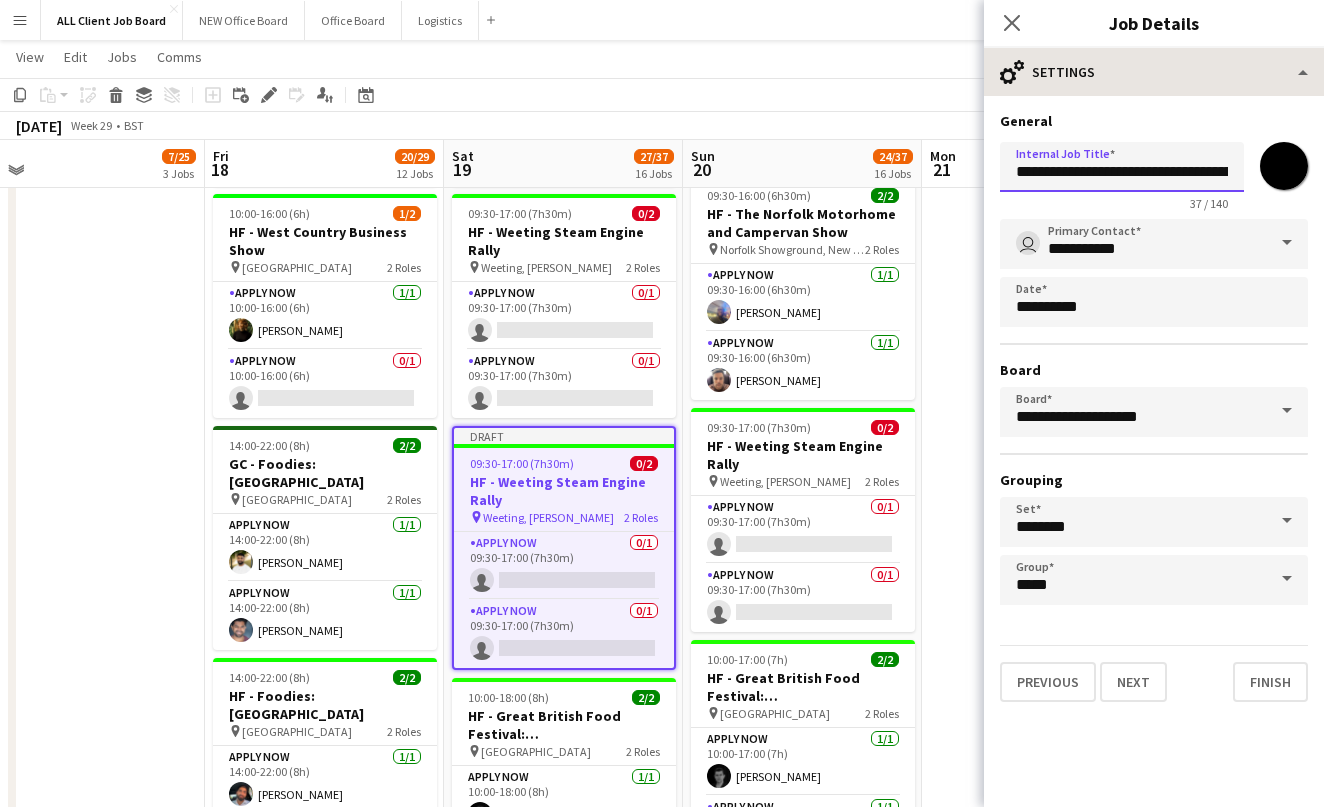 type on "**********" 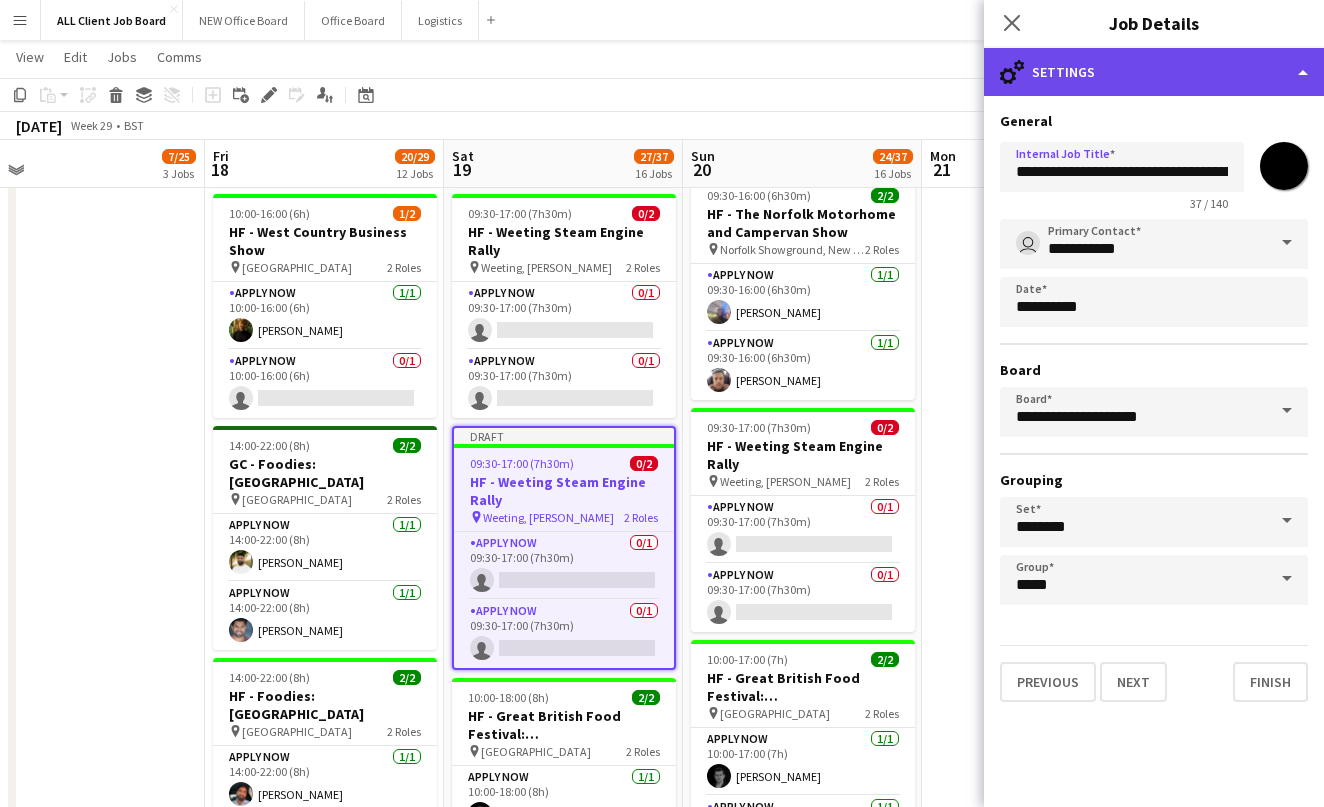 click on "cog-double-3
Settings" 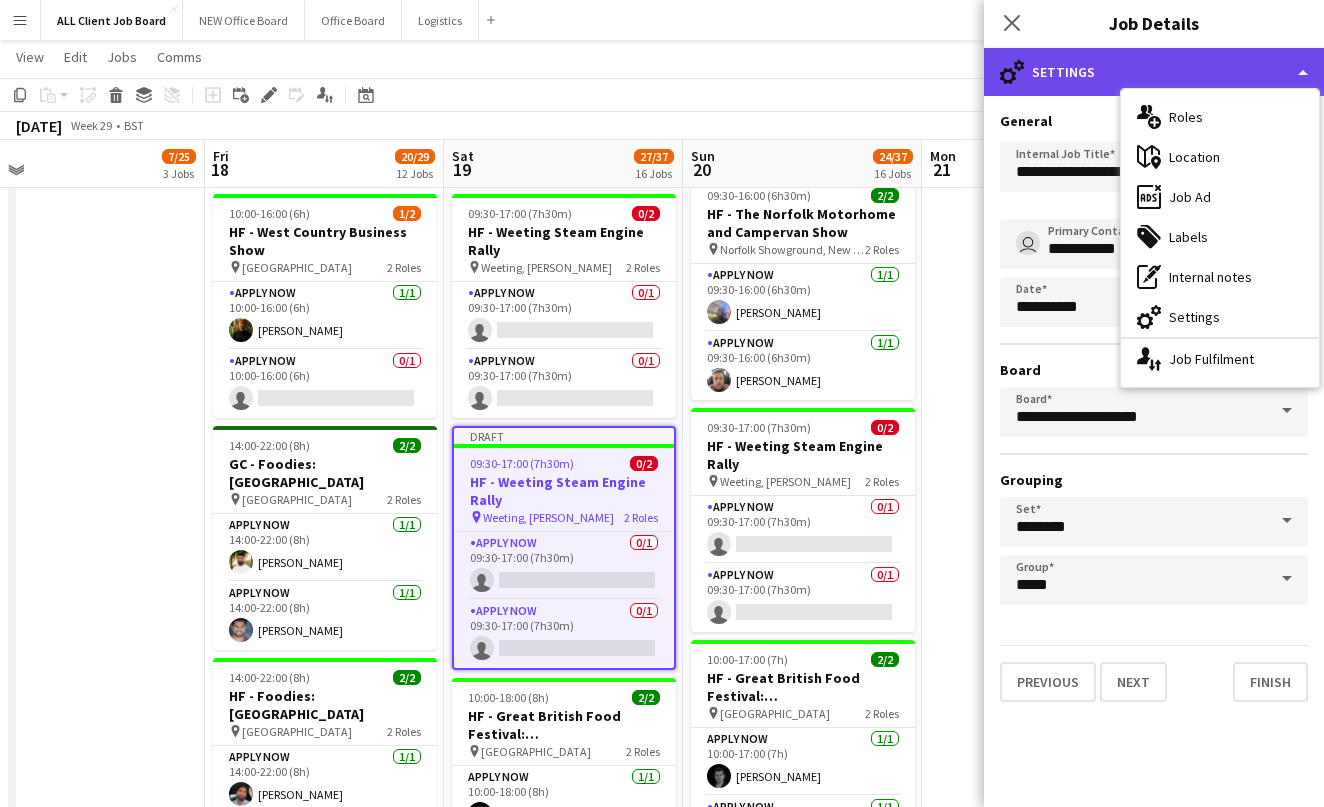 click on "cog-double-3
Settings" 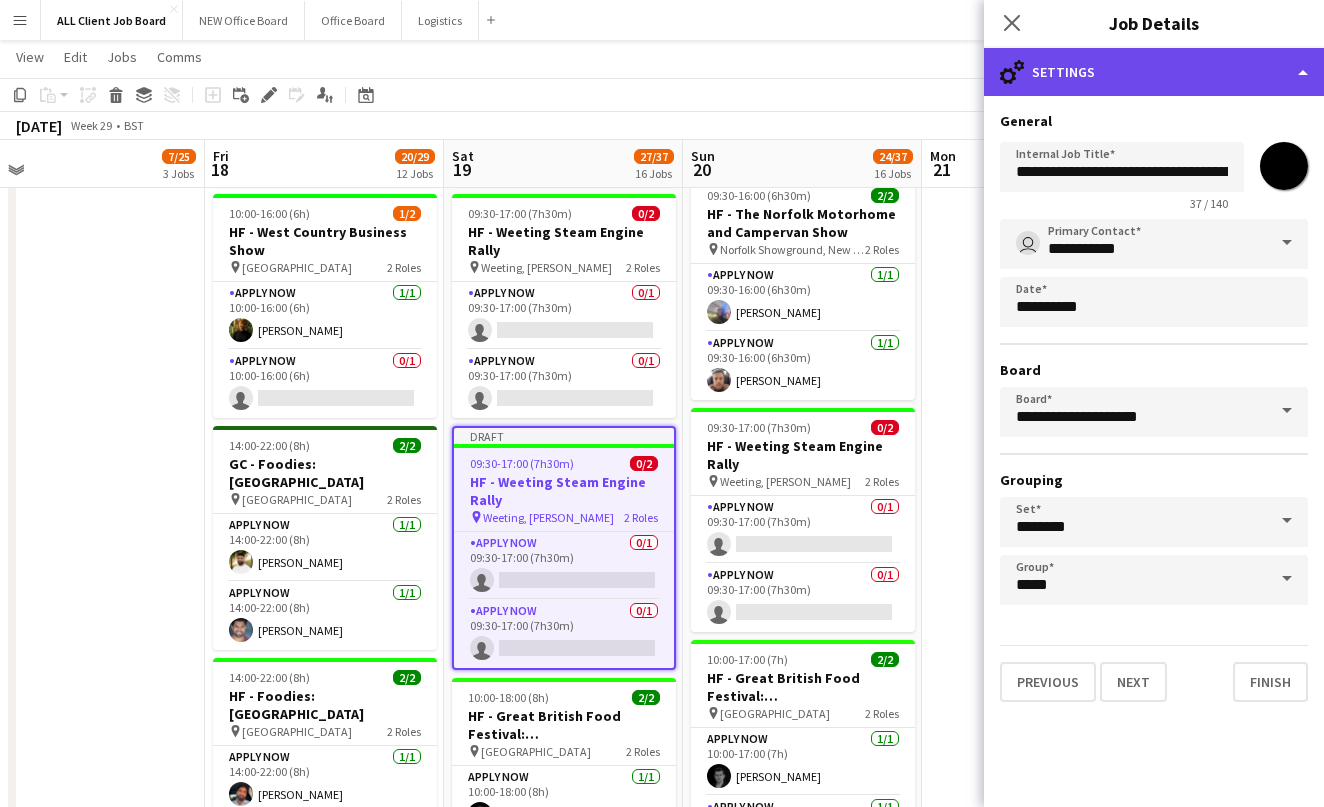 click on "cog-double-3
Settings" 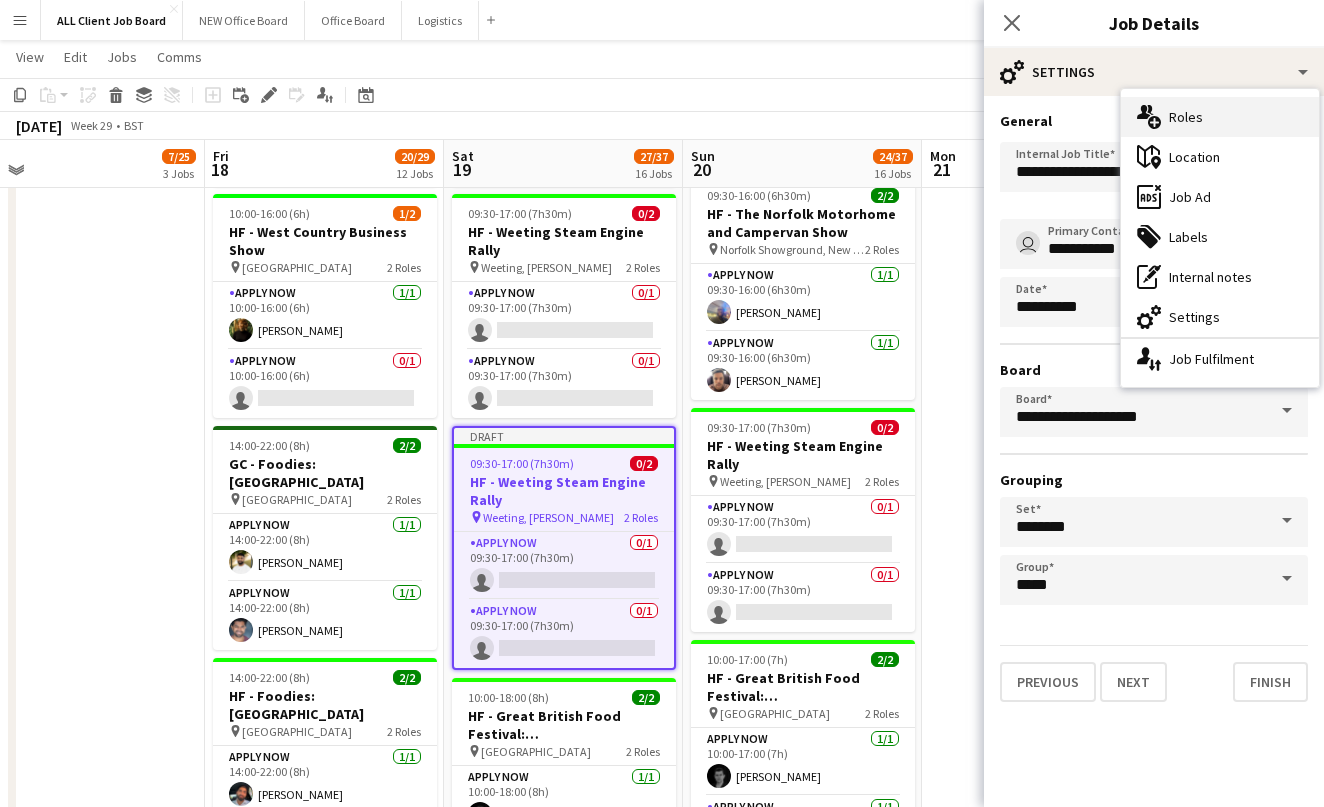 click on "multiple-users-add
Roles" at bounding box center [1220, 117] 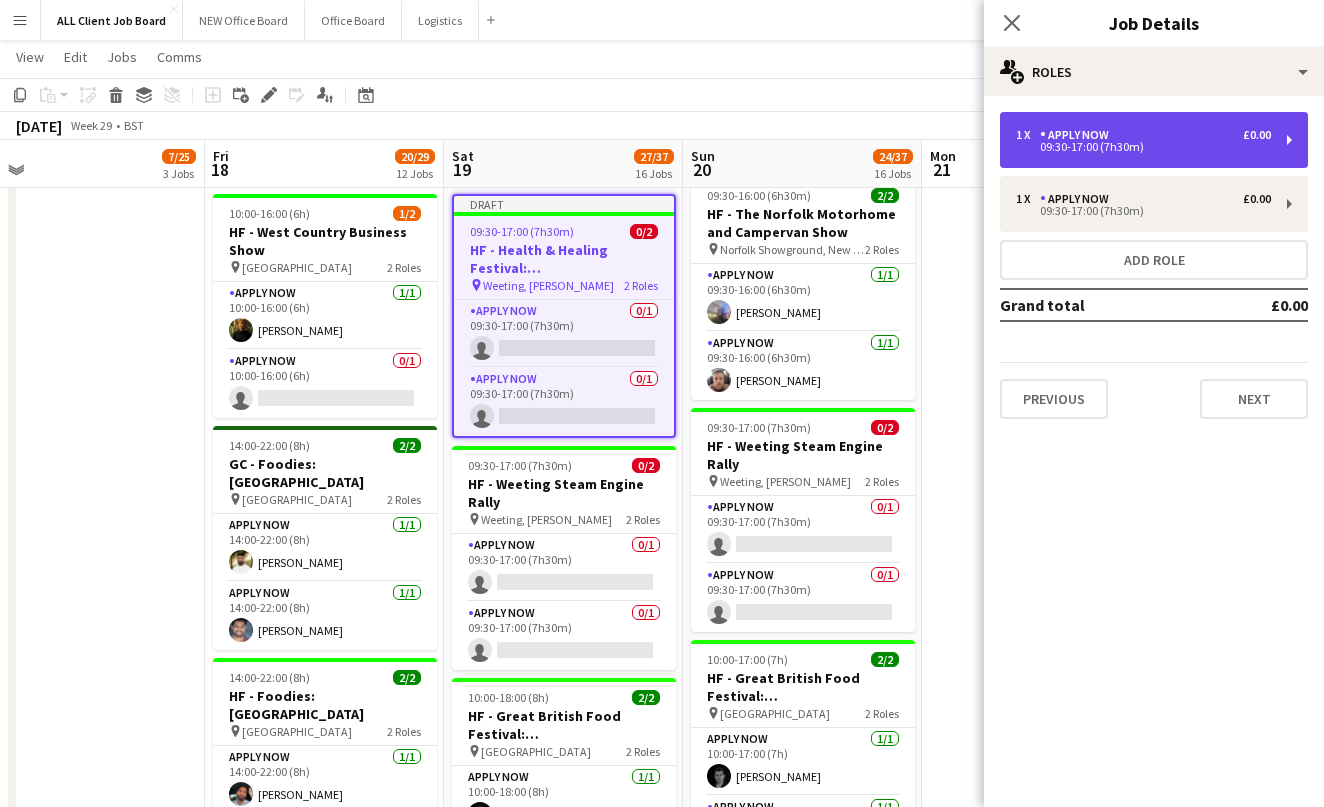click on "09:30-17:00 (7h30m)" at bounding box center (1143, 147) 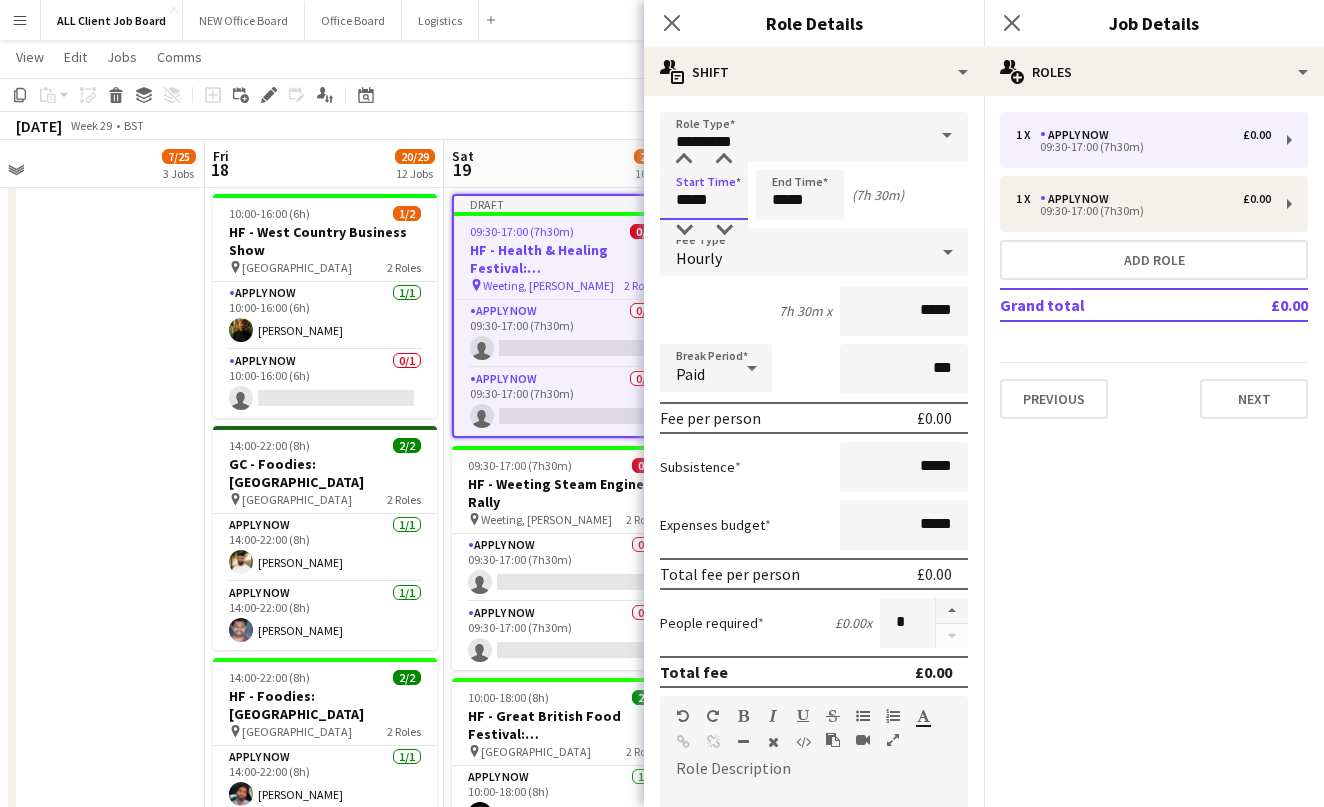 drag, startPoint x: 723, startPoint y: 205, endPoint x: 663, endPoint y: 205, distance: 60 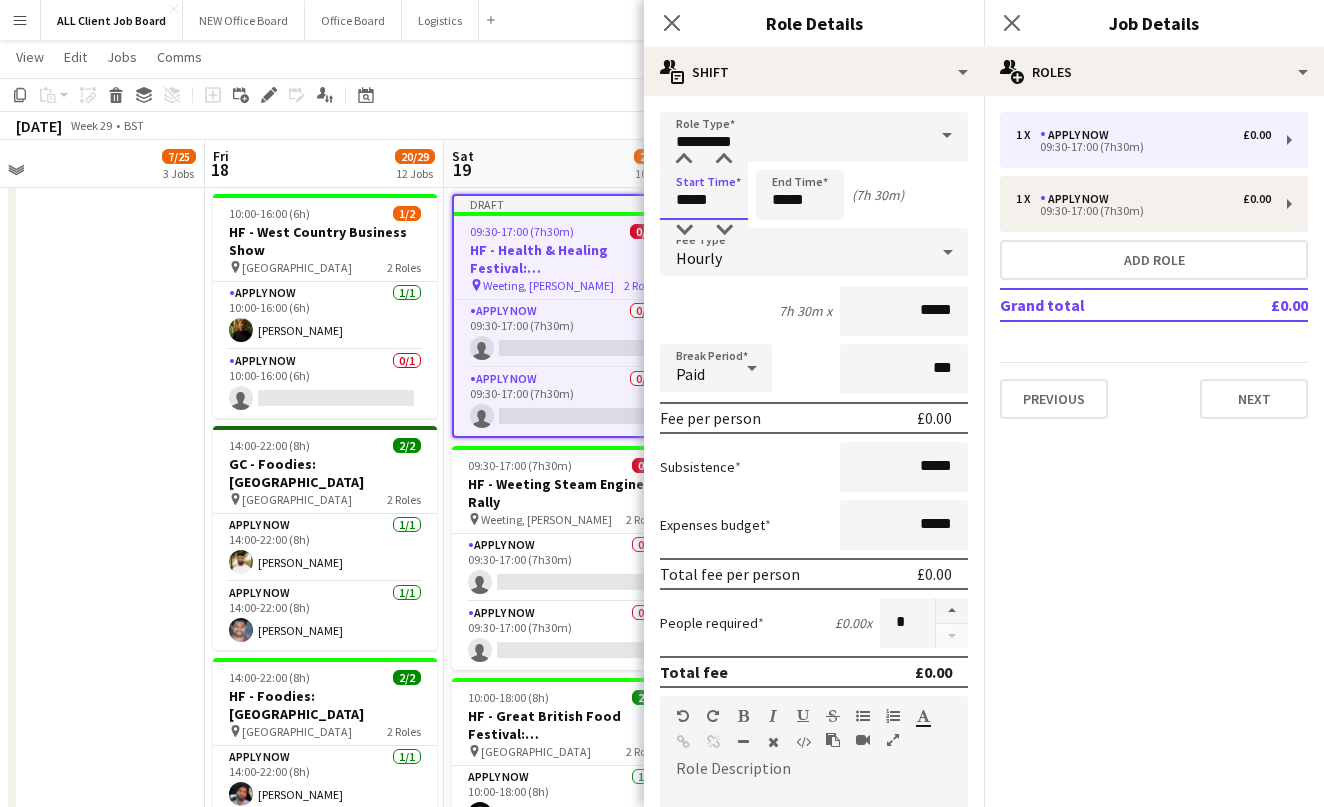 click on "*****" at bounding box center (704, 195) 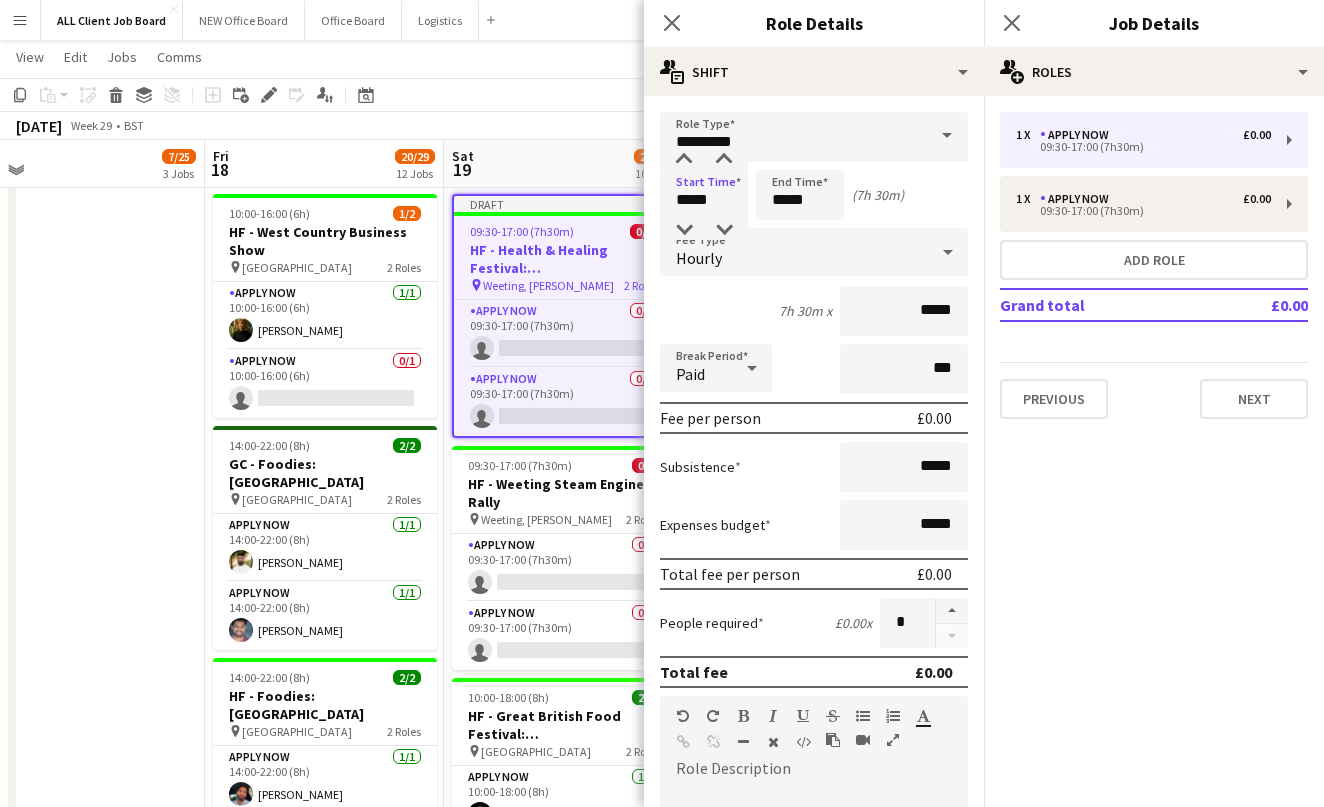 click on "Role Details" 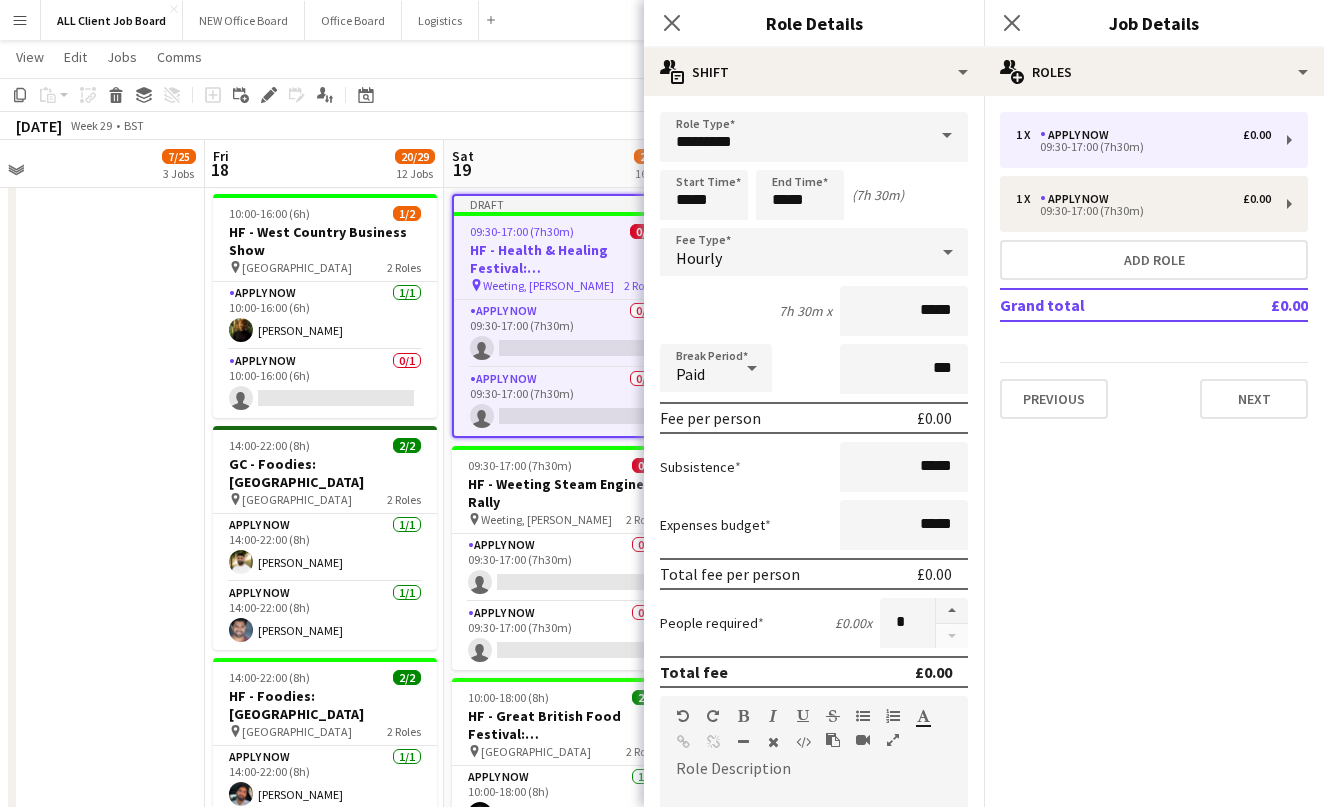 click on "Menu
Boards
Boards   Boards   All jobs   Status
Workforce
Workforce   My Workforce   Recruiting
Comms
Comms
Pay
Pay   Approvals   Payments   Reports
Platform Settings
Platform Settings   App settings   Your settings   Profiles
Training Academy
Training Academy
Knowledge Base
Knowledge Base
Product Updates
Product Updates   Log Out   Privacy   ALL Client Job Board
Close
NEW Office Board
Close
Office Board
Close
Logistics
Close
Add
Help
Notifications" at bounding box center [662, 20] 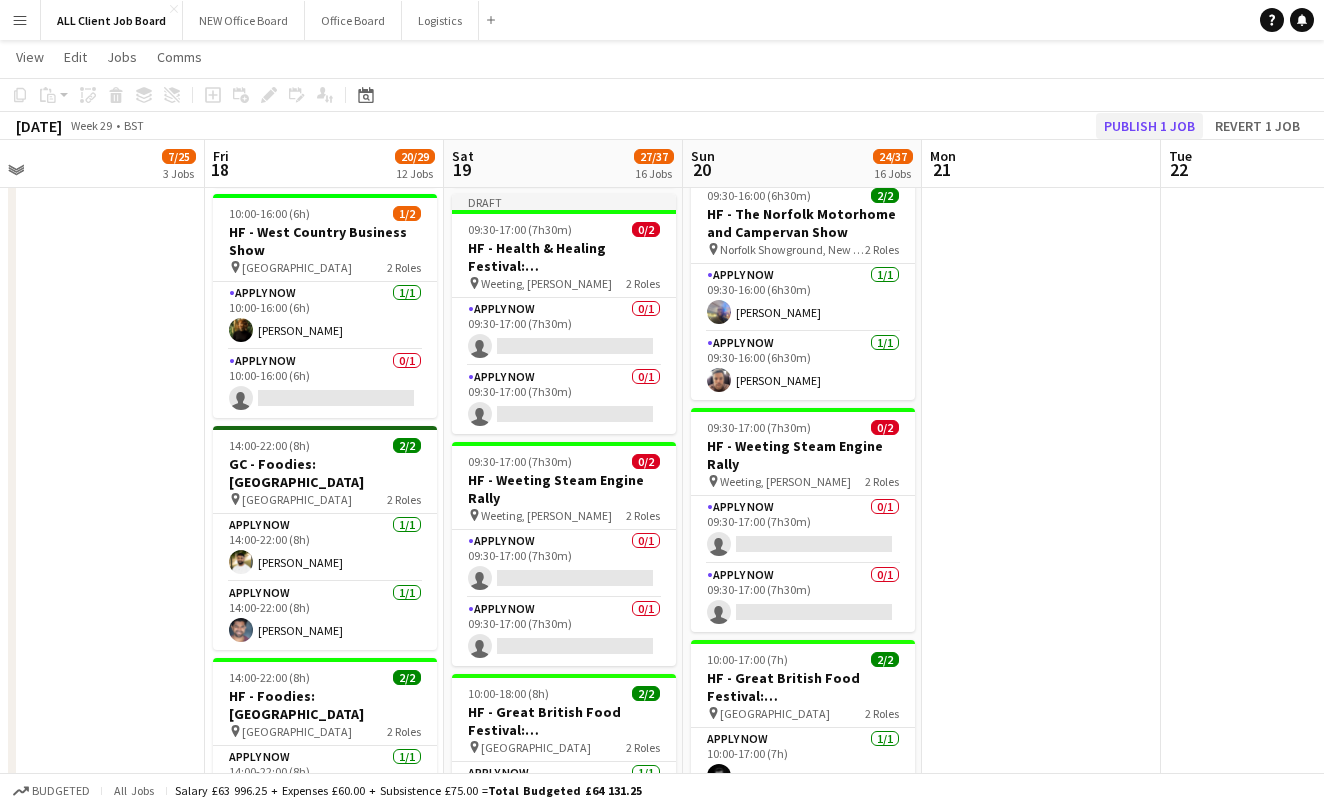 click on "Publish 1 job" 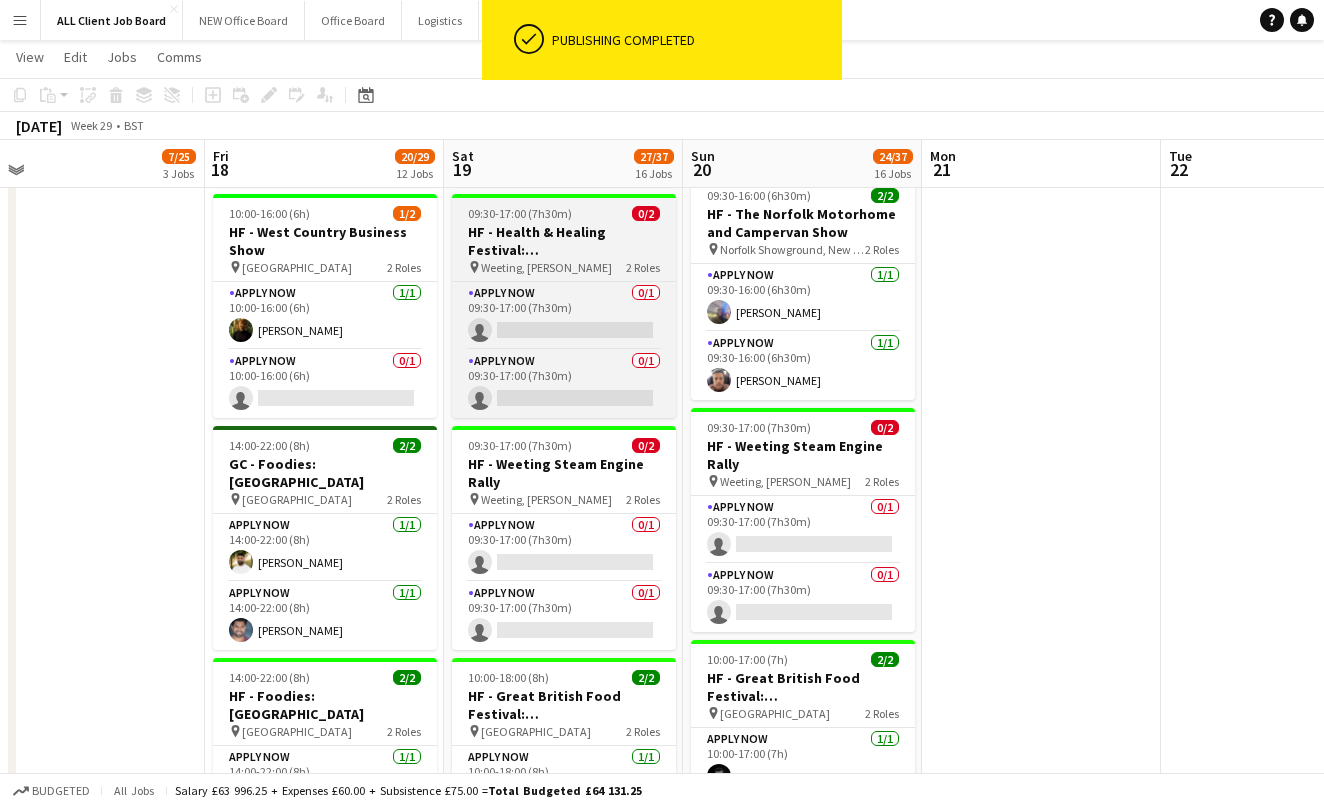 click on "HF - Health & Healing Festival: [GEOGRAPHIC_DATA]" at bounding box center [564, 241] 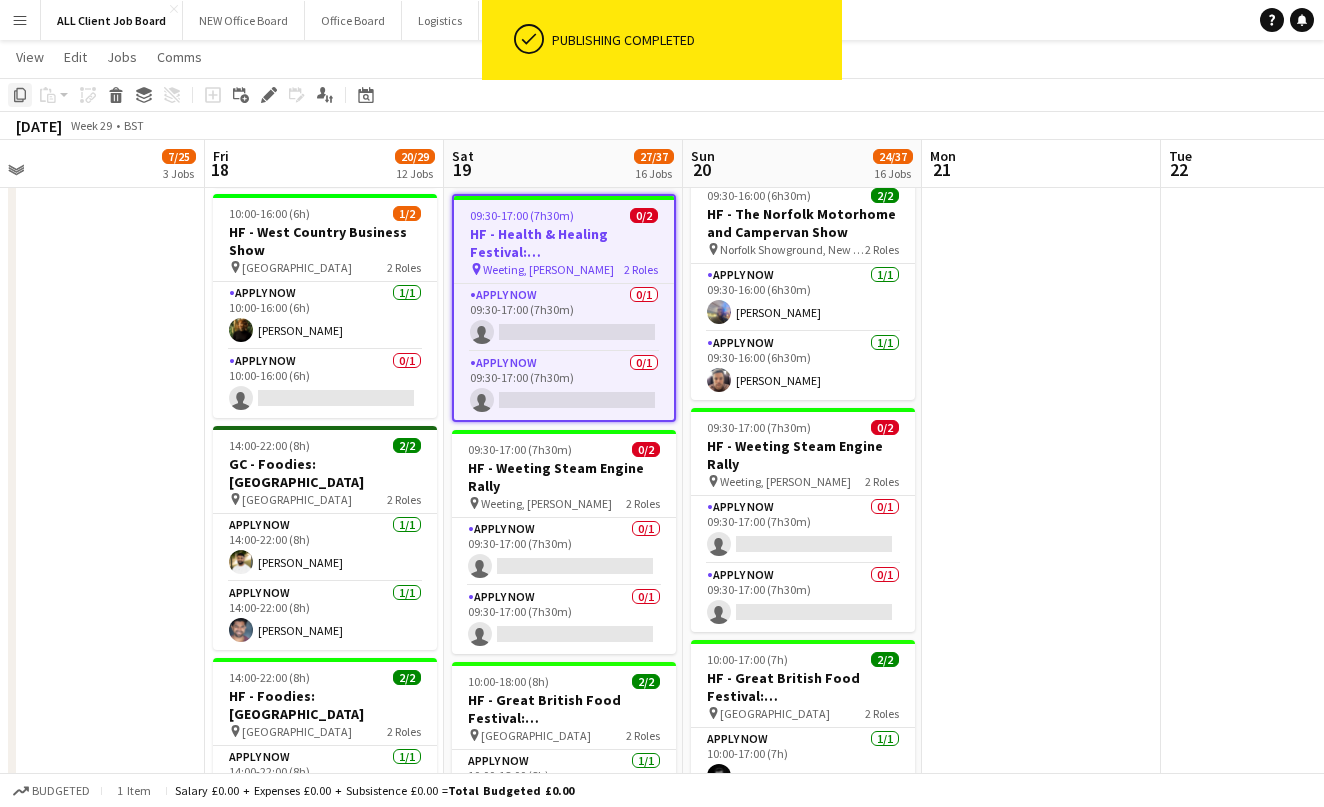 click on "Copy" at bounding box center (20, 95) 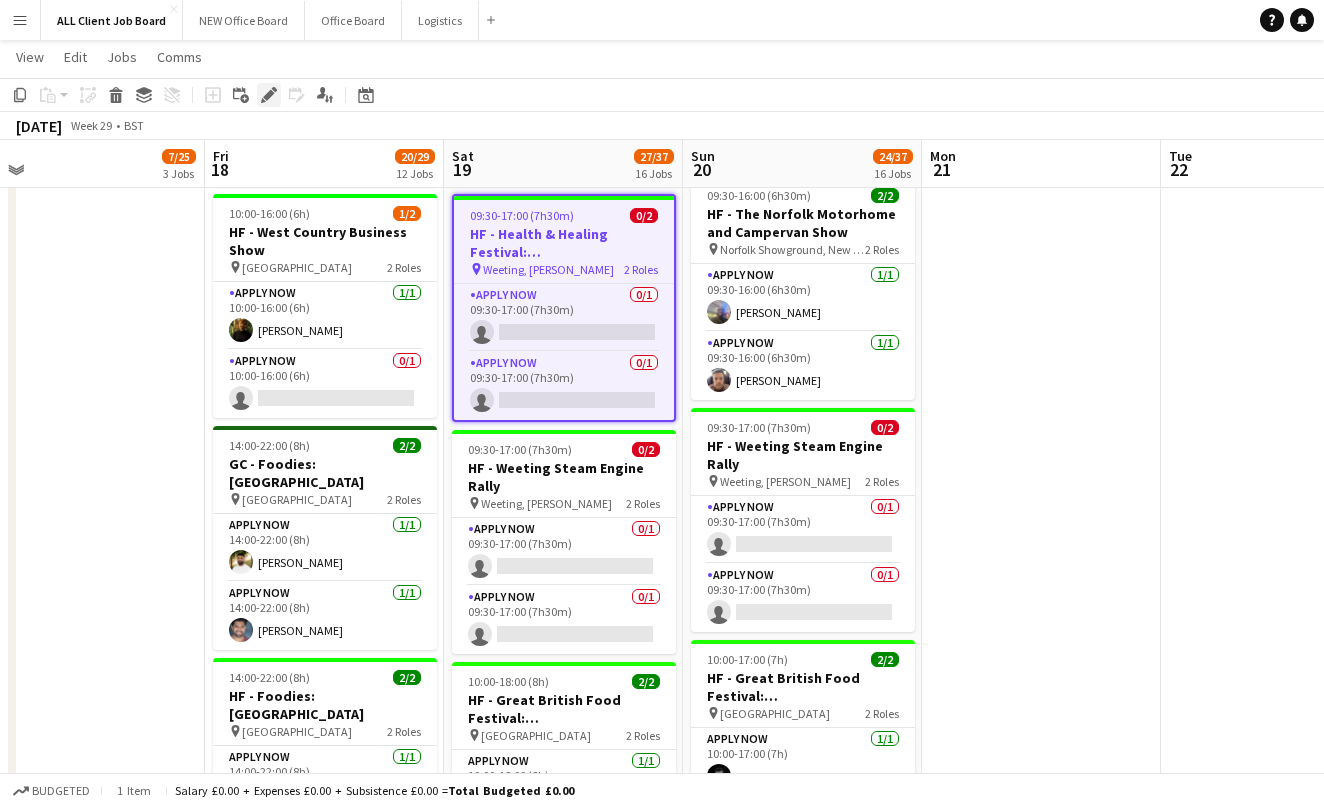 click on "Edit" 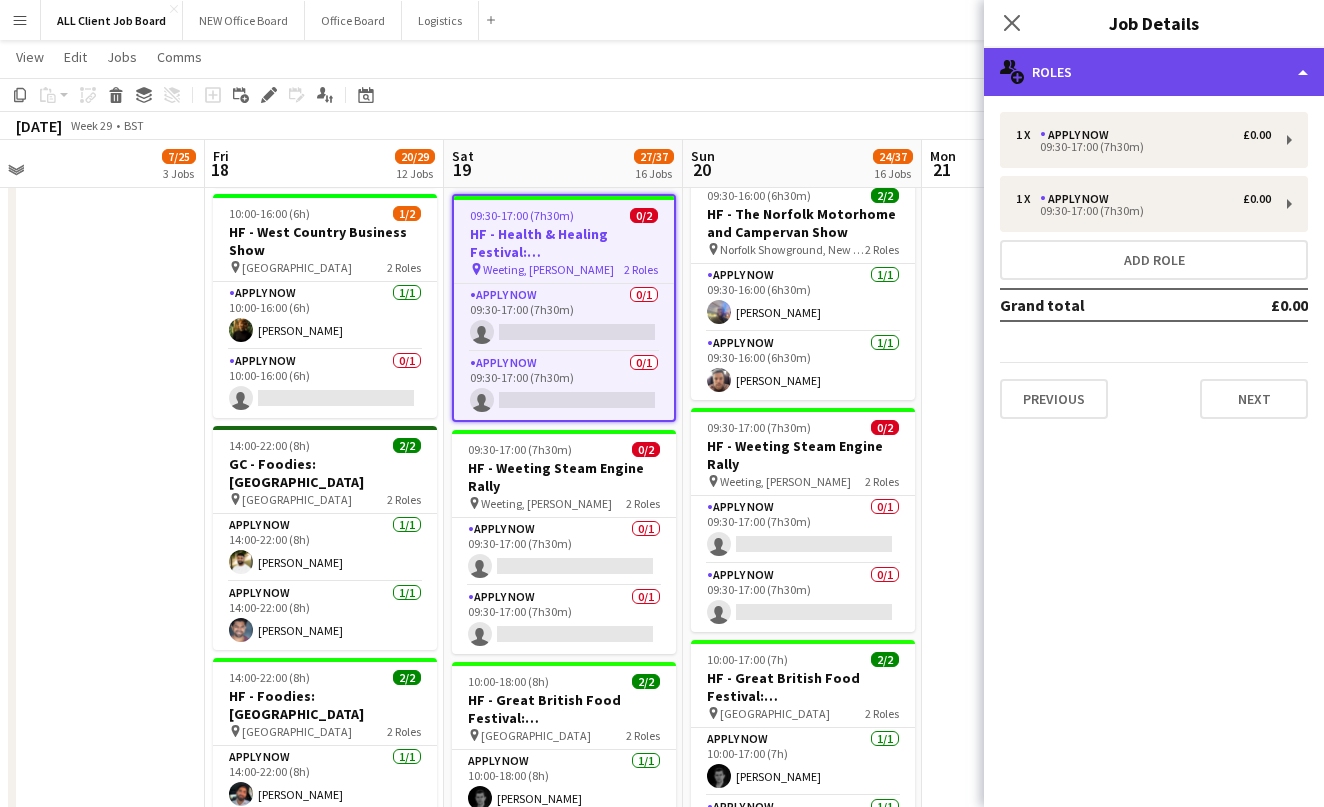 click on "multiple-users-add
Roles" 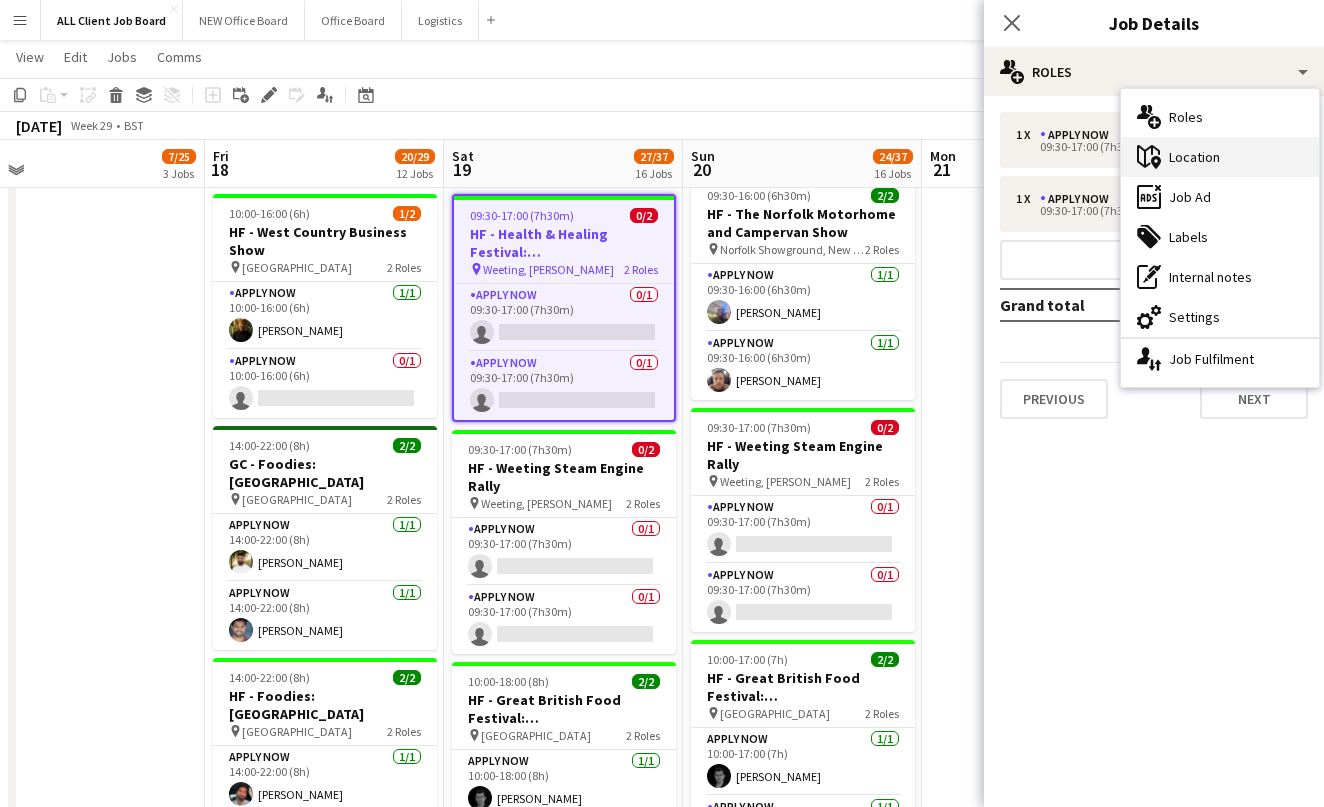 click on "maps-pin-1
Location" at bounding box center [1220, 157] 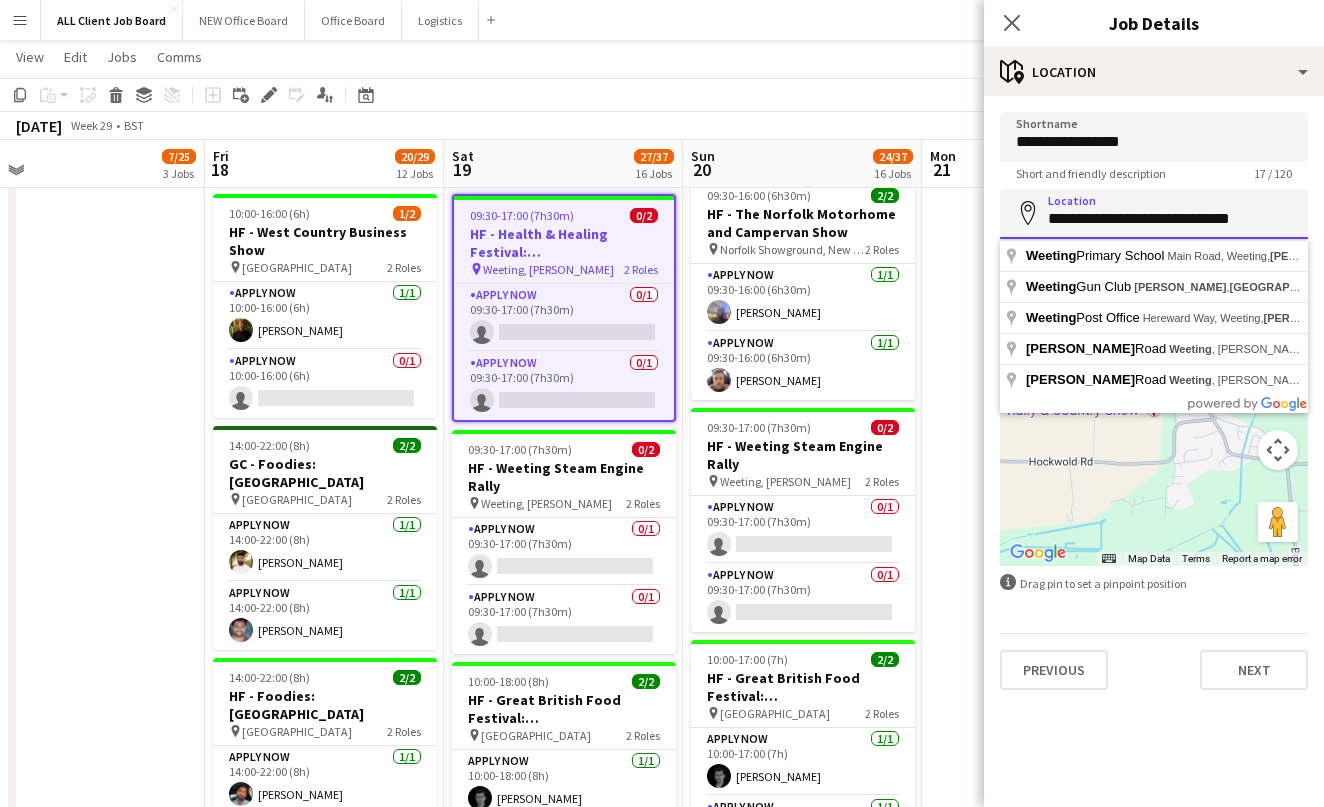 drag, startPoint x: 1262, startPoint y: 224, endPoint x: 1042, endPoint y: 223, distance: 220.00227 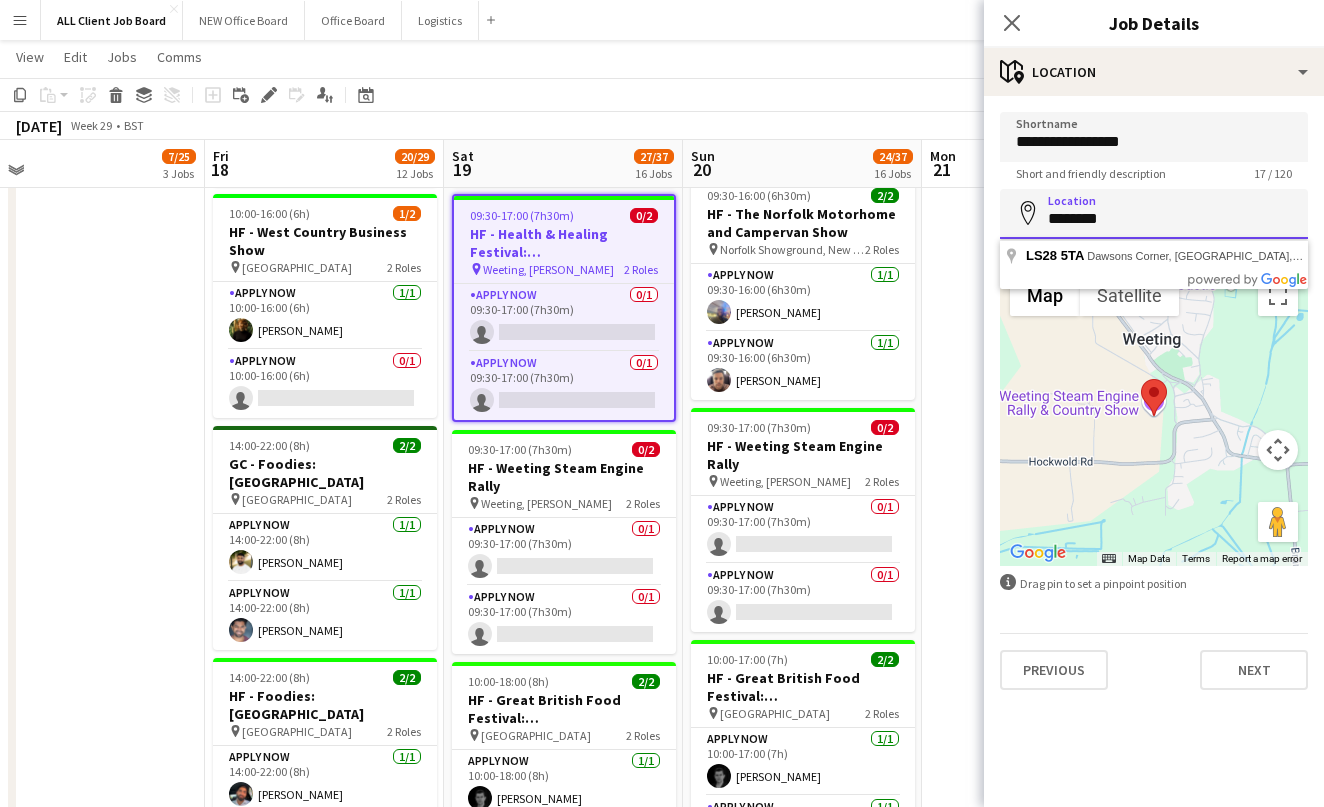 drag, startPoint x: 1150, startPoint y: 213, endPoint x: 1026, endPoint y: 214, distance: 124.004036 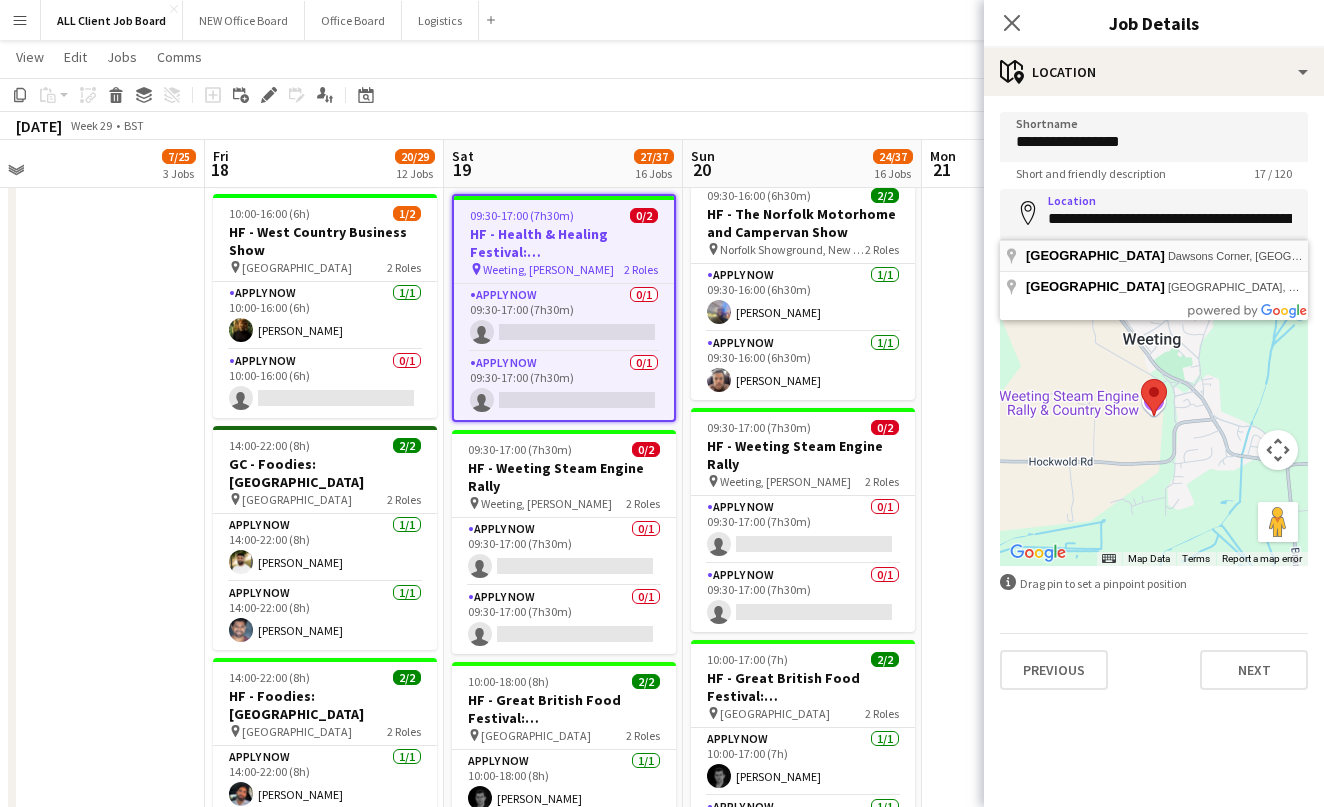 type on "**********" 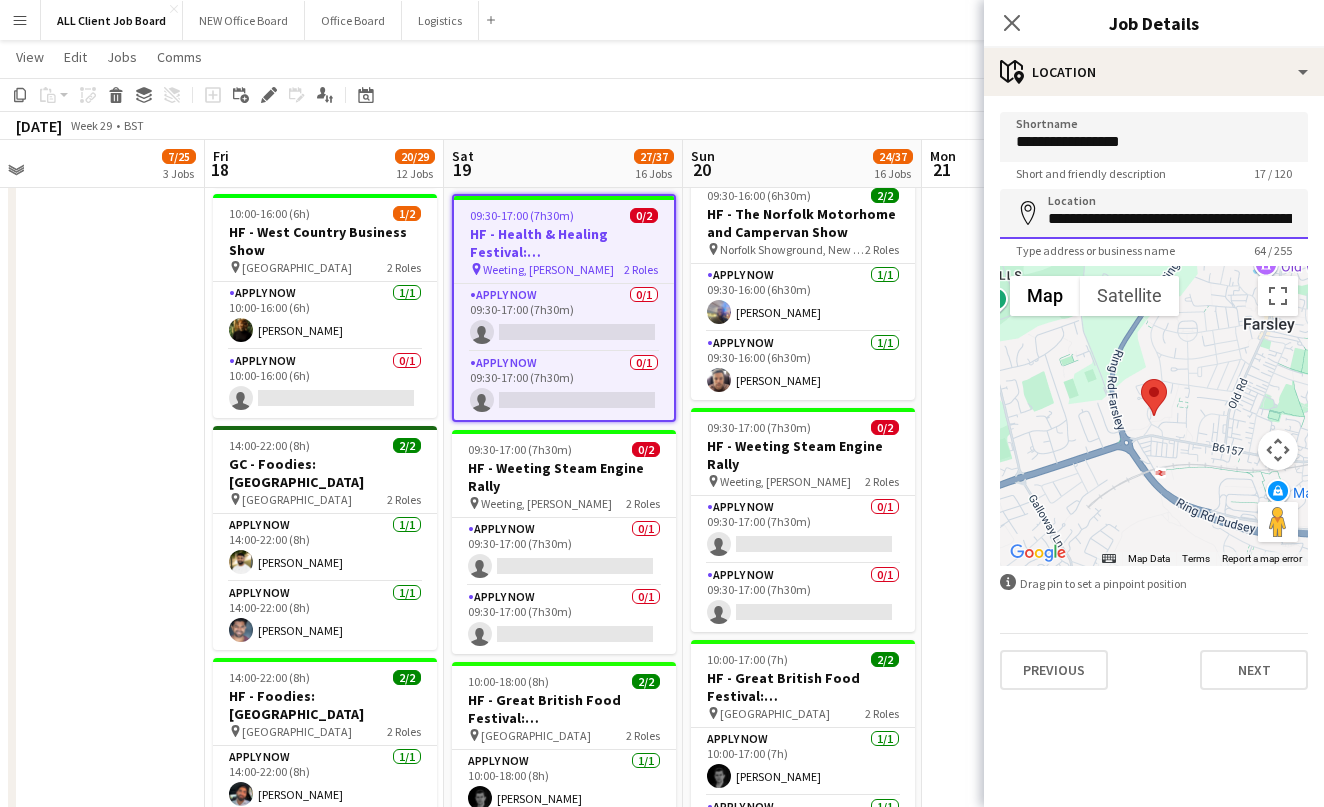 click on "**********" at bounding box center (1154, 214) 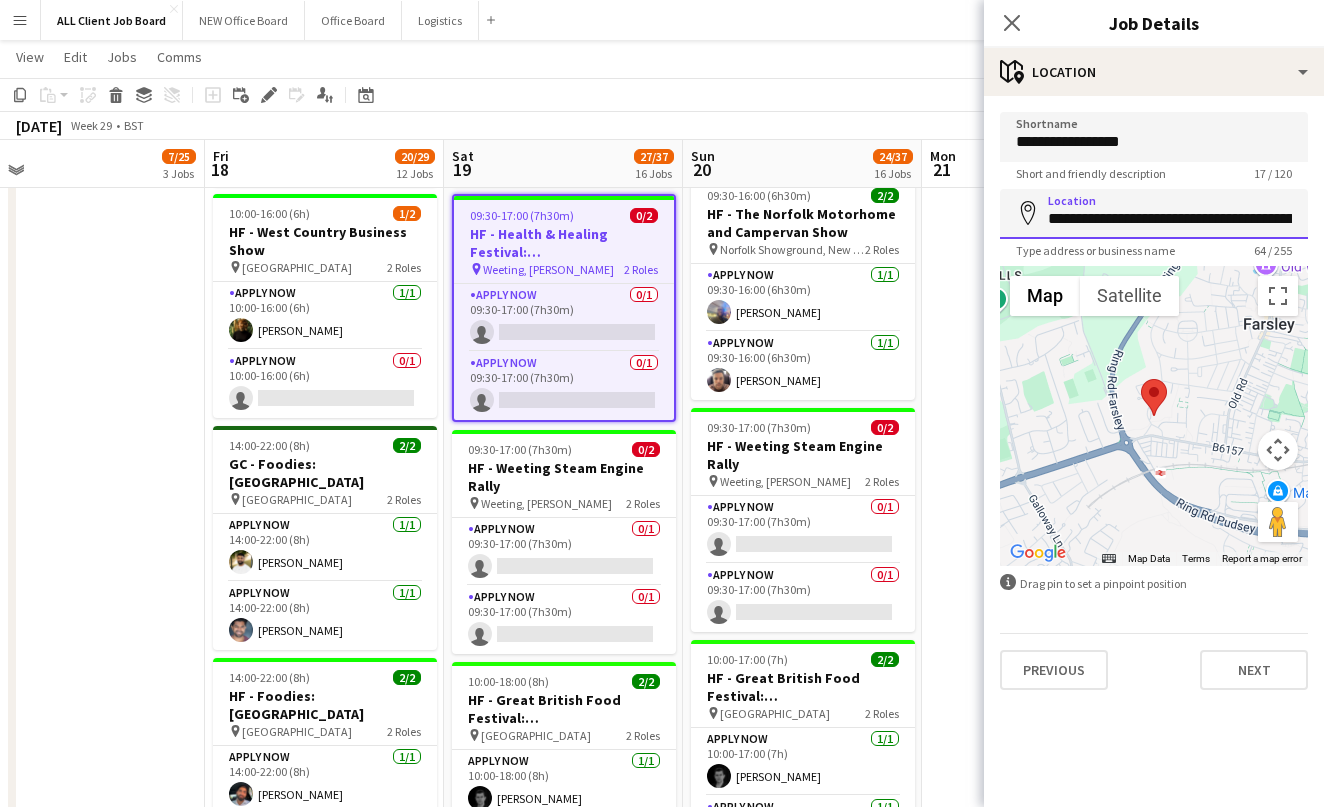 drag, startPoint x: 1165, startPoint y: 213, endPoint x: 1028, endPoint y: 213, distance: 137 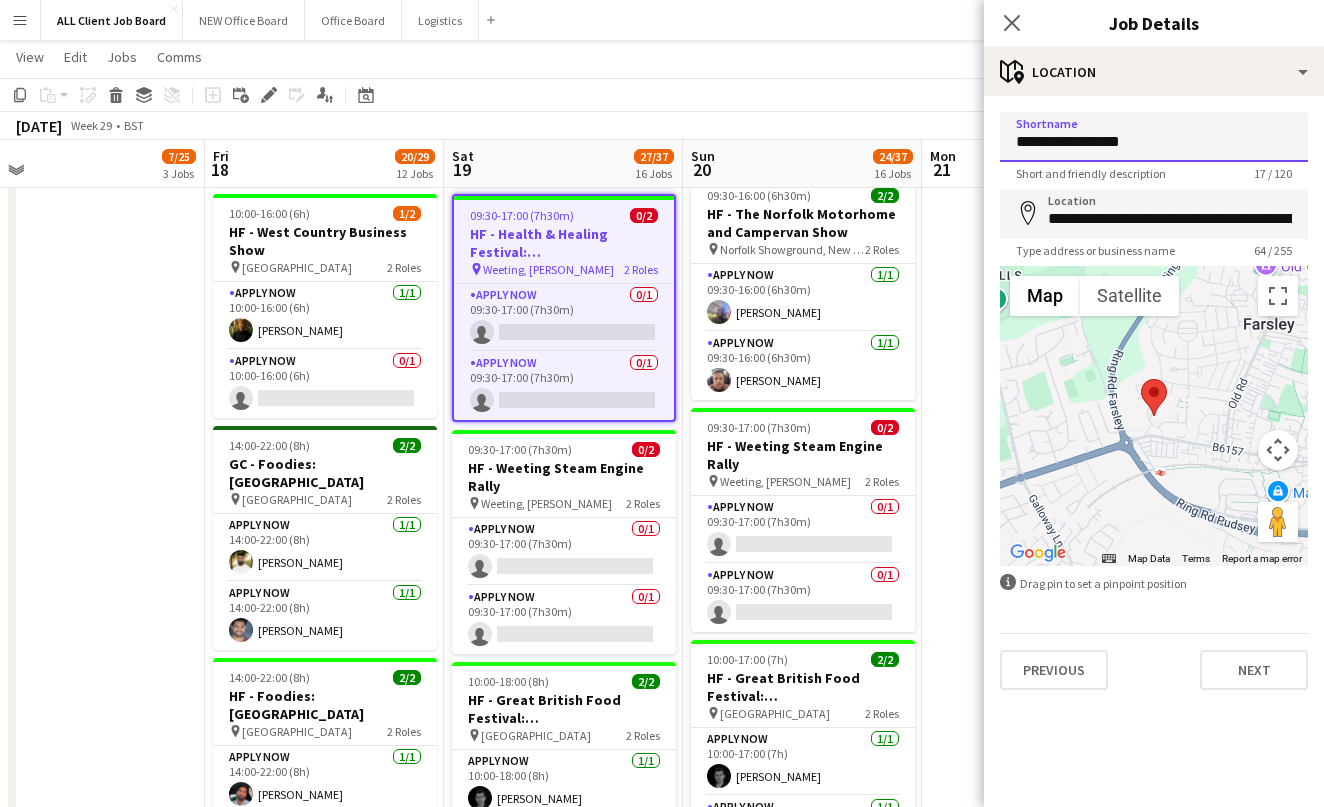 drag, startPoint x: 1172, startPoint y: 151, endPoint x: 981, endPoint y: 148, distance: 191.02356 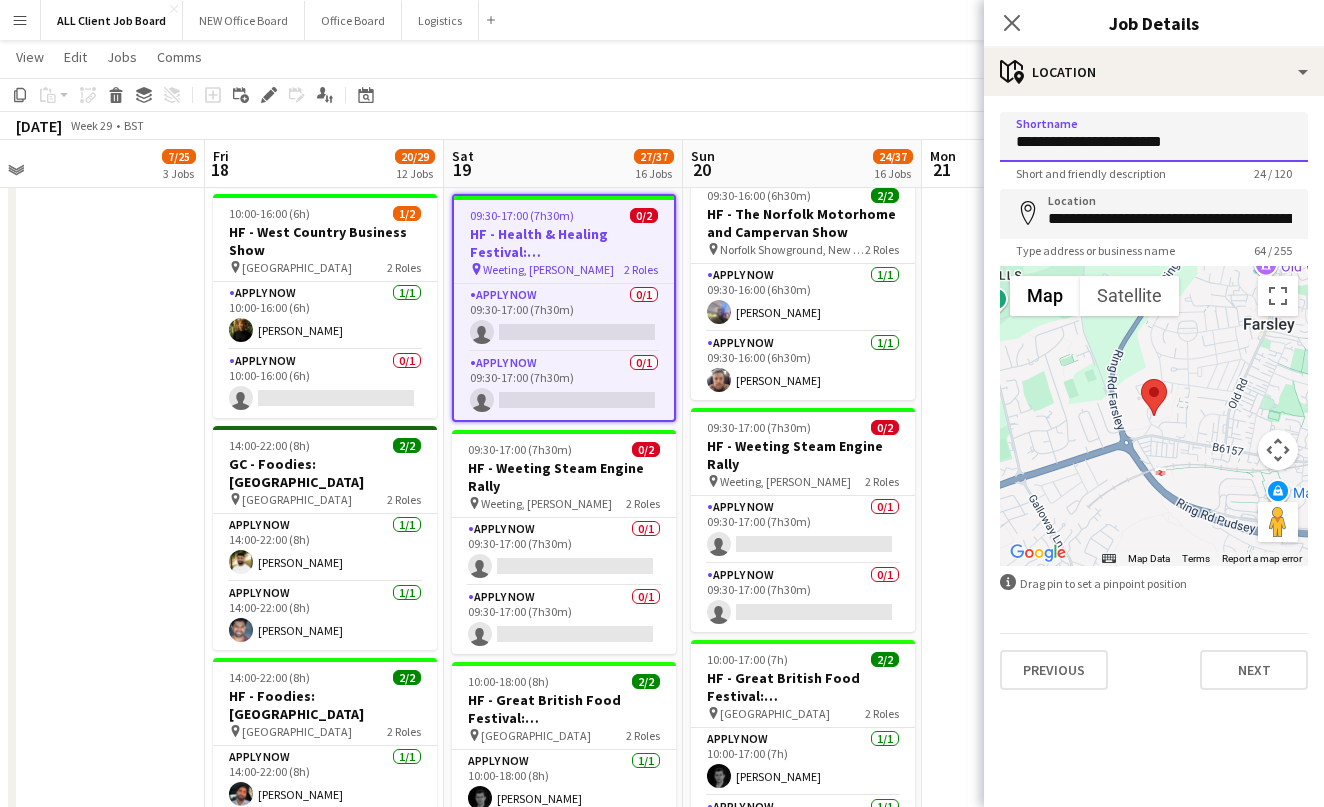 type on "**********" 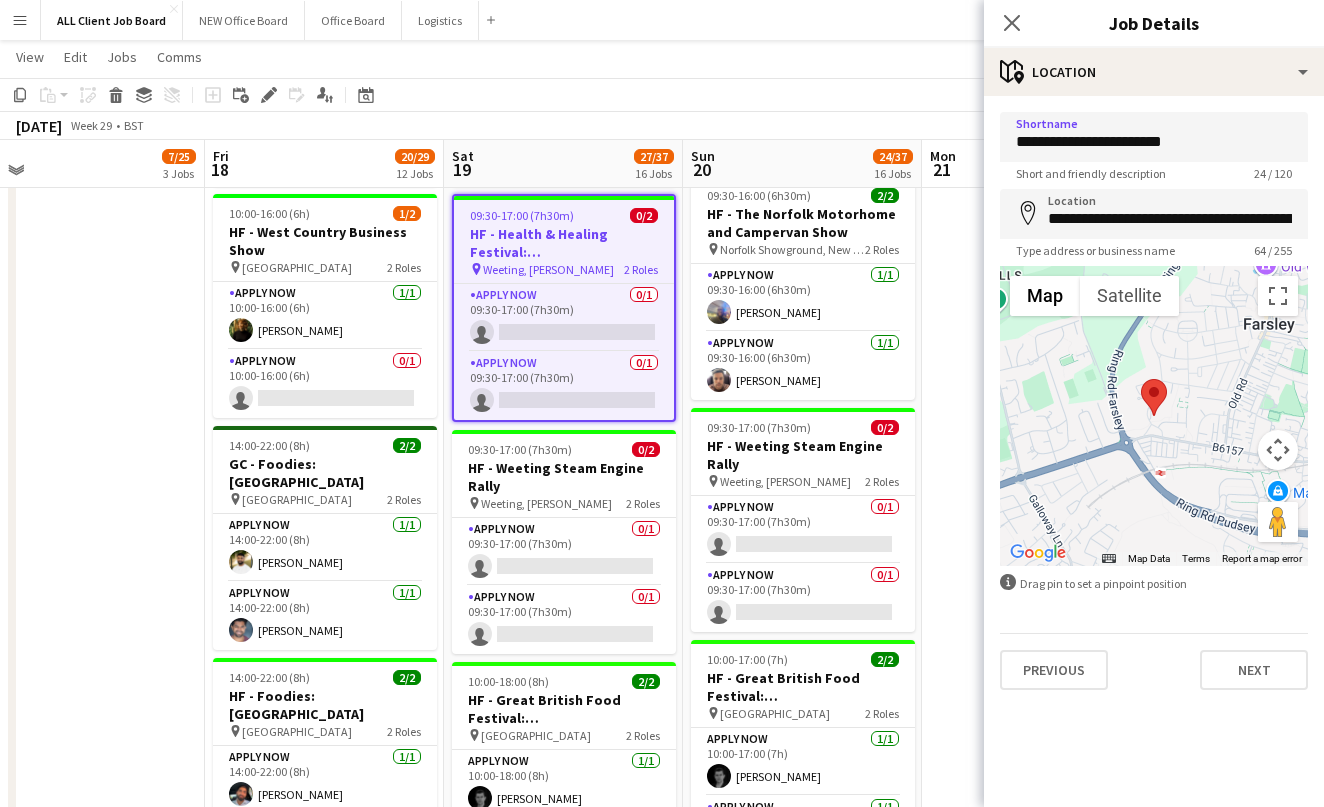 click on "Copy
Paste
Paste
Command
V Paste with crew
Command
Shift
V
Paste linked Job
[GEOGRAPHIC_DATA]
Group
Ungroup
Add job
Add linked Job
Edit
Edit linked Job
Applicants
Date picker
[DATE] [DATE] [DATE] M [DATE] T [DATE] W [DATE] T [DATE] F [DATE] S [DATE] S  [DATE]   2   3   4   5   6   7   8   9   10   11   12   13   14   15   16   17   18   19   20   21   22   23   24" 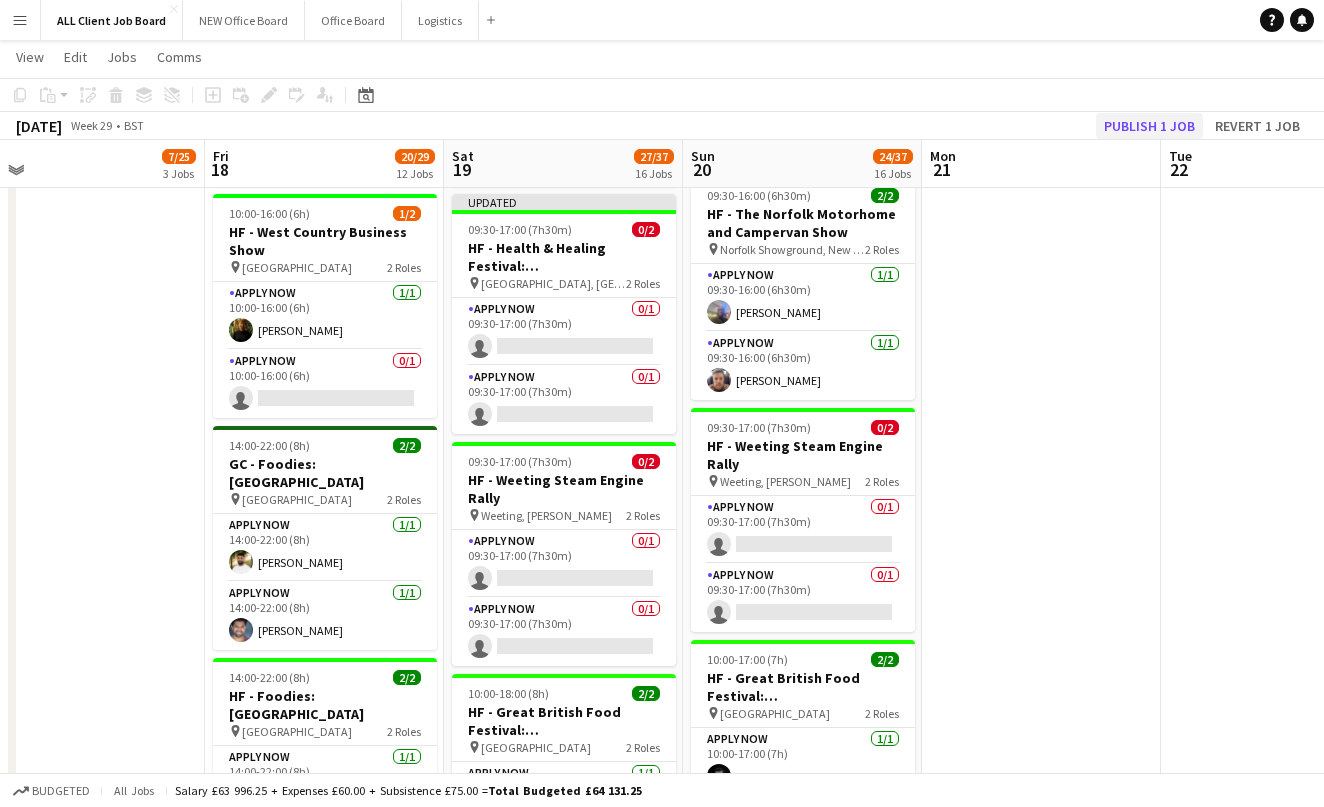click on "Publish 1 job" 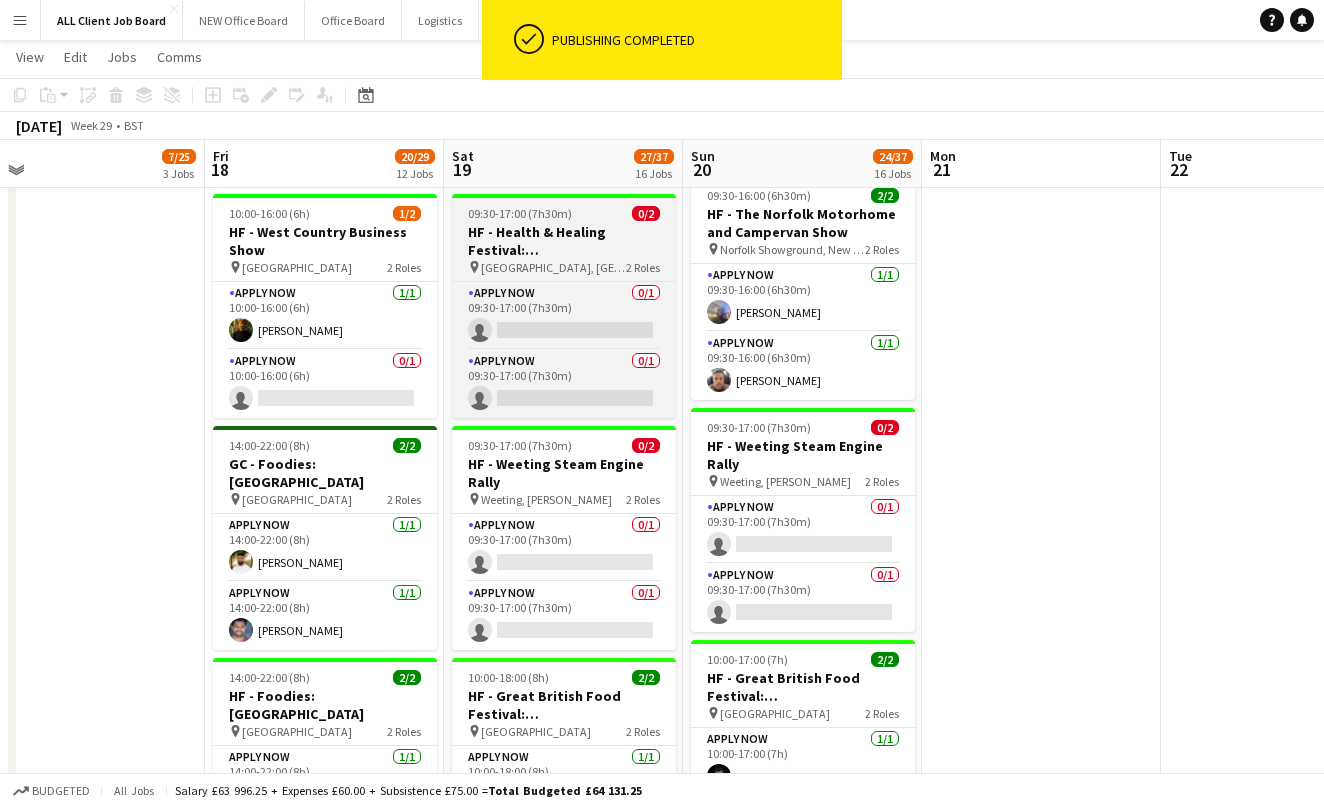 click on "HF - Health & Healing Festival: [GEOGRAPHIC_DATA]" at bounding box center [564, 241] 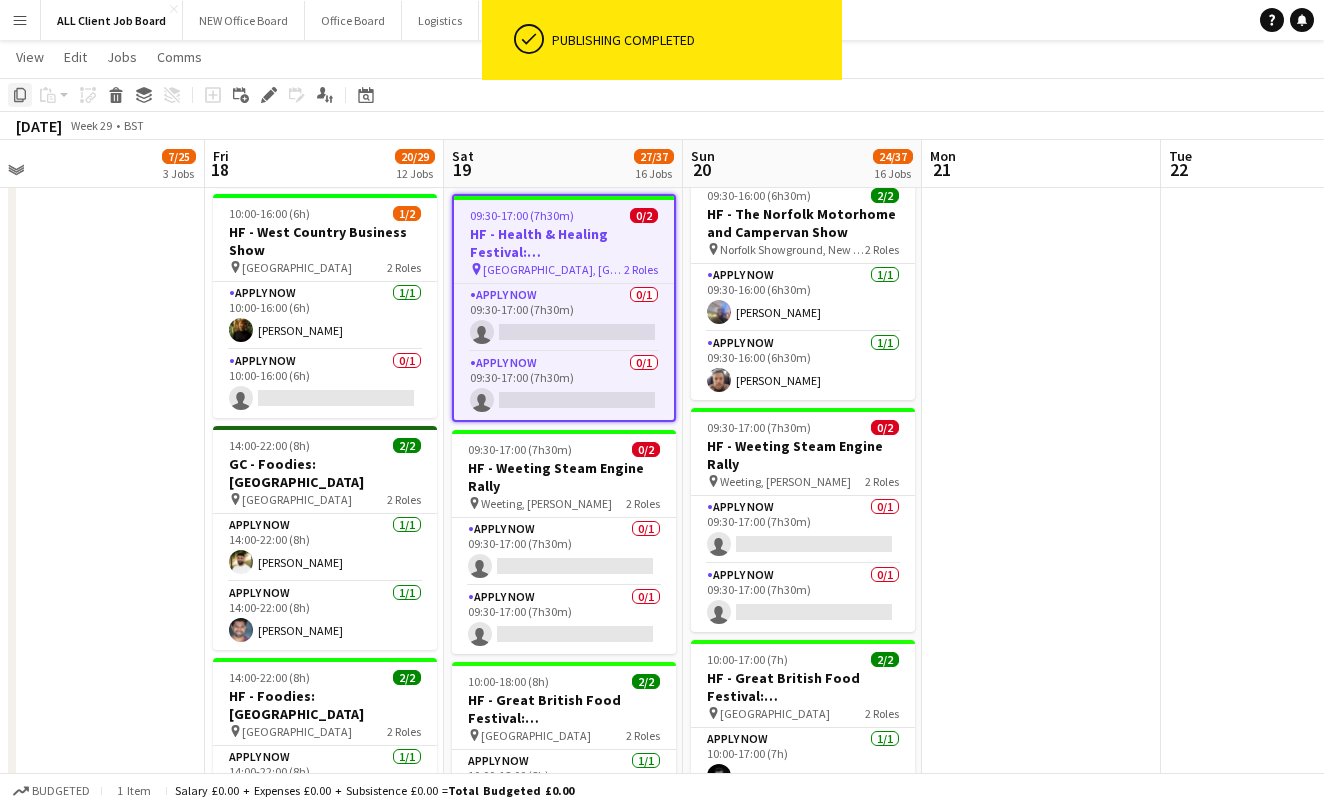 click on "Copy" 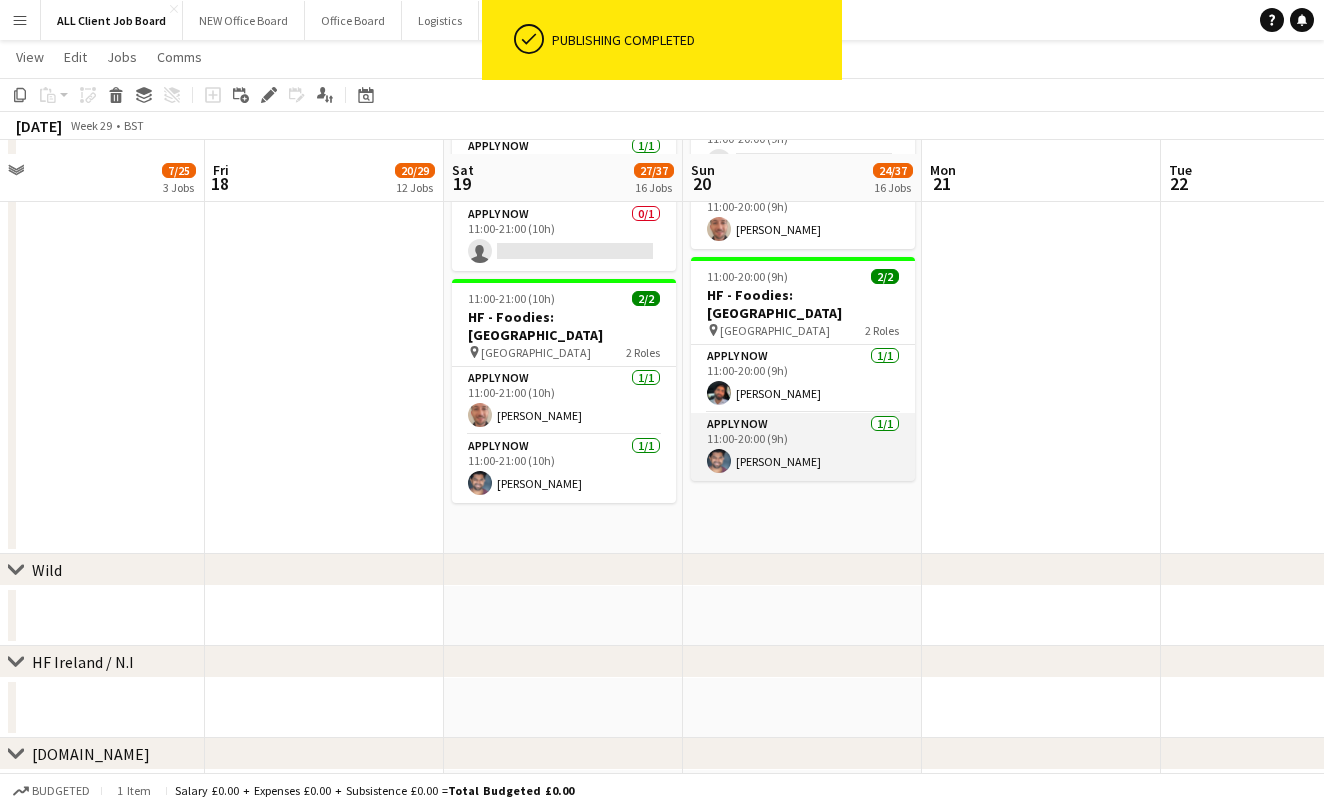 scroll, scrollTop: 2523, scrollLeft: 0, axis: vertical 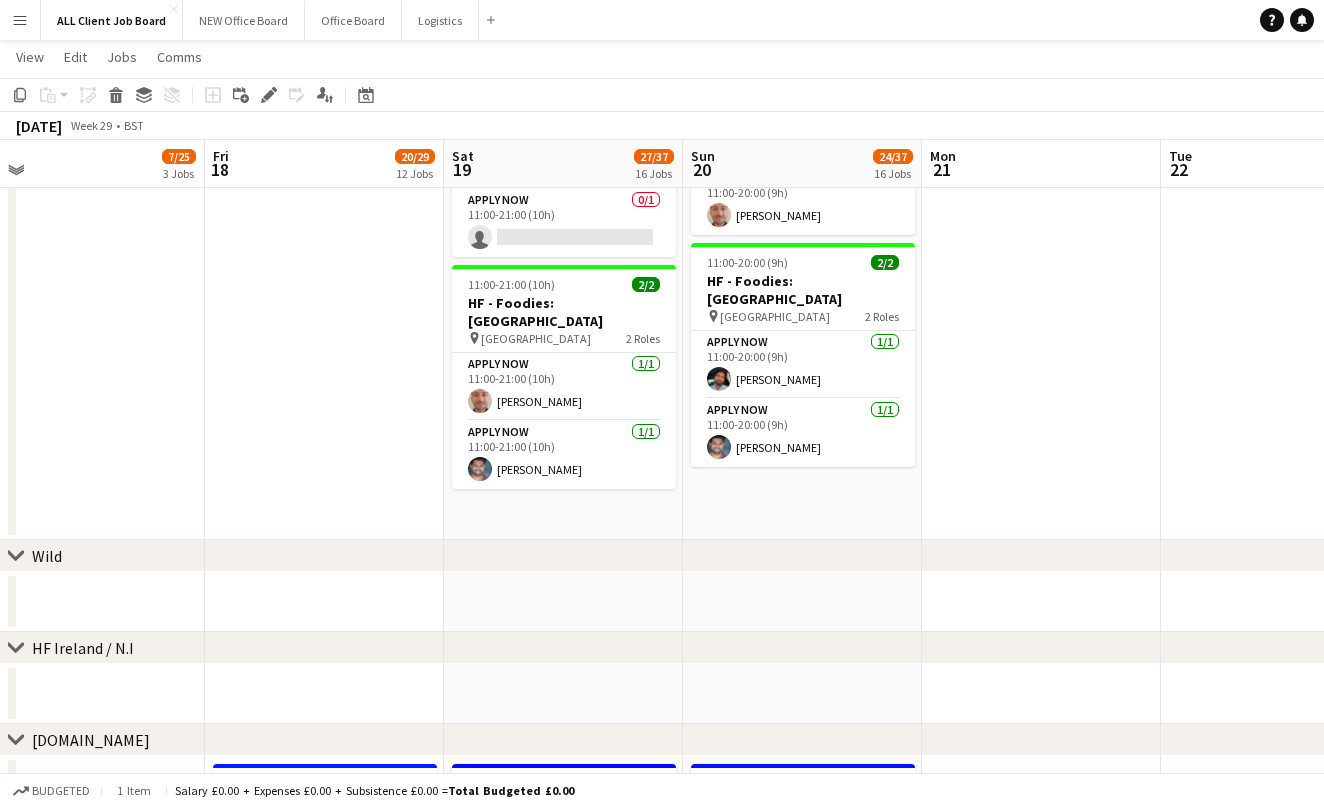 click on "08:00-22:00 (14h)    4/6   HF - RHS Wentworth [PERSON_NAME] Flower Show - VW CAMPER
pin
[PERSON_NAME] [PERSON_NAME]   6 Roles   APPLY NOW   [DATE]   08:00-22:00 (14h)
[PERSON_NAME]  APPLY NOW   [DATE]   08:00-22:00 (14h)
[PERSON_NAME]  APPLY NOW   [DATE]   08:00-22:00 (14h)
[PERSON_NAME]  APPLY NOW   [DATE]   08:00-22:00 (14h)
[PERSON_NAME]  APPLY NOW   0/1   08:00-22:00 (14h)
single-neutral-actions
APPLY NOW   0/1   08:00-22:00 (14h)
single-neutral-actions
08:00-22:00 (14h)    2/3   HF - RHS Wentworth [PERSON_NAME] Flower Show
pin
Wentworth [PERSON_NAME]   3 Roles   APPLY NOW   [DATE]   08:00-22:00 (14h)
[PERSON_NAME]  APPLY NOW   2A   0/1   08:00-22:00 (14h)
single-neutral-actions
APPLY NOW   [DATE]   08:00-22:00 (14h)
[PERSON_NAME]     09:00-17:00 (8h)    2/2   GC - National Geographic Traveller Food Festival
pin" at bounding box center [802, -834] 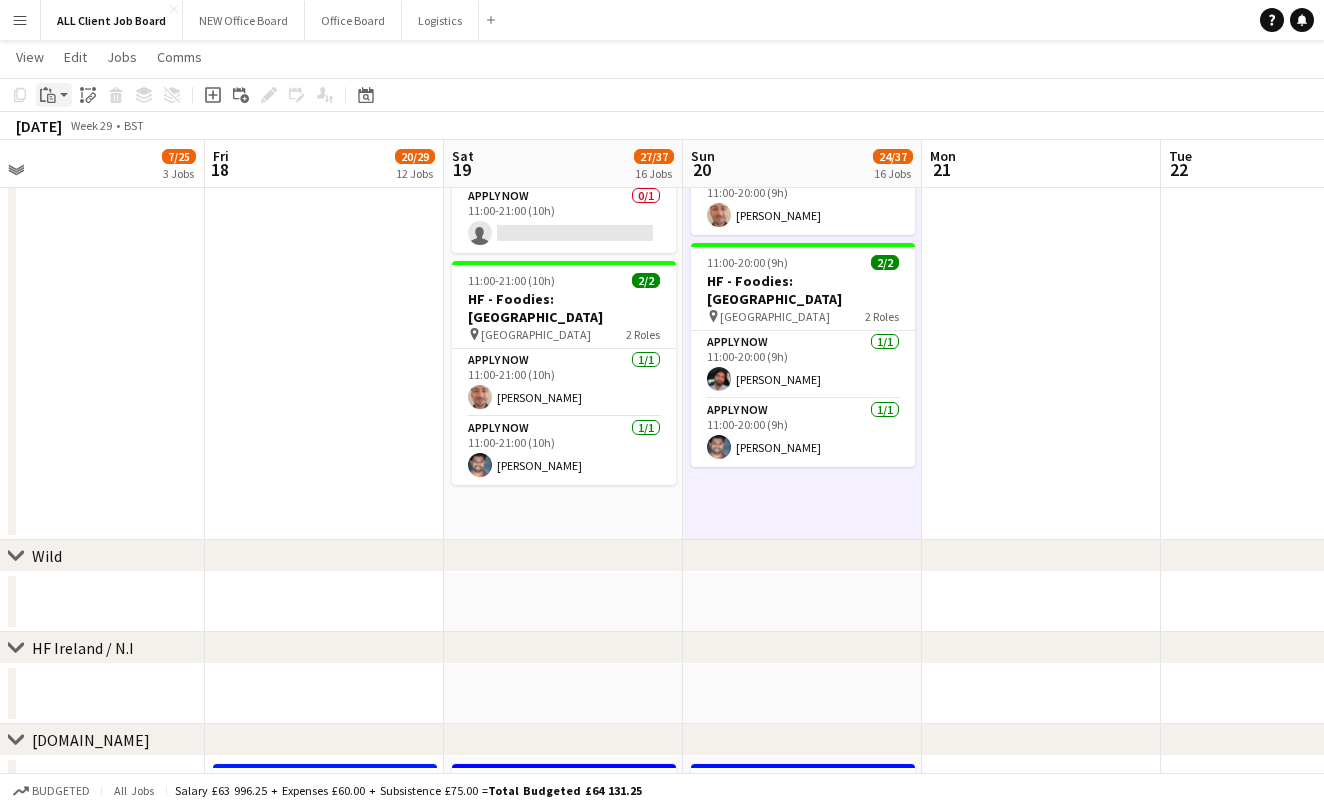 click 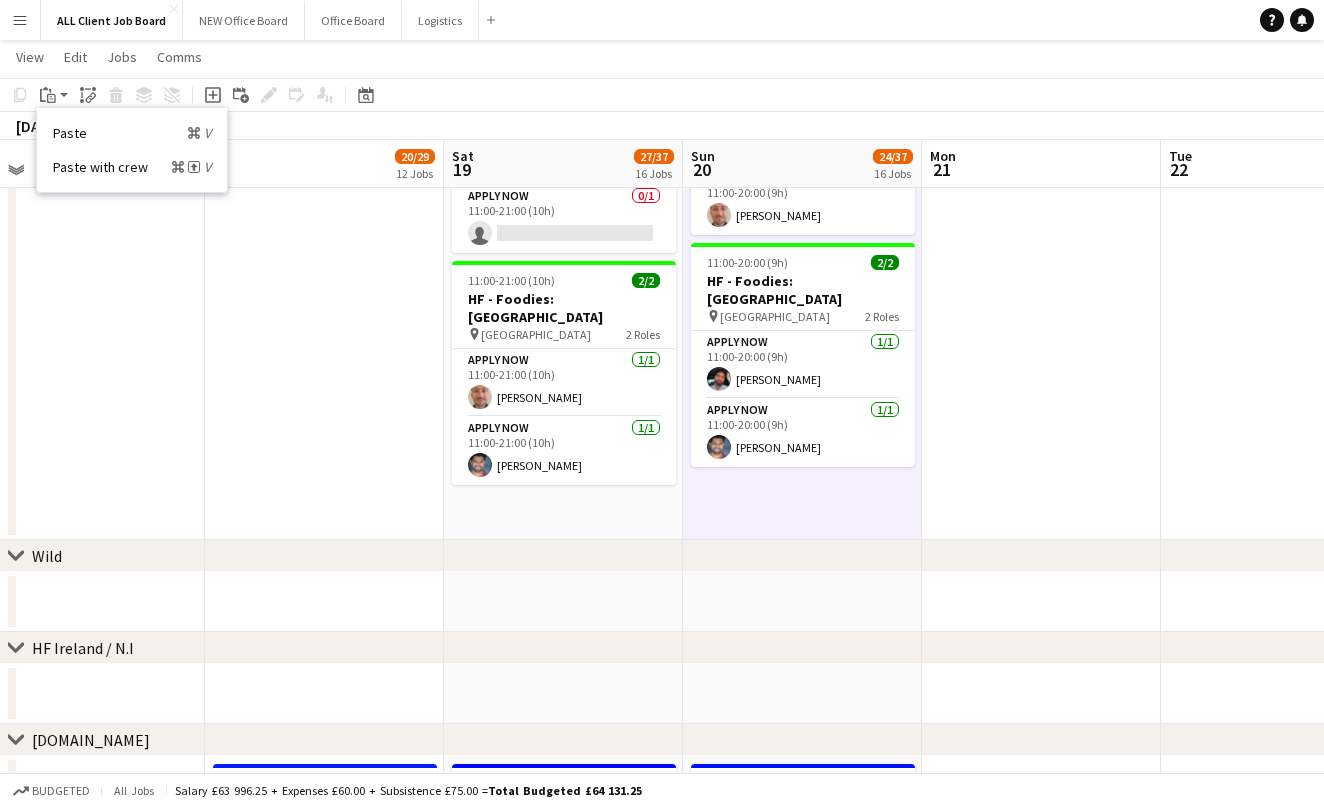 click on "Paste
Command
V Paste with crew
Command
Shift
V" at bounding box center (132, 150) 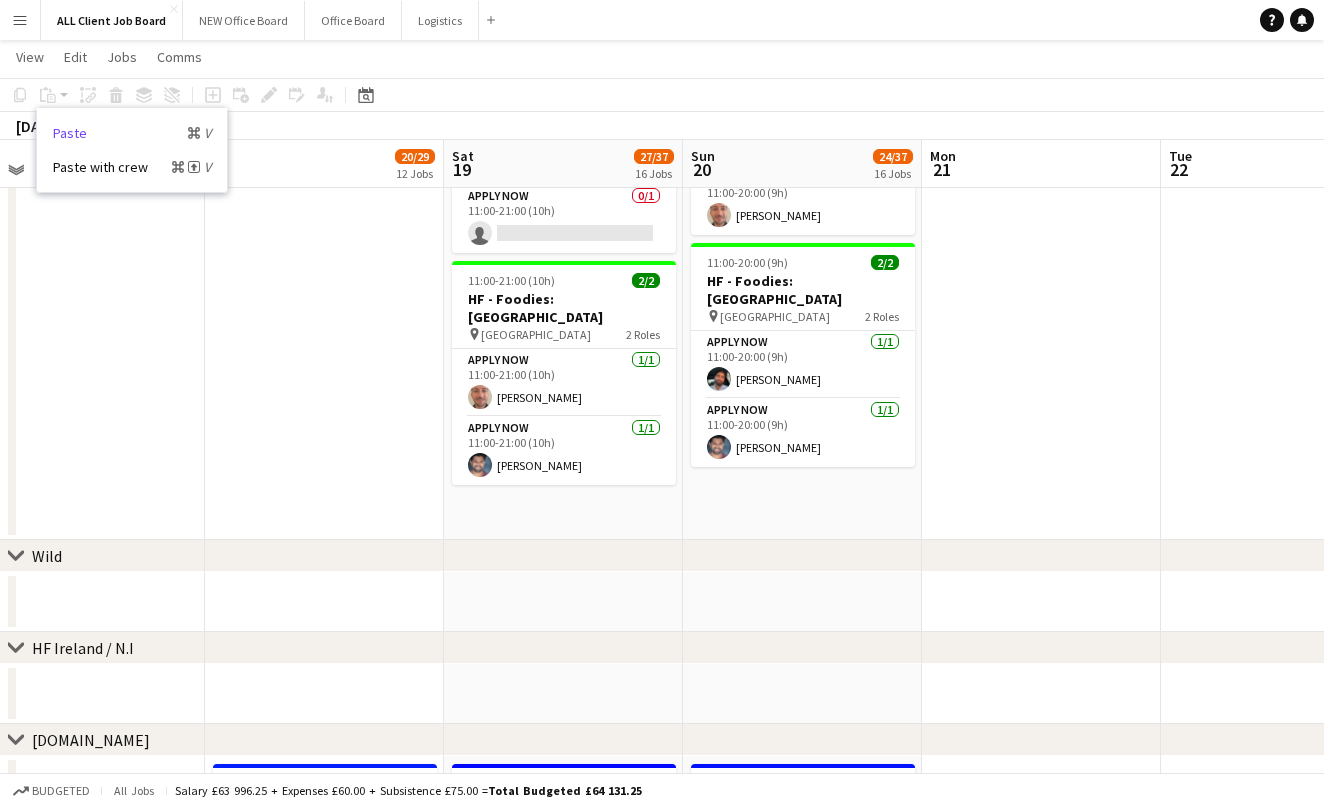 click on "Paste
Command
V" at bounding box center [132, 133] 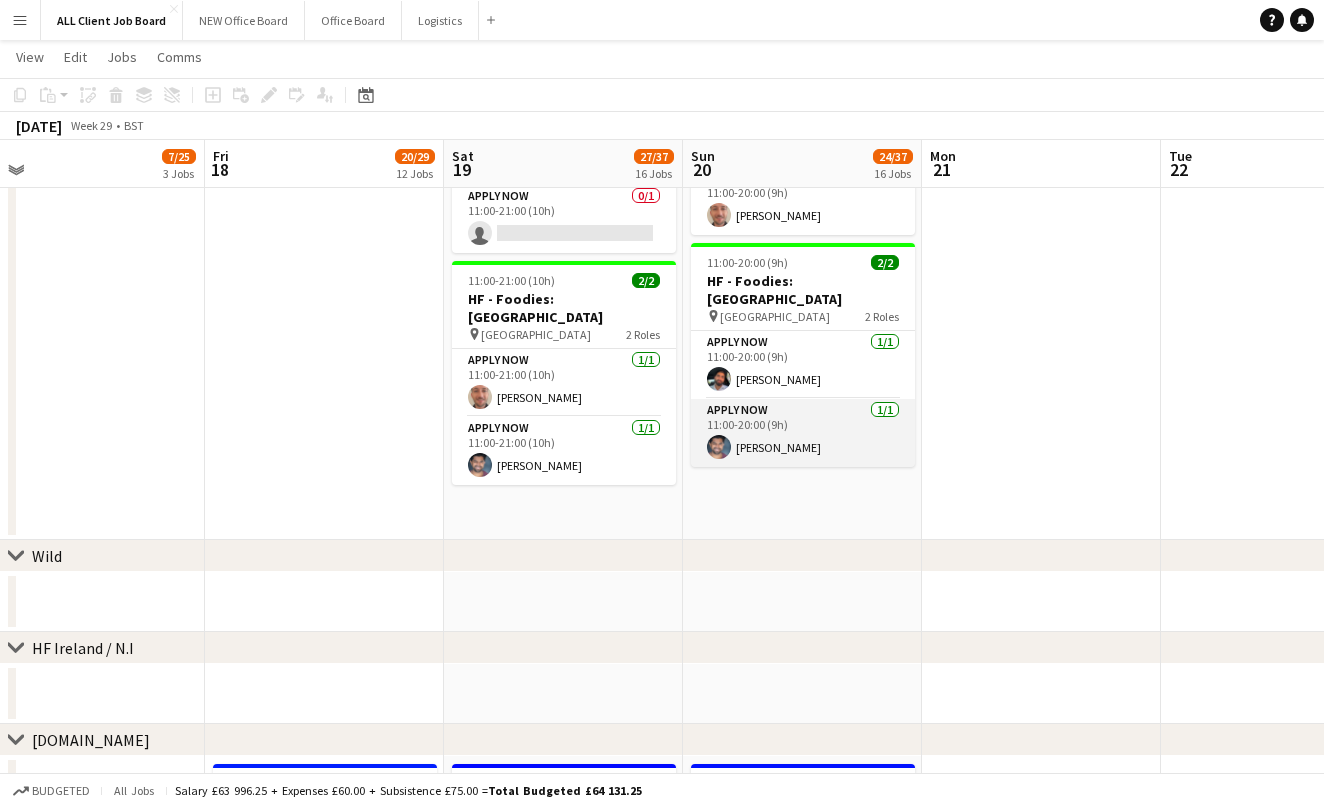 click on "APPLY NOW   [DATE]   11:00-20:00 (9h)
[PERSON_NAME]" at bounding box center (803, 433) 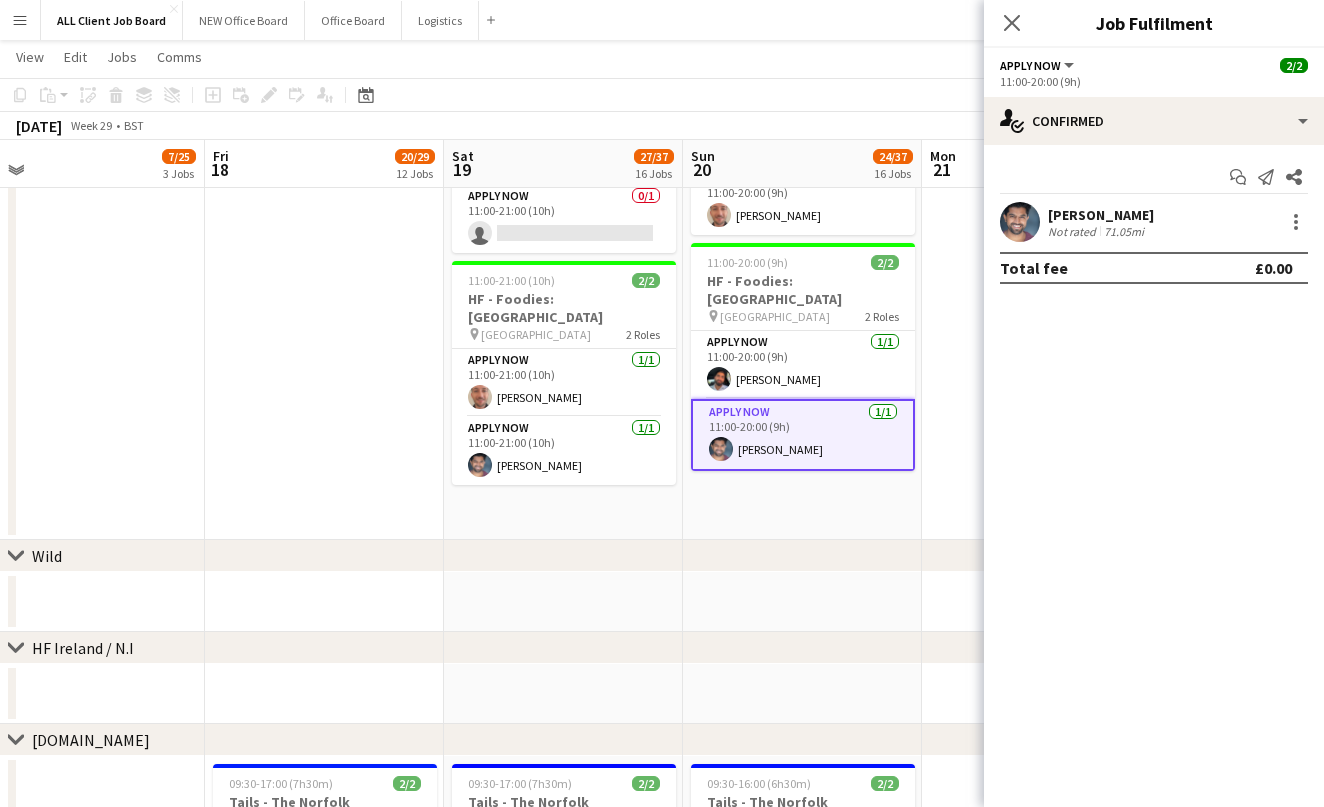 click on "08:00-22:00 (14h)    4/6   HF - RHS Wentworth [PERSON_NAME] Flower Show - VW CAMPER
pin
[PERSON_NAME] [PERSON_NAME]   6 Roles   APPLY NOW   [DATE]   08:00-22:00 (14h)
[PERSON_NAME]  APPLY NOW   [DATE]   08:00-22:00 (14h)
[PERSON_NAME]  APPLY NOW   [DATE]   08:00-22:00 (14h)
[PERSON_NAME]  APPLY NOW   [DATE]   08:00-22:00 (14h)
[PERSON_NAME]  APPLY NOW   0/1   08:00-22:00 (14h)
single-neutral-actions
APPLY NOW   0/1   08:00-22:00 (14h)
single-neutral-actions
08:00-22:00 (14h)    2/3   HF - RHS Wentworth [PERSON_NAME] Flower Show
pin
Wentworth [PERSON_NAME]   3 Roles   APPLY NOW   [DATE]   08:00-22:00 (14h)
[PERSON_NAME]  APPLY NOW   2A   0/1   08:00-22:00 (14h)
single-neutral-actions
APPLY NOW   [DATE]   08:00-22:00 (14h)
[PERSON_NAME]     09:00-17:00 (8h)    2/2   GC - National Geographic Traveller Food Festival
pin" at bounding box center [802, -834] 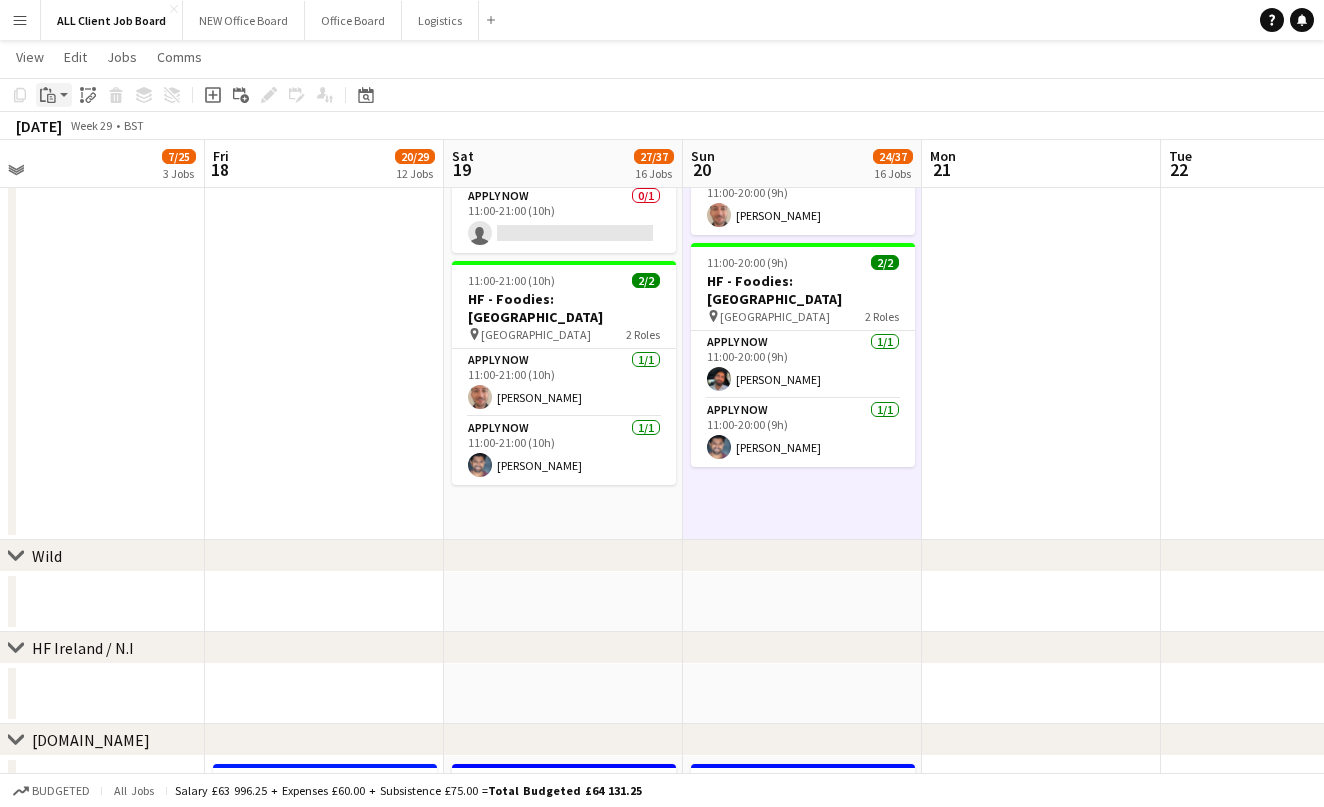 click 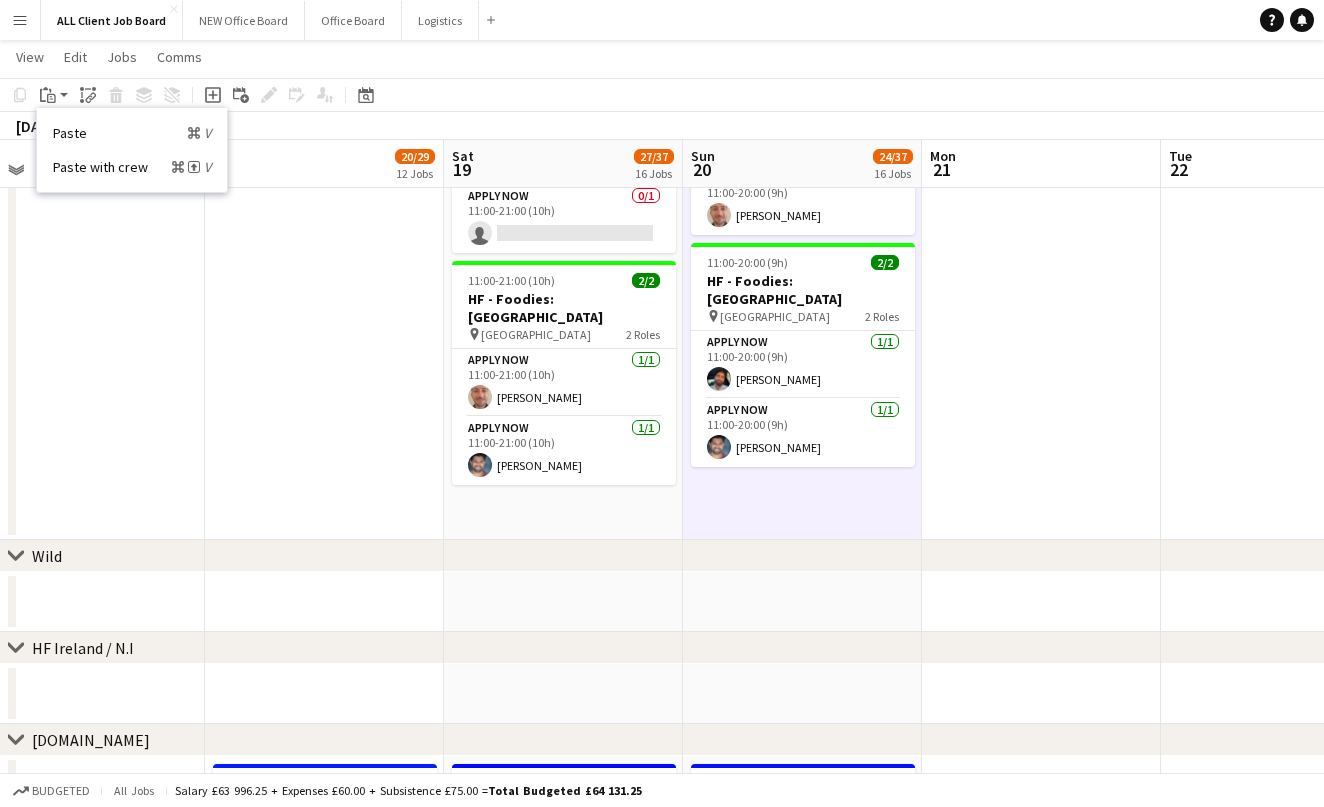 click on "Paste
Command
V Paste with crew
Command
Shift
V" at bounding box center (132, 150) 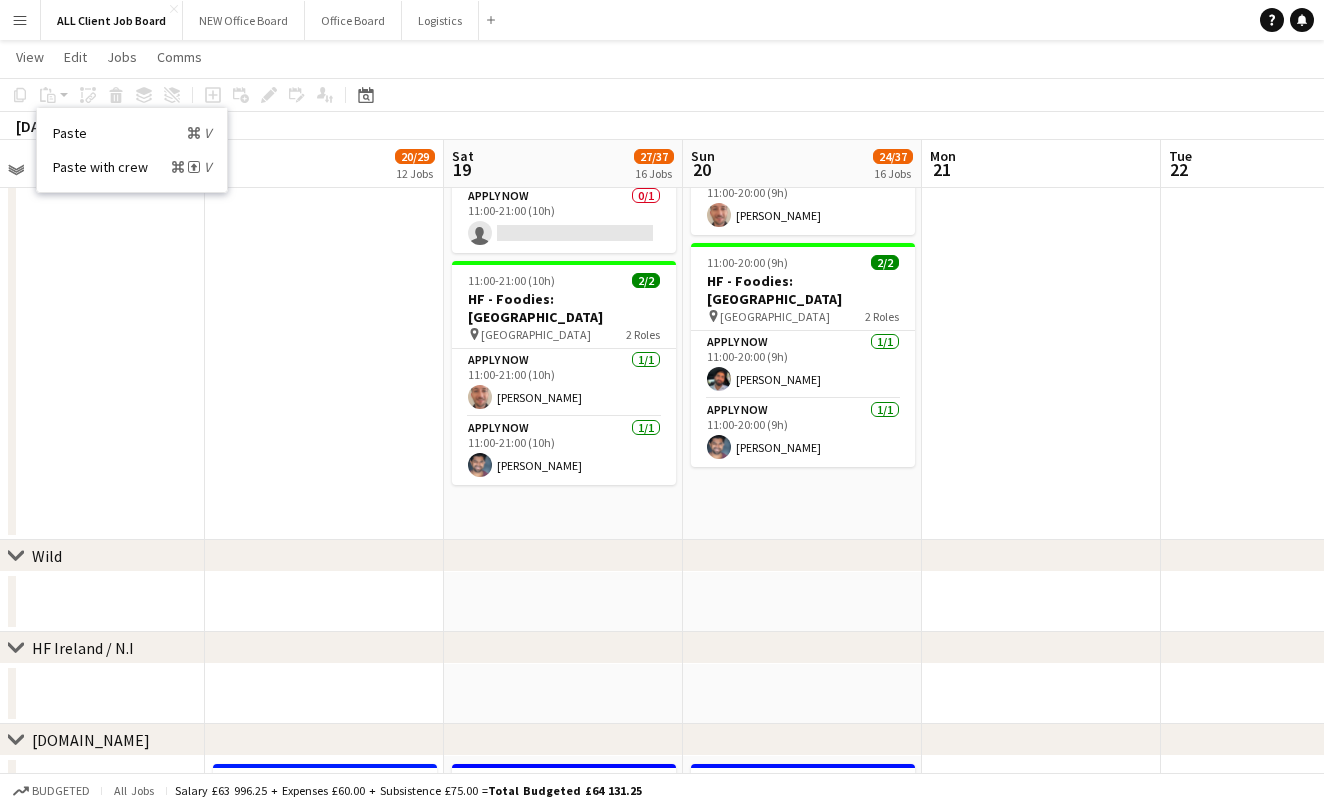 click on "08:00-22:00 (14h)    4/6   HF - RHS Wentworth [PERSON_NAME] Flower Show - VW CAMPER
pin
[PERSON_NAME] [PERSON_NAME]   6 Roles   APPLY NOW   [DATE]   08:00-22:00 (14h)
[PERSON_NAME]  APPLY NOW   [DATE]   08:00-22:00 (14h)
[PERSON_NAME]  APPLY NOW   [DATE]   08:00-22:00 (14h)
[PERSON_NAME]  APPLY NOW   [DATE]   08:00-22:00 (14h)
[PERSON_NAME]  APPLY NOW   0/1   08:00-22:00 (14h)
single-neutral-actions
APPLY NOW   0/1   08:00-22:00 (14h)
single-neutral-actions
08:00-22:00 (14h)    2/3   HF - RHS Wentworth [PERSON_NAME] Flower Show
pin
Wentworth [PERSON_NAME]   3 Roles   APPLY NOW   [DATE]   08:00-22:00 (14h)
[PERSON_NAME]  APPLY NOW   2A   0/1   08:00-22:00 (14h)
single-neutral-actions
APPLY NOW   [DATE]   08:00-22:00 (14h)
[PERSON_NAME]     09:00-17:00 (8h)    2/2   GC - National Geographic Traveller Food Festival
pin" at bounding box center (802, -834) 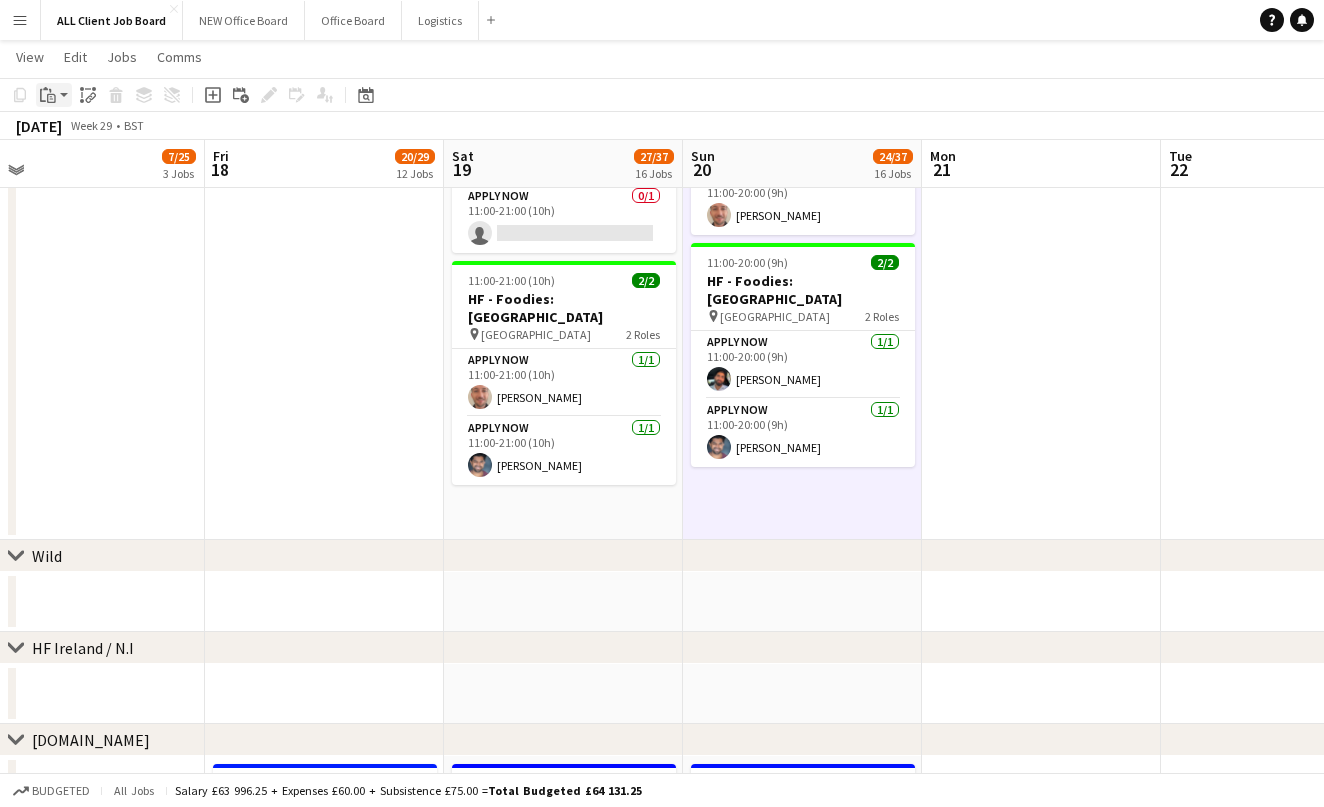 click on "Paste" 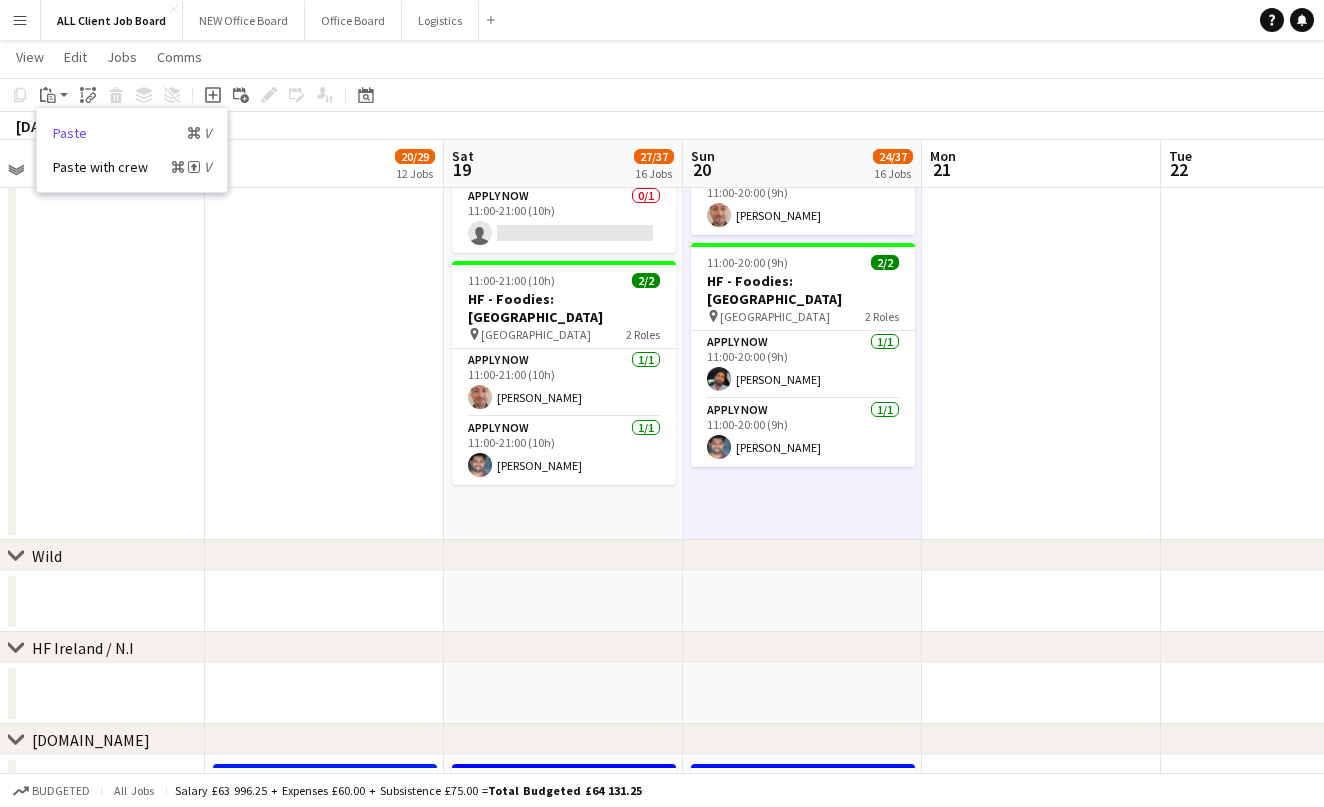 click on "Paste
Command
V" at bounding box center (132, 133) 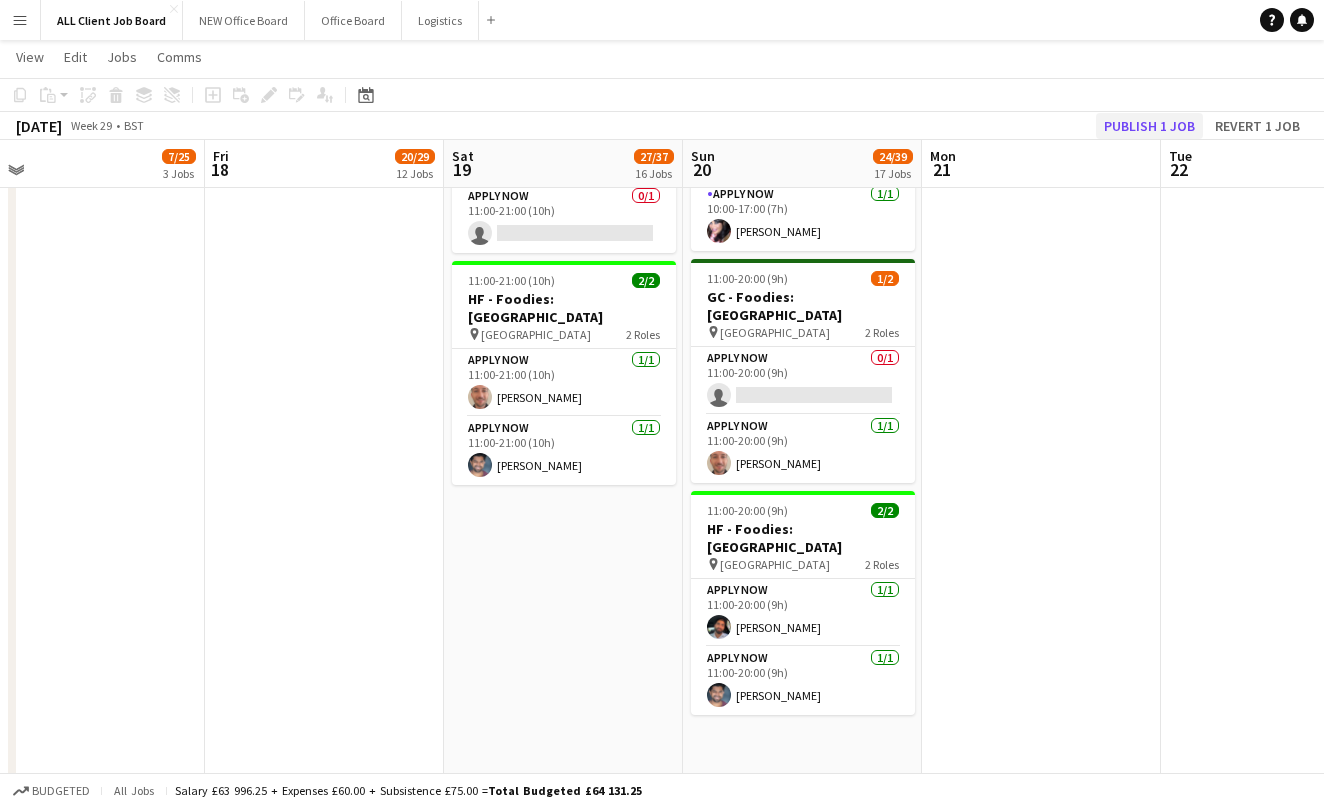 click on "Publish 1 job" 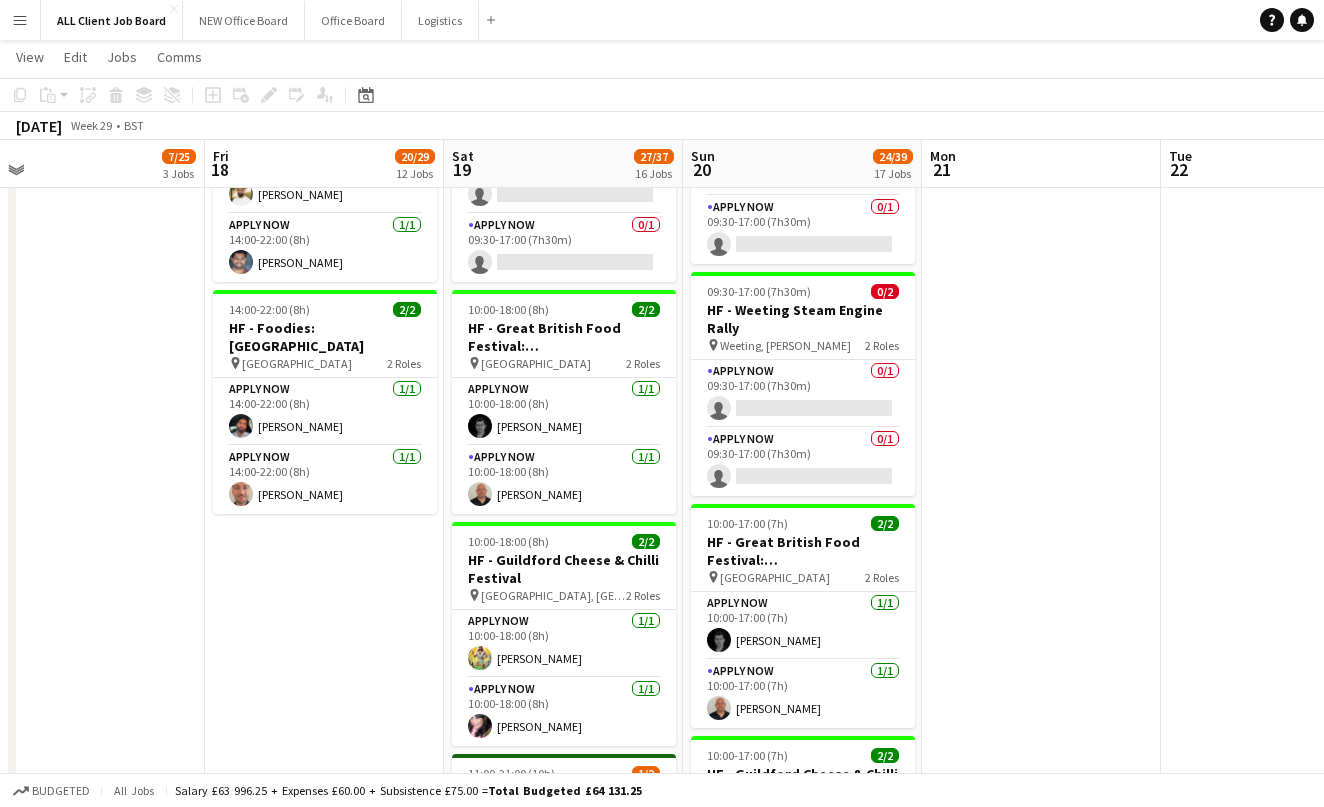 scroll, scrollTop: 1795, scrollLeft: 0, axis: vertical 